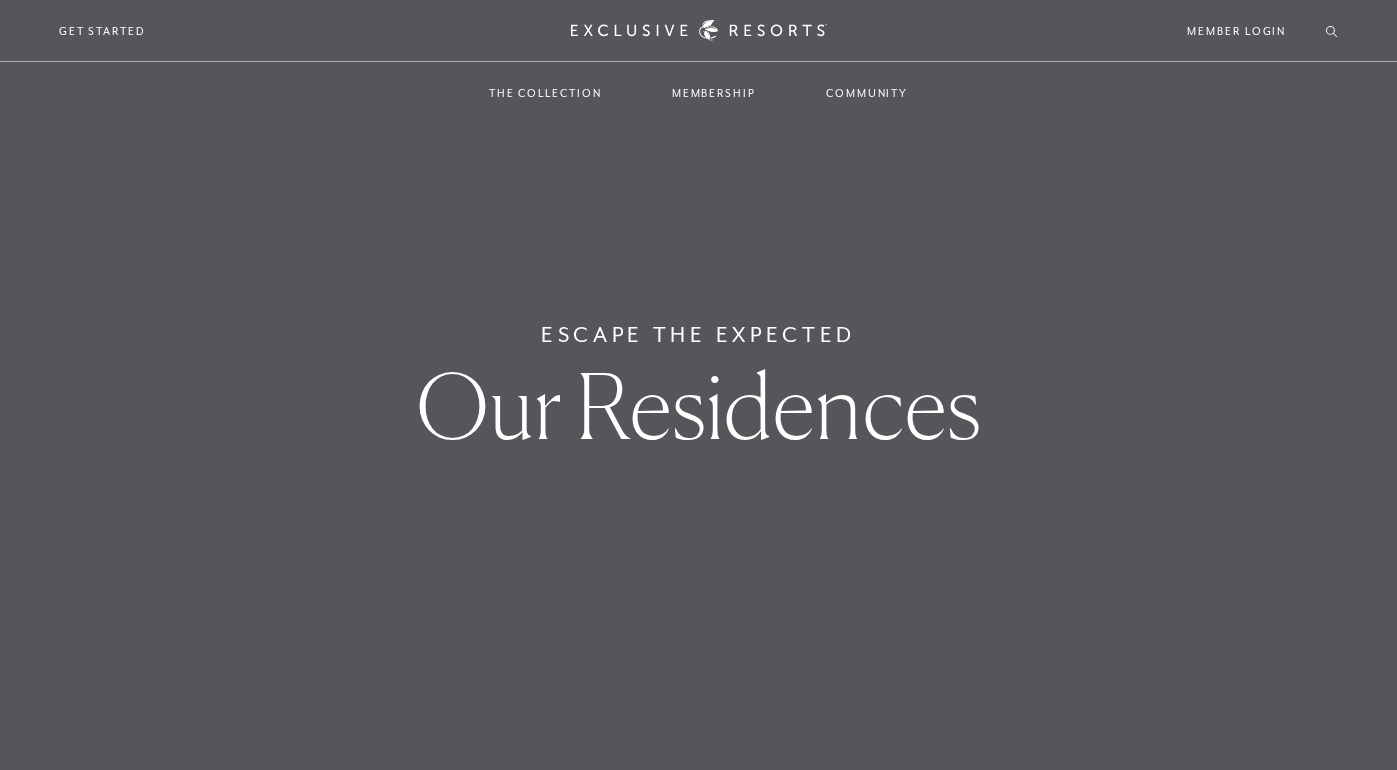 scroll, scrollTop: 0, scrollLeft: 0, axis: both 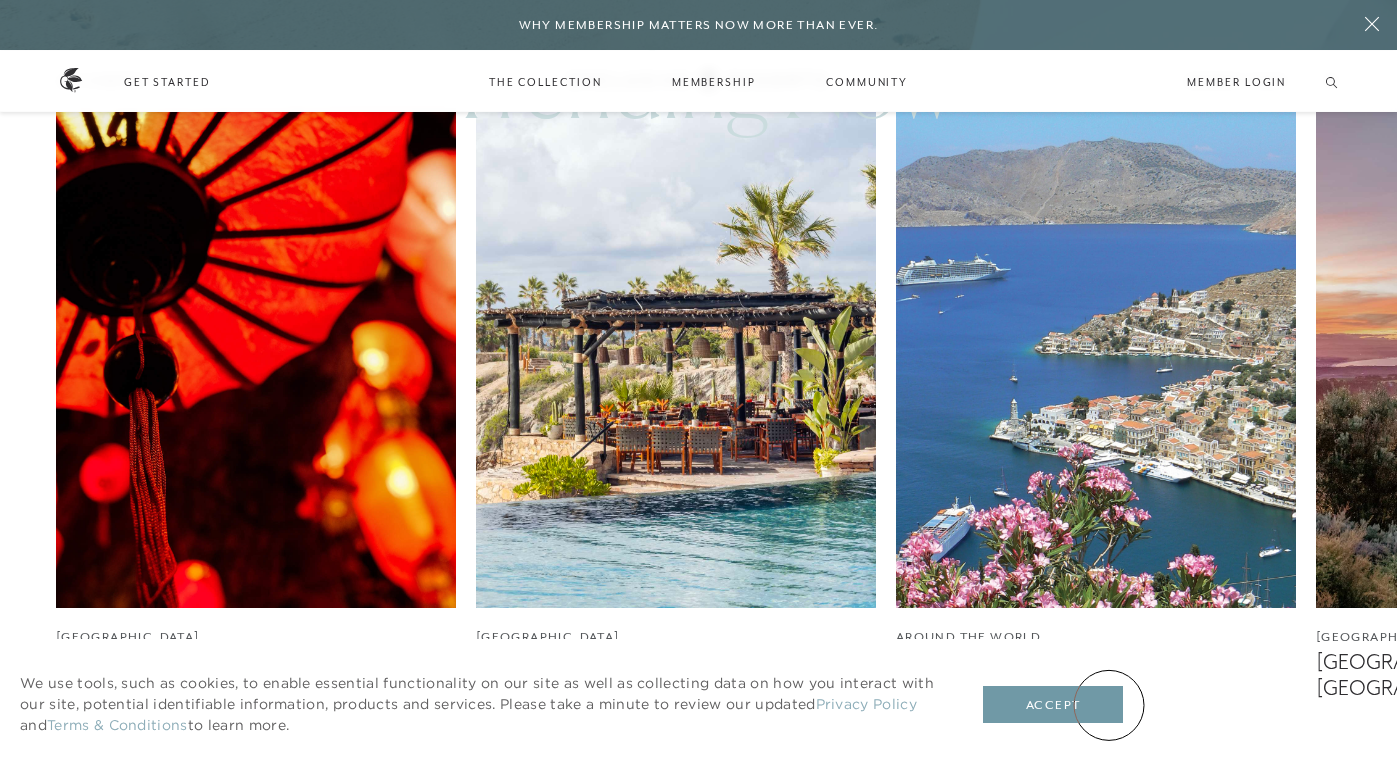 click on "Accept" at bounding box center (1053, 705) 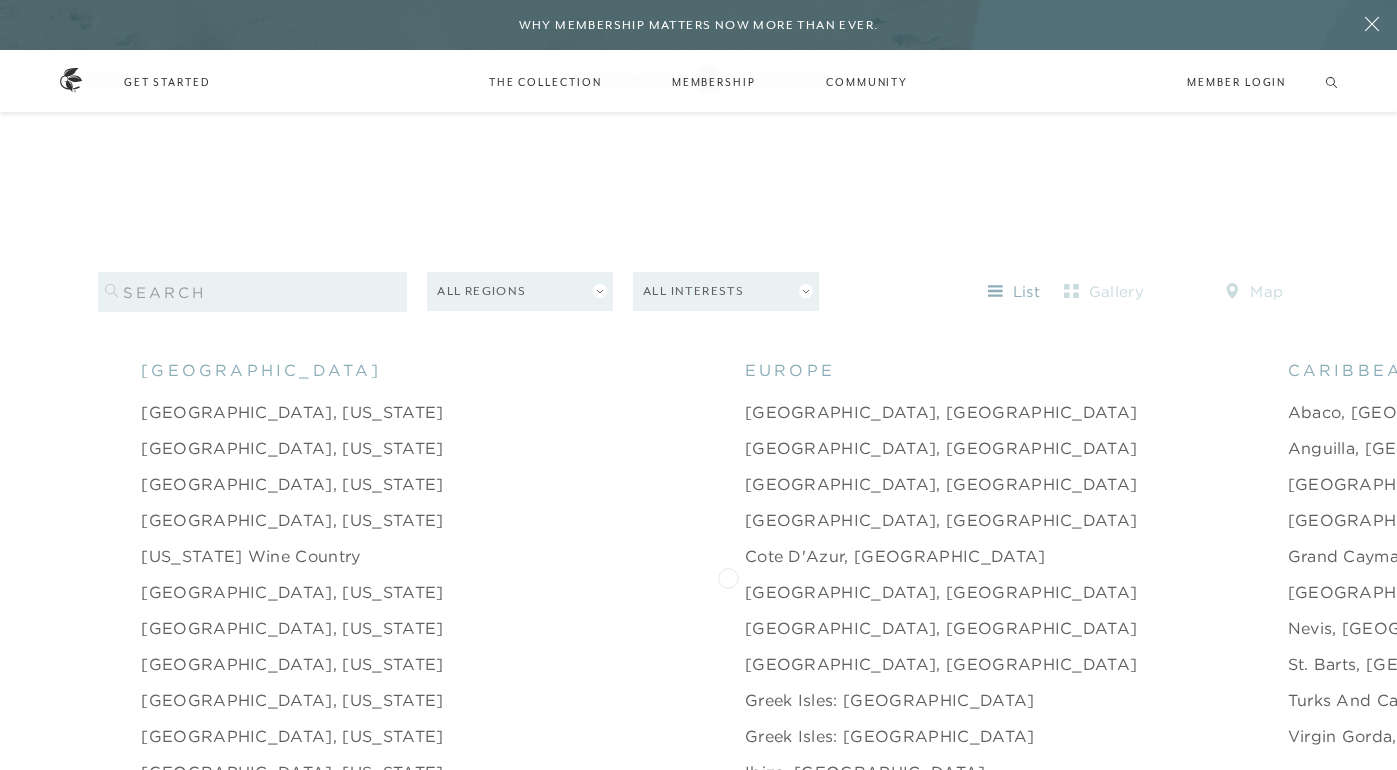 scroll, scrollTop: 1854, scrollLeft: 0, axis: vertical 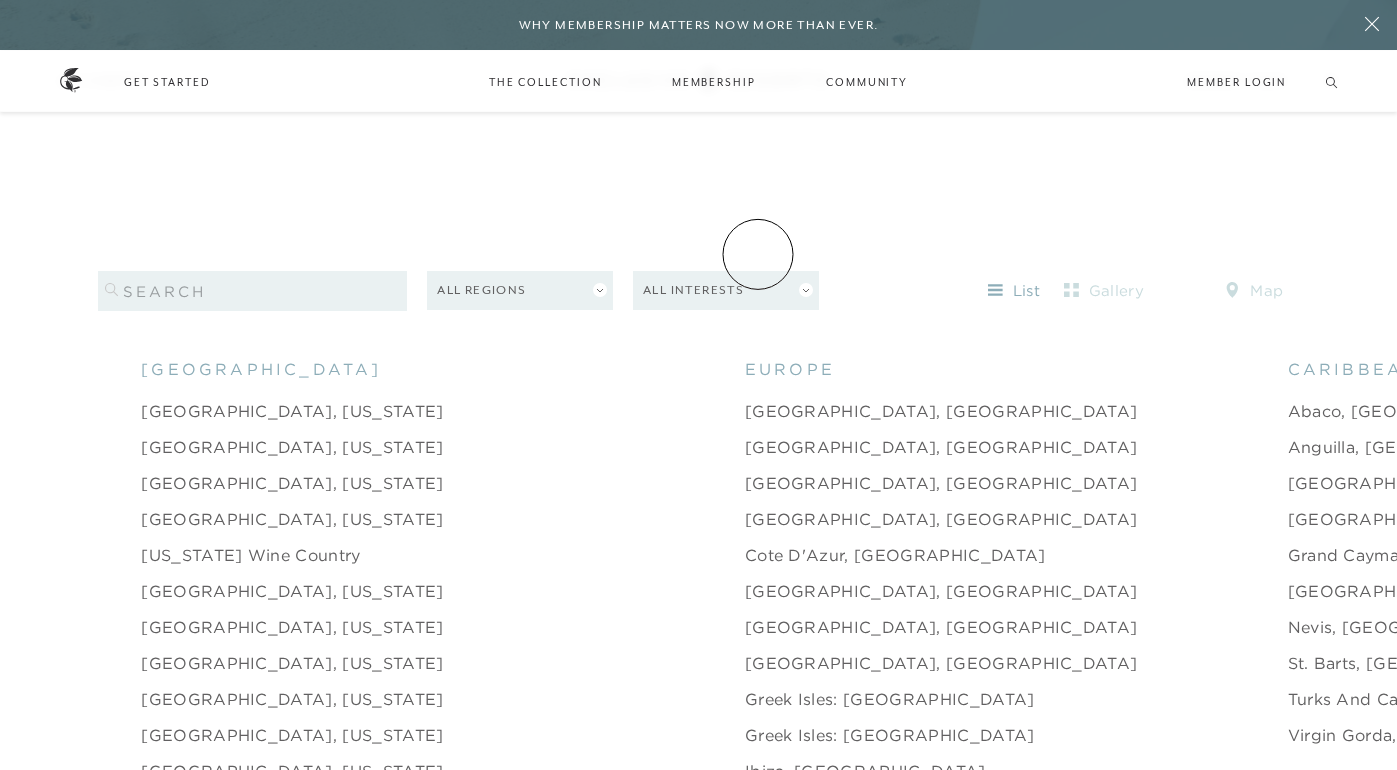 click on "All Interests" at bounding box center [726, 290] 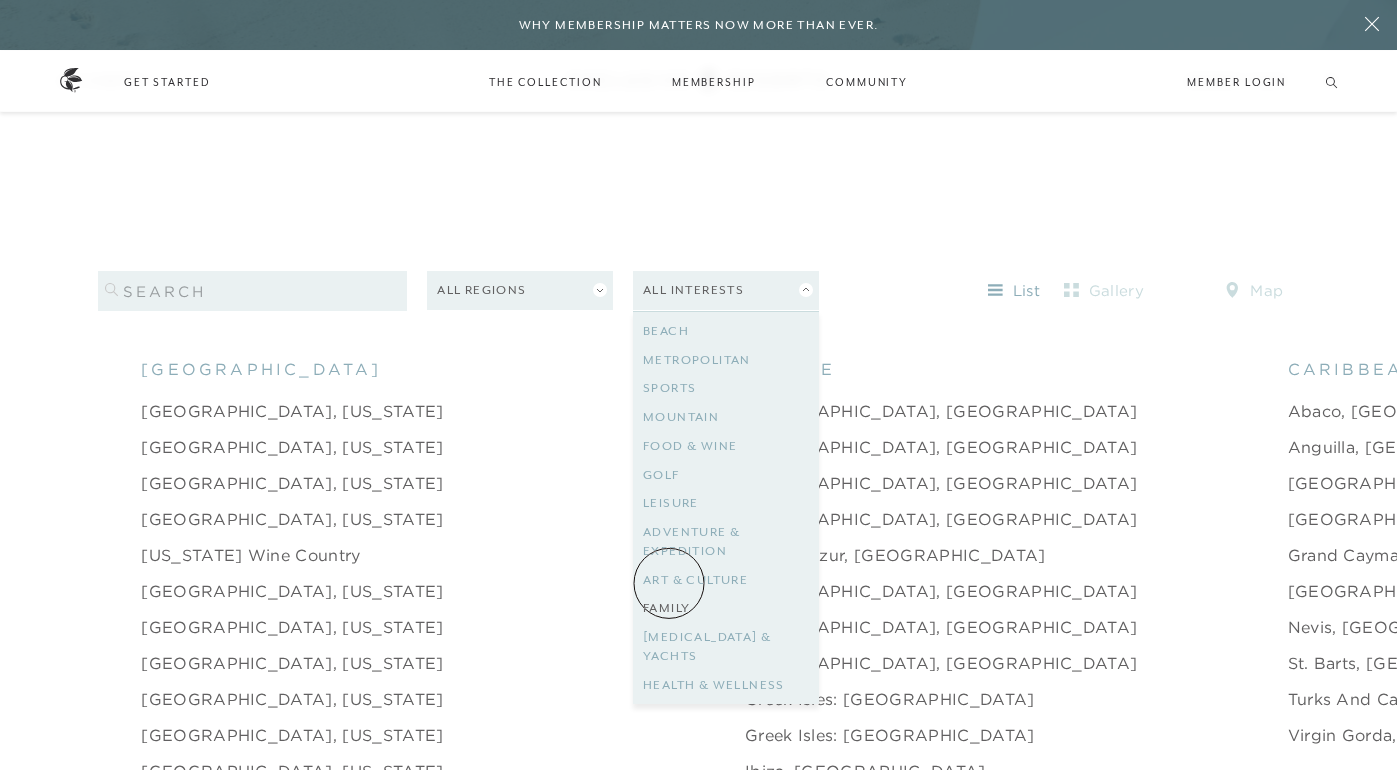 click on "Family" at bounding box center [726, 608] 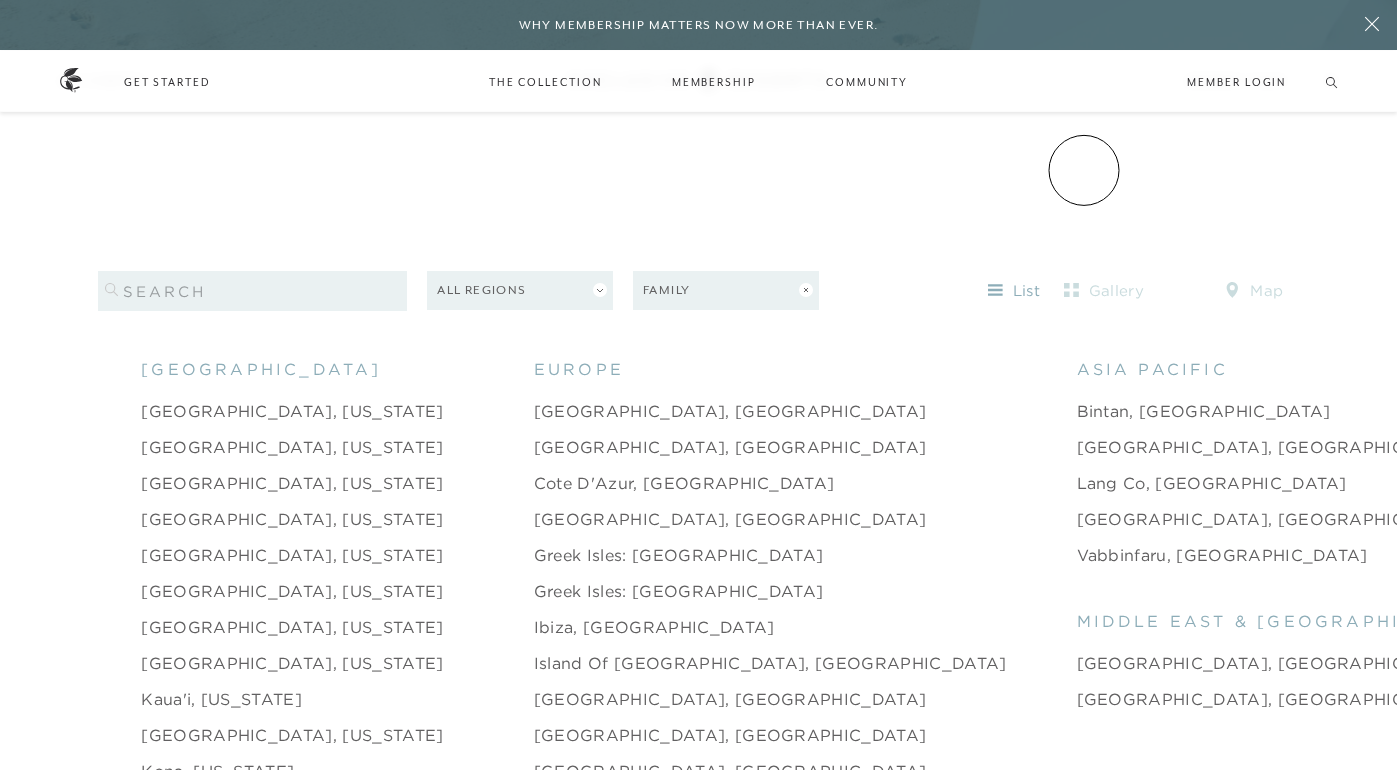 click on "Skip to main content Why Membership Matters Now More Than Ever. For the Well-Traveled Future-Proof. Passport-Ready. You can’t control the economy. But you can control how — and where — you spend your most valuable currency: time. As costs climb and markets fluctuate, The Club’s set-pricing model — backed by a $1B portfolio of owned and operated real estate — offers something increasingly rare: value you can plan around. READ MORE Schedule a Meeting Get Started Visit home page  Member Login  Schedule a Meeting Get Started Back The Collection  Find paradise. 350+ residences. 75+ coveted destinations. Overview Residence Collection Experience Collection Back Membership  A club. A community. A way of life. Overview  Services & Standards  How it Works VIP Benefits Inquire now Back Community  Join The Club. Build a Network. Overview Club Journal Search  Search  Inquire about membership  Member Login  Schedule a Meeting Get Started The Collection Residence Collection Experience Collection Membership" at bounding box center [698, 86] 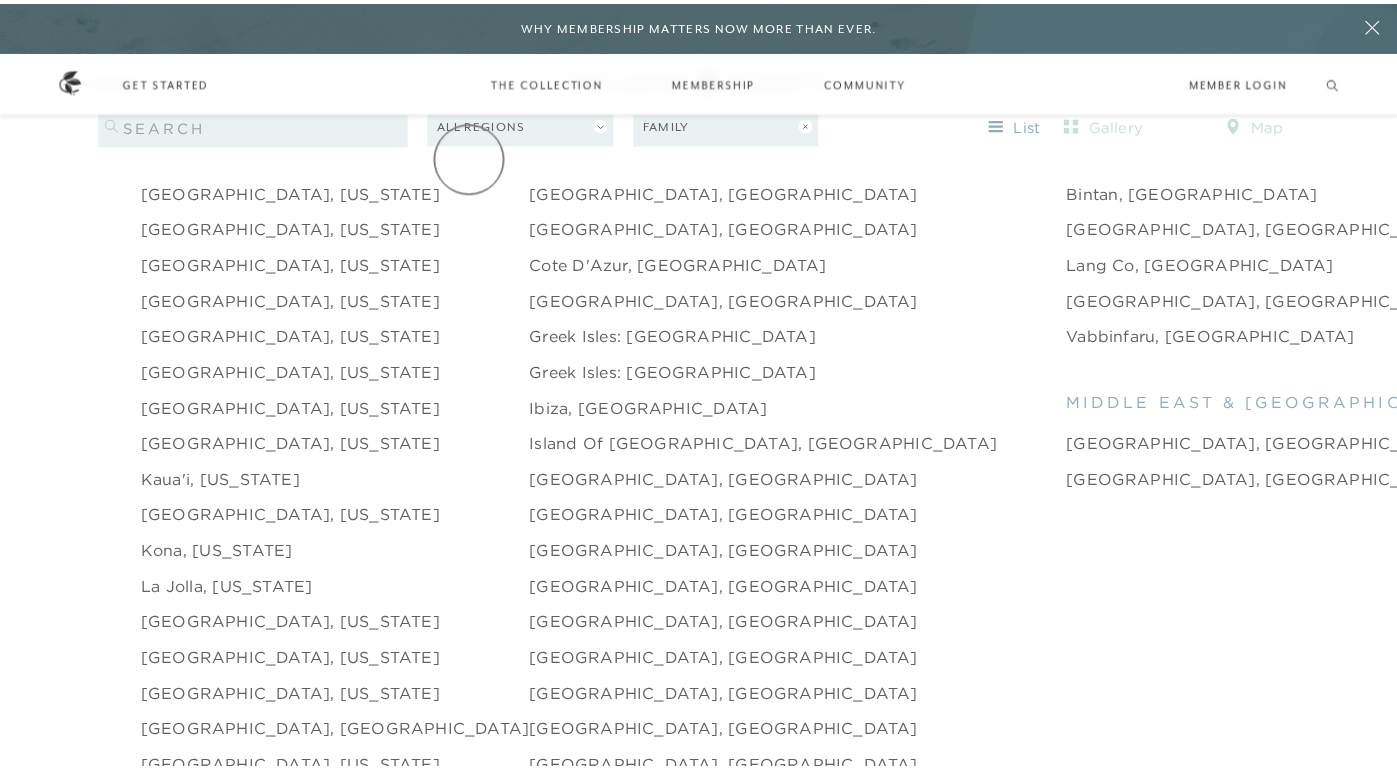 scroll, scrollTop: 0, scrollLeft: 0, axis: both 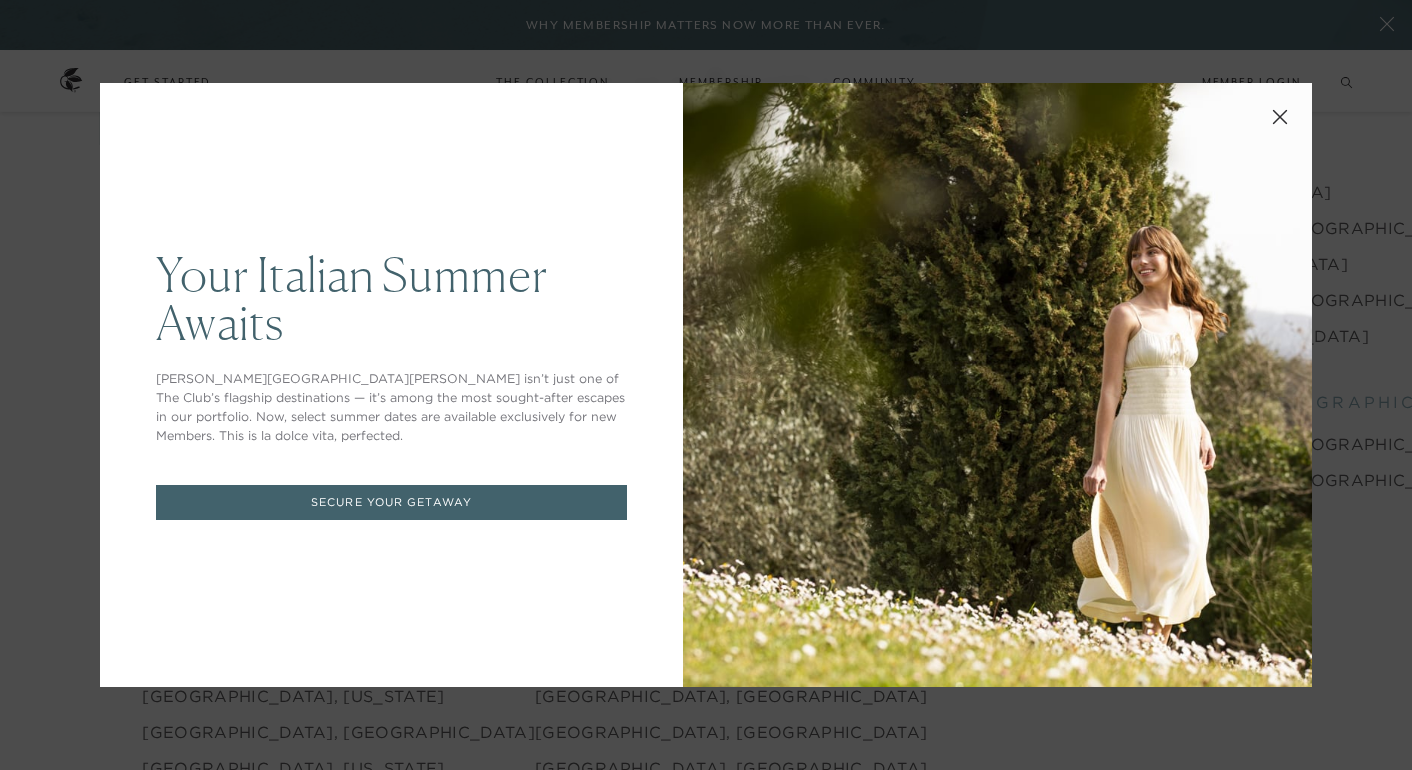click 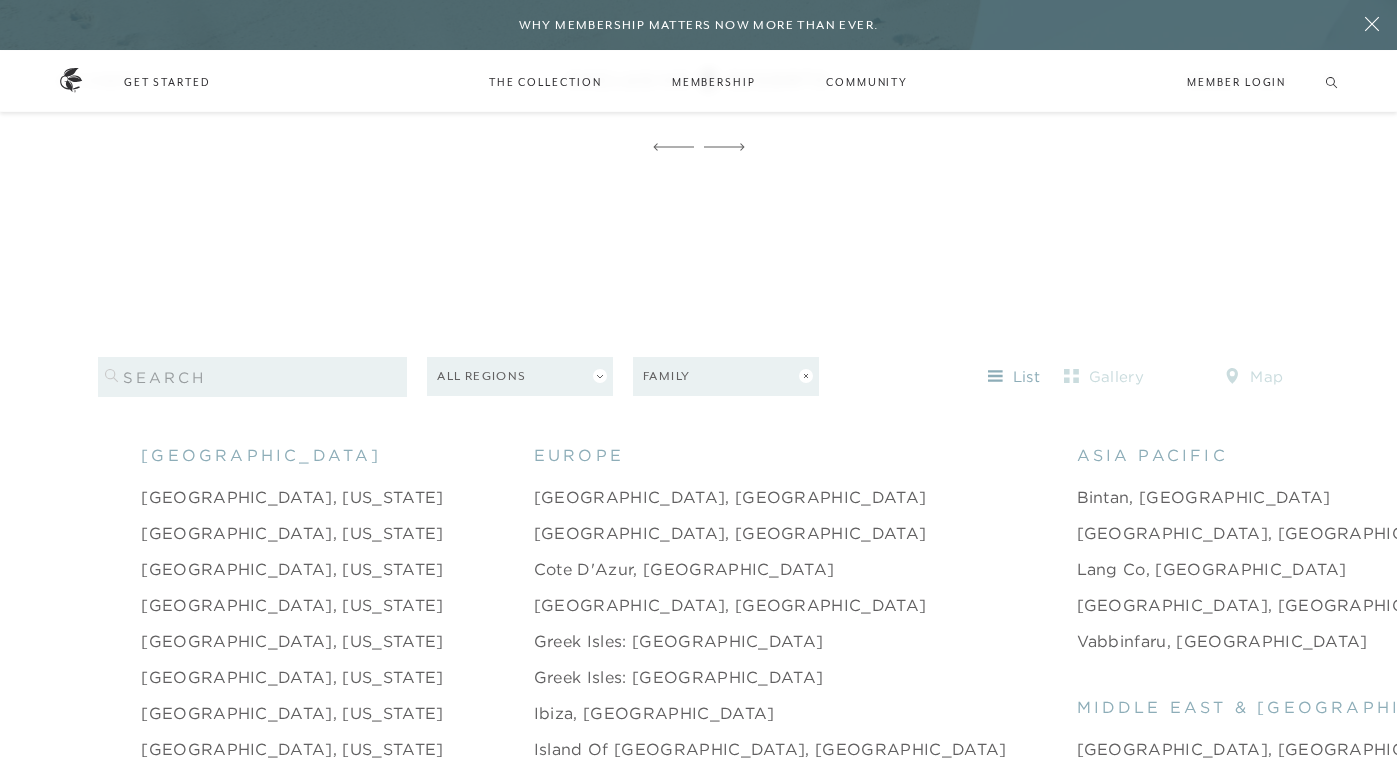 scroll, scrollTop: 1769, scrollLeft: 0, axis: vertical 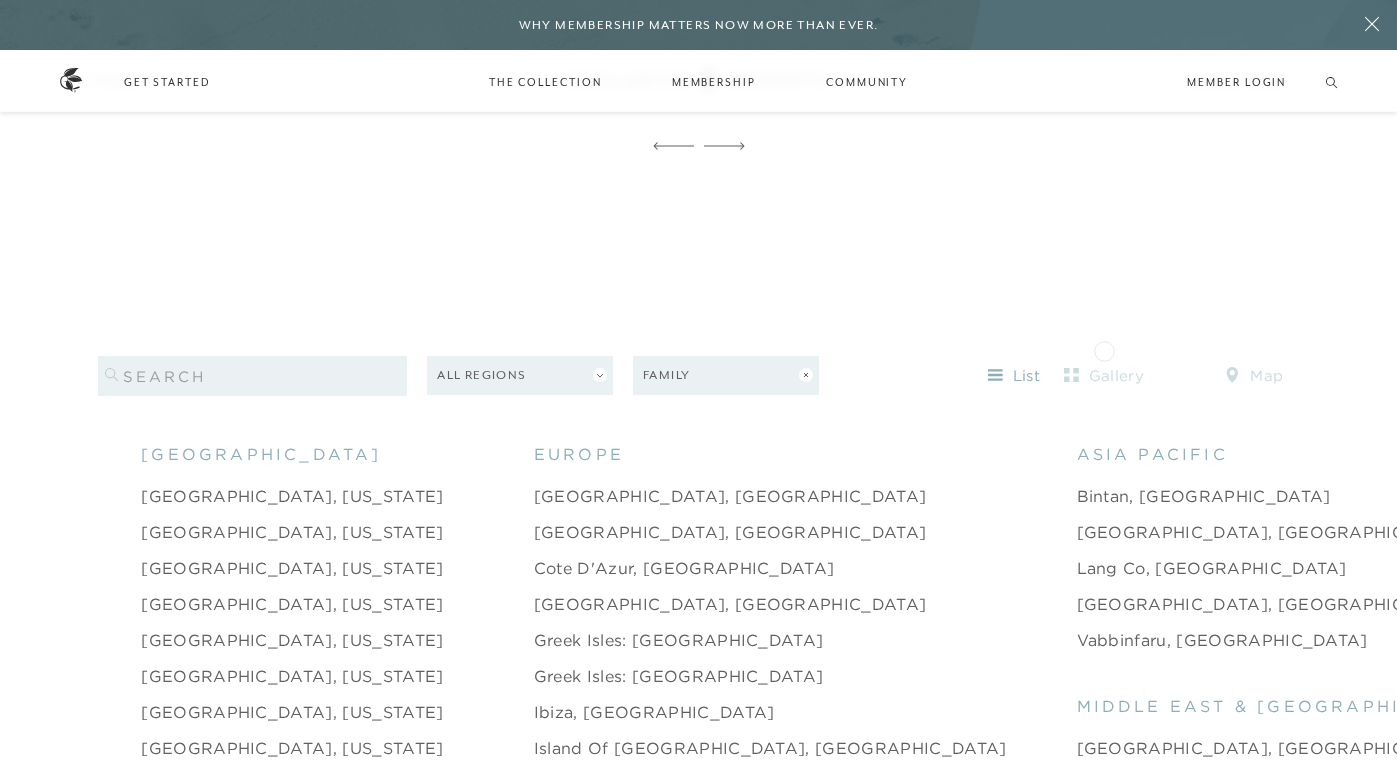 click on "gallery" at bounding box center (1104, 376) 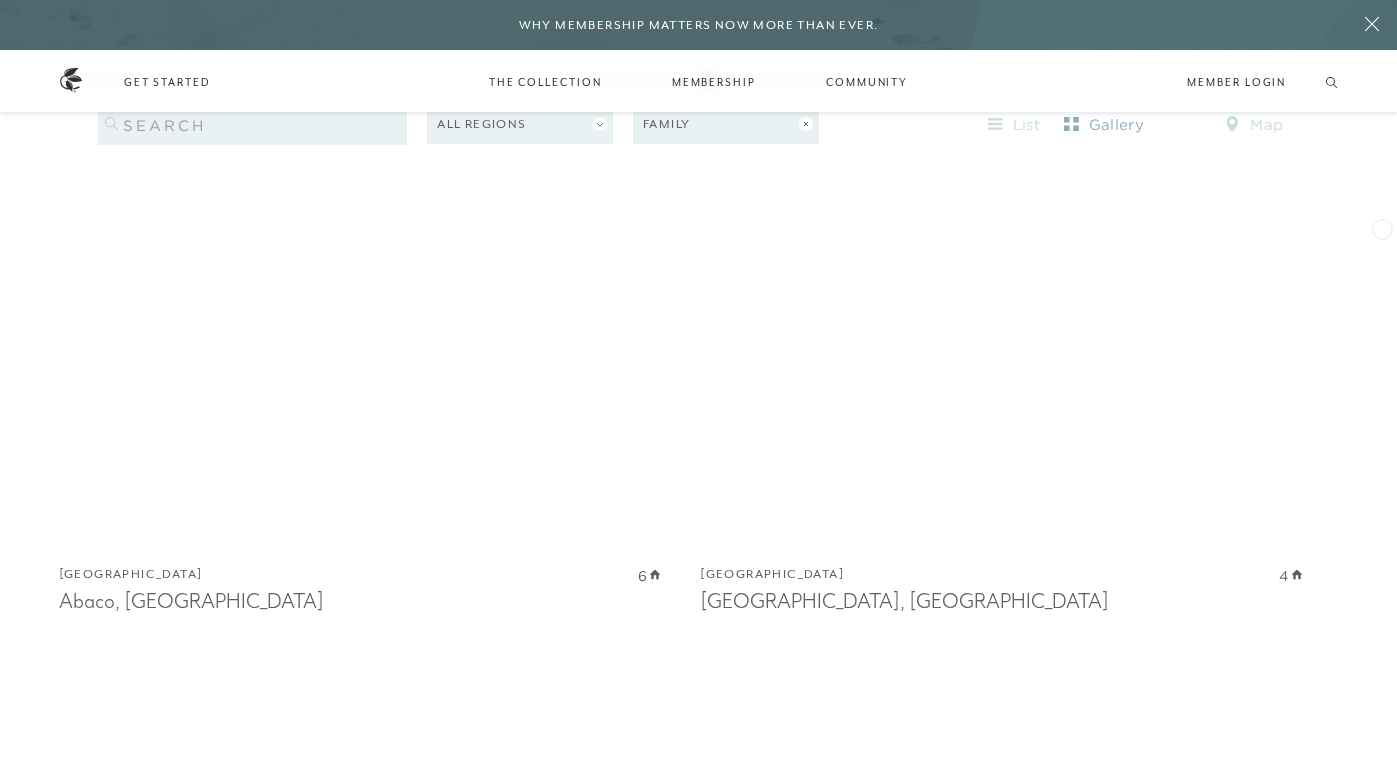 scroll, scrollTop: 2021, scrollLeft: 0, axis: vertical 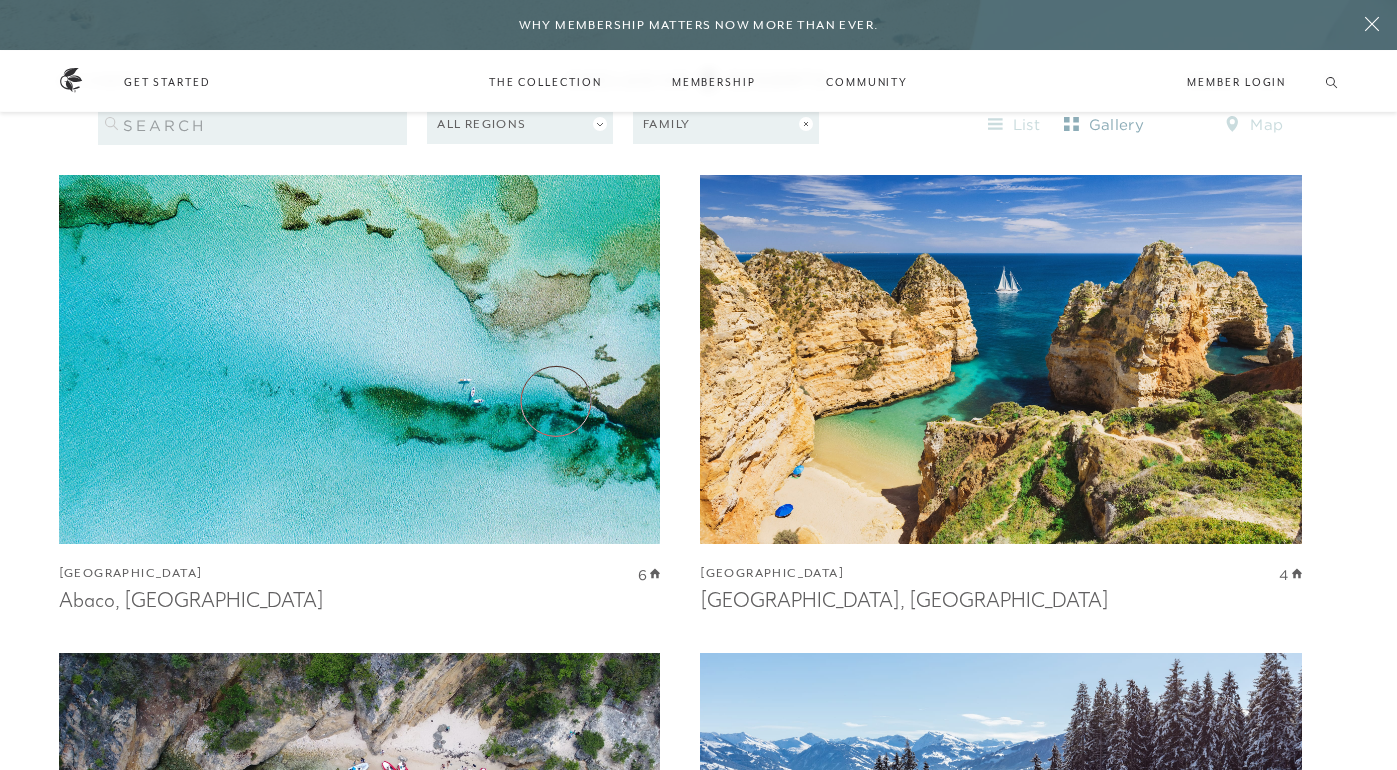 click at bounding box center (360, 358) 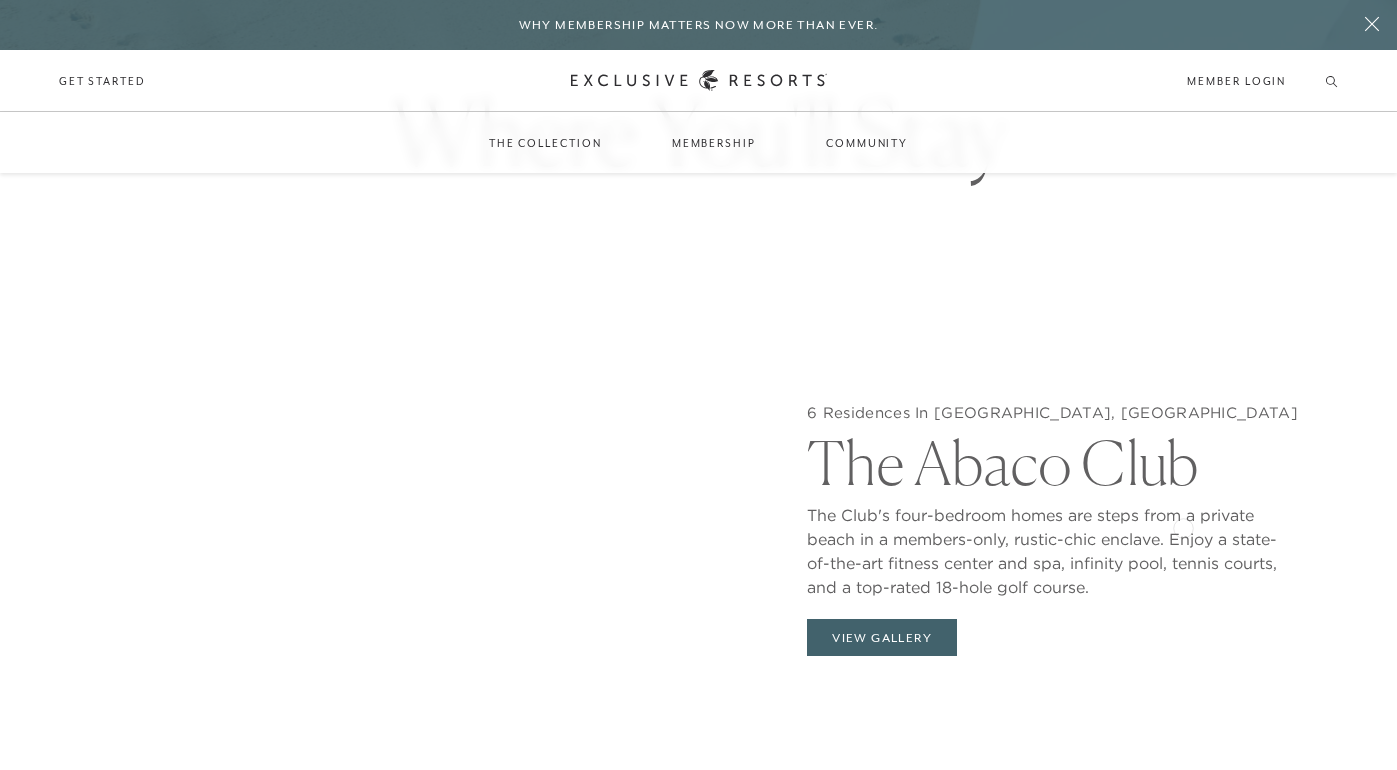 scroll, scrollTop: 1758, scrollLeft: 0, axis: vertical 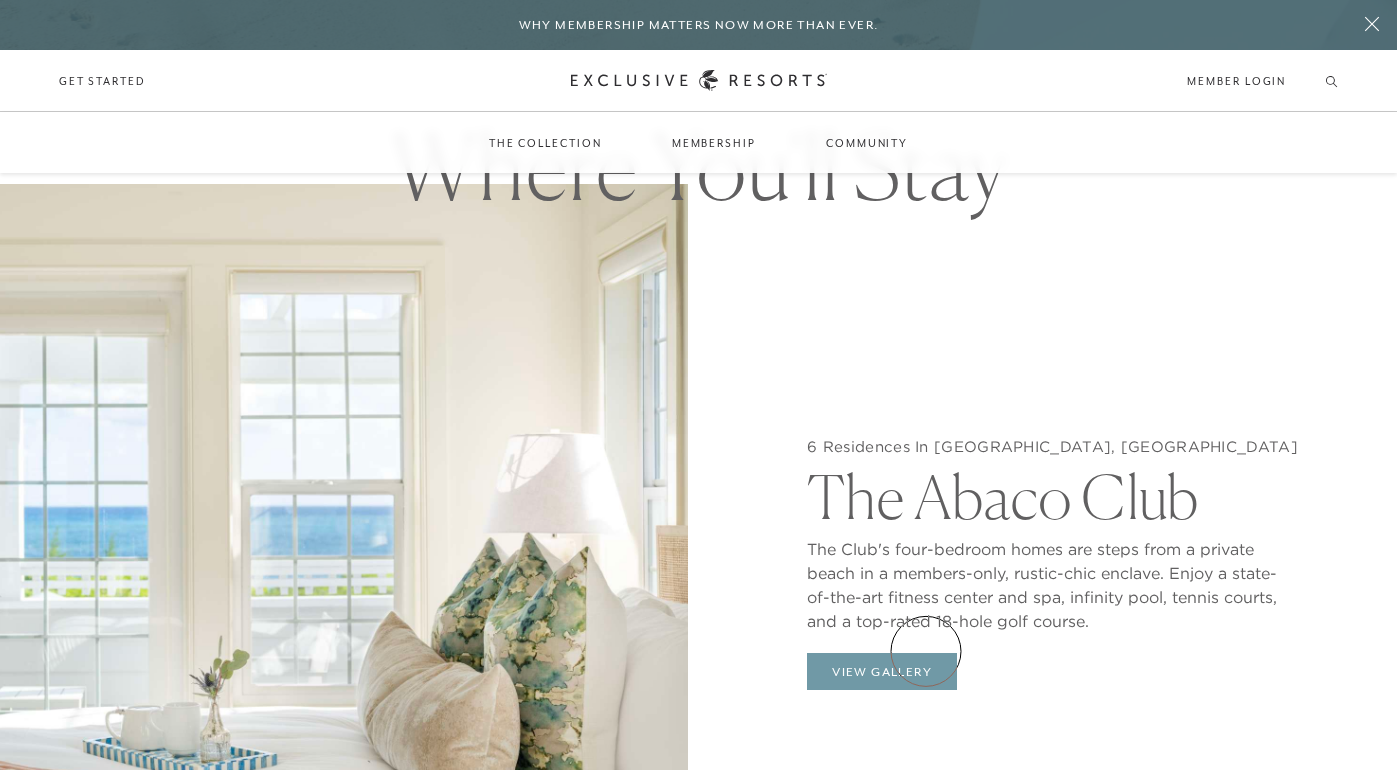 click on "View Gallery" at bounding box center [882, 672] 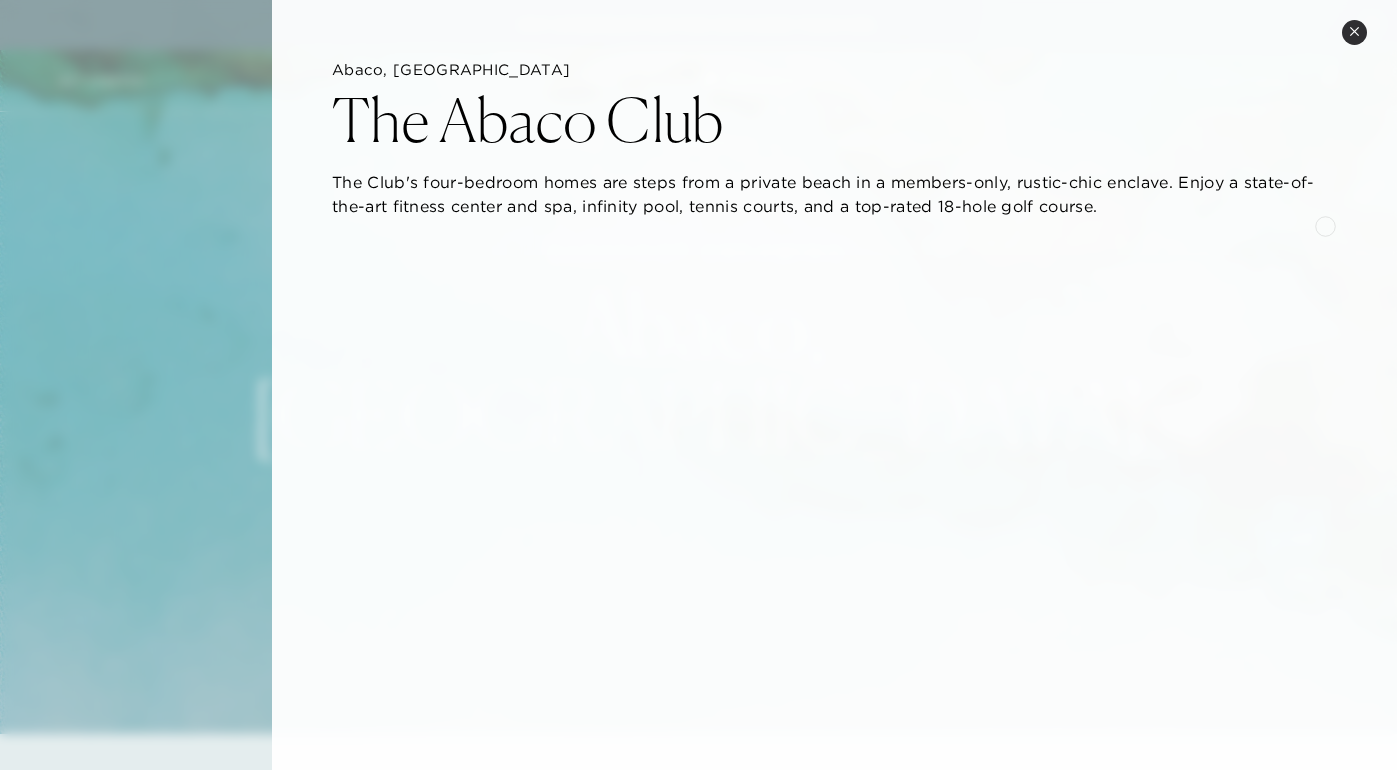 scroll, scrollTop: 0, scrollLeft: 0, axis: both 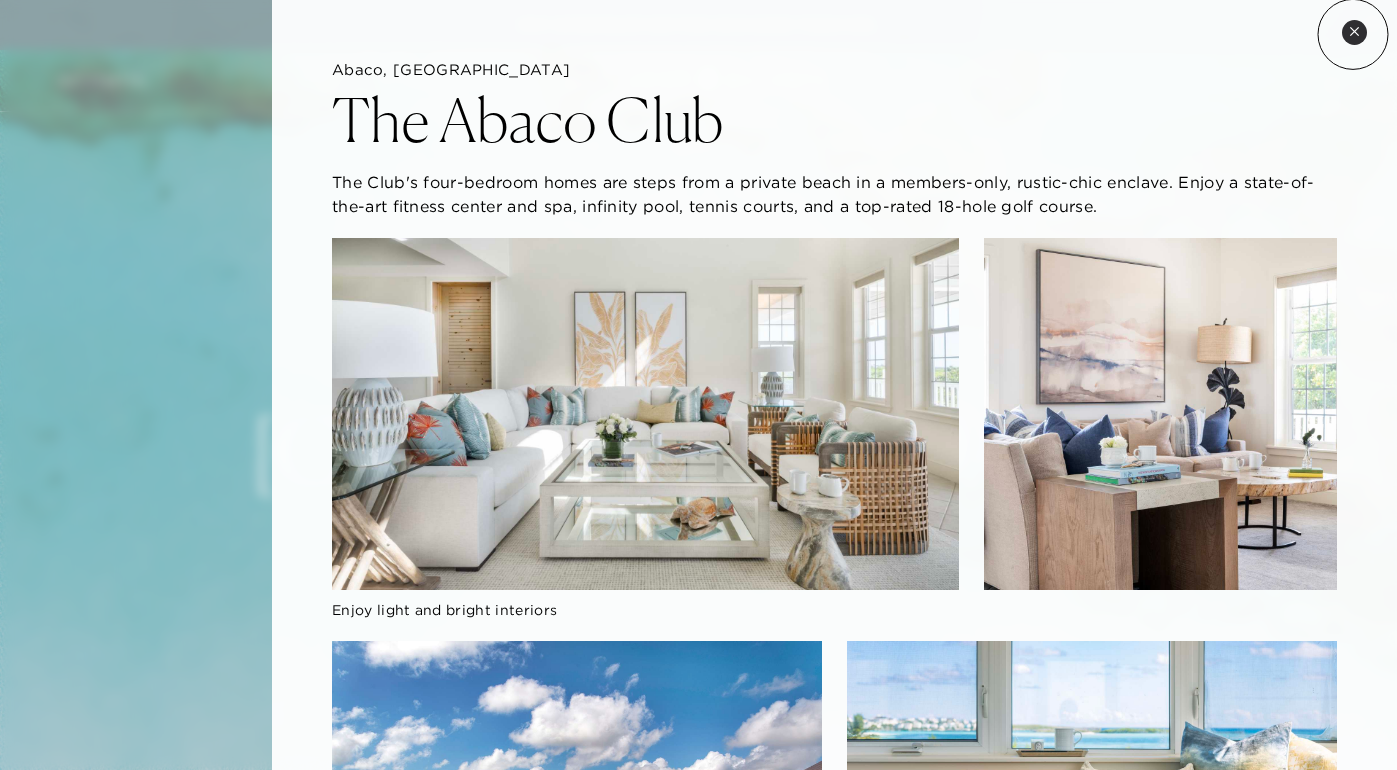 click 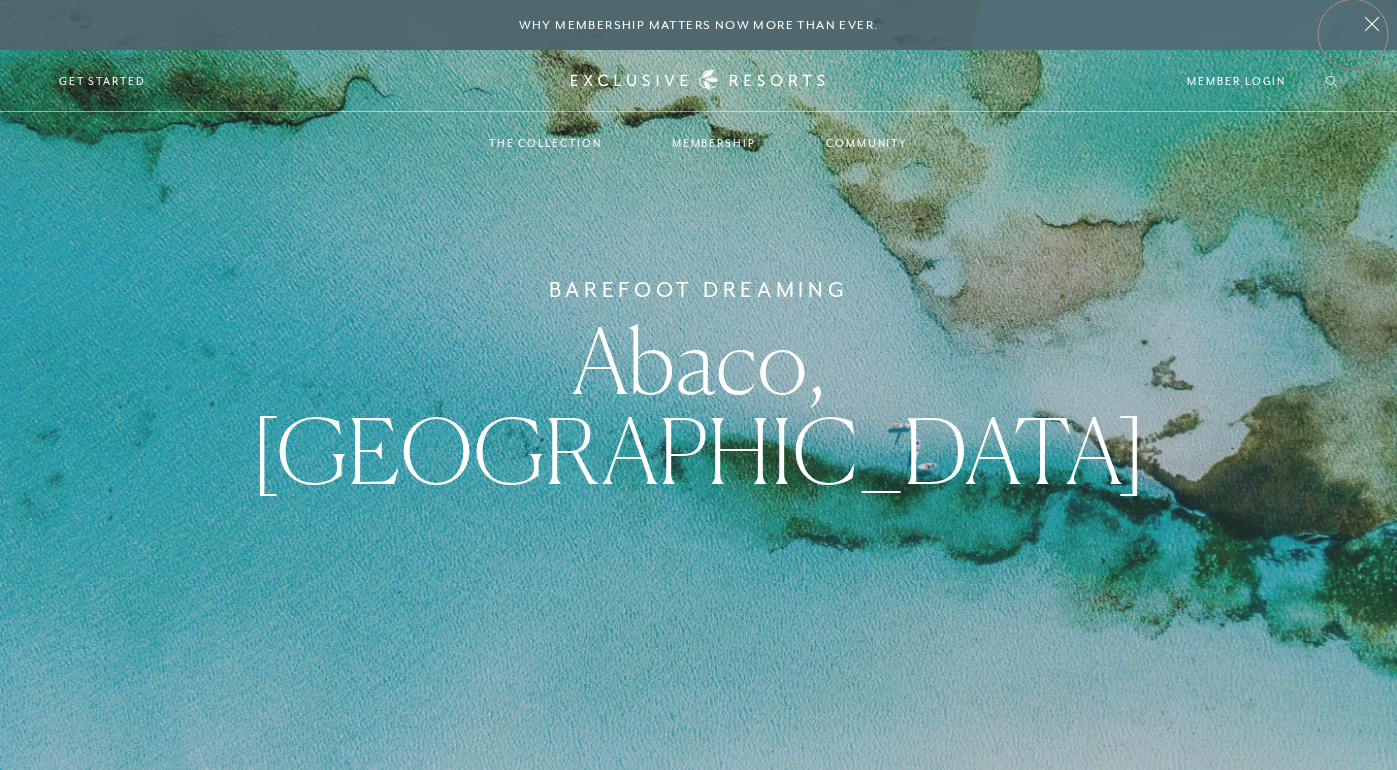 scroll, scrollTop: 2025, scrollLeft: 0, axis: vertical 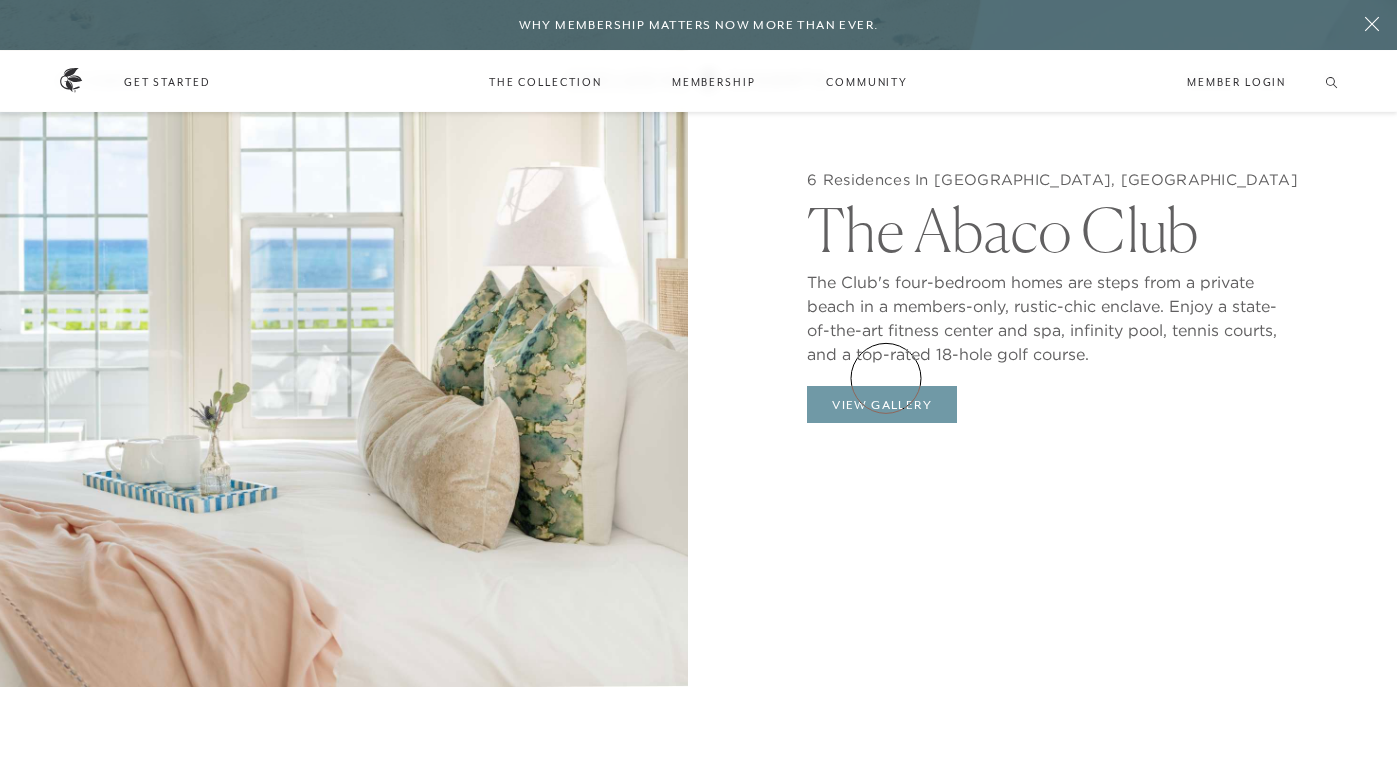 click on "View Gallery" at bounding box center (882, 405) 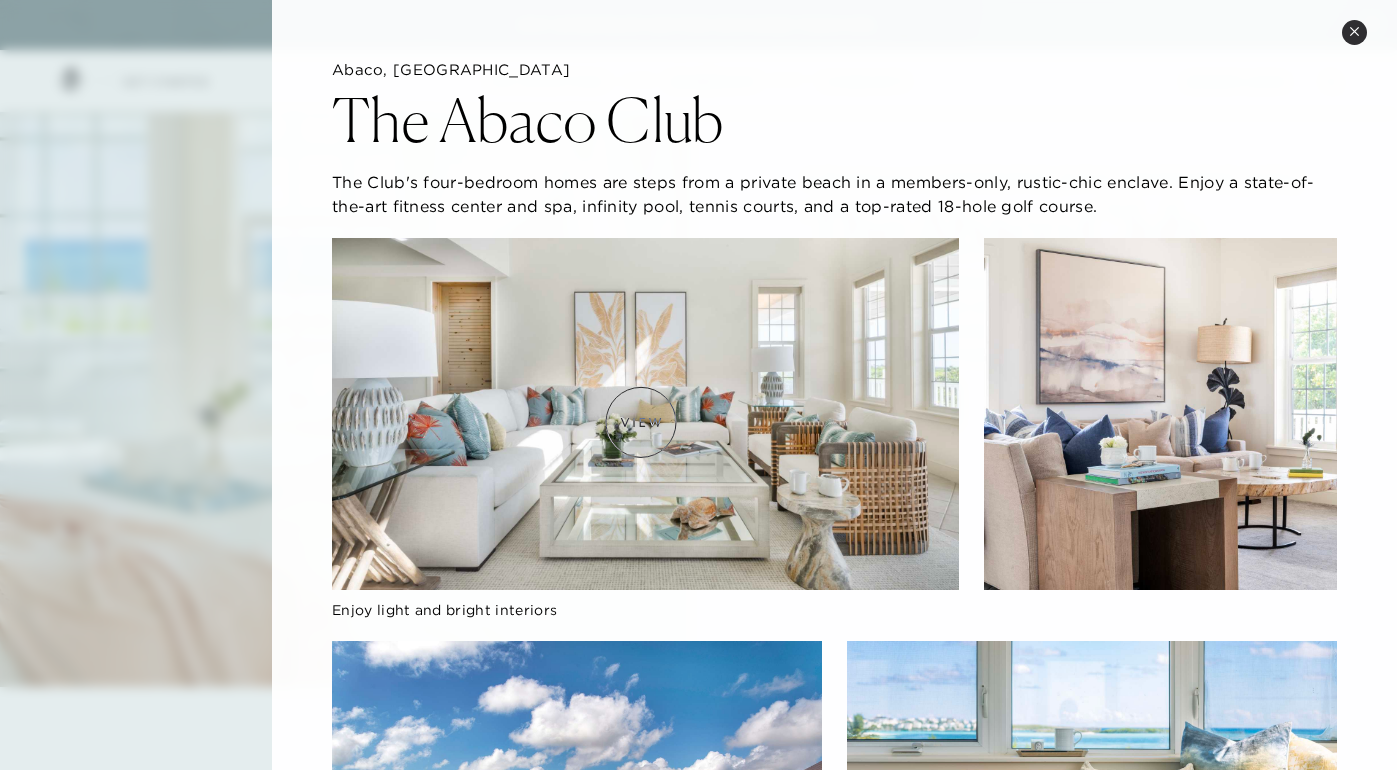 click at bounding box center (645, 414) 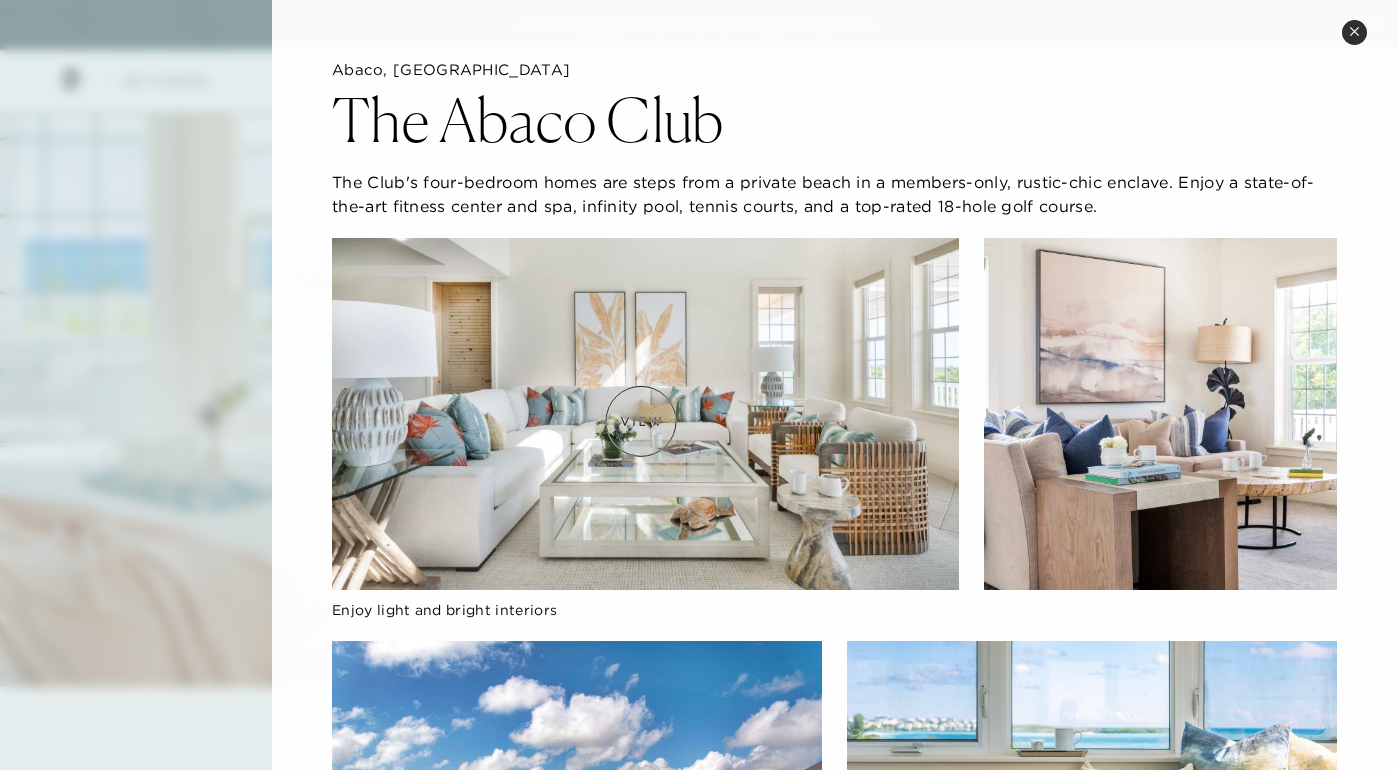type 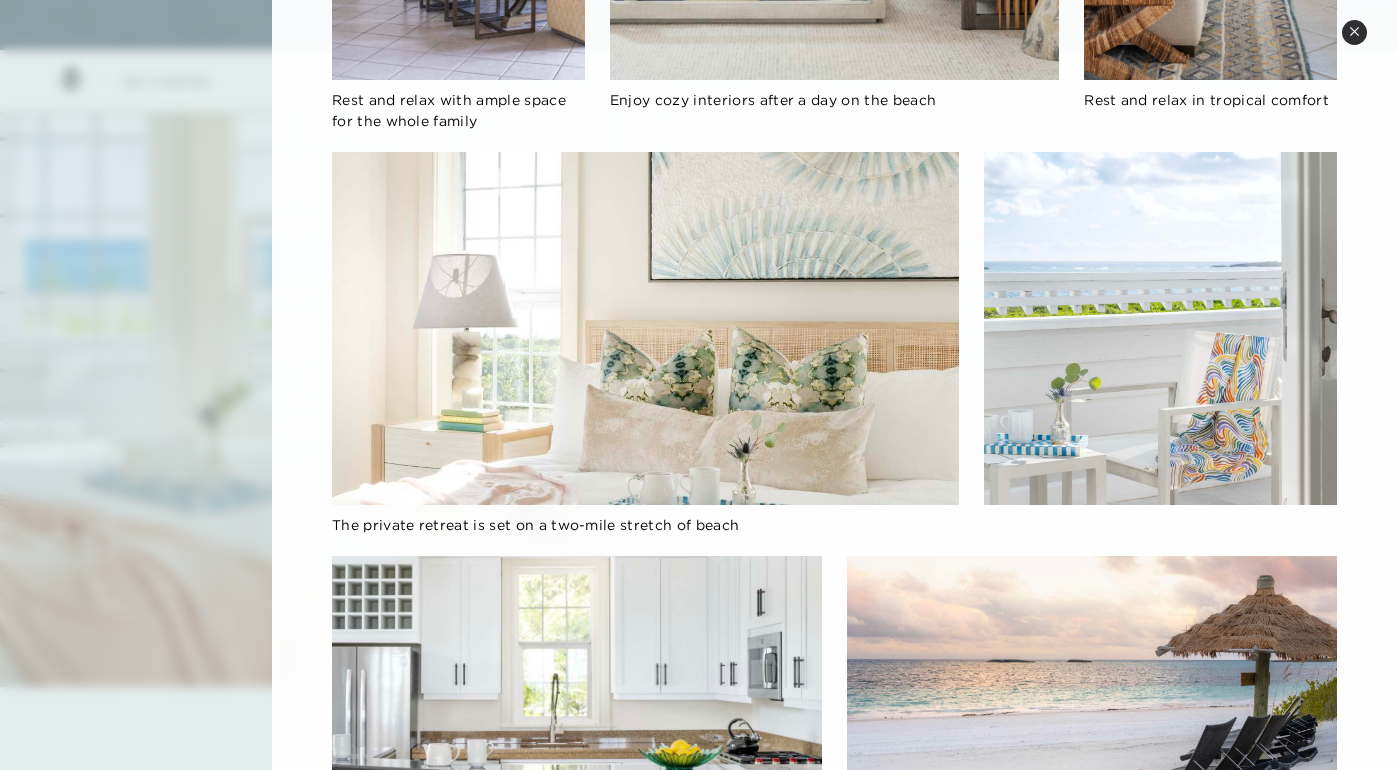 scroll, scrollTop: 1504, scrollLeft: 0, axis: vertical 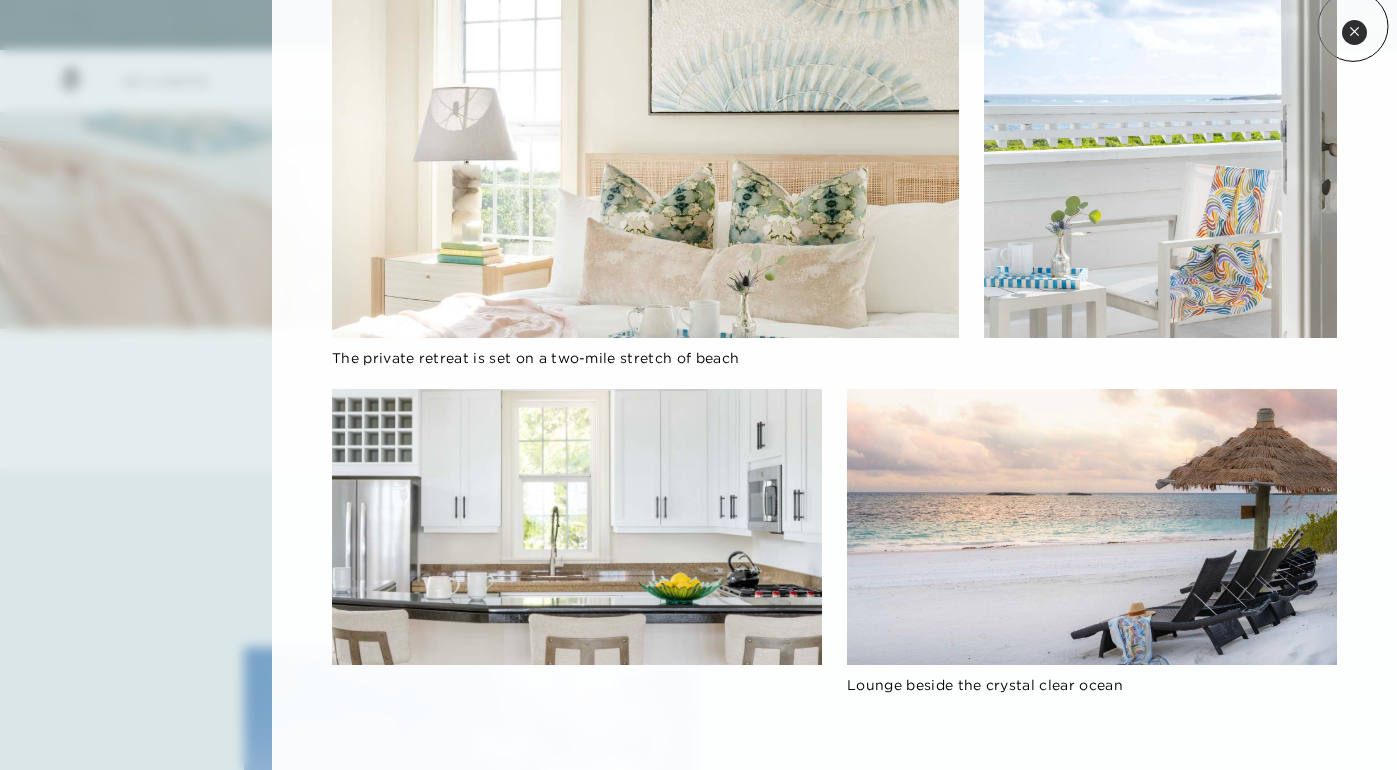 click 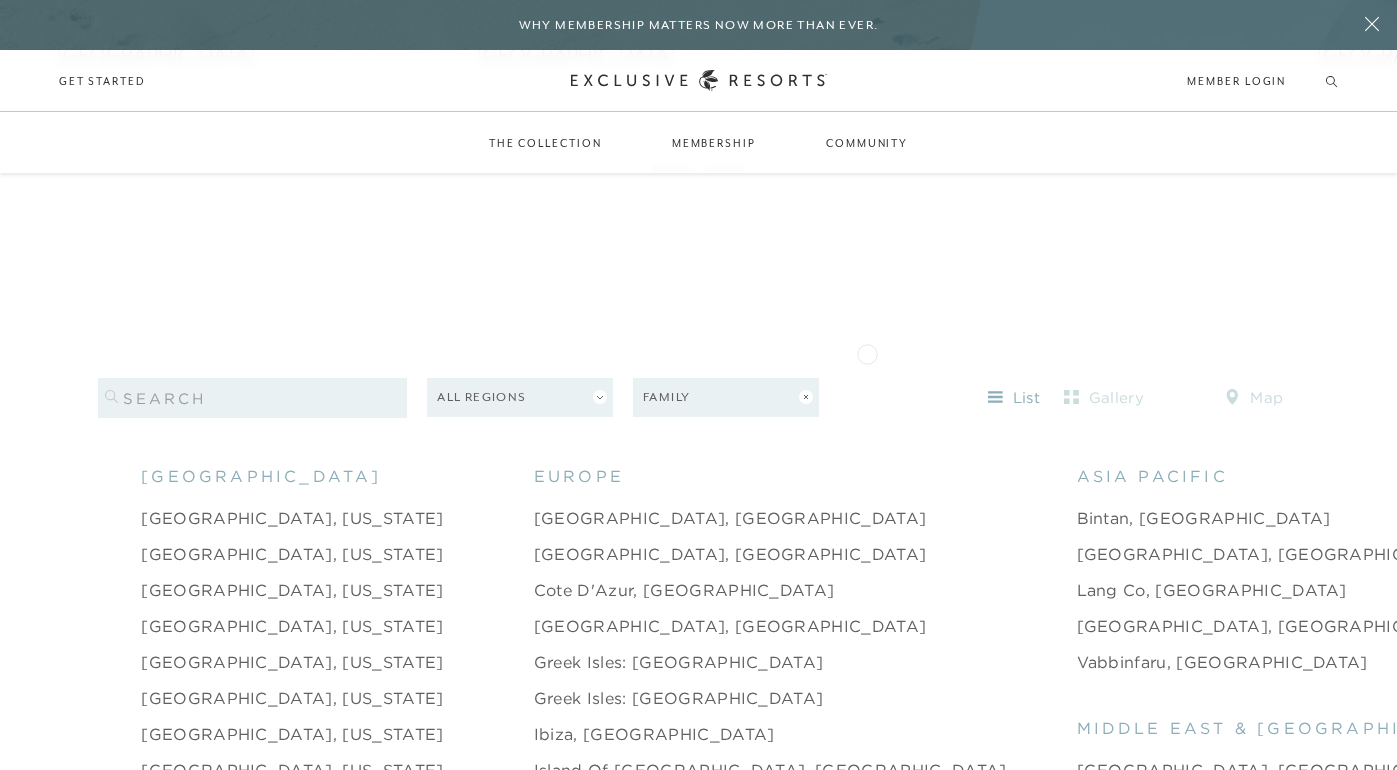 scroll, scrollTop: 1746, scrollLeft: 0, axis: vertical 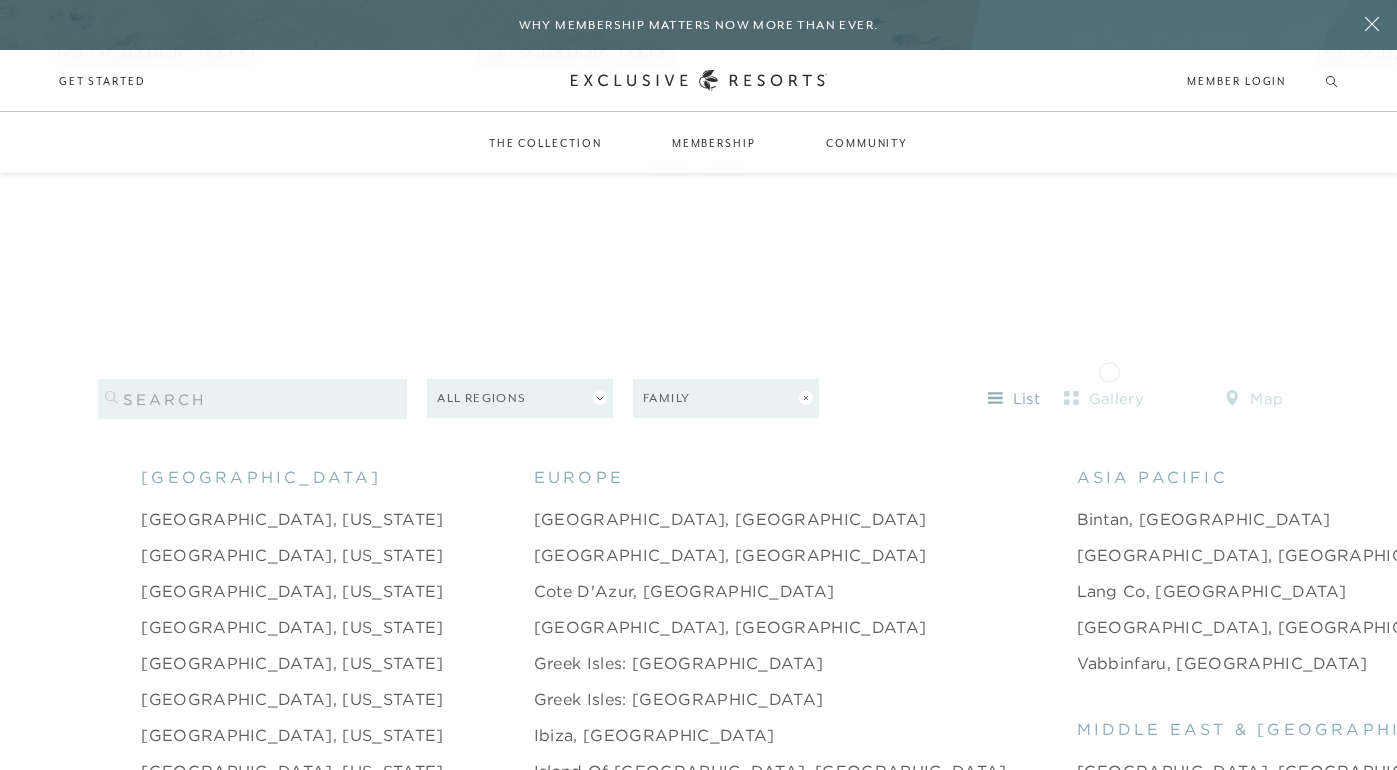 click on "gallery" at bounding box center [1104, 399] 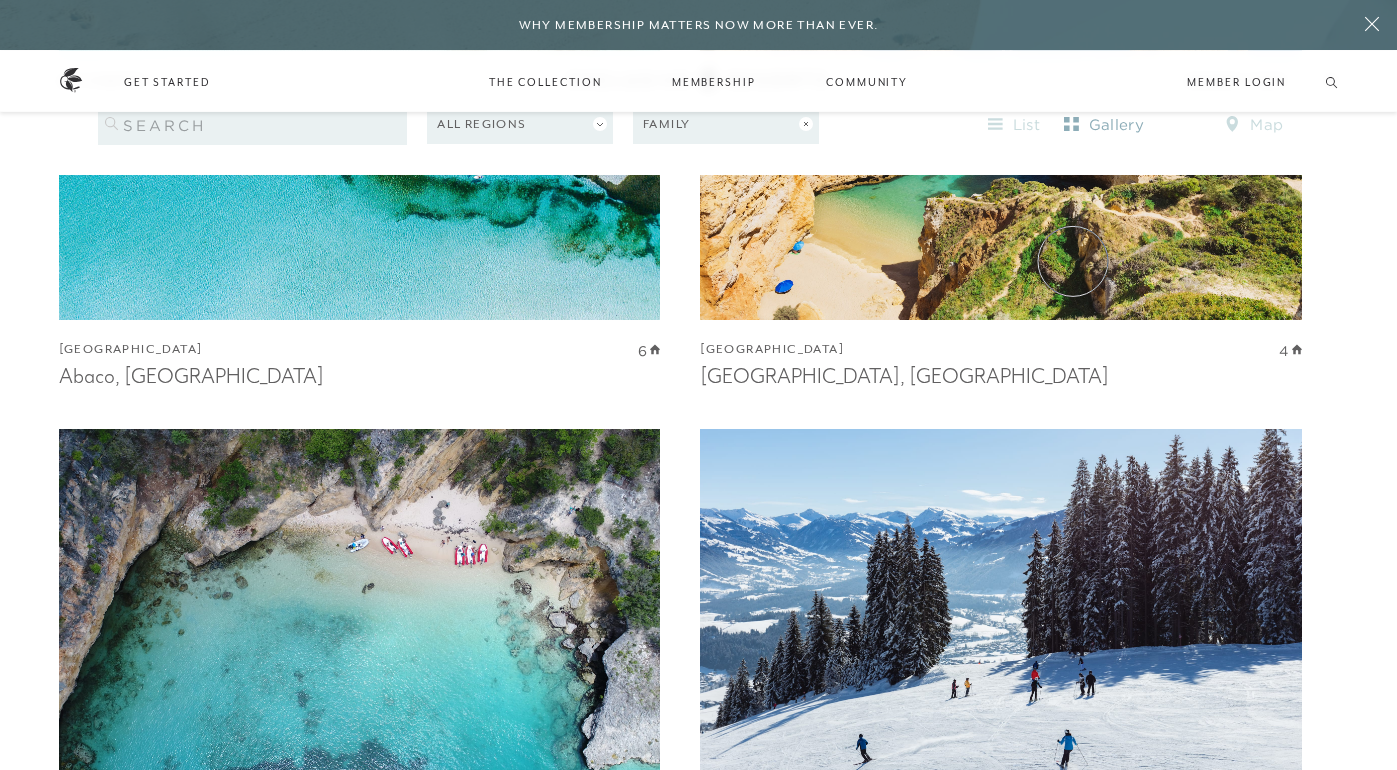 scroll, scrollTop: 2246, scrollLeft: 0, axis: vertical 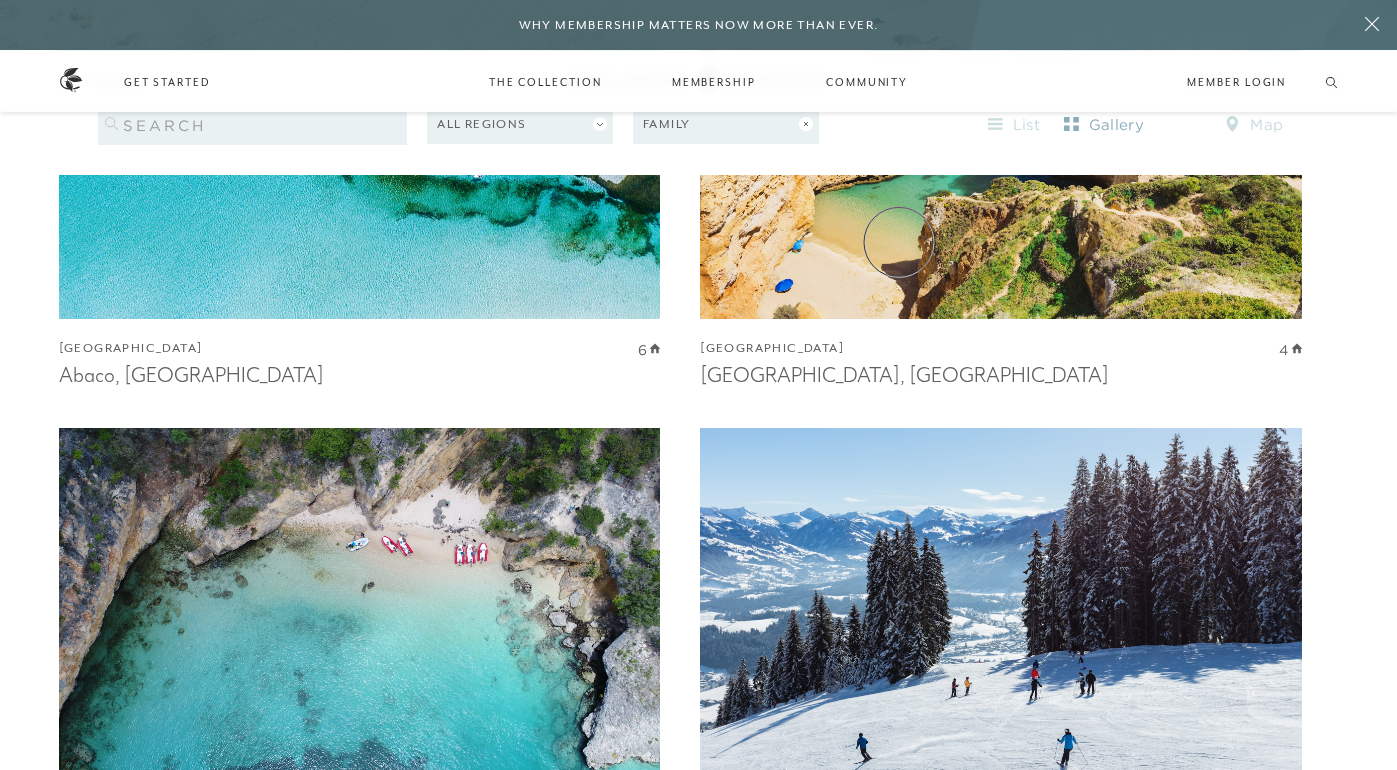click at bounding box center (1001, 133) 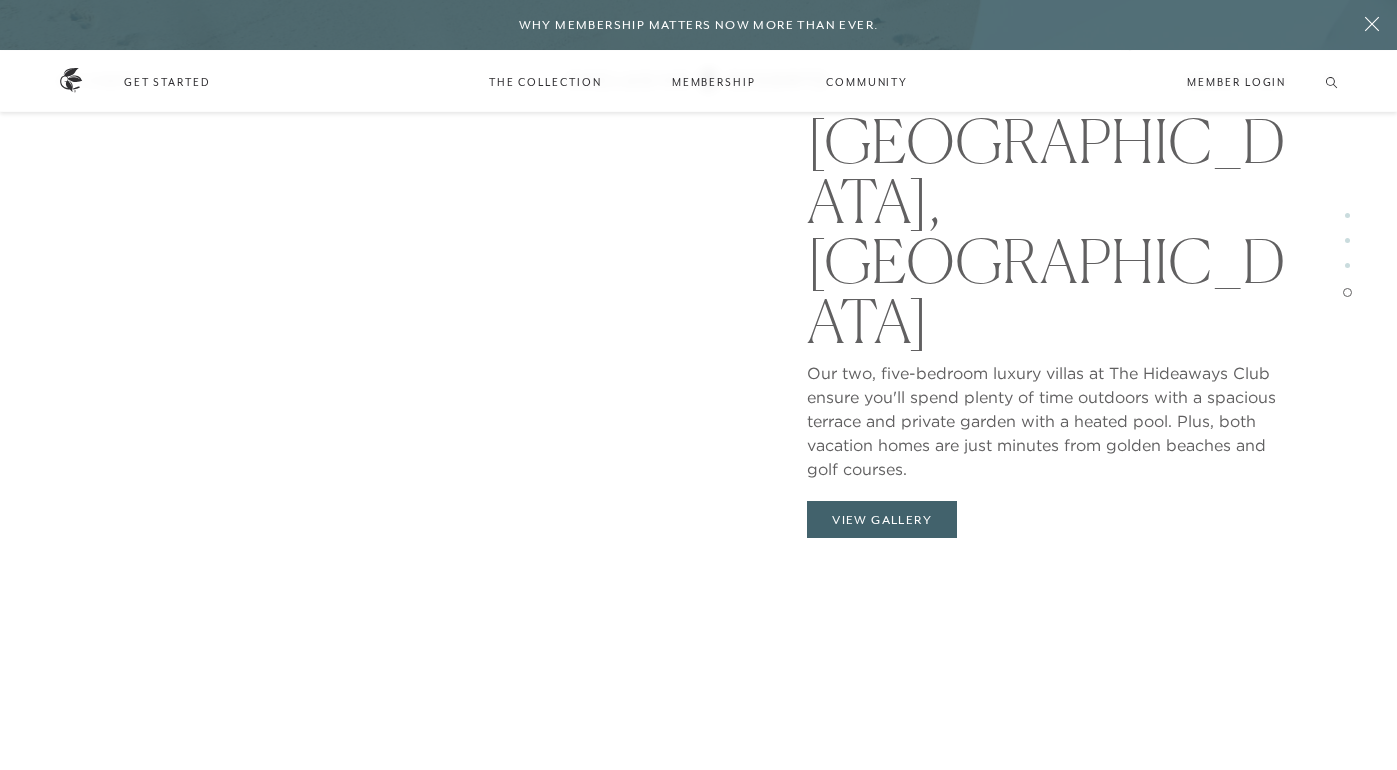 scroll, scrollTop: 5177, scrollLeft: 0, axis: vertical 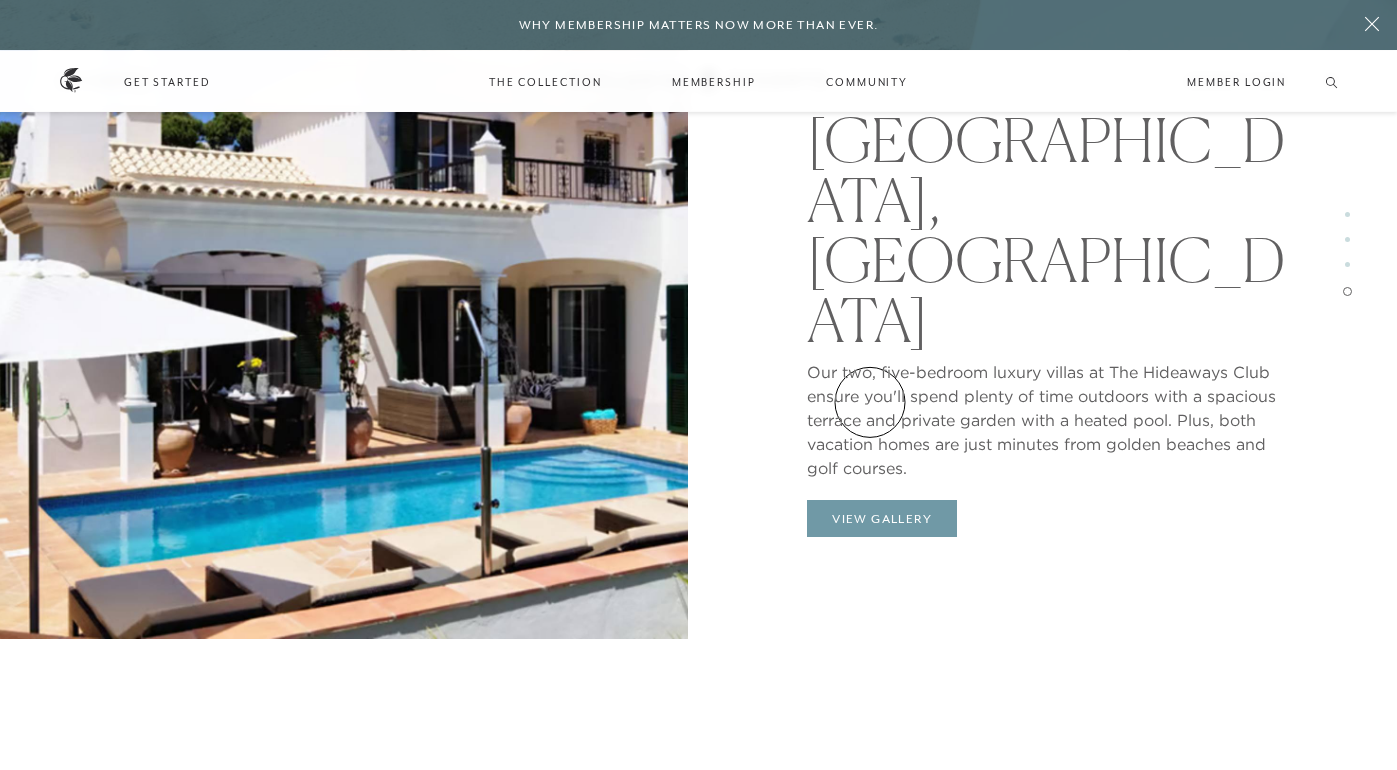 click on "View Gallery" at bounding box center [882, 519] 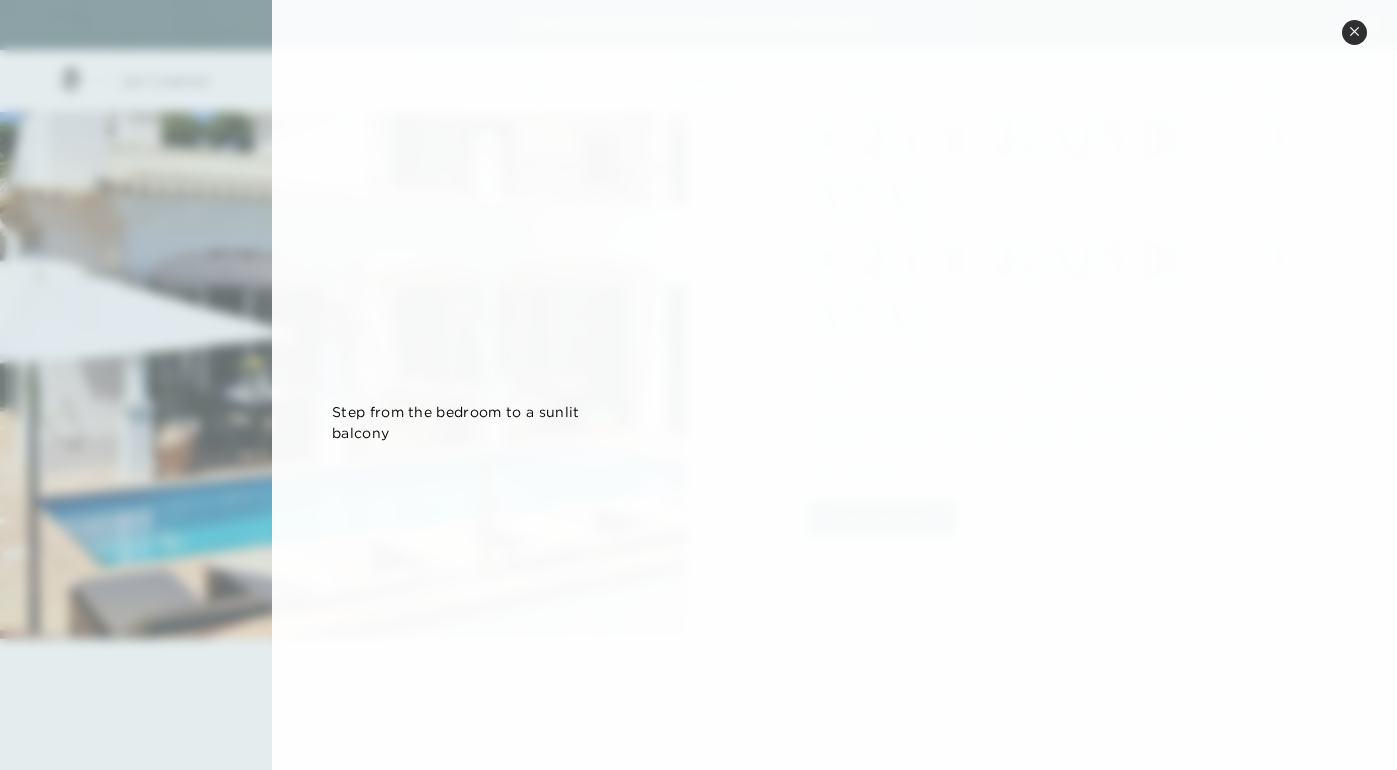 scroll, scrollTop: 1203, scrollLeft: 0, axis: vertical 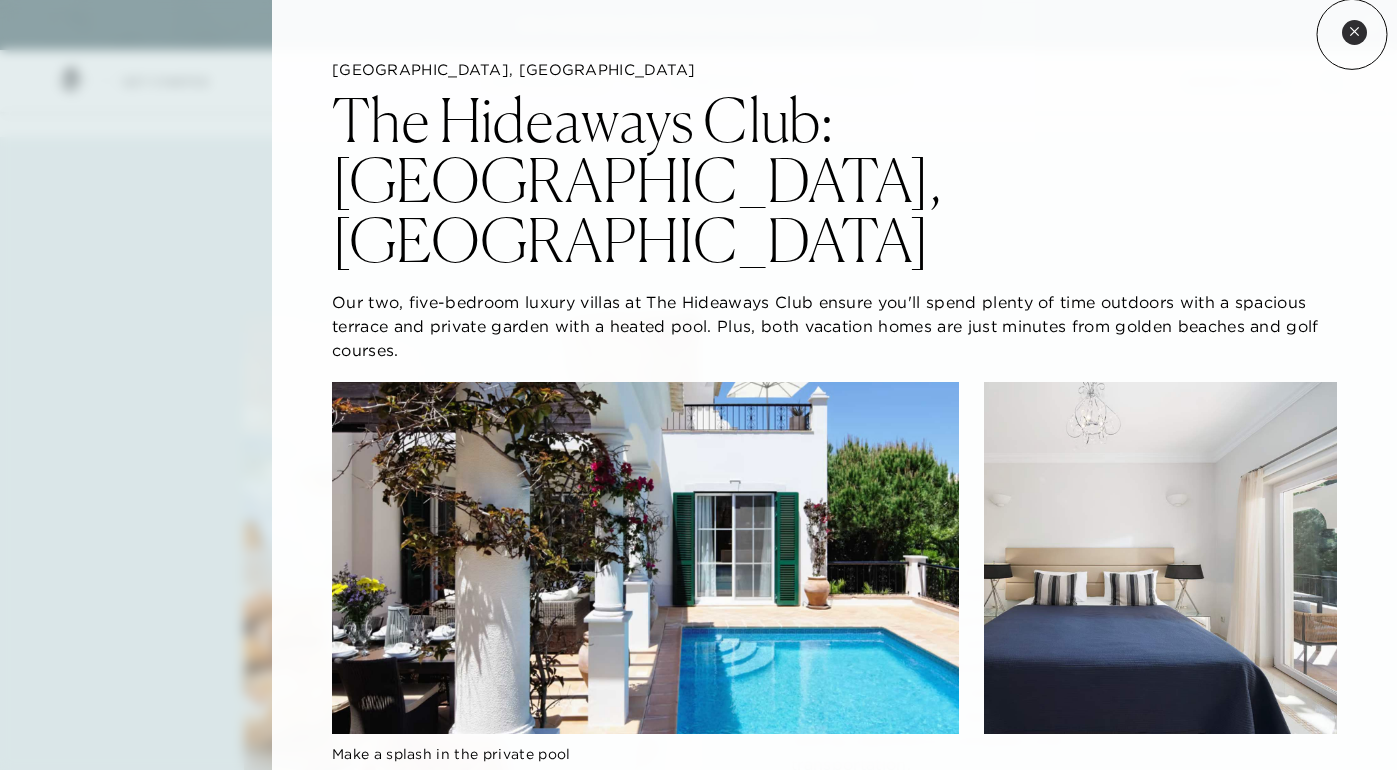 click 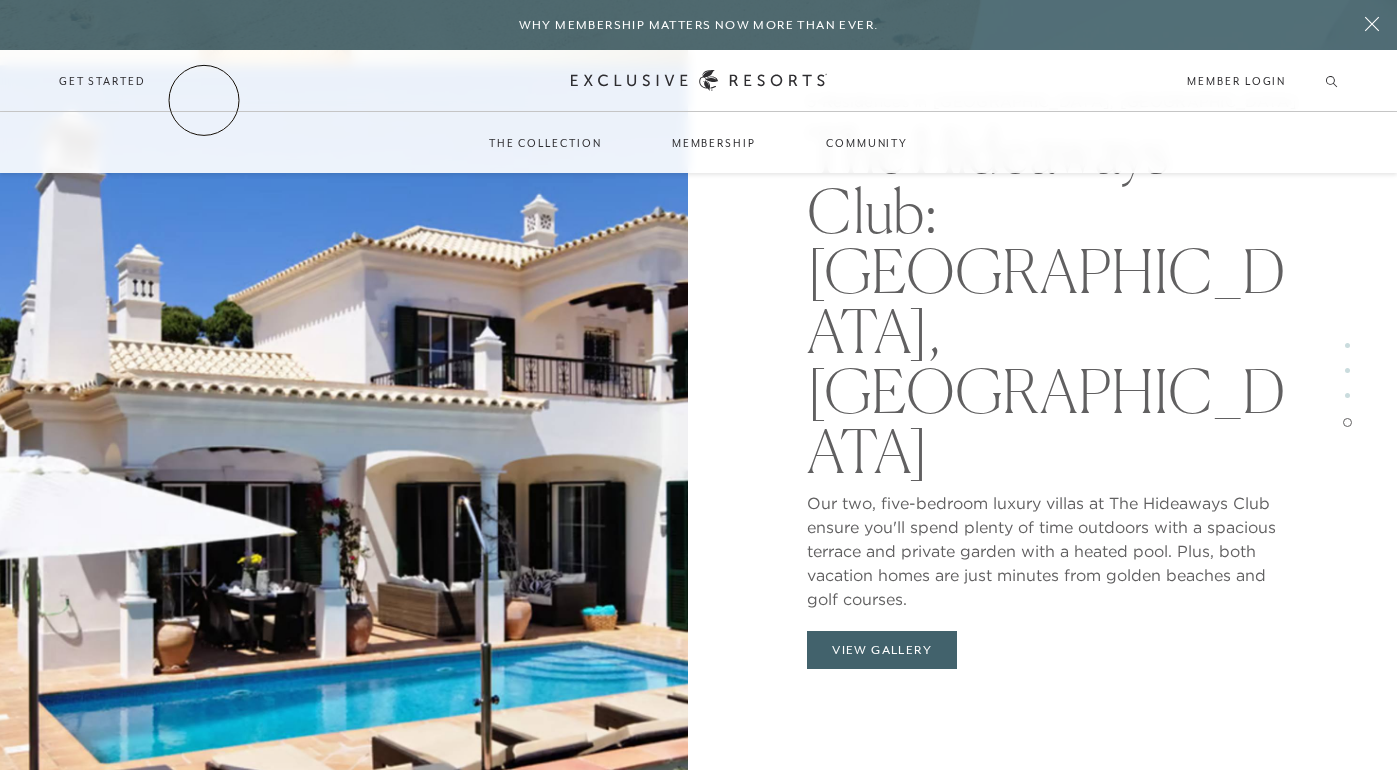 scroll, scrollTop: 4592, scrollLeft: 0, axis: vertical 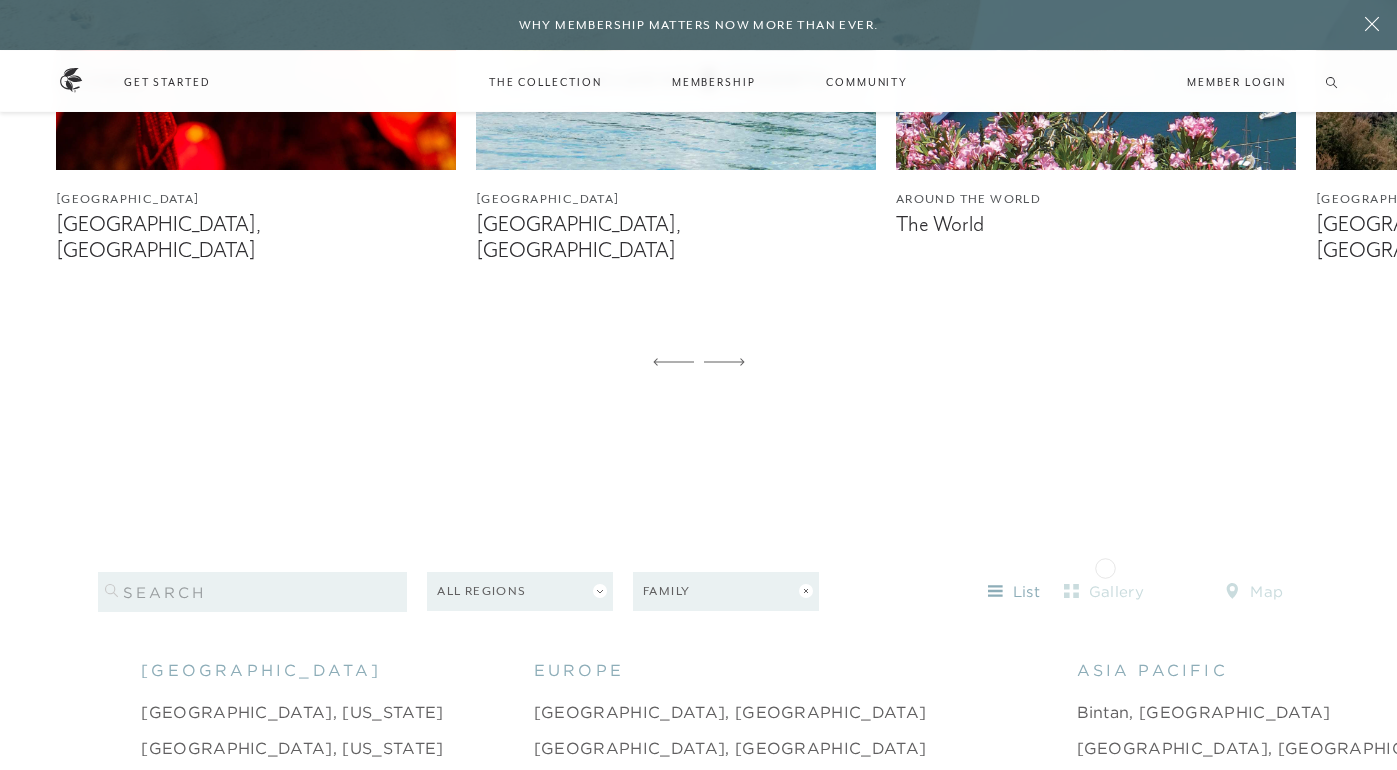 click on "gallery" at bounding box center (1104, 592) 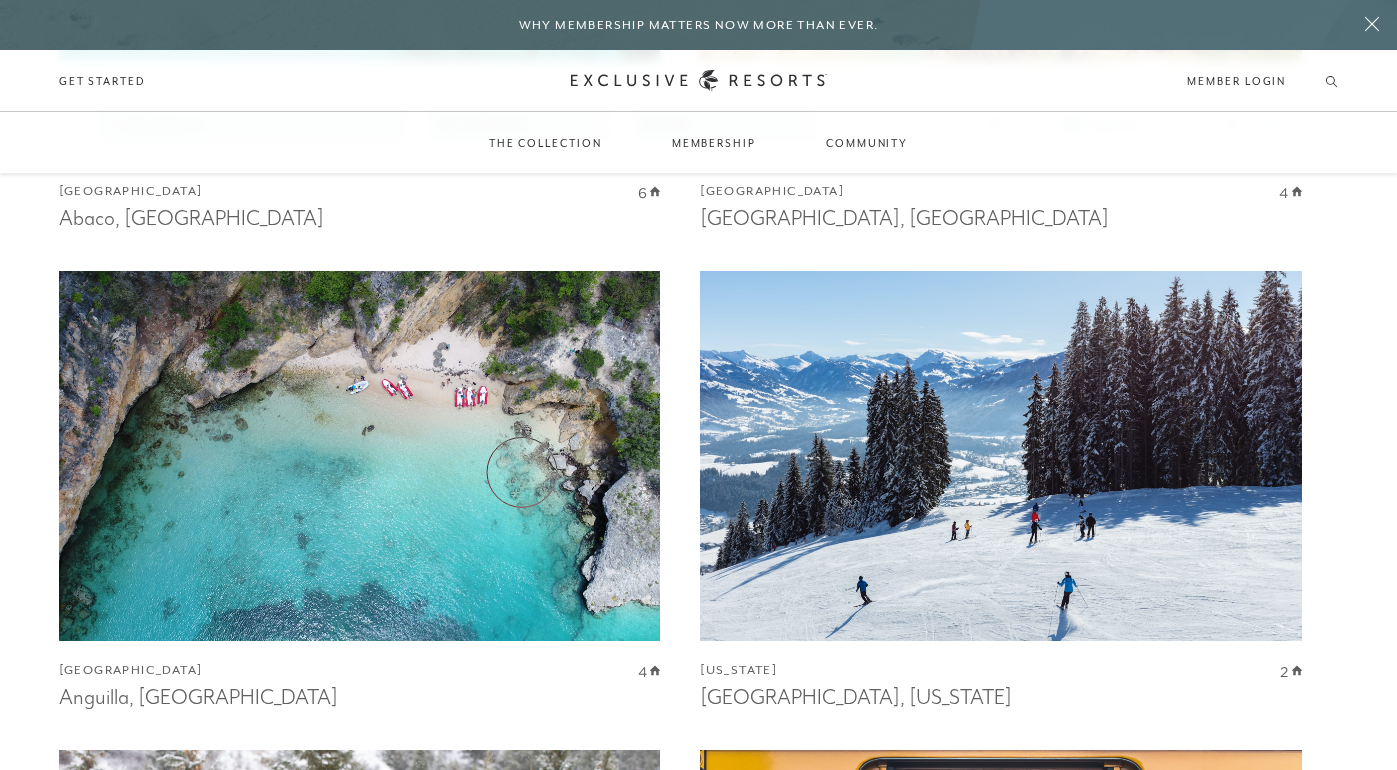scroll, scrollTop: 2401, scrollLeft: 0, axis: vertical 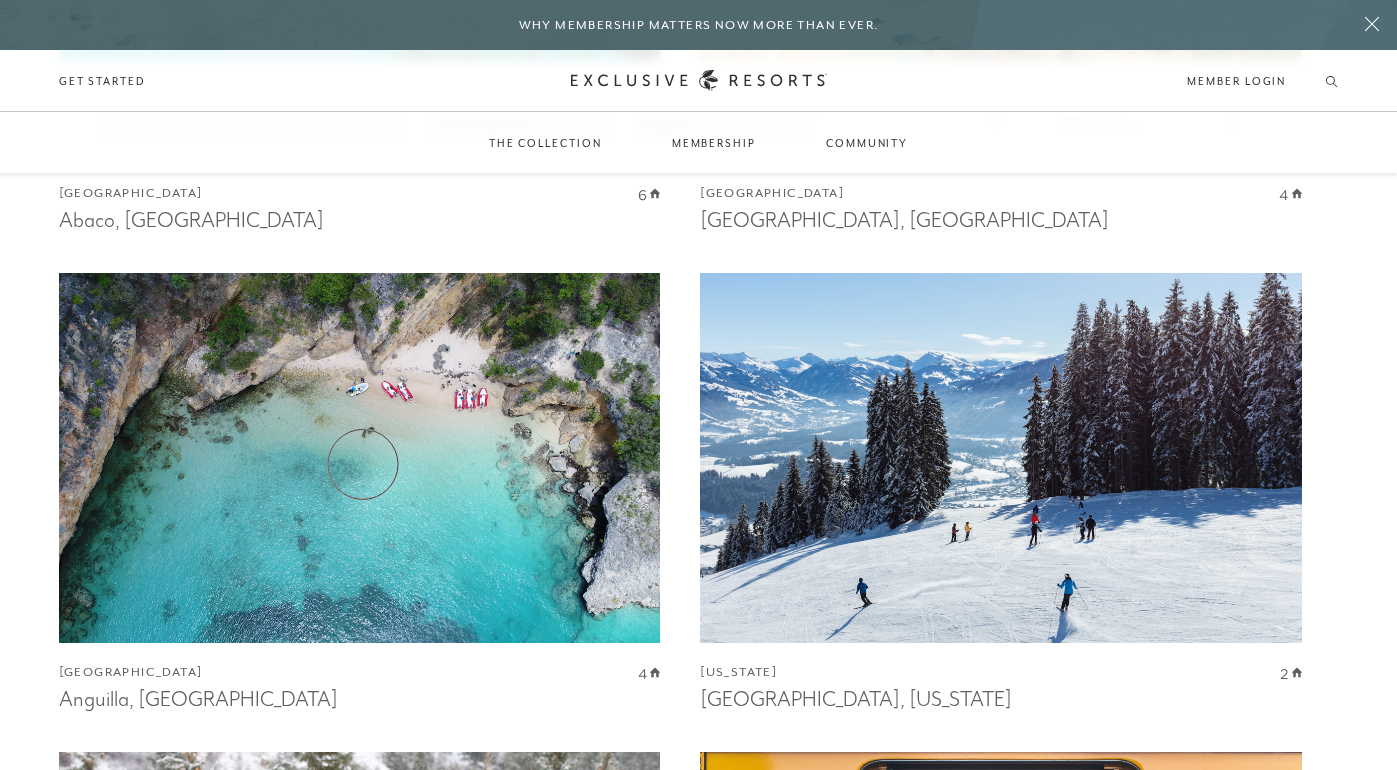 click at bounding box center [360, 457] 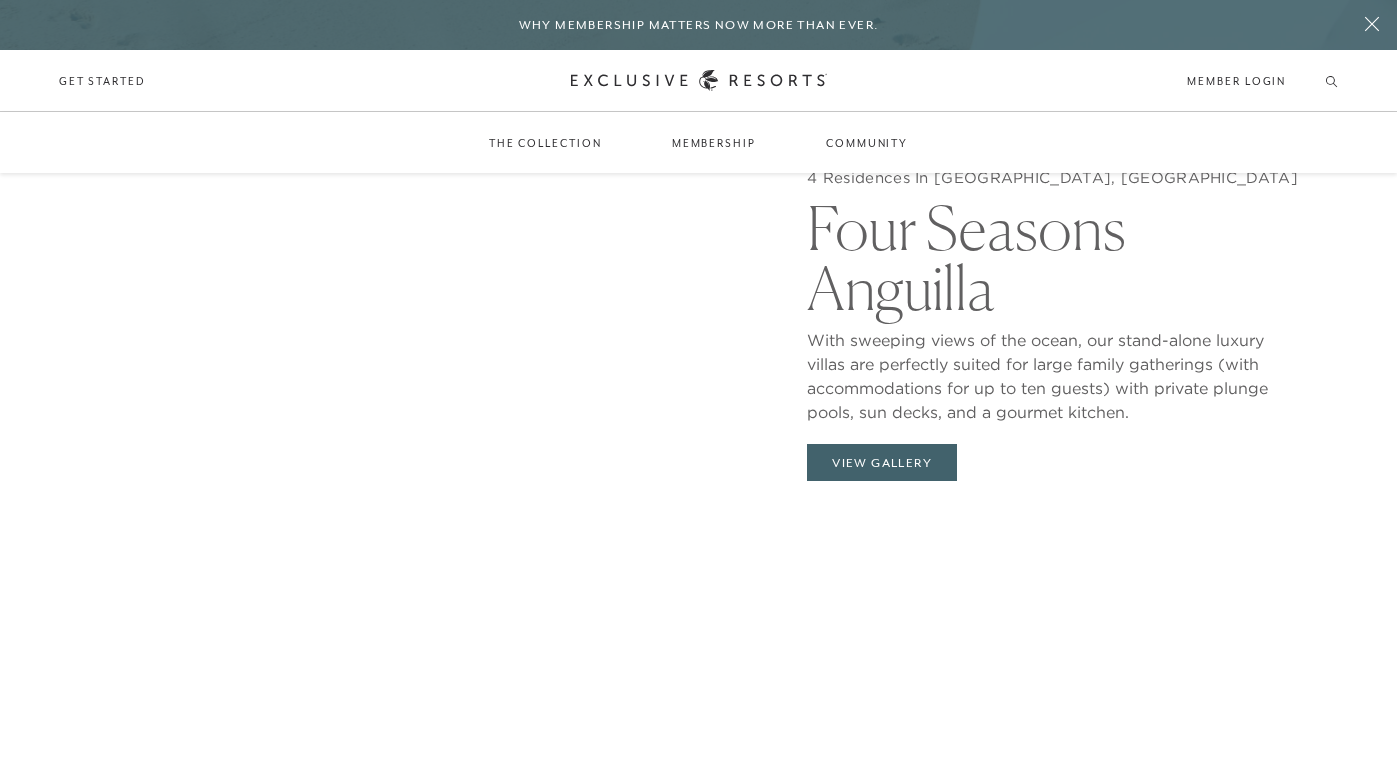 scroll, scrollTop: 2013, scrollLeft: 0, axis: vertical 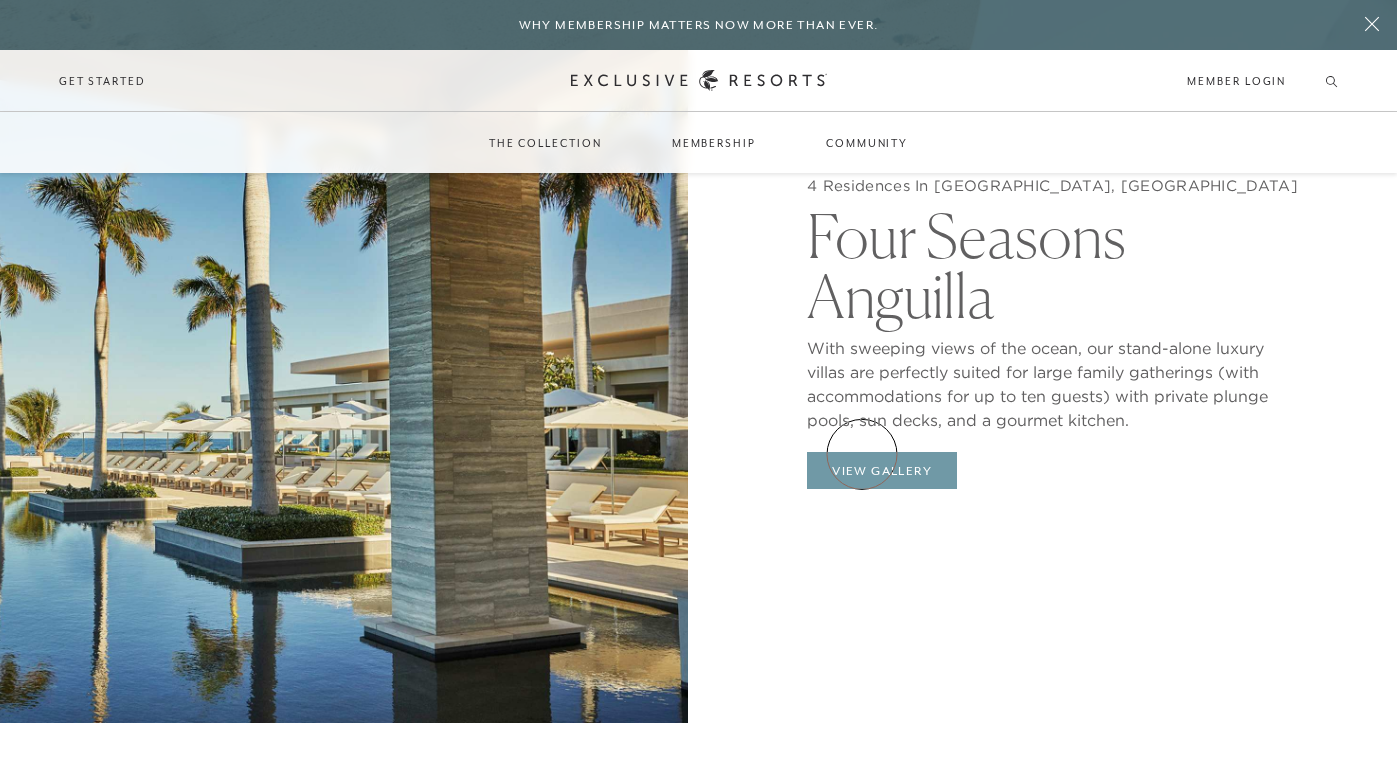click on "View Gallery" at bounding box center (882, 471) 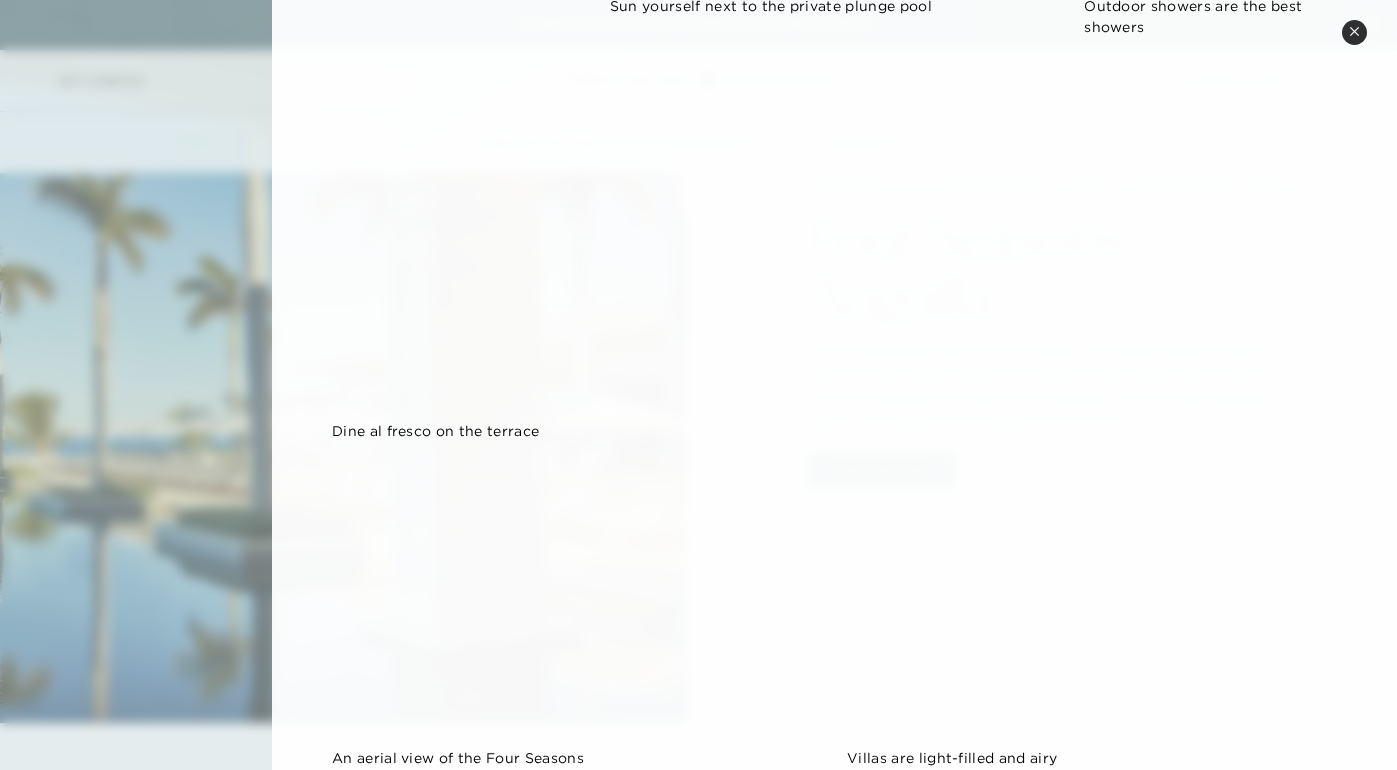 scroll, scrollTop: 1504, scrollLeft: 0, axis: vertical 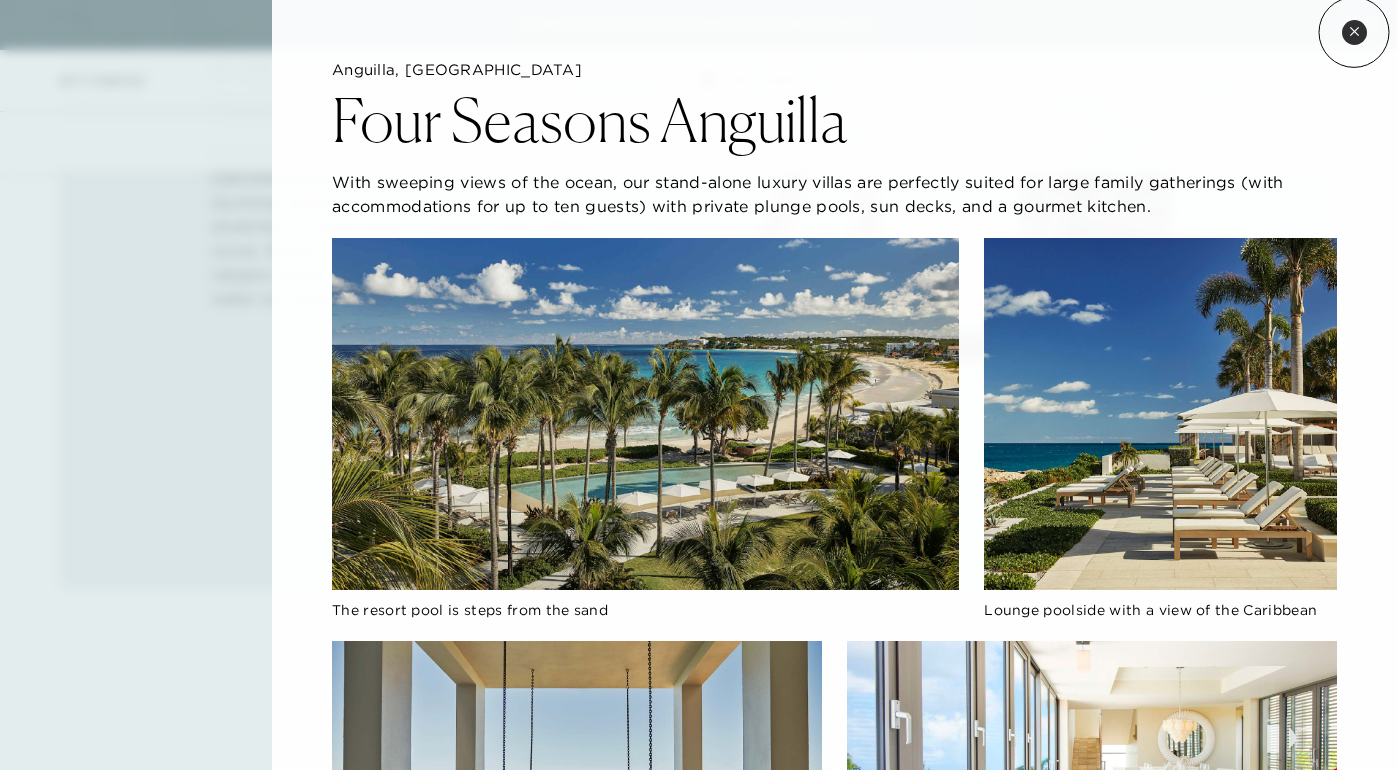 click 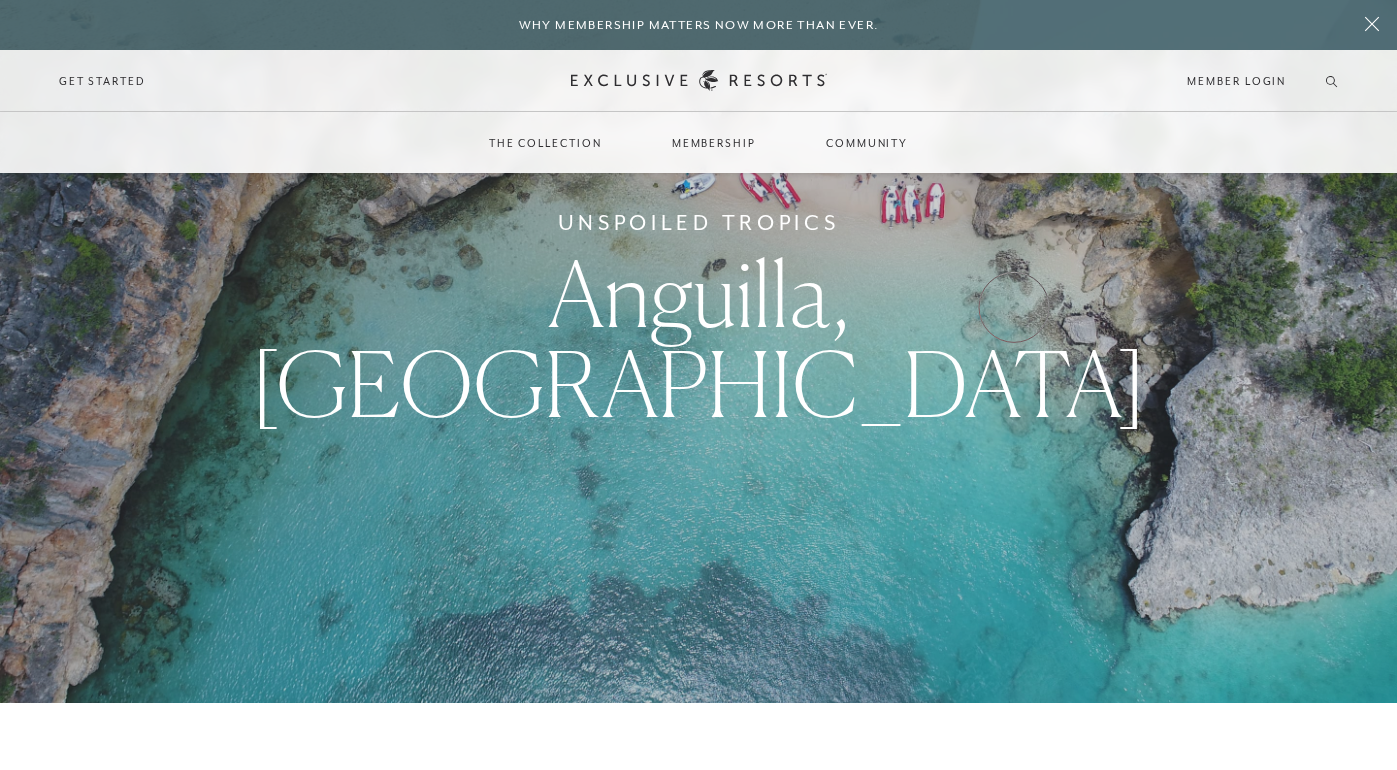 scroll, scrollTop: 0, scrollLeft: 0, axis: both 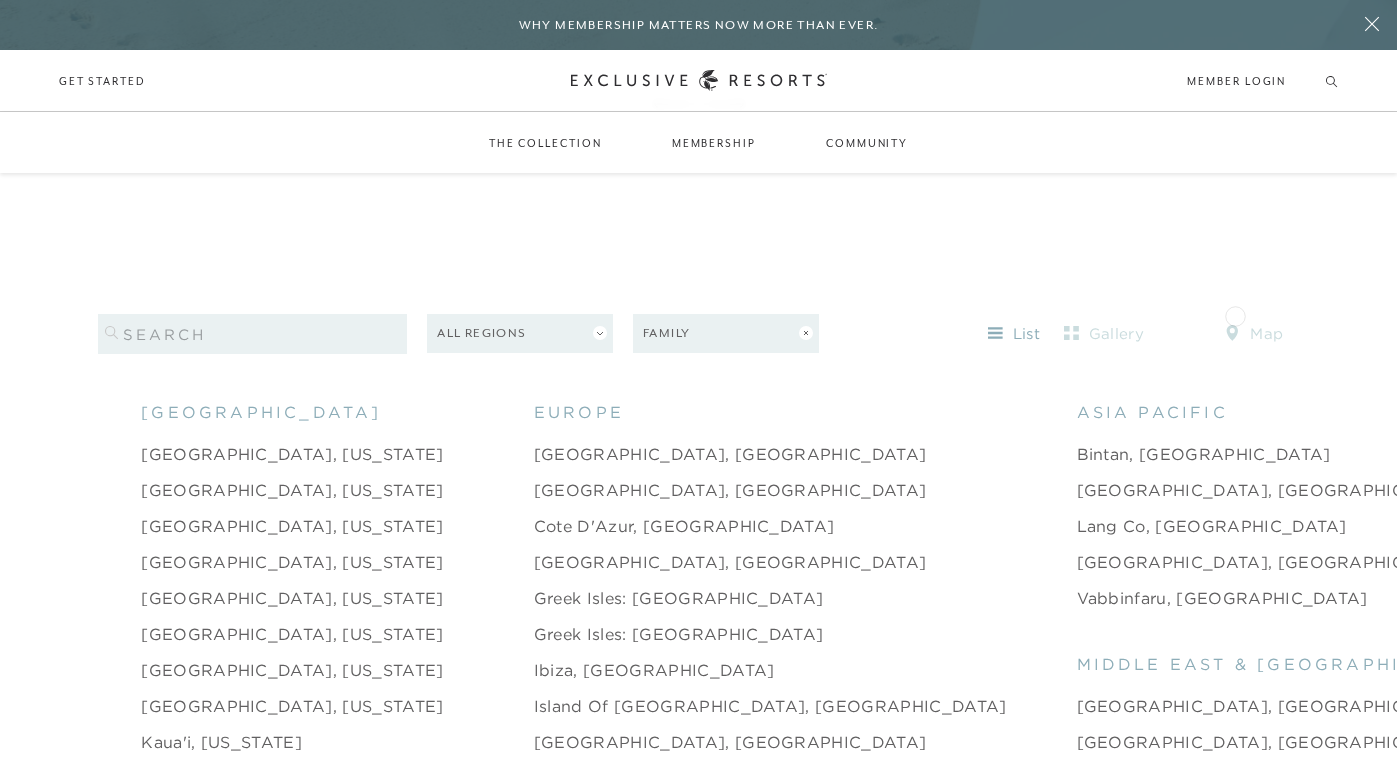 click 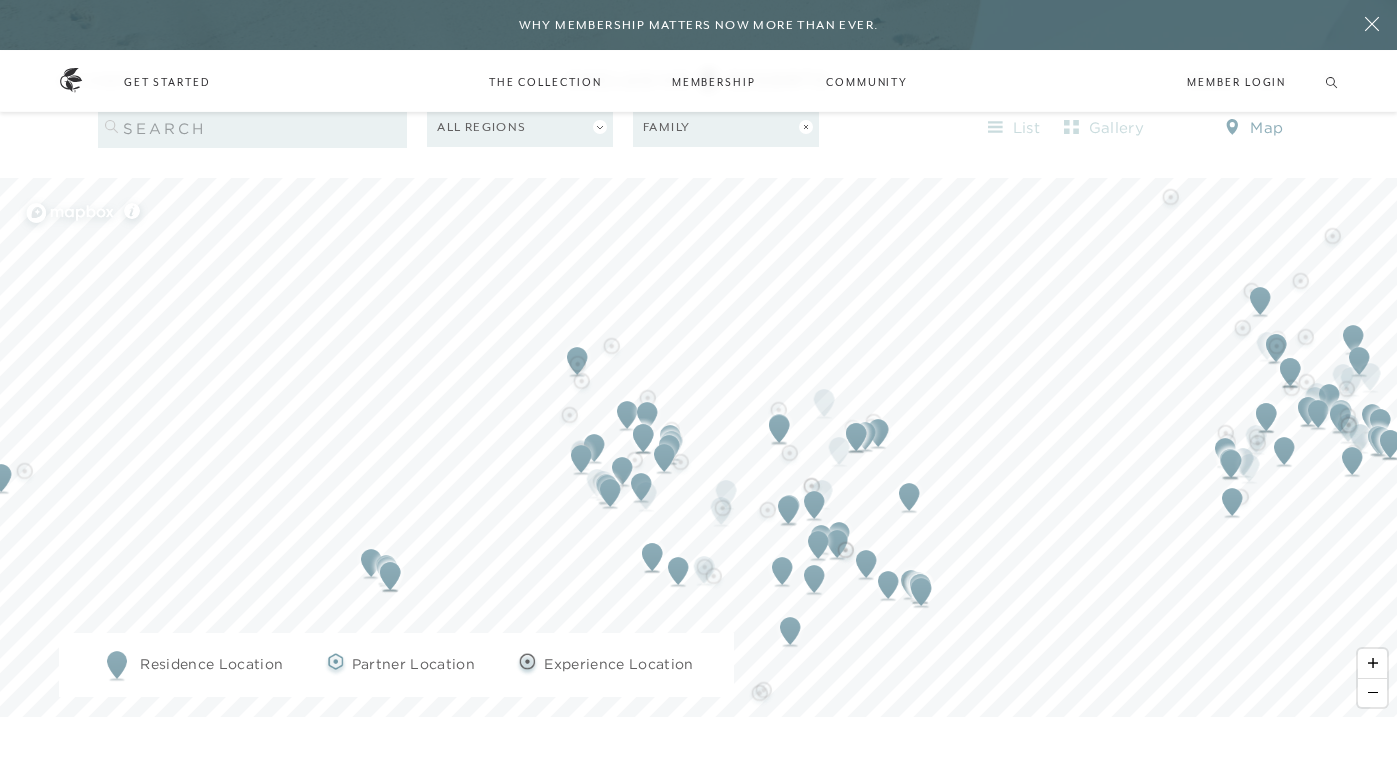 scroll, scrollTop: 2024, scrollLeft: 0, axis: vertical 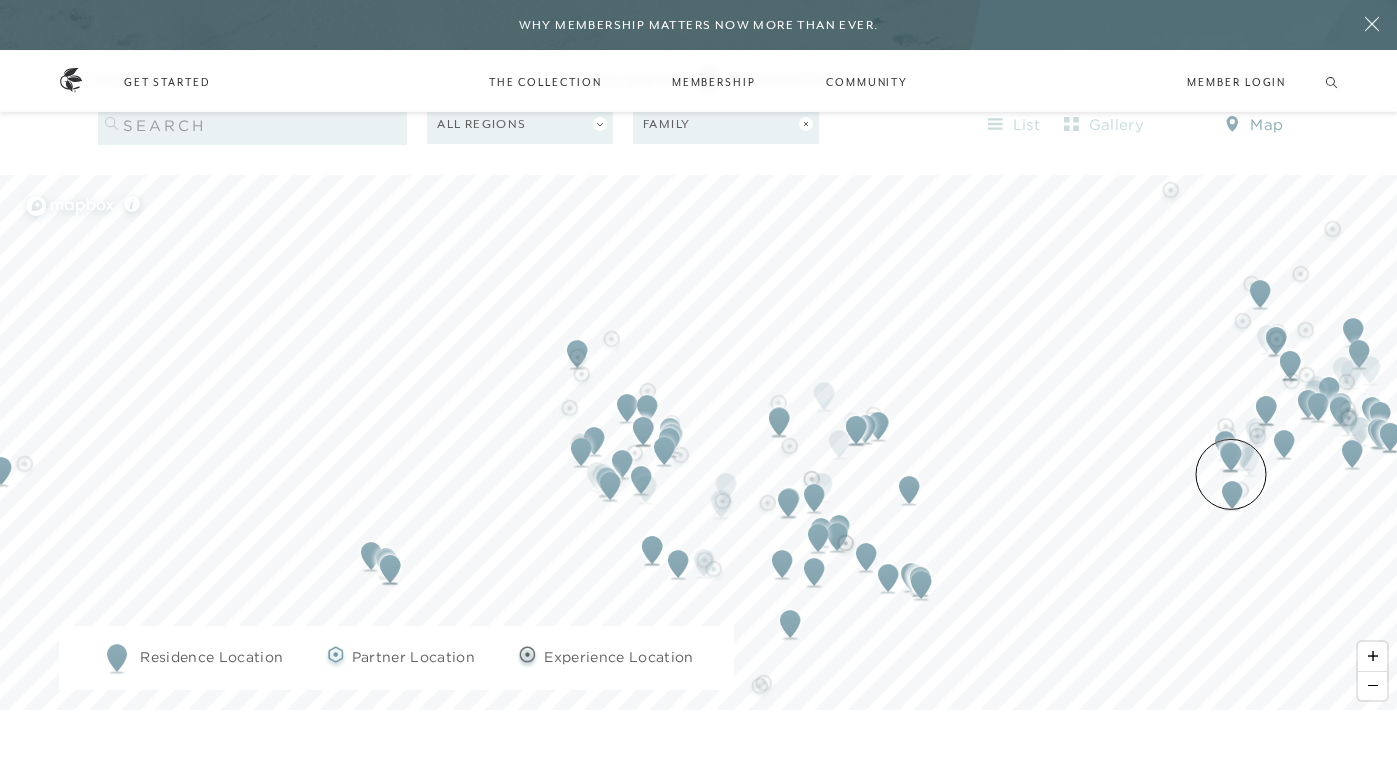 click 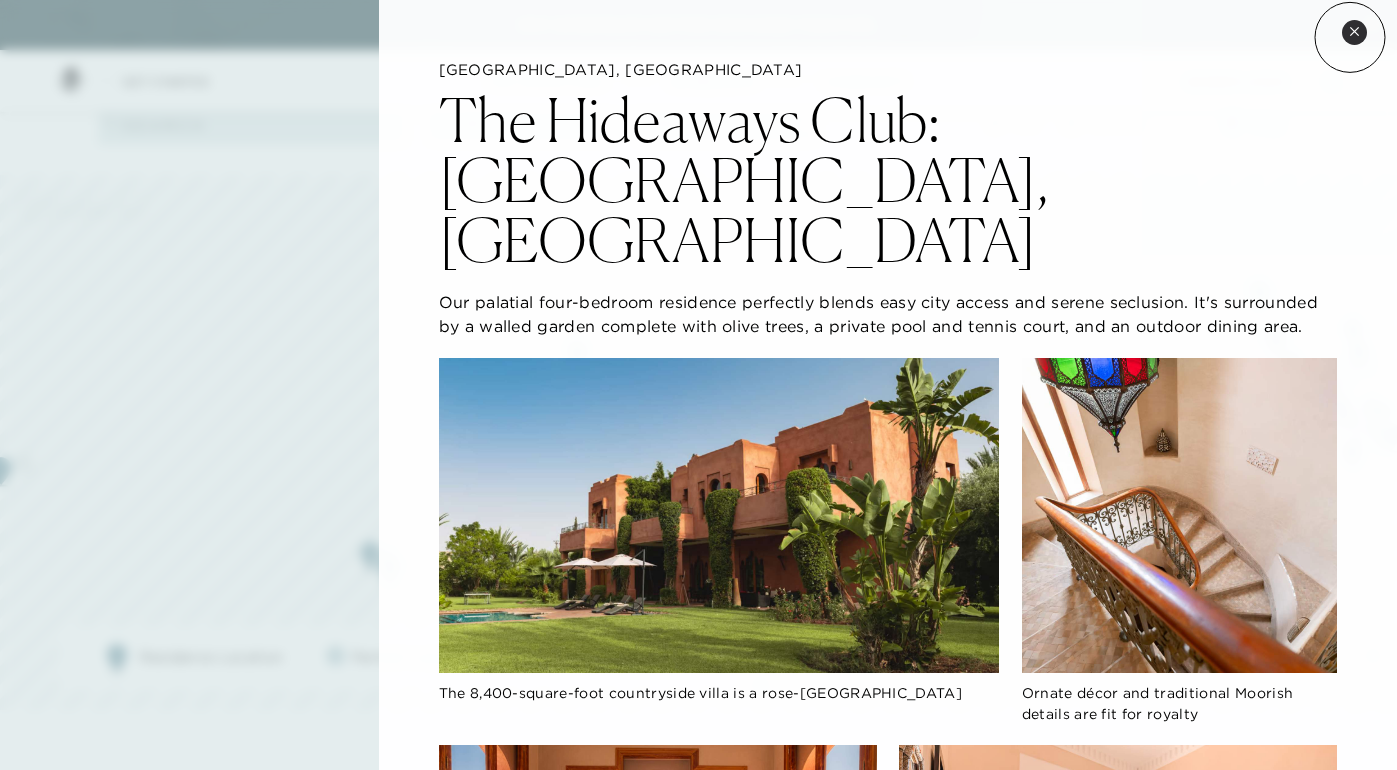 click on "Close quickview" at bounding box center [1354, 32] 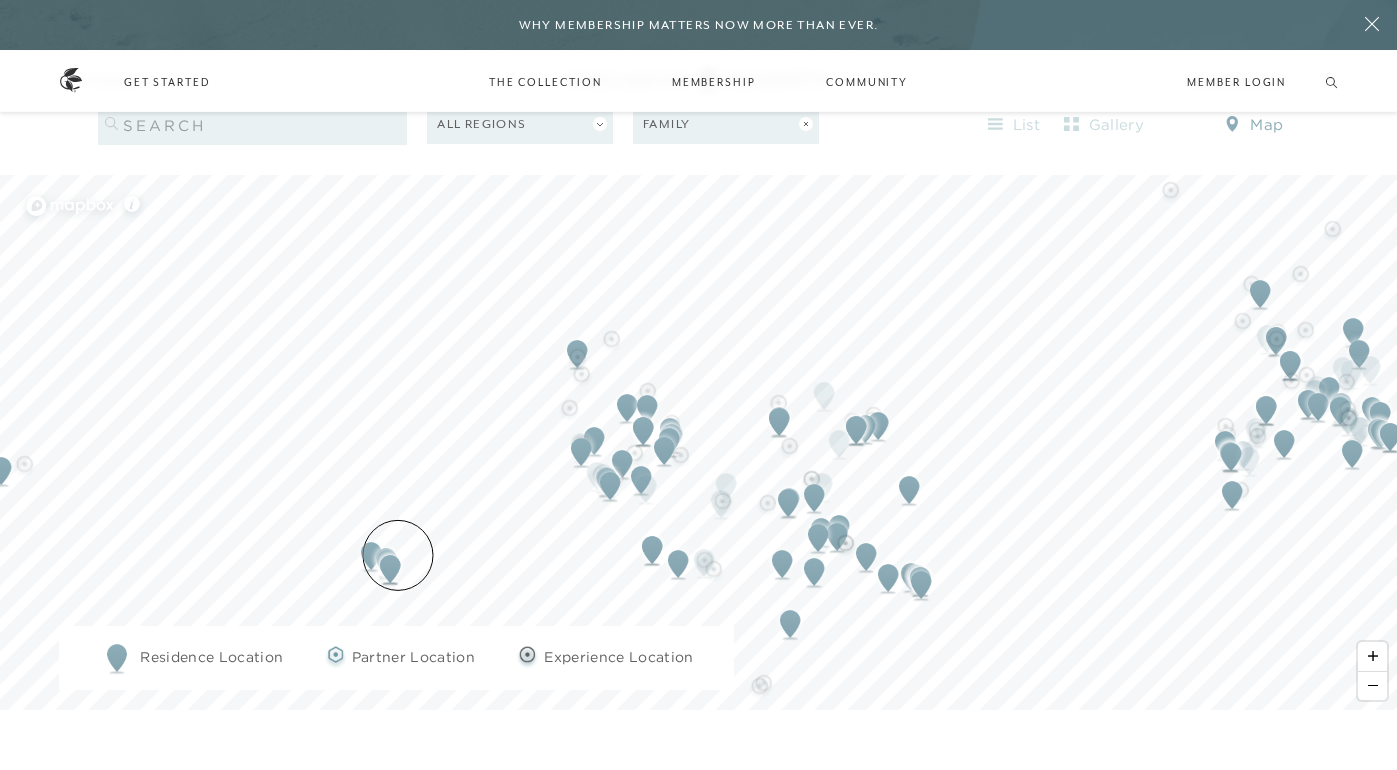 click 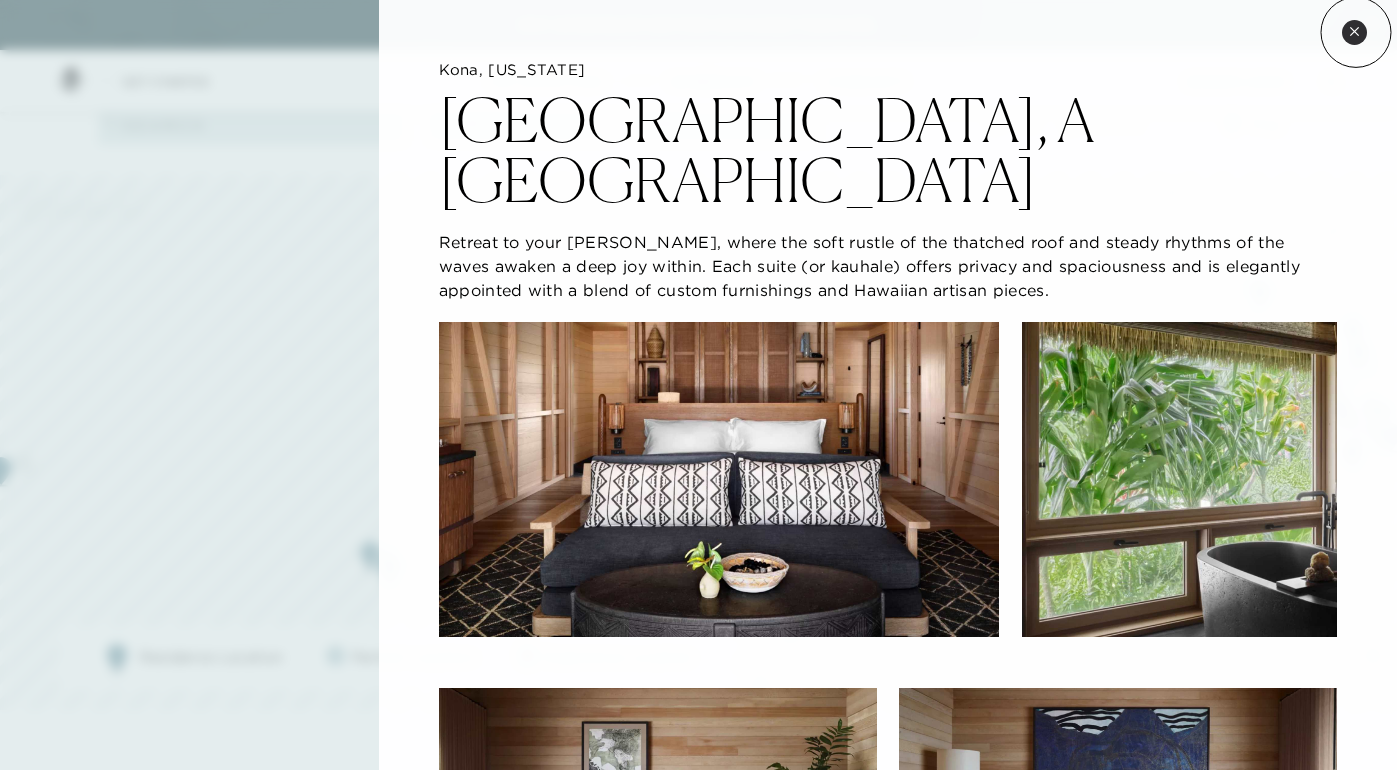 click 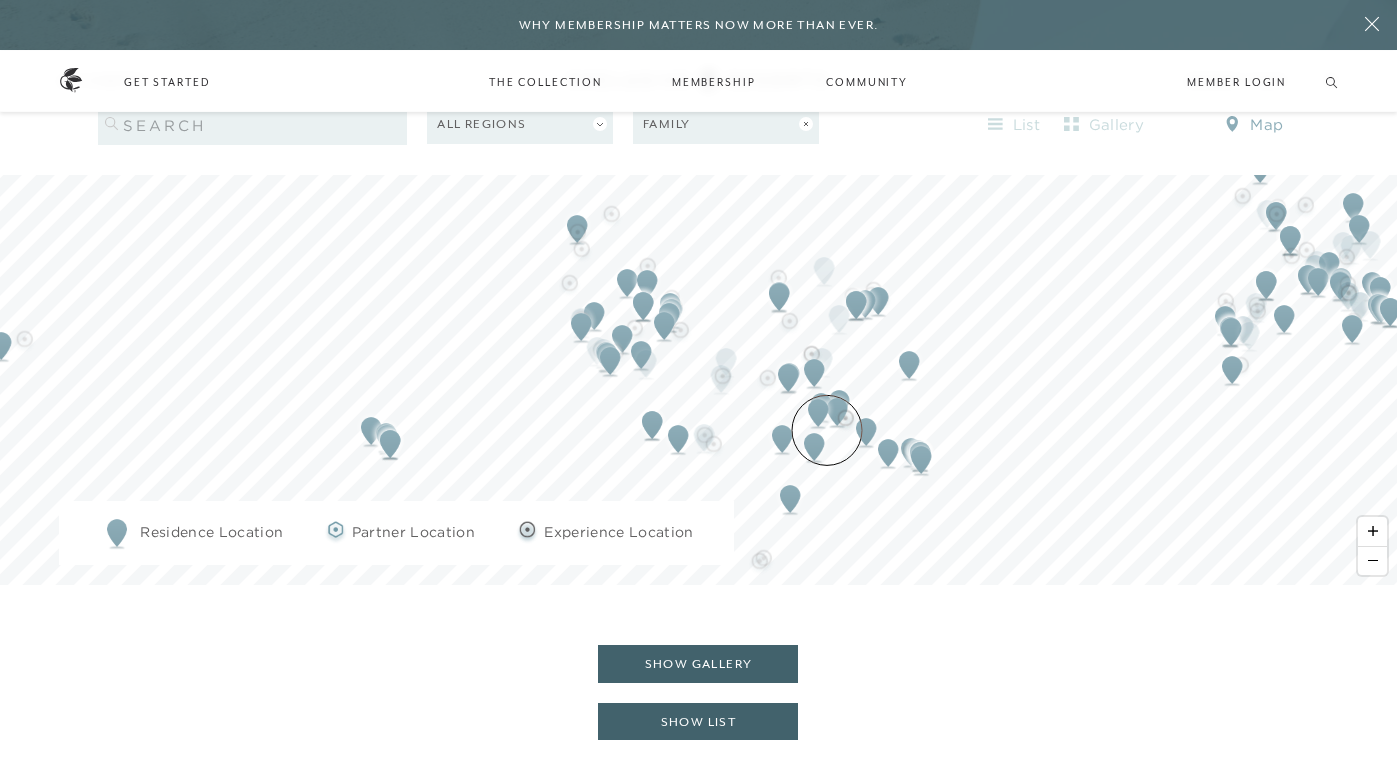 scroll, scrollTop: 2150, scrollLeft: 0, axis: vertical 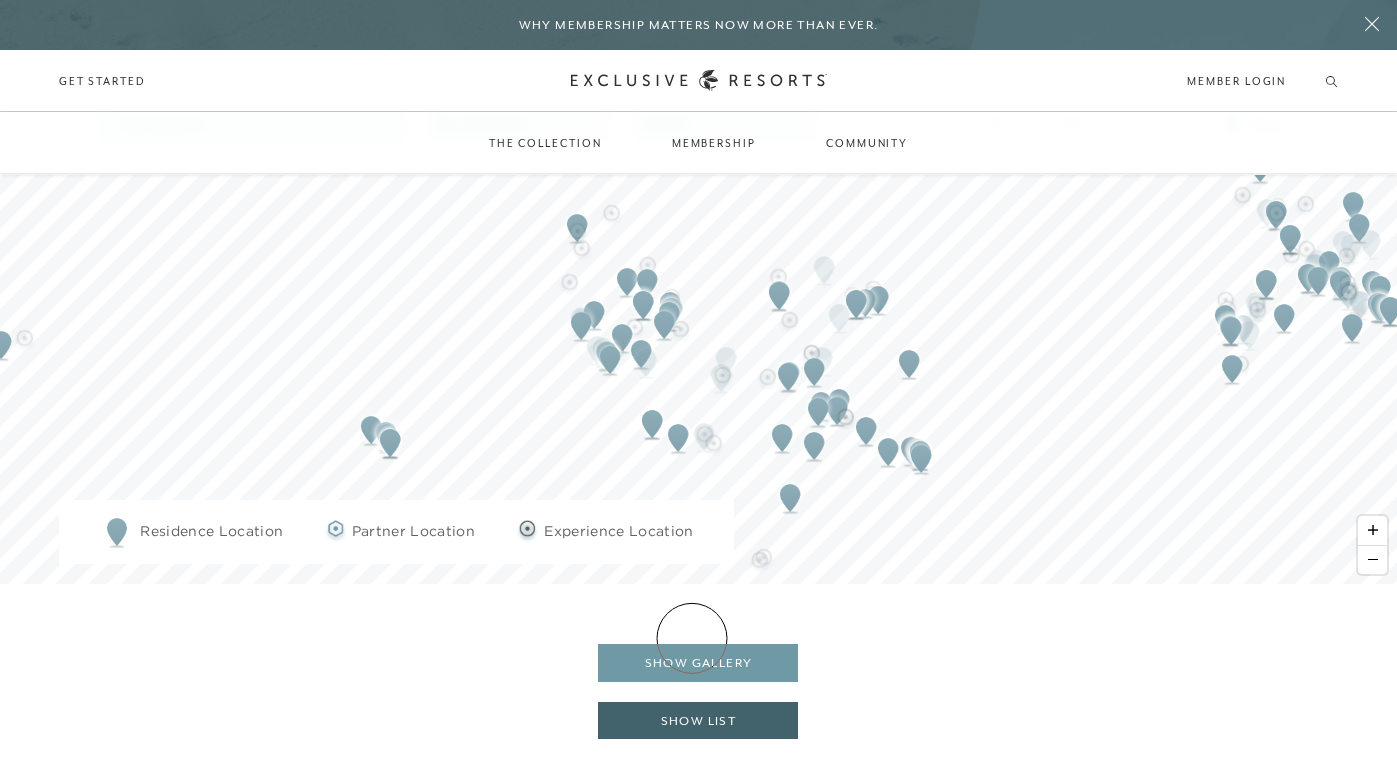 click on "show gallery" at bounding box center [698, 663] 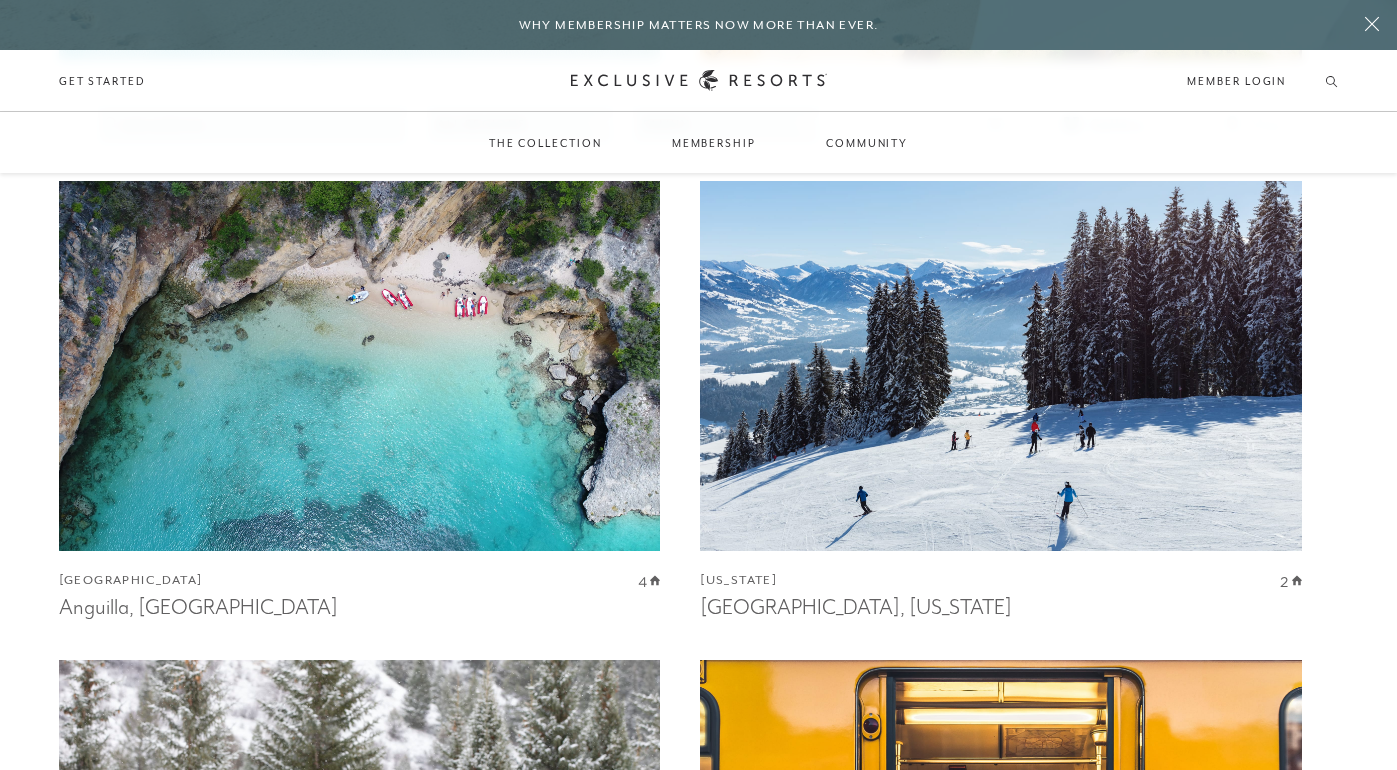 scroll, scrollTop: 2448, scrollLeft: 0, axis: vertical 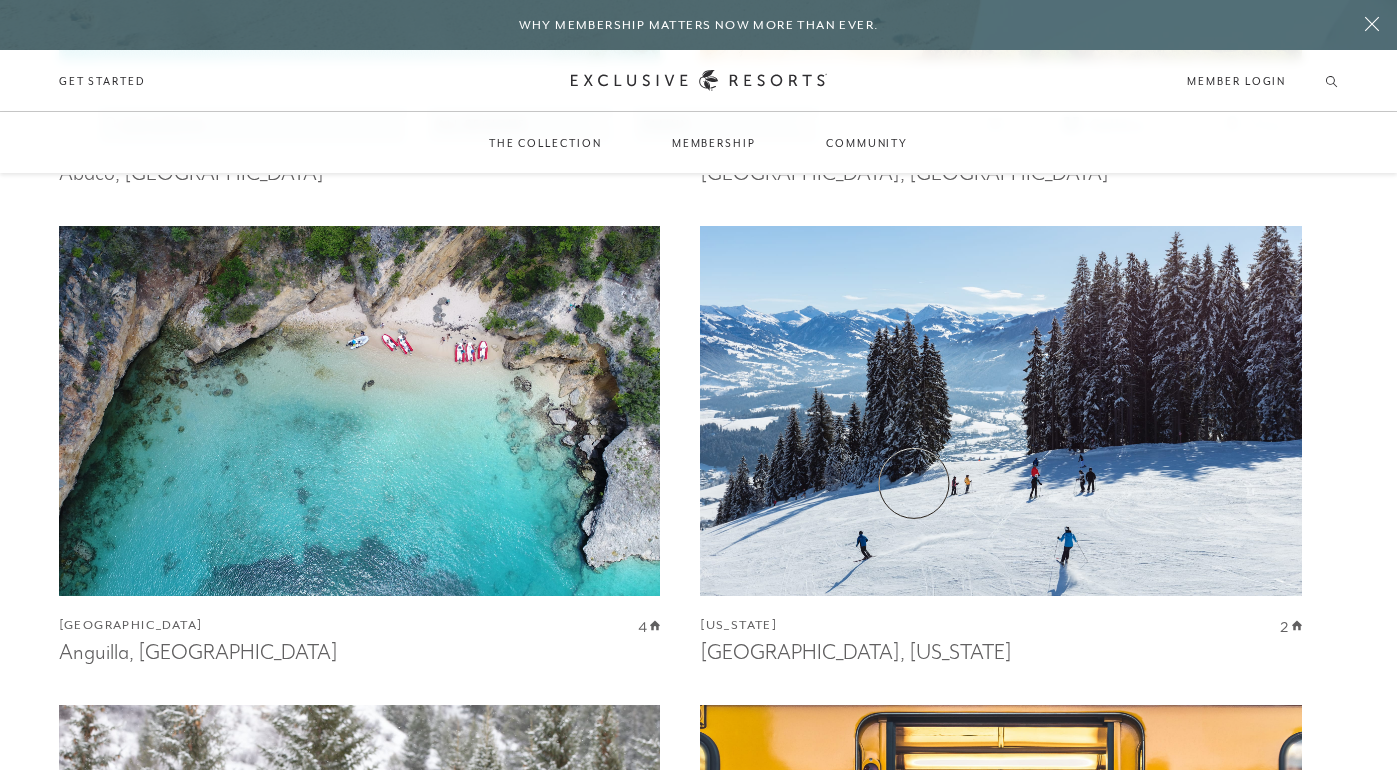 click at bounding box center [1001, 410] 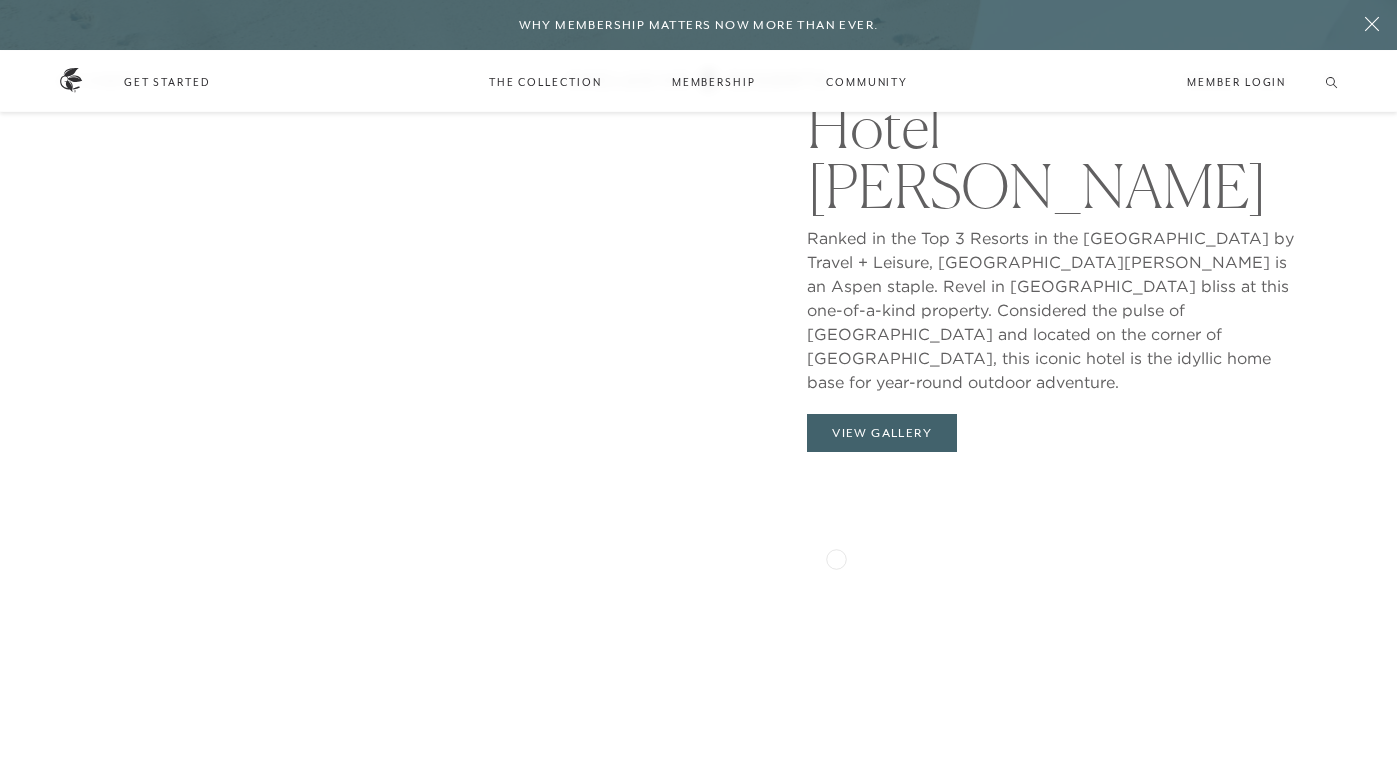 scroll, scrollTop: 2025, scrollLeft: 0, axis: vertical 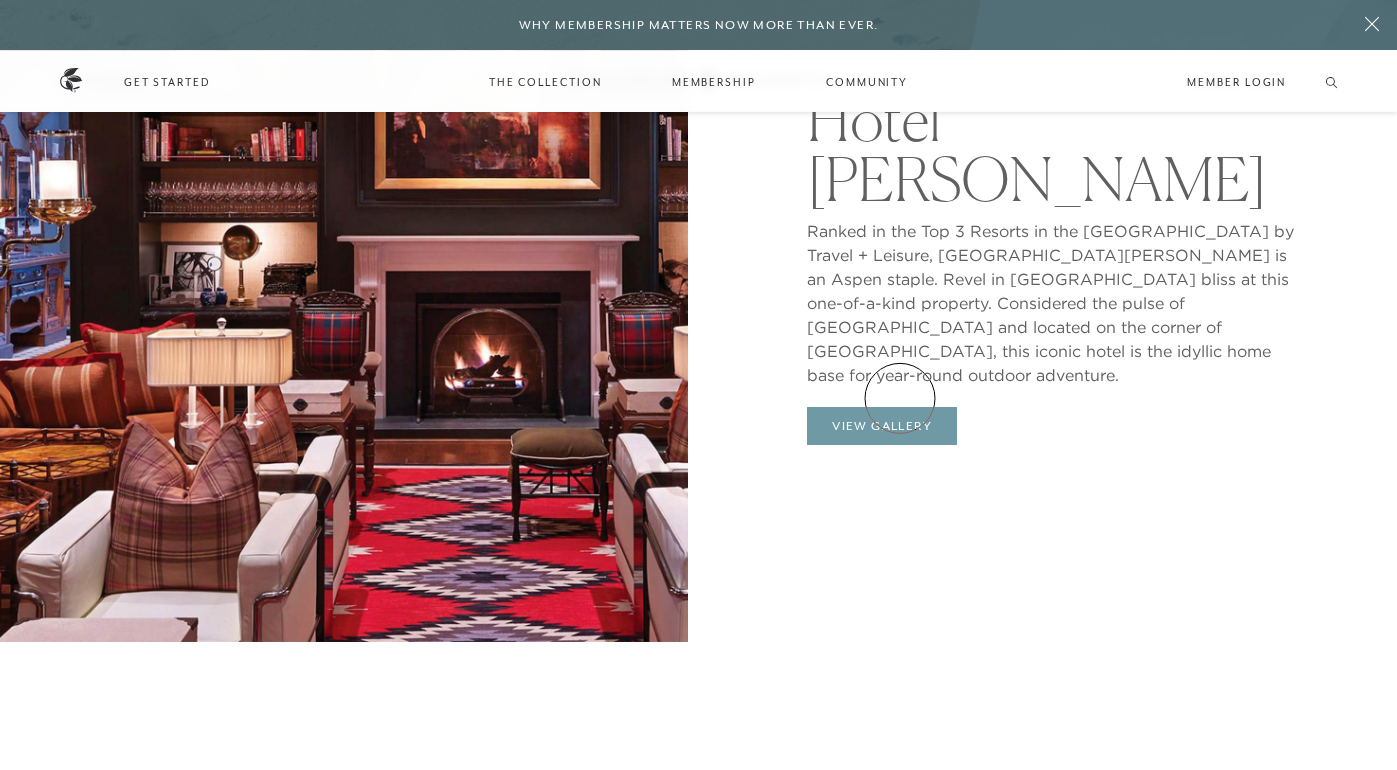 click on "View Gallery" at bounding box center (882, 426) 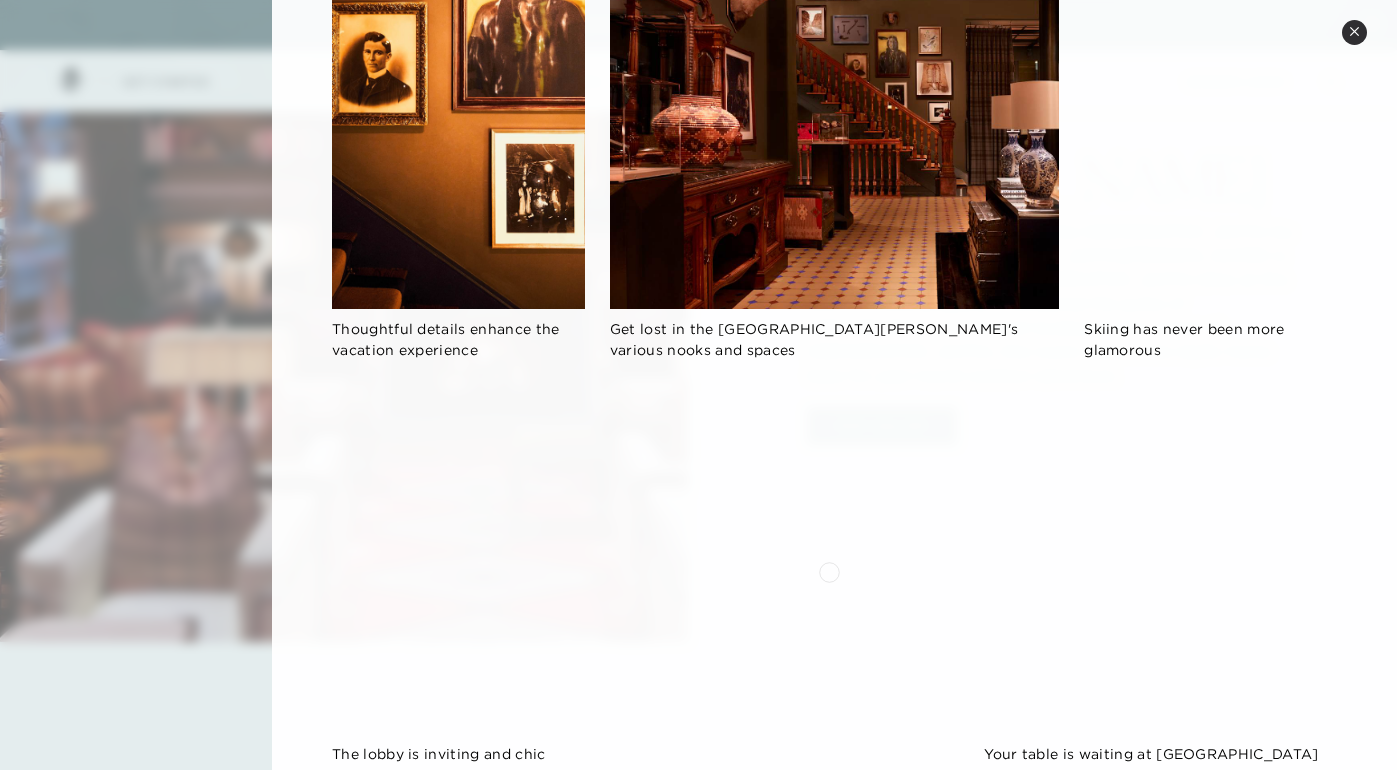 scroll, scrollTop: 1224, scrollLeft: 0, axis: vertical 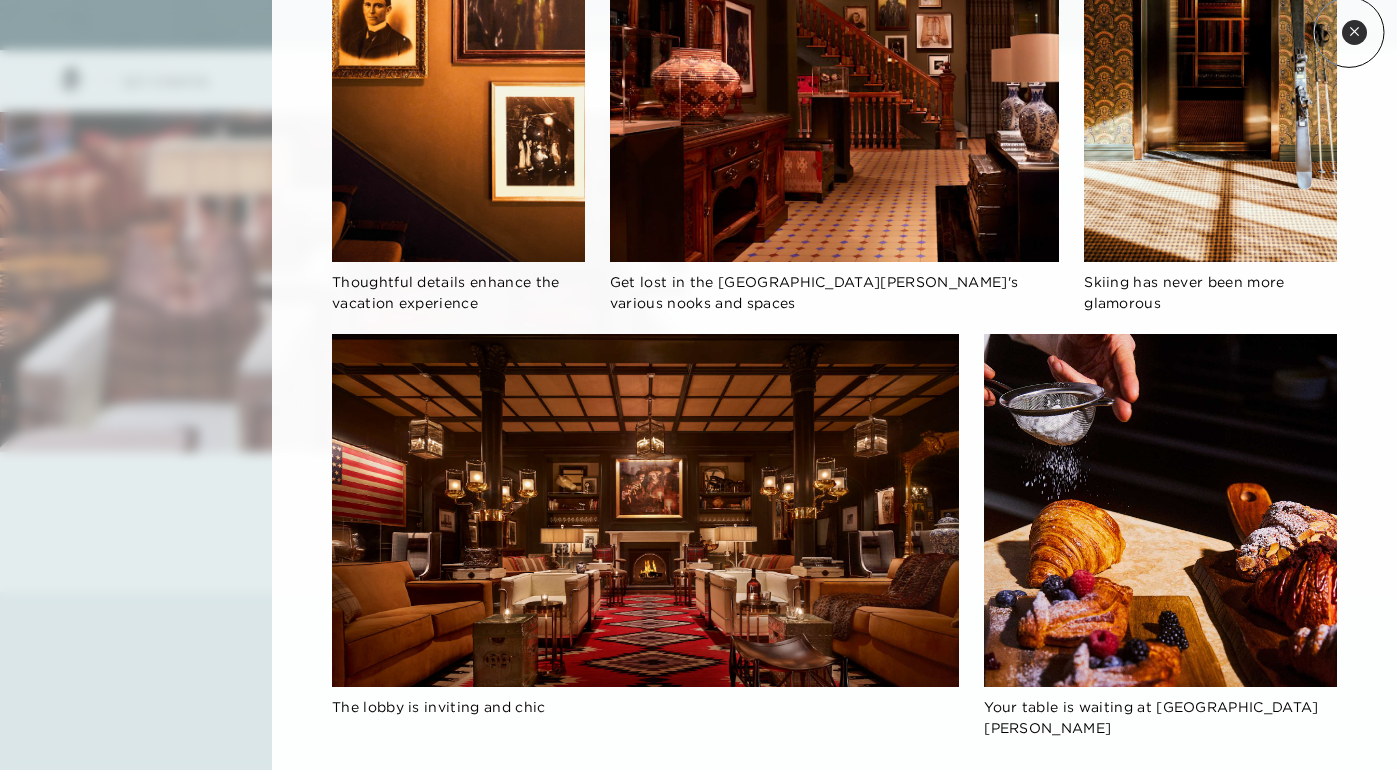 click 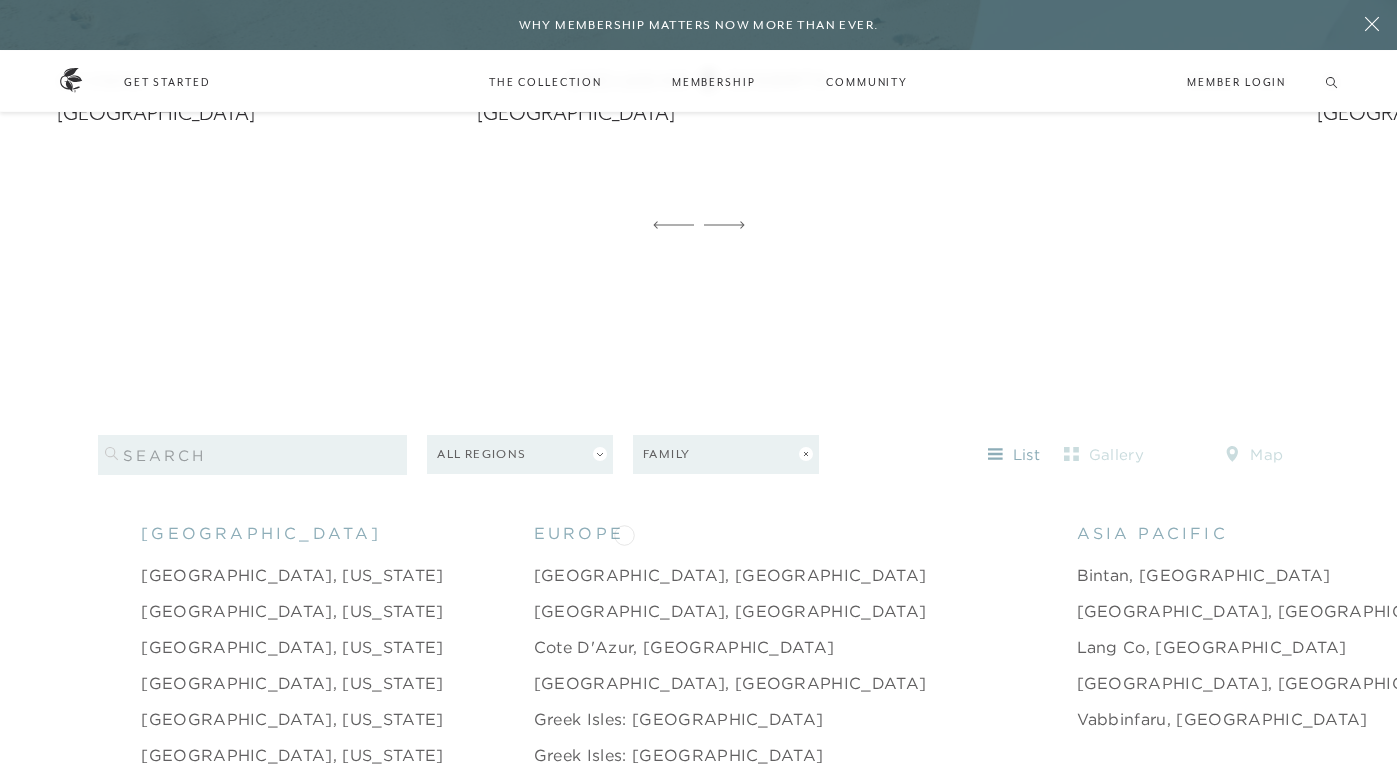 scroll, scrollTop: 1692, scrollLeft: 0, axis: vertical 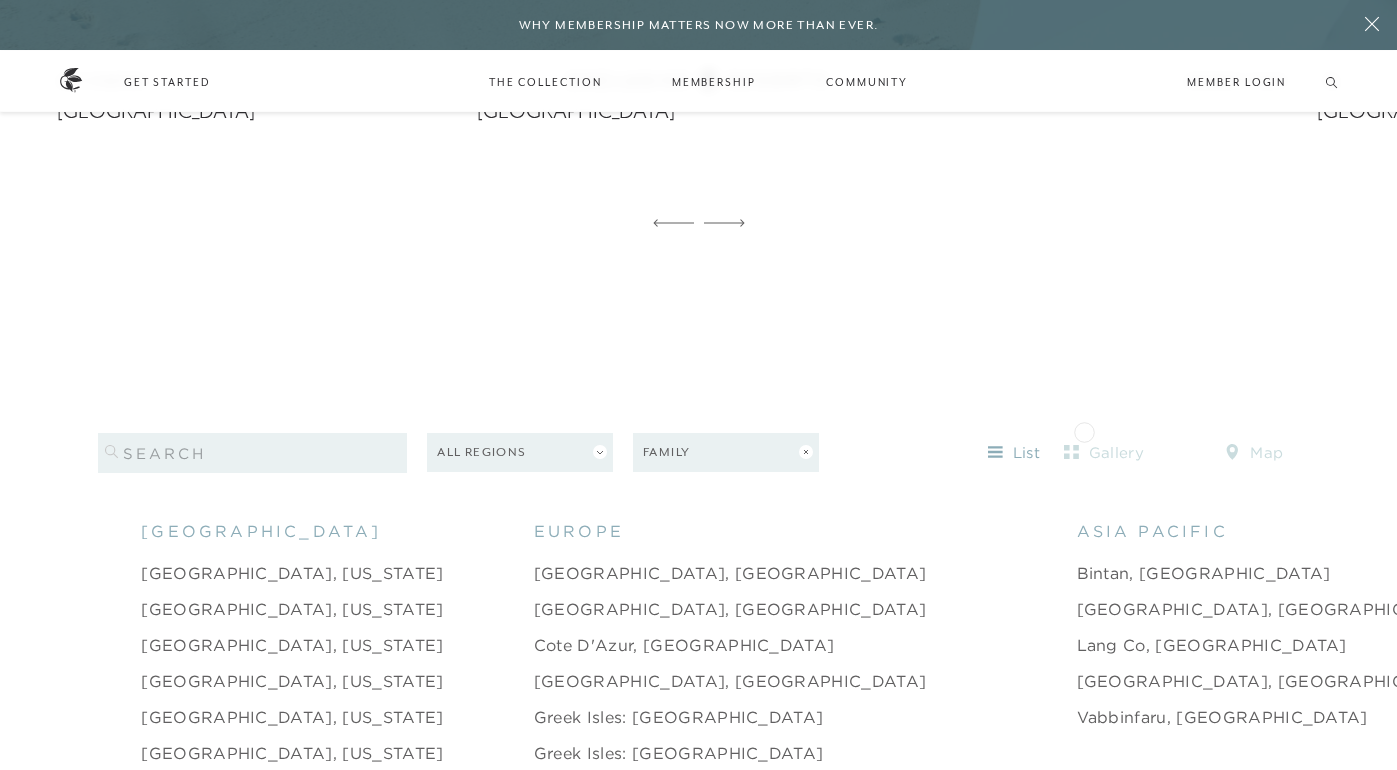 click on "gallery" at bounding box center [1104, 453] 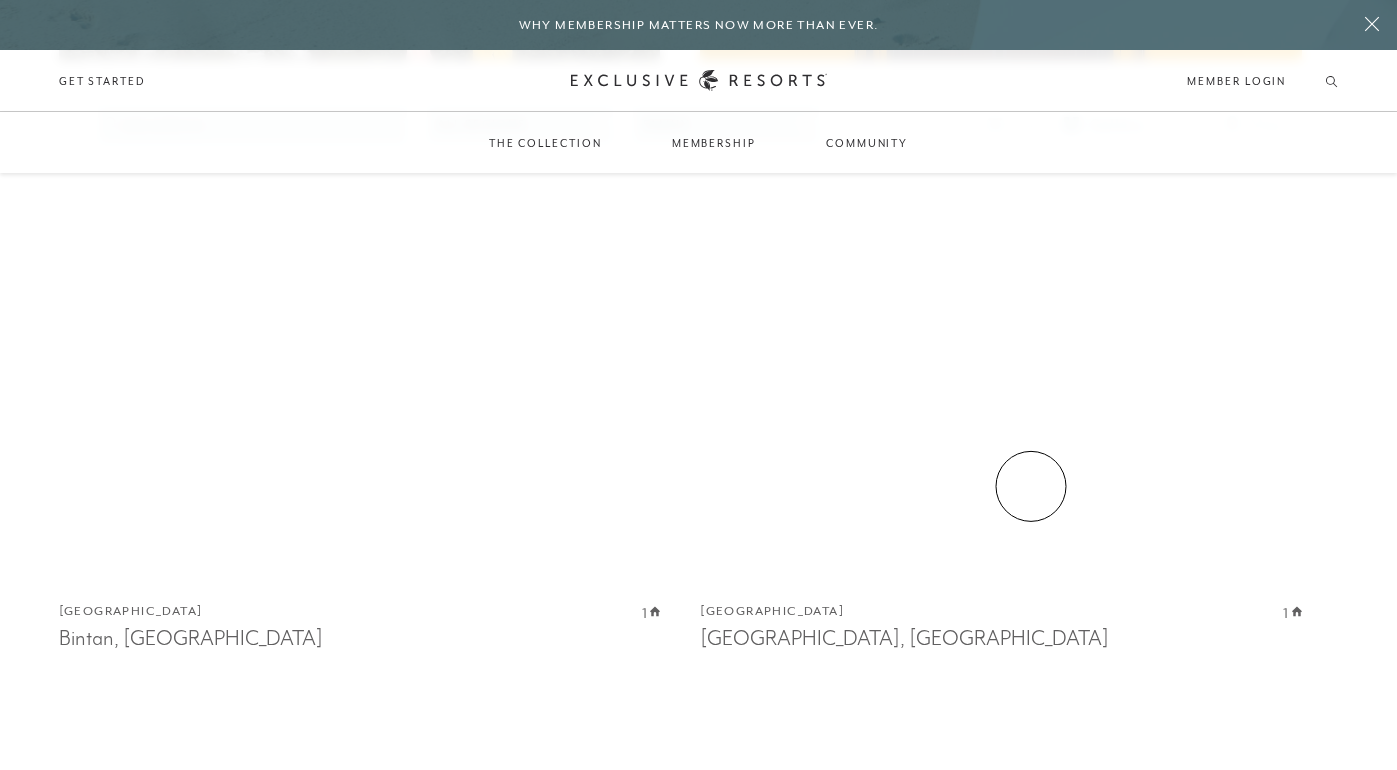 scroll, scrollTop: 3419, scrollLeft: 0, axis: vertical 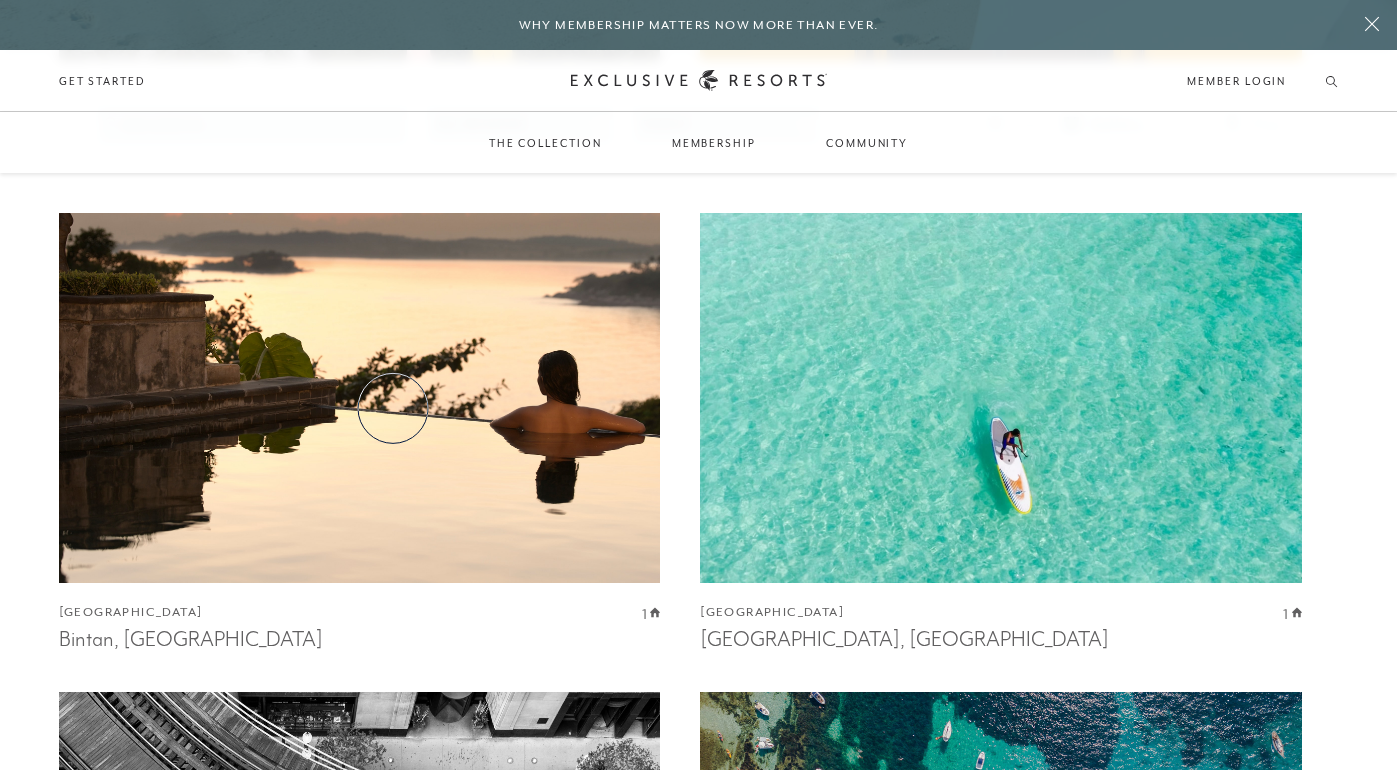 click at bounding box center (360, 397) 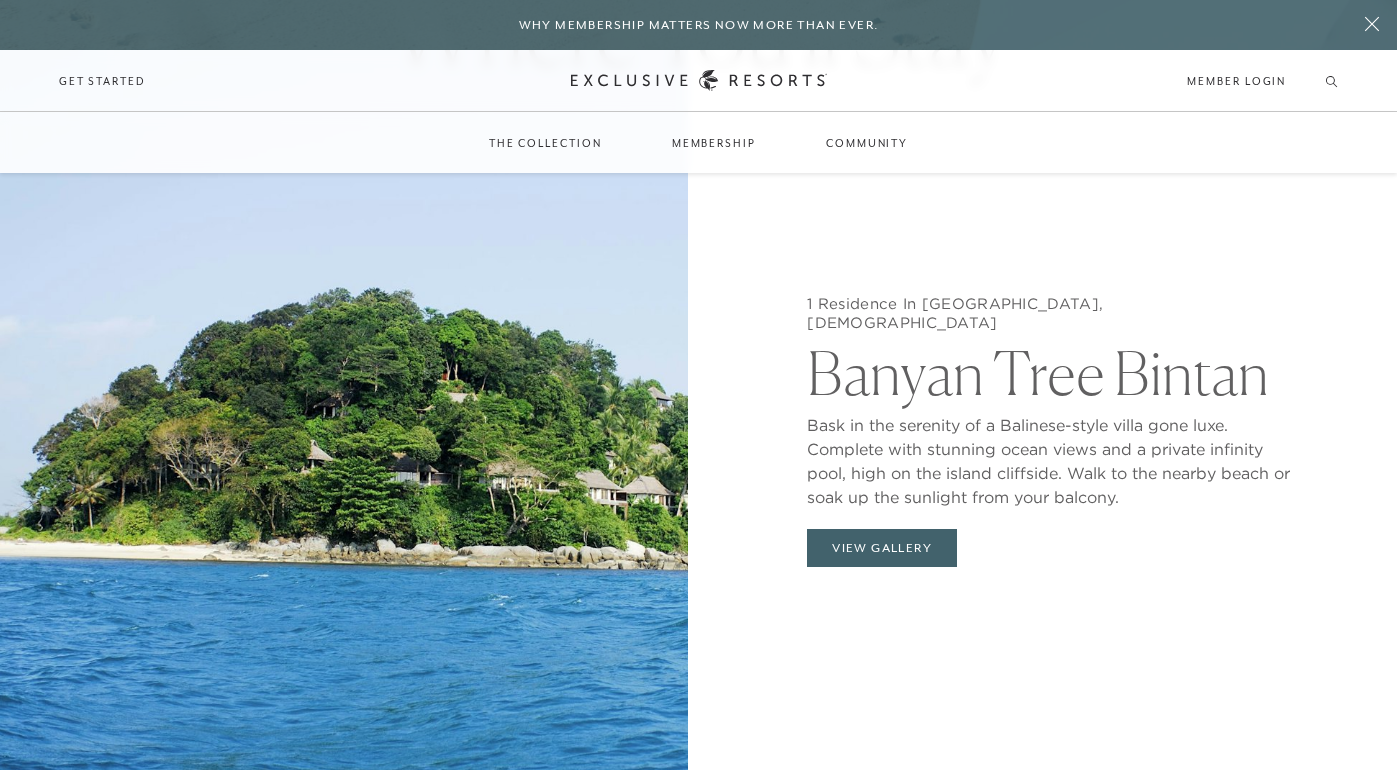 scroll, scrollTop: 1818, scrollLeft: 0, axis: vertical 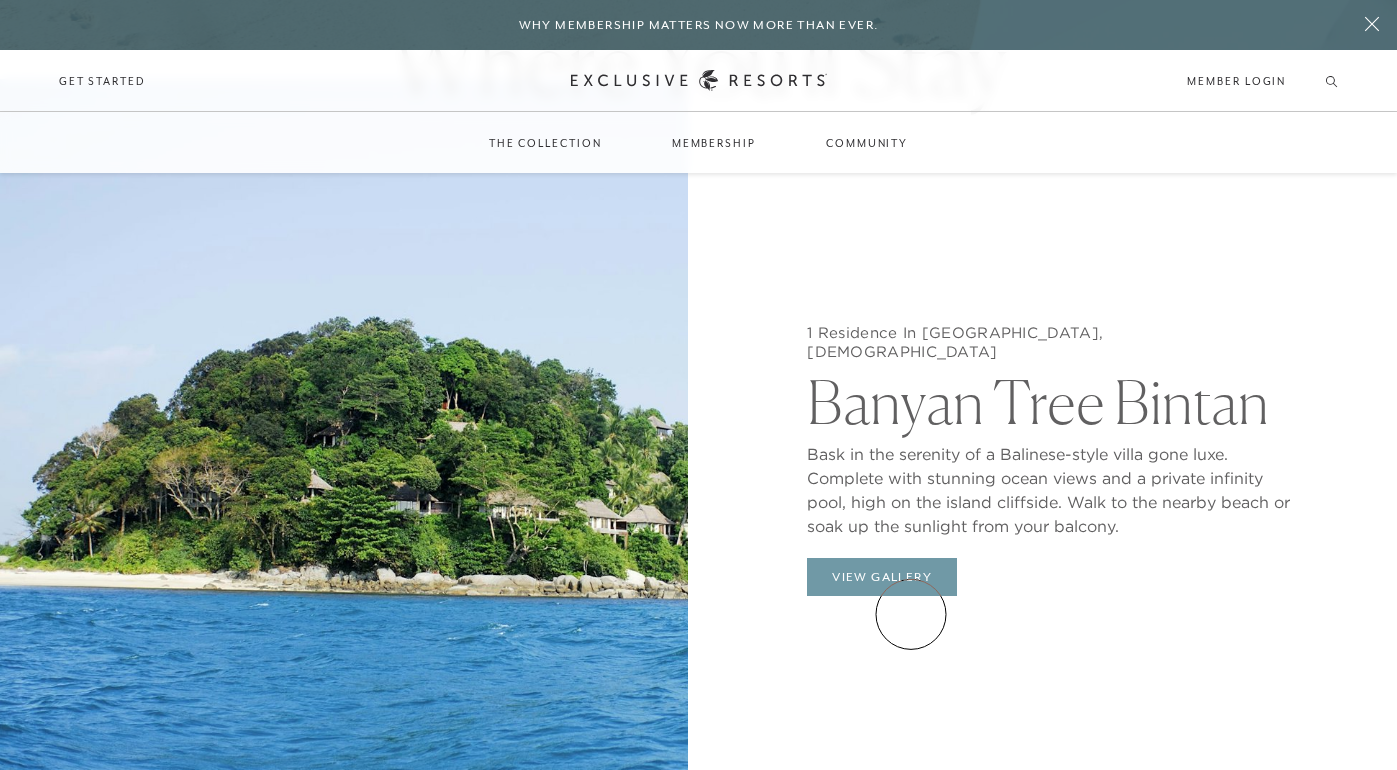 click on "View Gallery" at bounding box center (882, 577) 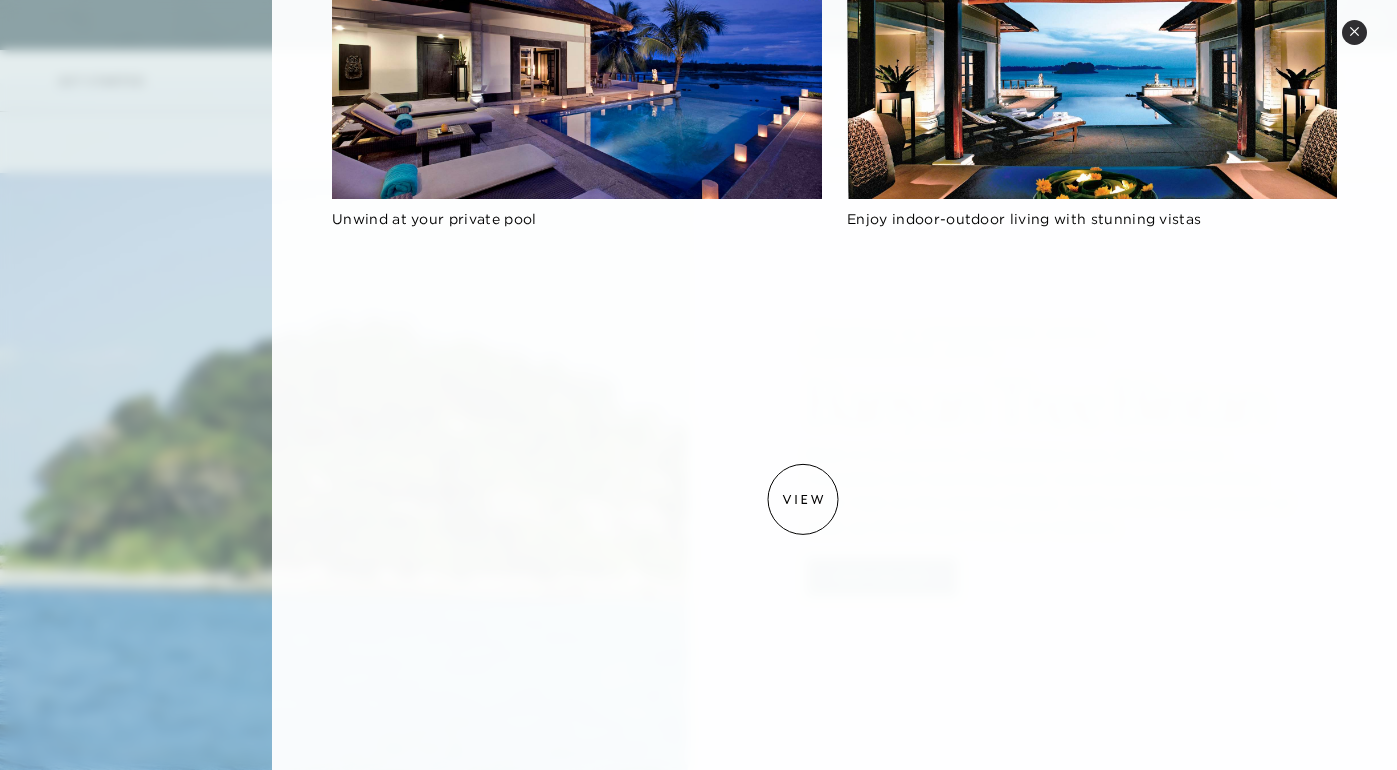 scroll, scrollTop: 755, scrollLeft: 0, axis: vertical 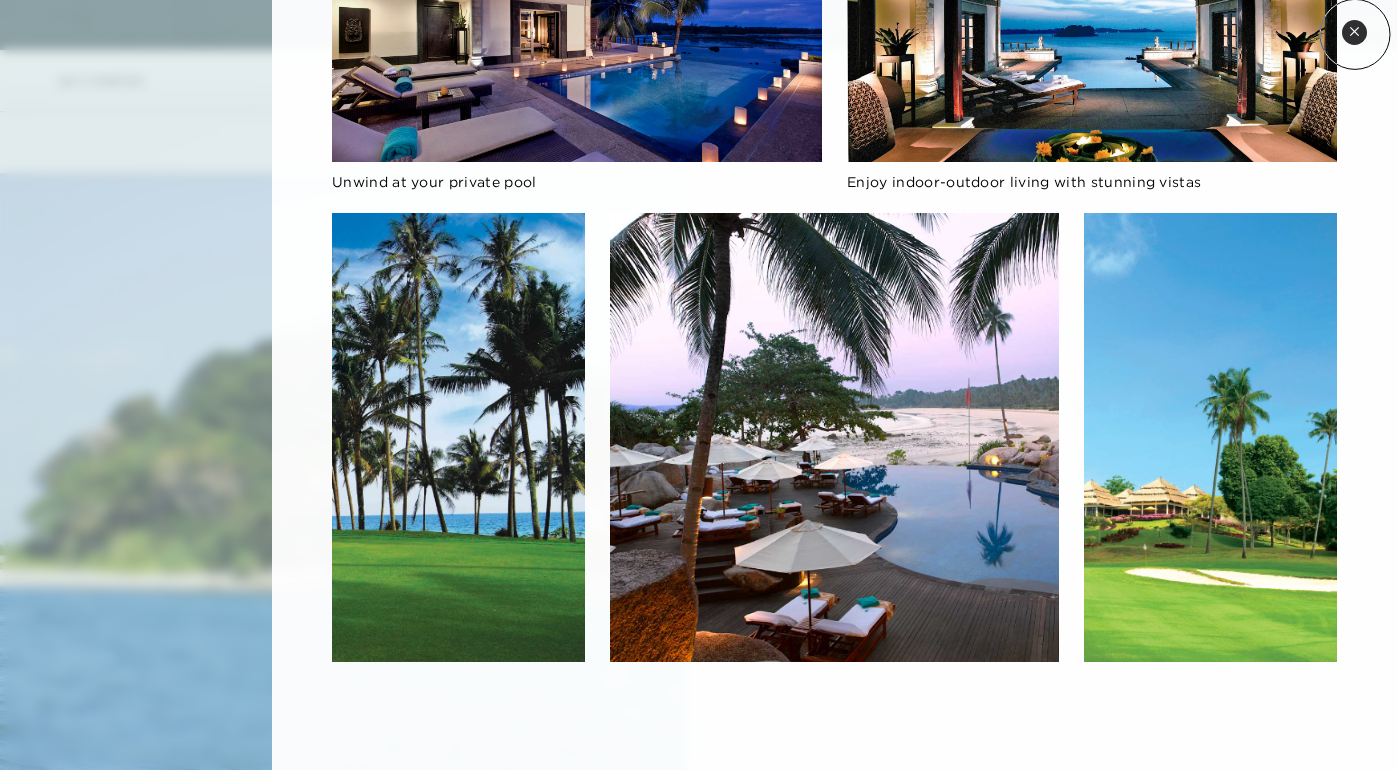 click 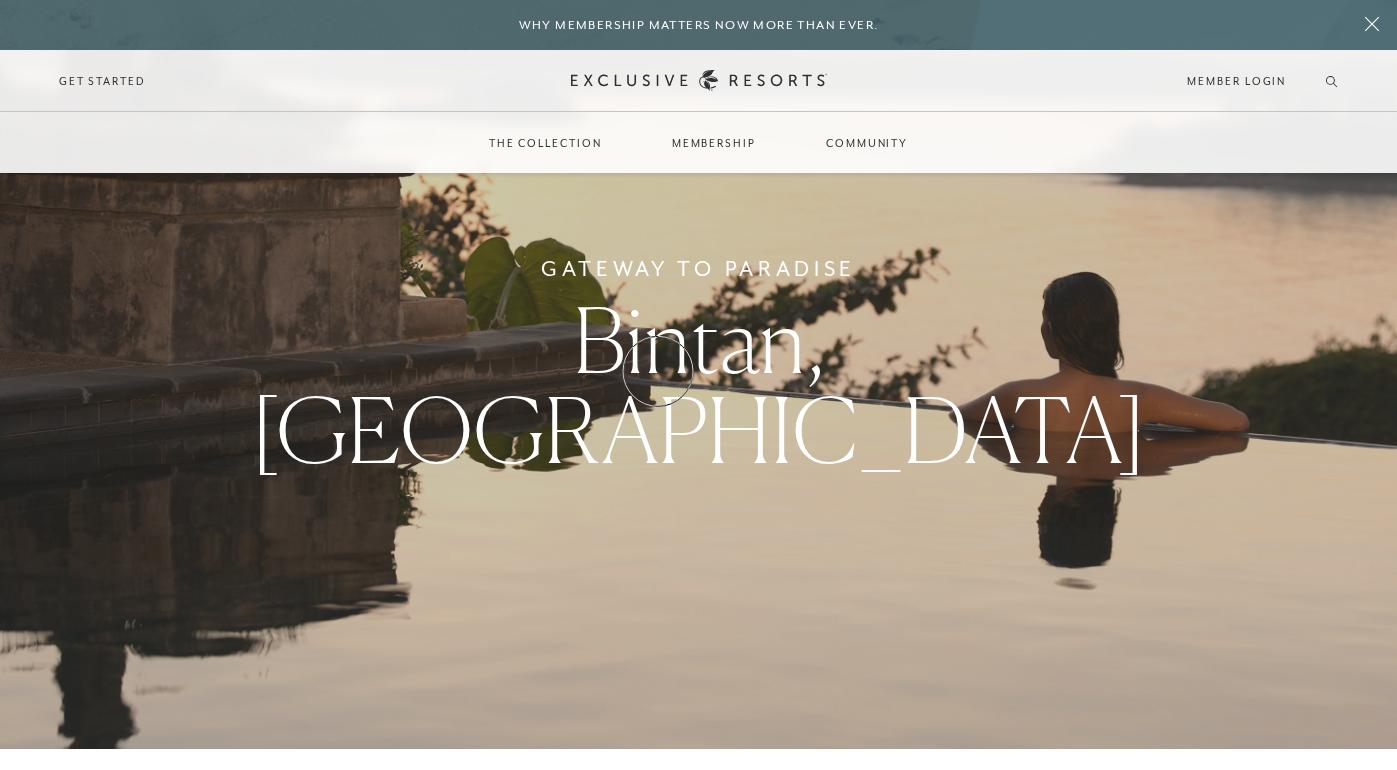 scroll, scrollTop: 0, scrollLeft: 0, axis: both 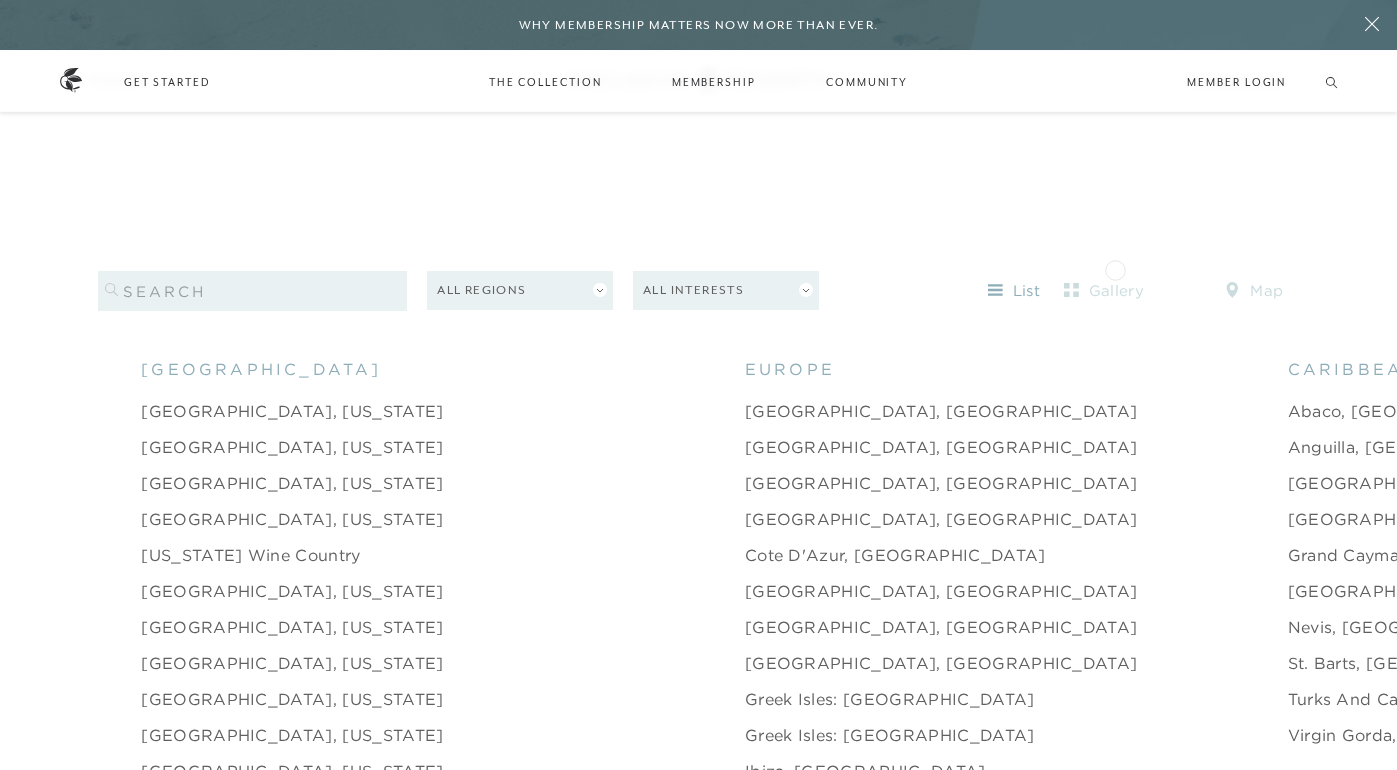click on "gallery" at bounding box center (1104, 291) 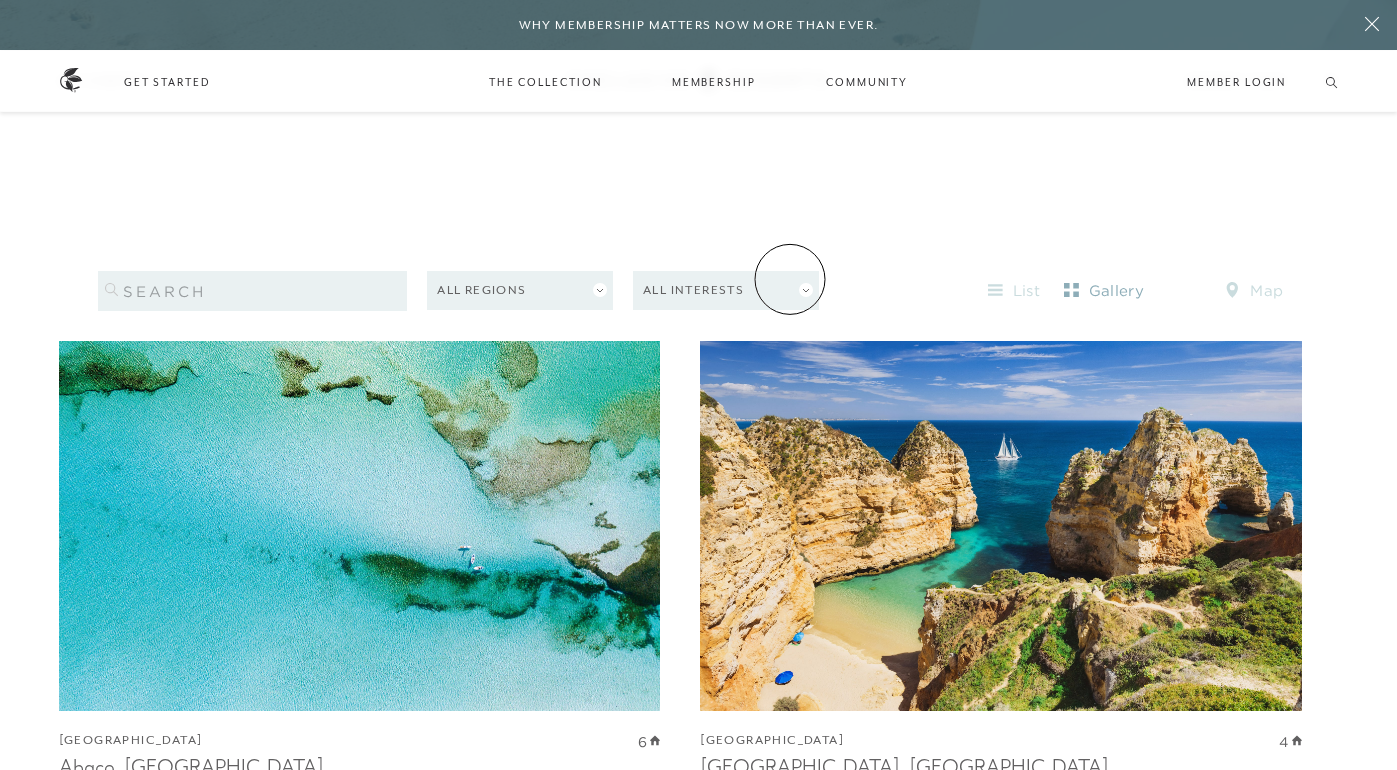 click on "All Interests" at bounding box center [726, 290] 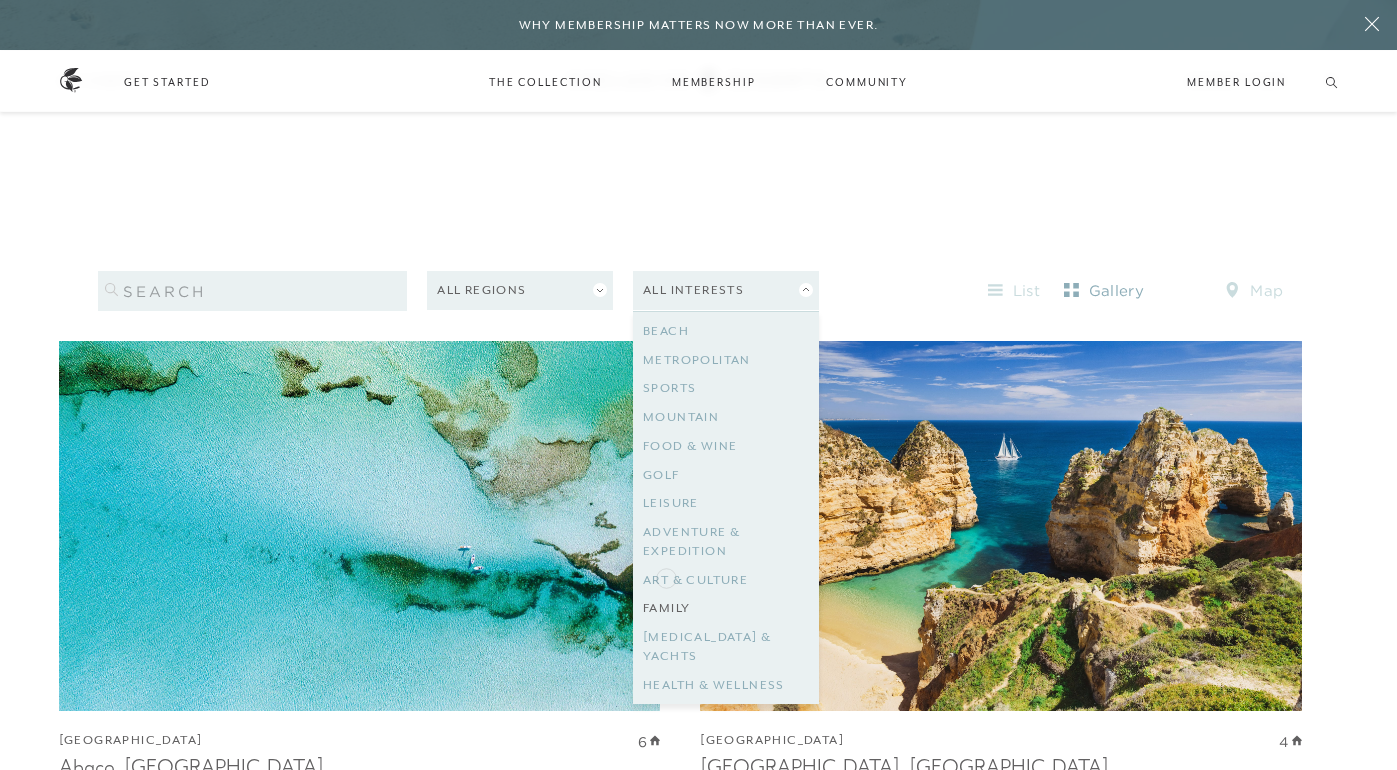 click on "Family" at bounding box center [726, 608] 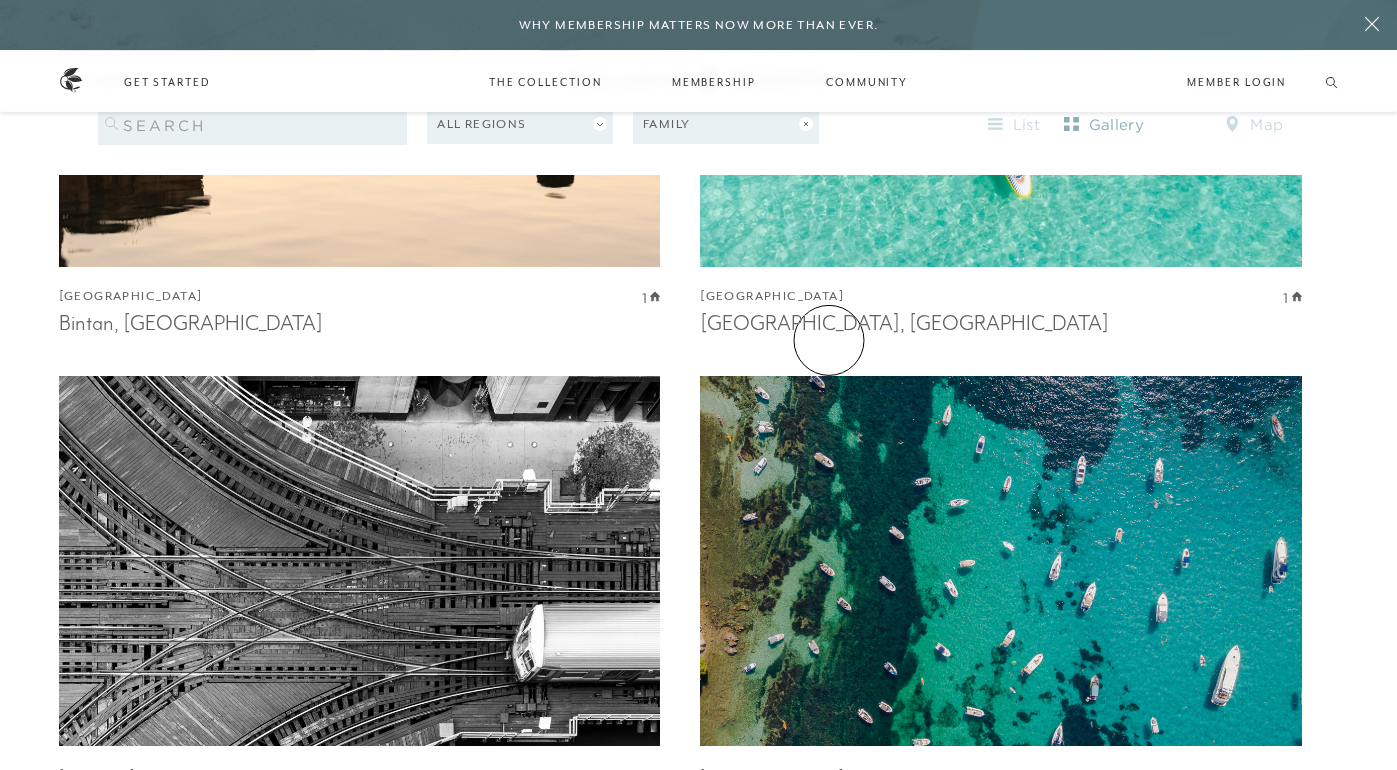 scroll, scrollTop: 3827, scrollLeft: 0, axis: vertical 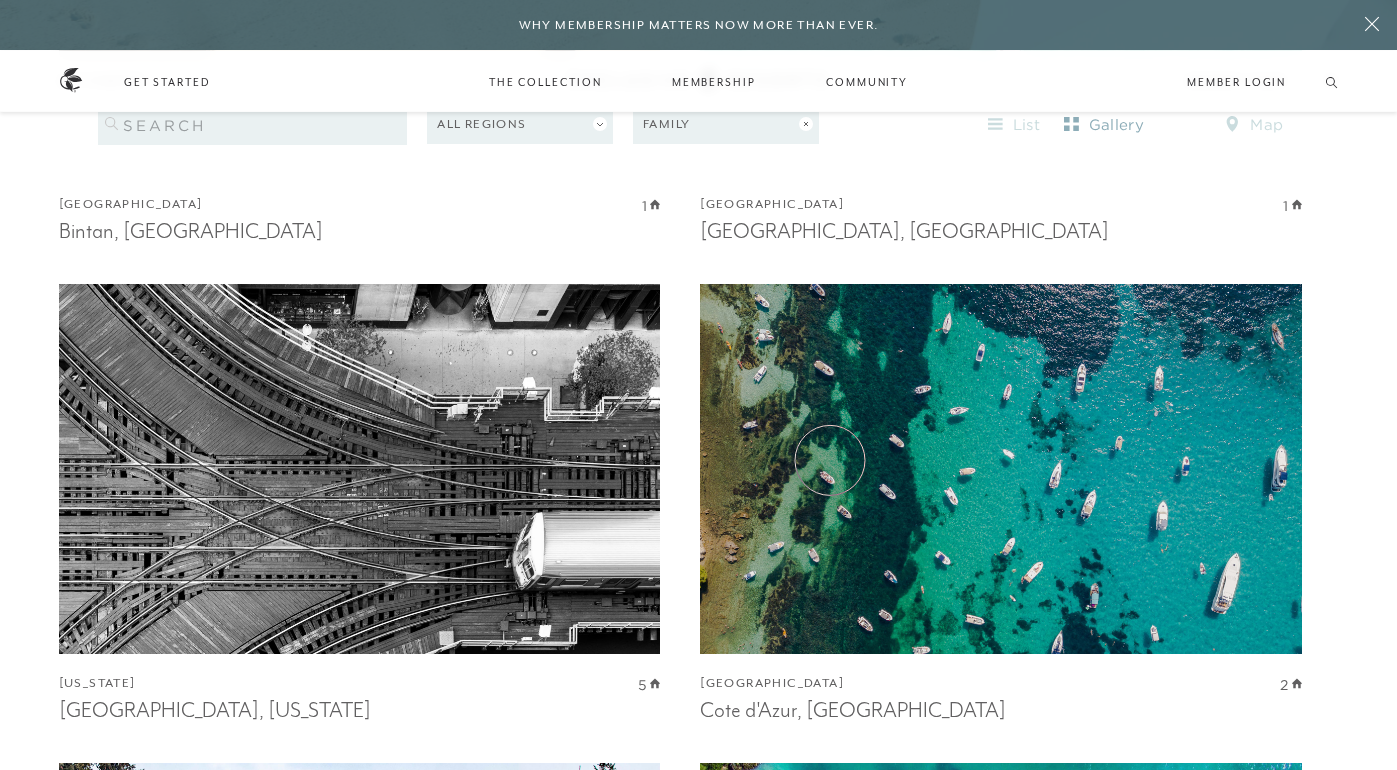 click at bounding box center [1001, 468] 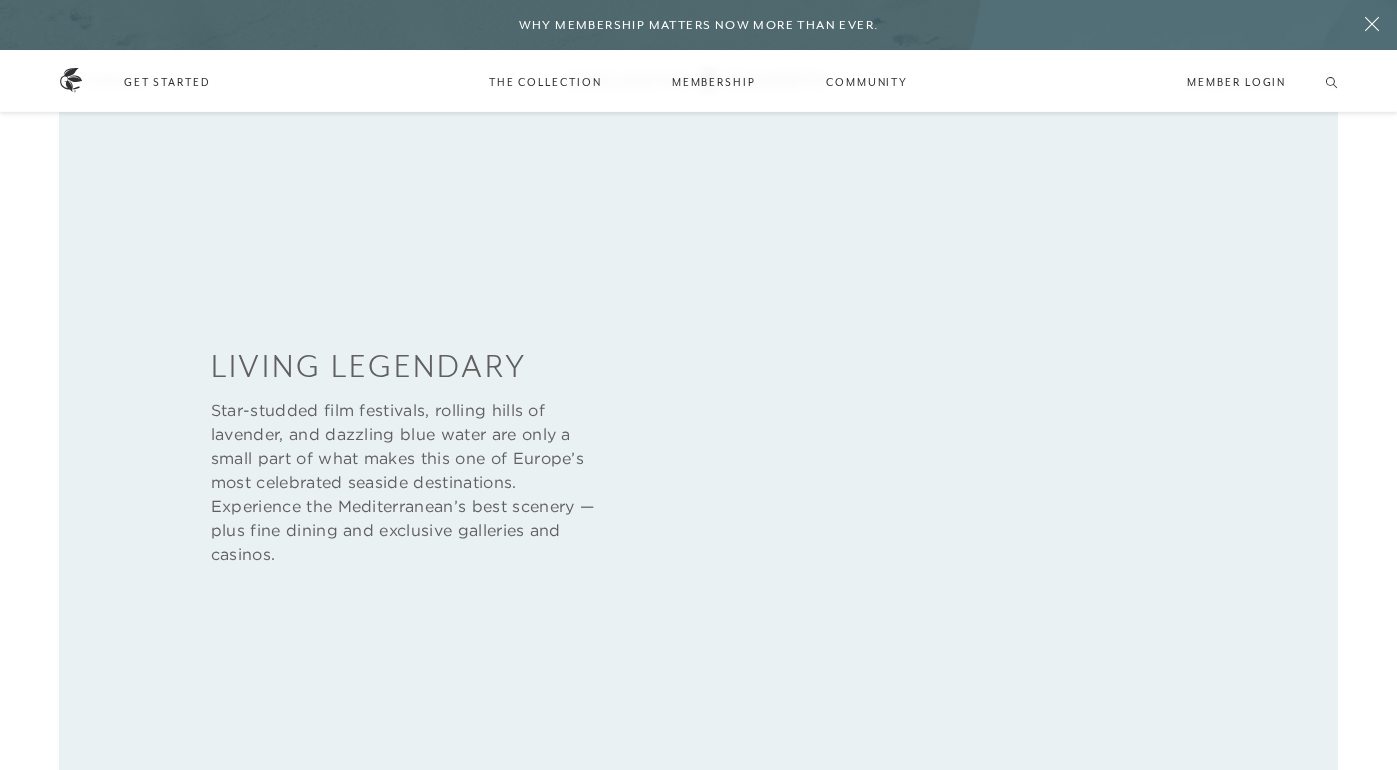 scroll, scrollTop: 844, scrollLeft: 0, axis: vertical 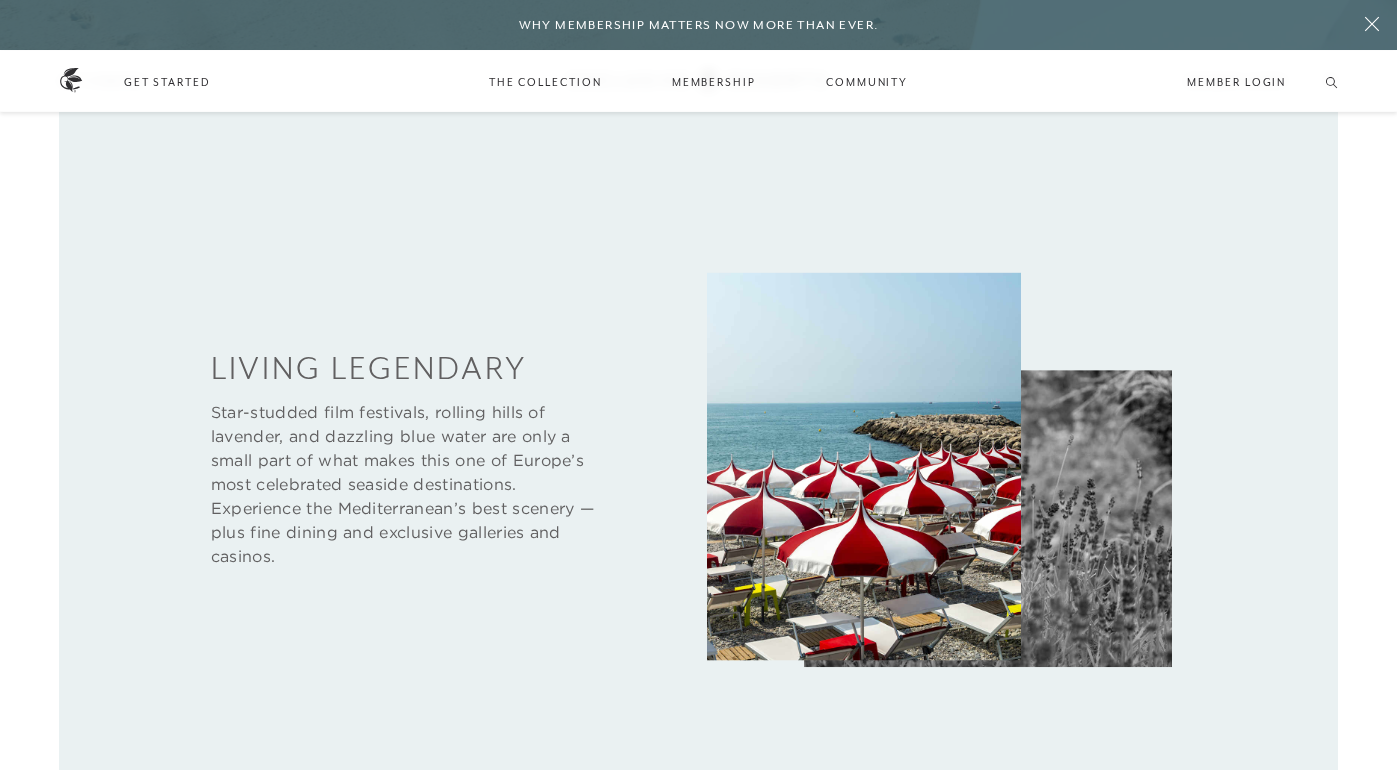 click at bounding box center (988, 518) 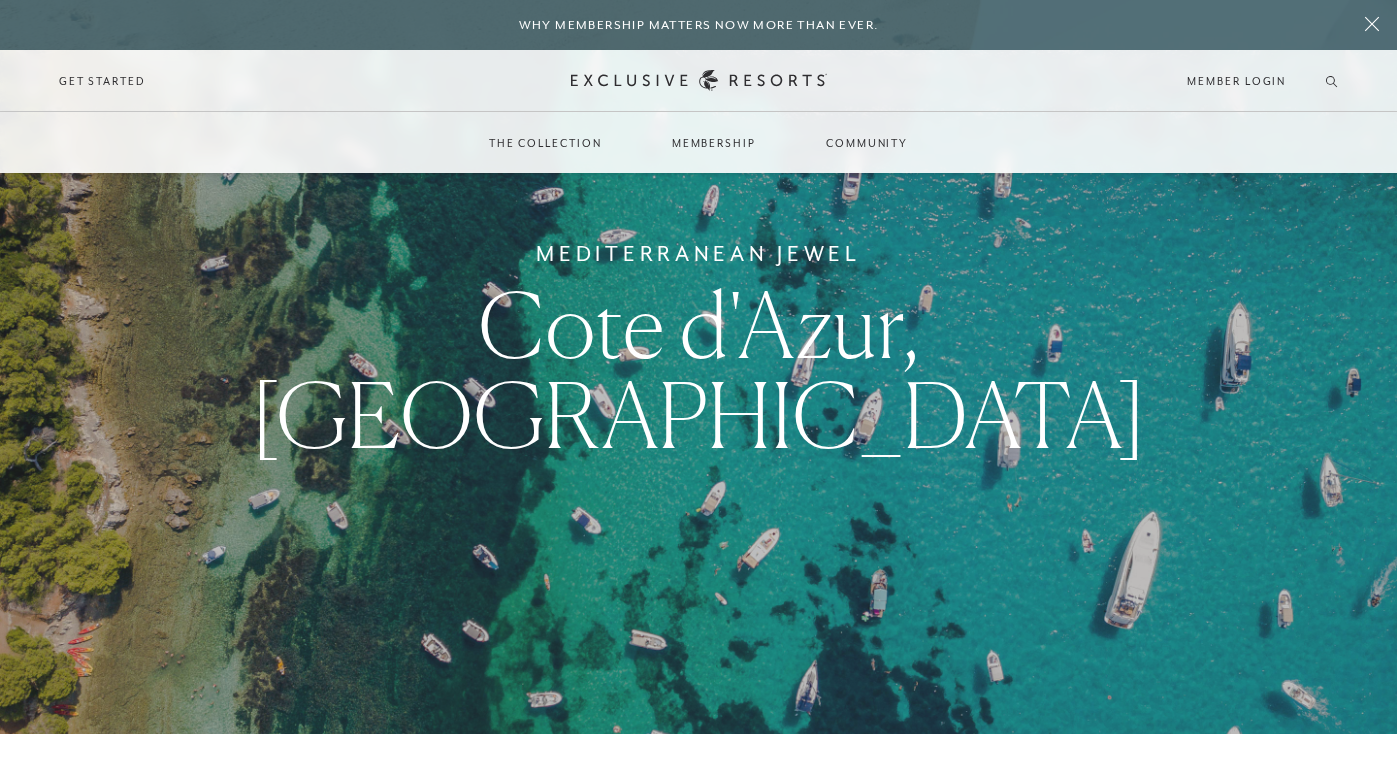 scroll, scrollTop: 0, scrollLeft: 0, axis: both 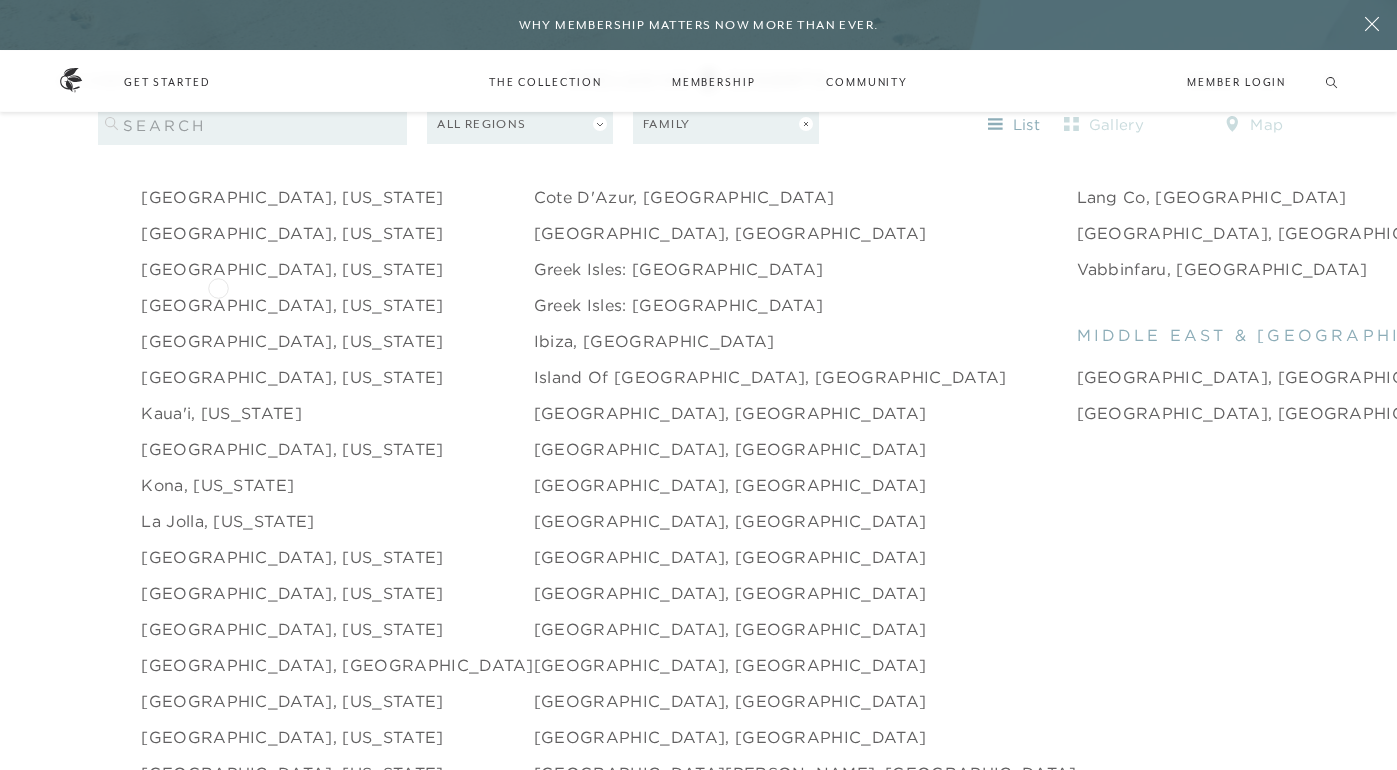 click on "[GEOGRAPHIC_DATA], [US_STATE]" at bounding box center [292, 305] 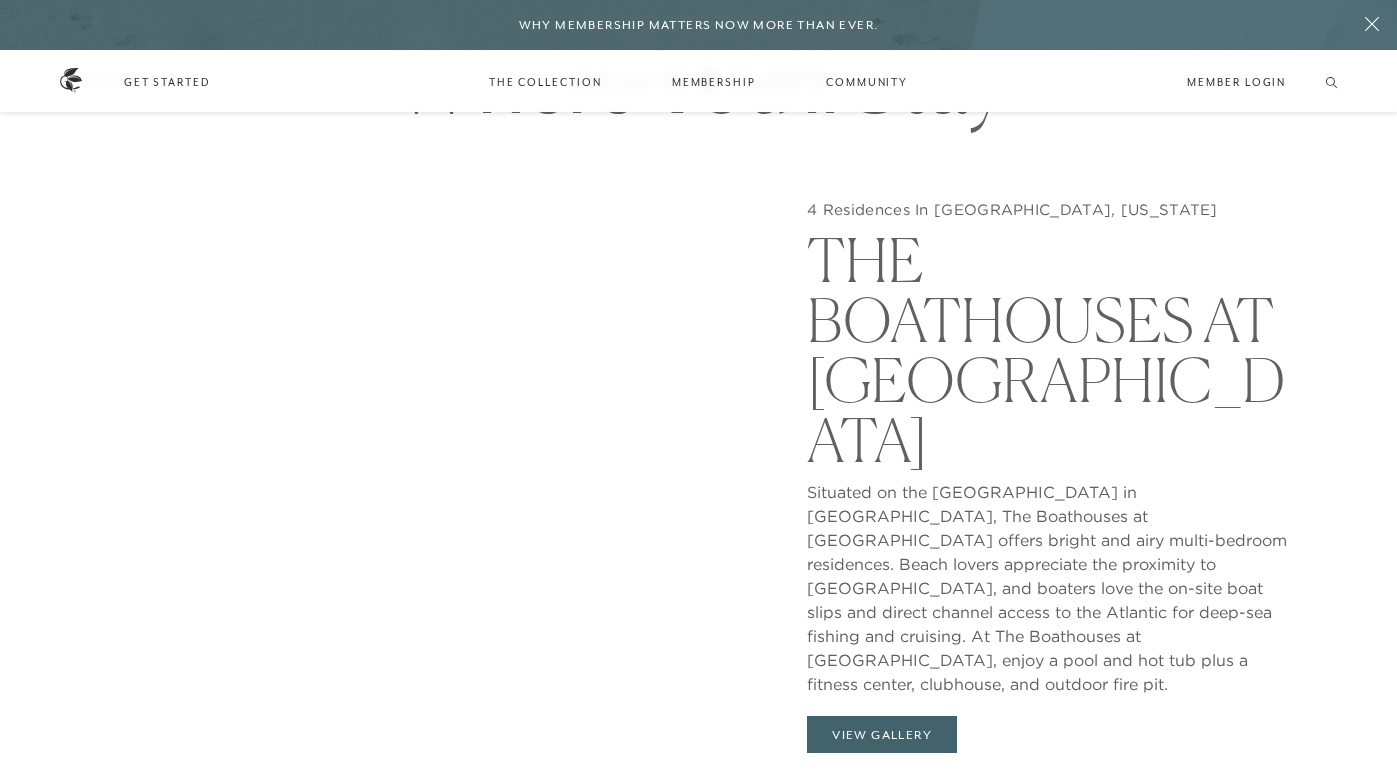 scroll, scrollTop: 1900, scrollLeft: 0, axis: vertical 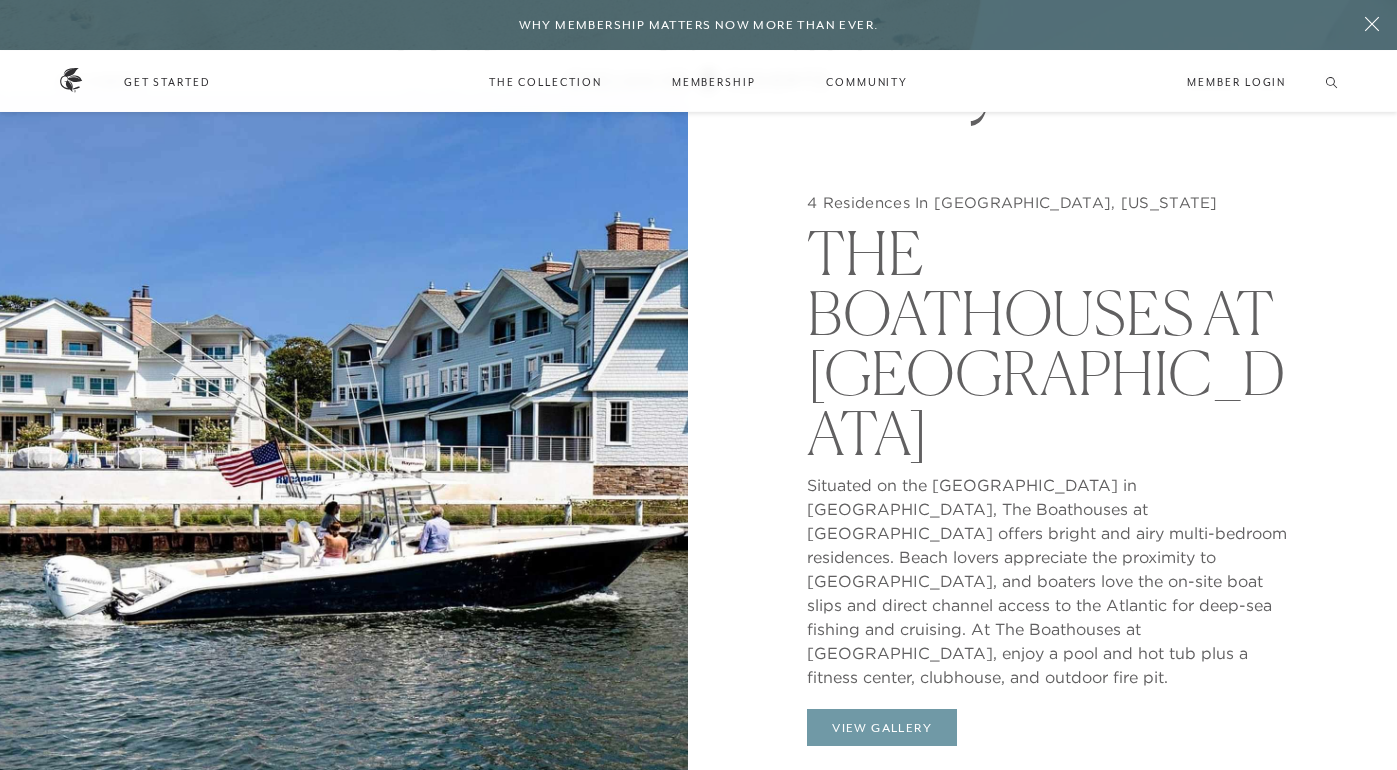 click on "View Gallery" at bounding box center (882, 728) 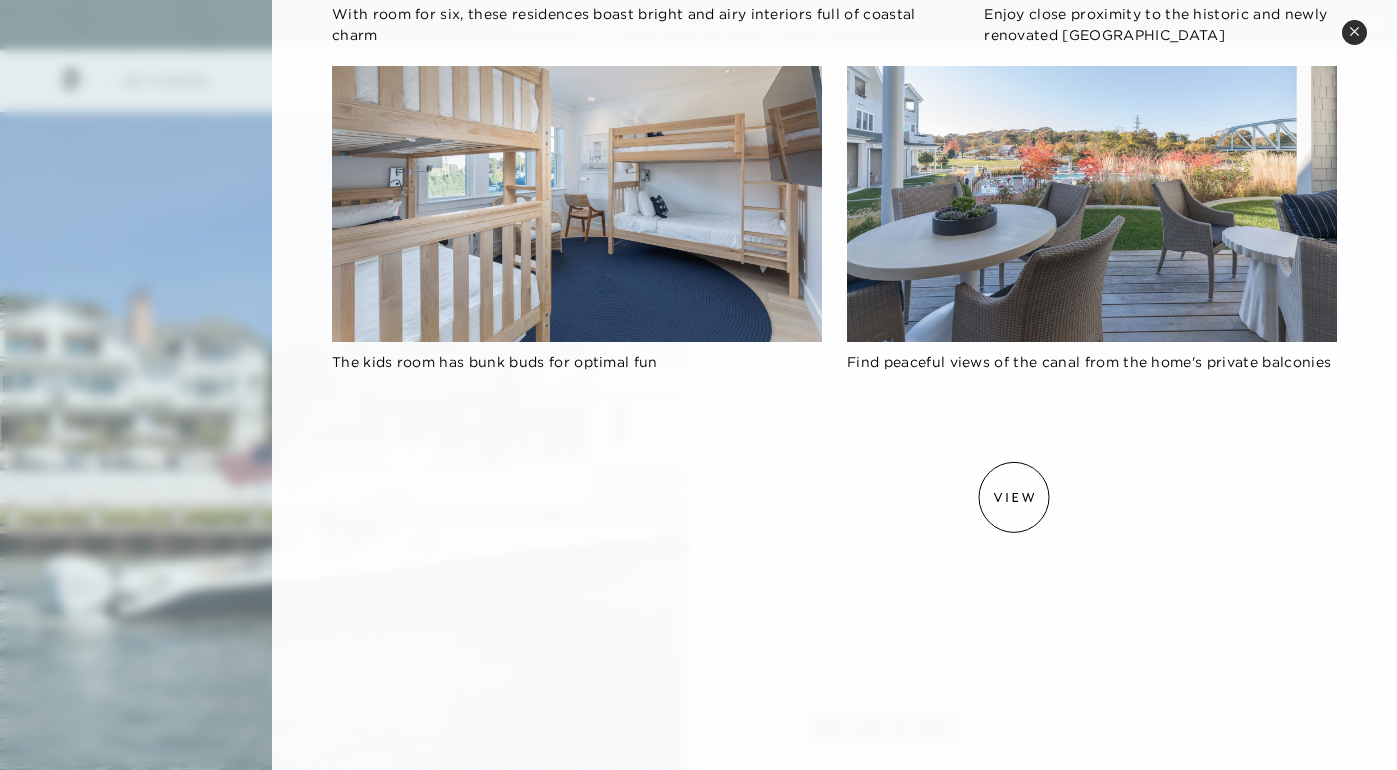 scroll, scrollTop: 845, scrollLeft: 0, axis: vertical 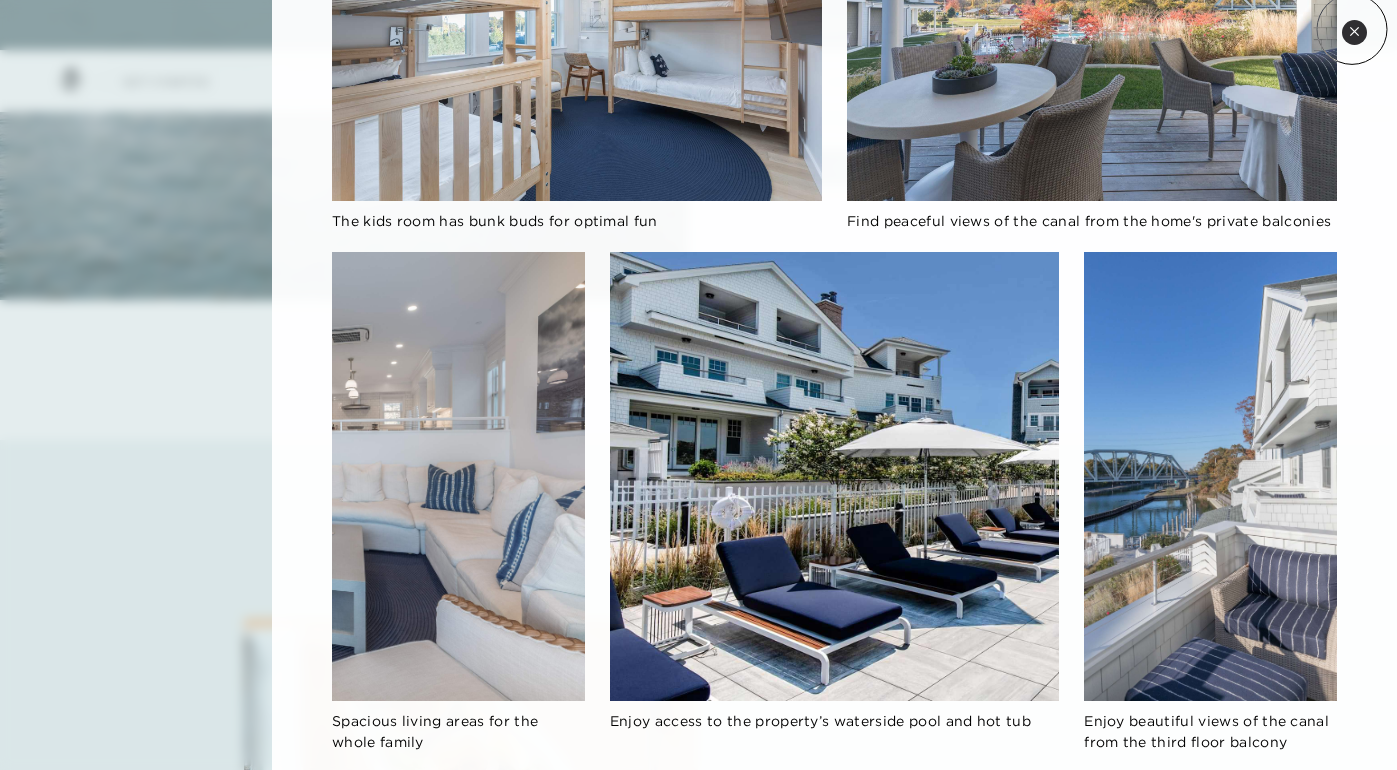 click 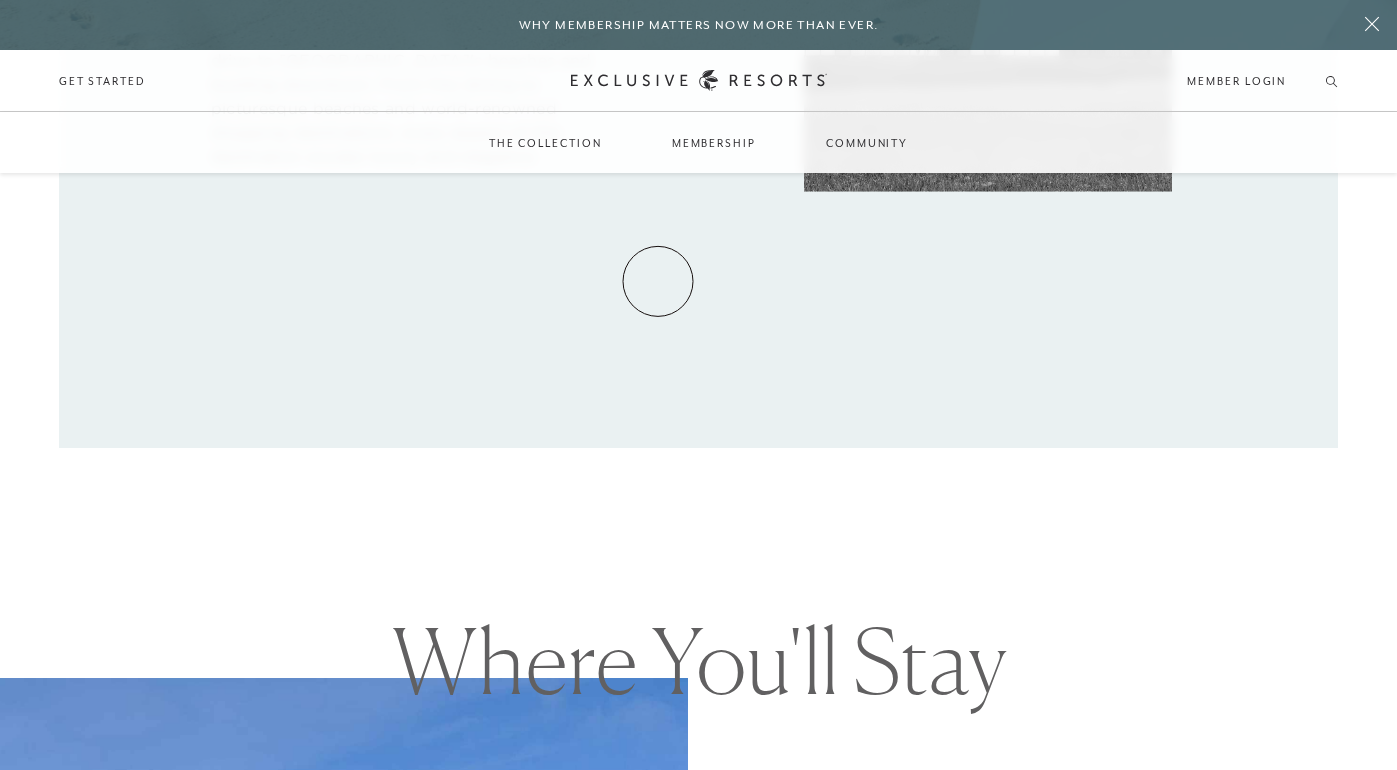 scroll, scrollTop: 1301, scrollLeft: 0, axis: vertical 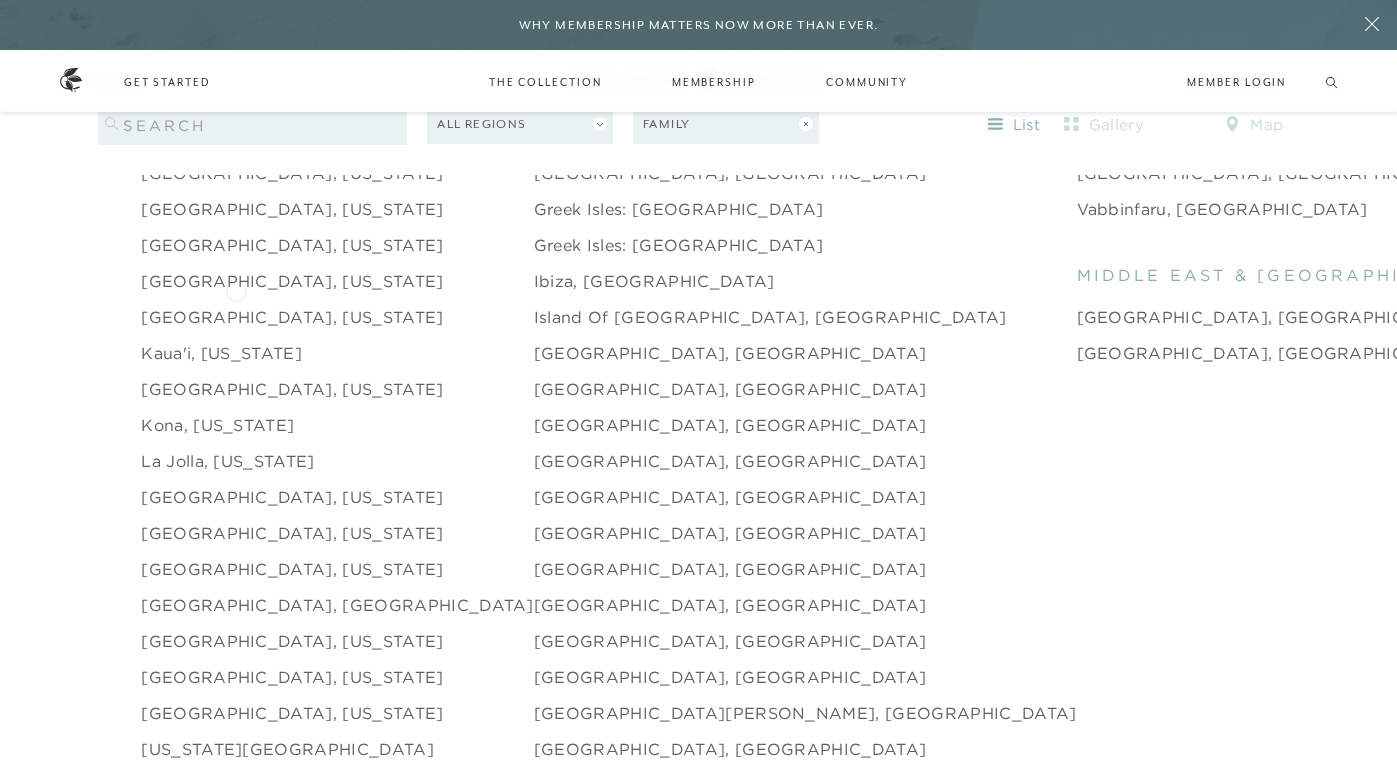 click on "[GEOGRAPHIC_DATA], [US_STATE]" at bounding box center [292, 317] 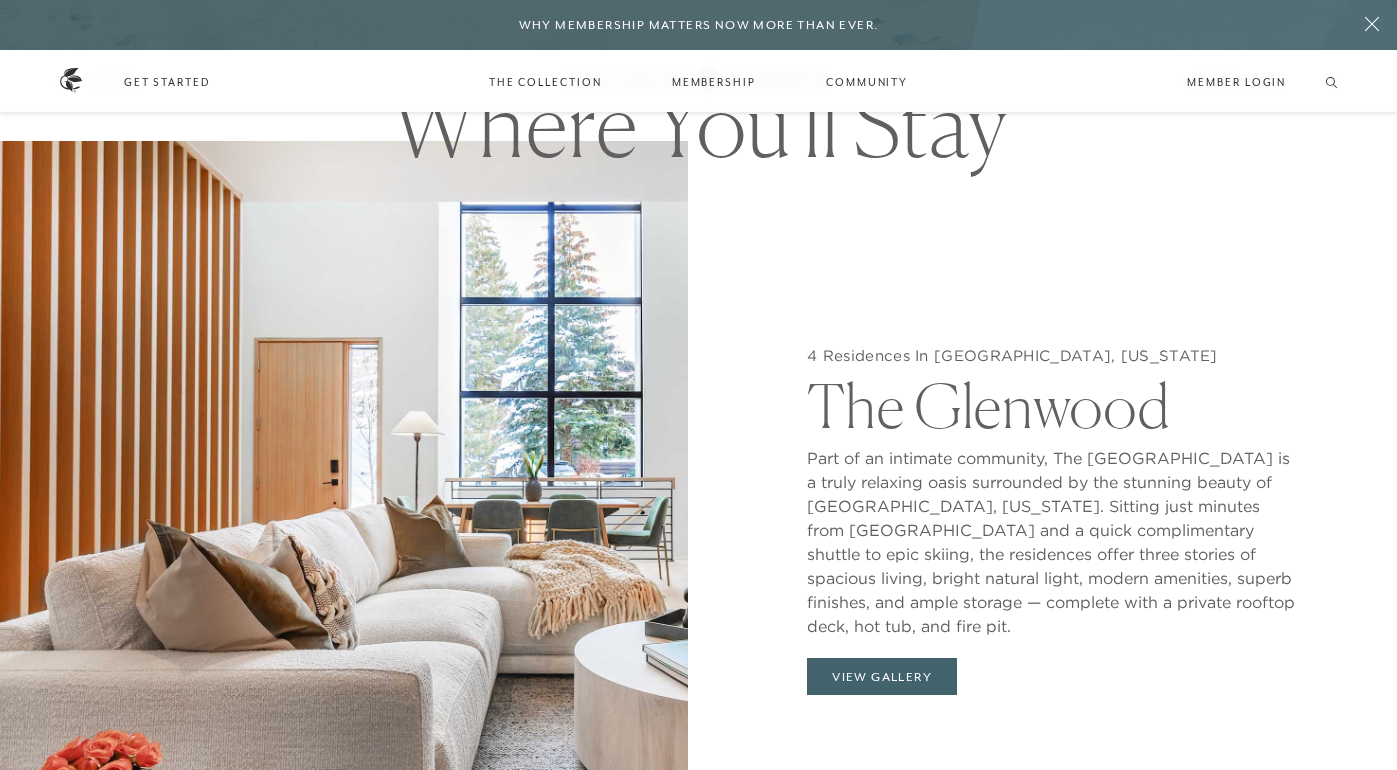 scroll, scrollTop: 1966, scrollLeft: 0, axis: vertical 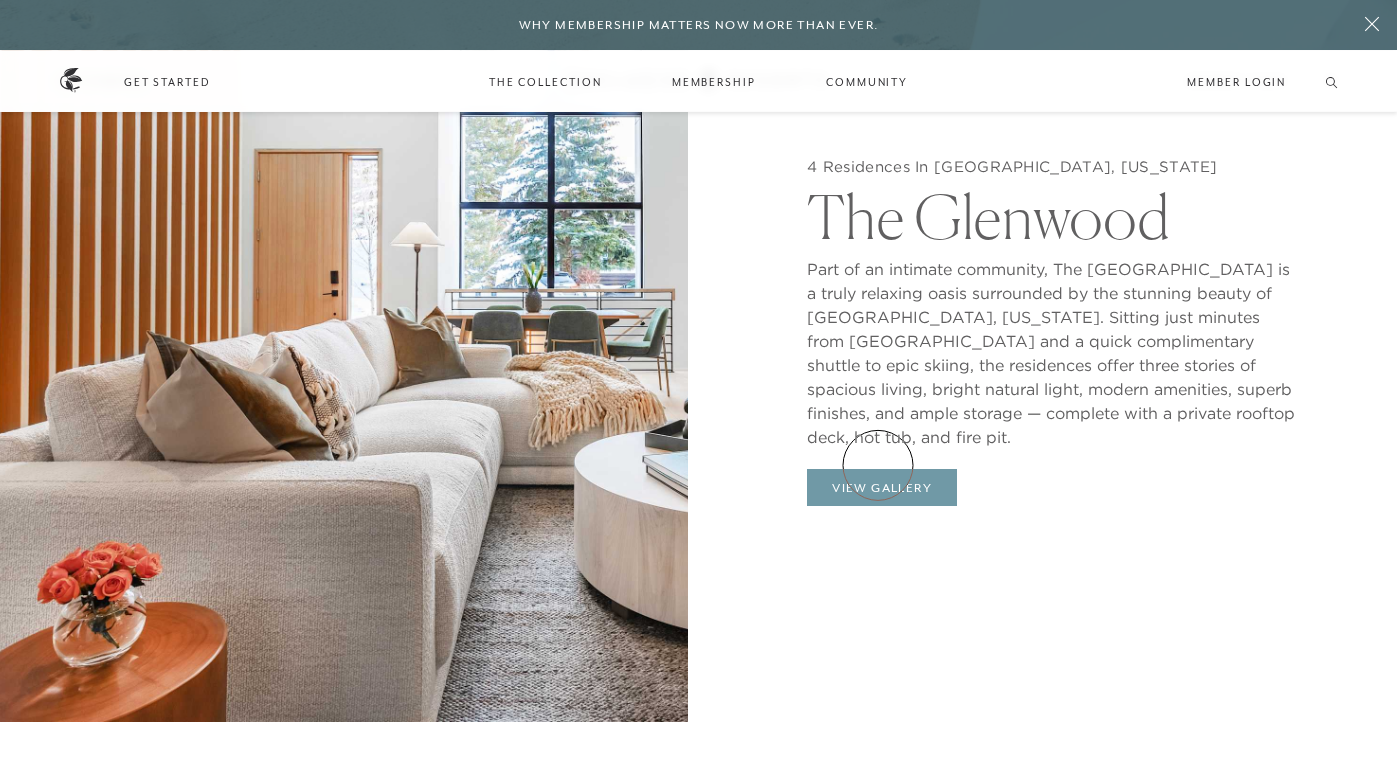click on "View Gallery" at bounding box center (882, 488) 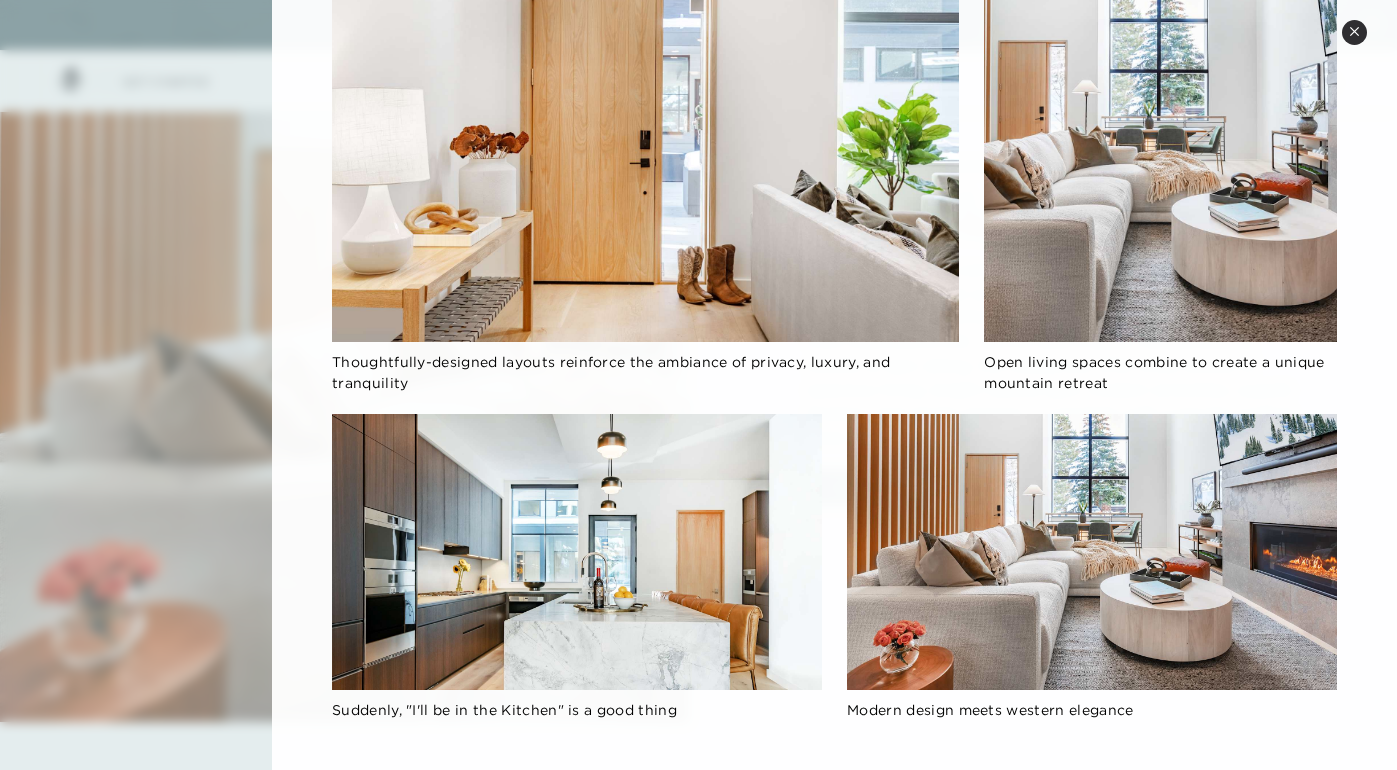 scroll, scrollTop: 0, scrollLeft: 0, axis: both 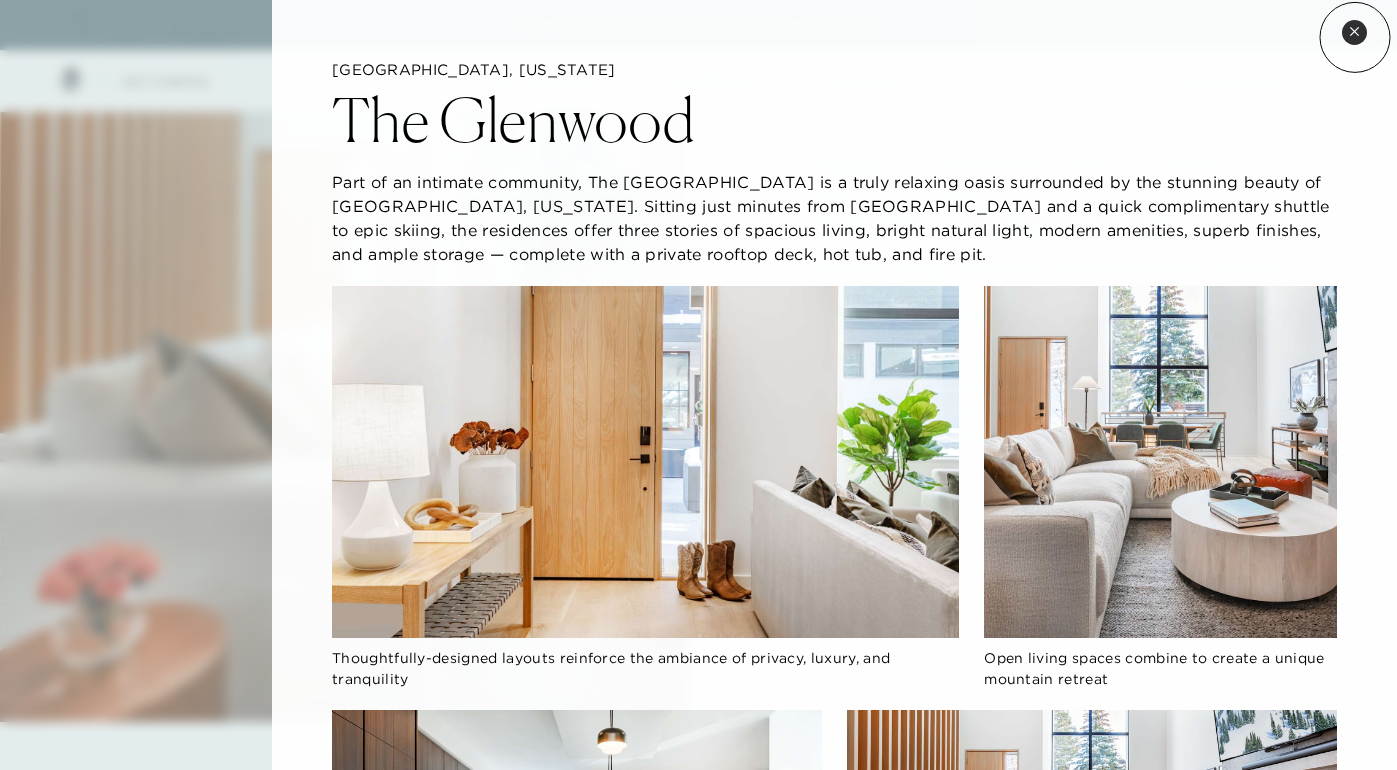 click on "Close quickview" at bounding box center [1354, 32] 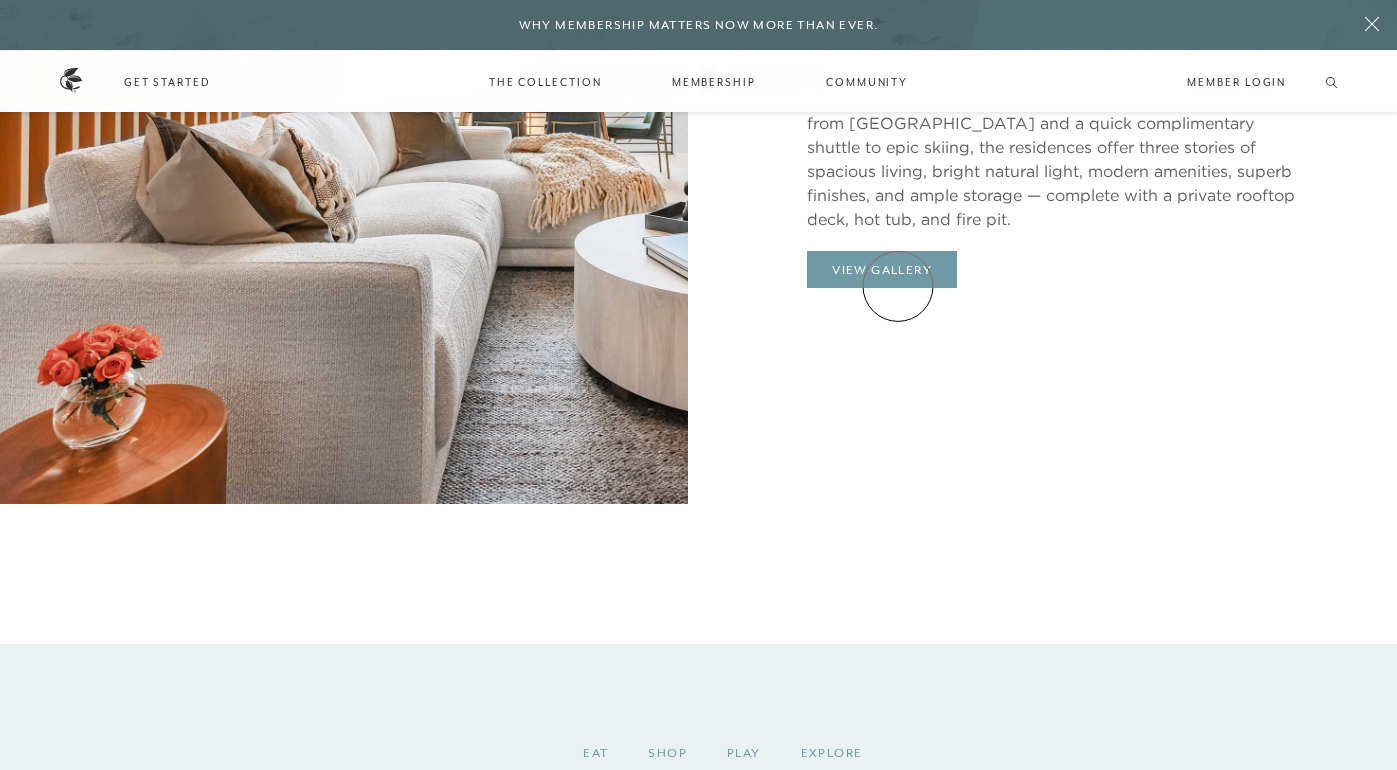 scroll, scrollTop: 2185, scrollLeft: 0, axis: vertical 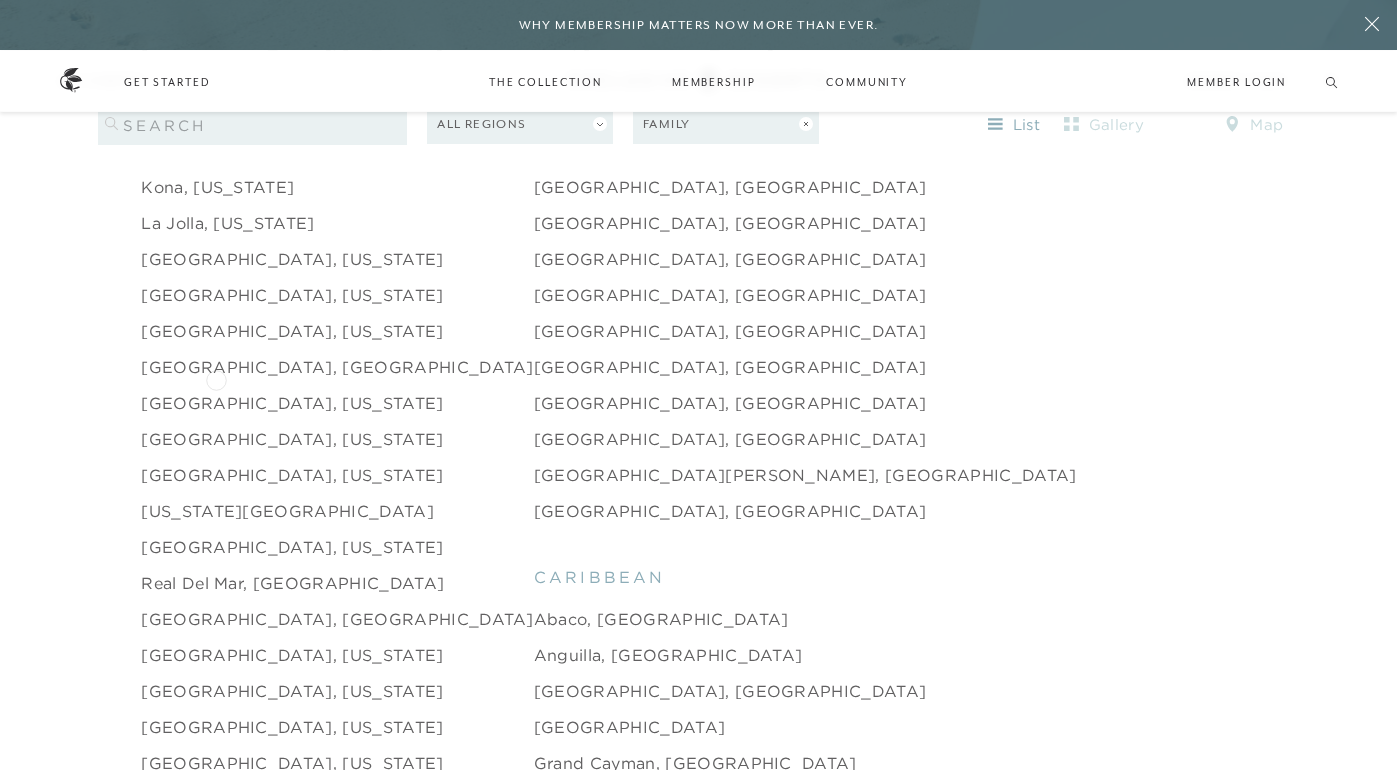 click on "[GEOGRAPHIC_DATA], [US_STATE]" at bounding box center (292, 403) 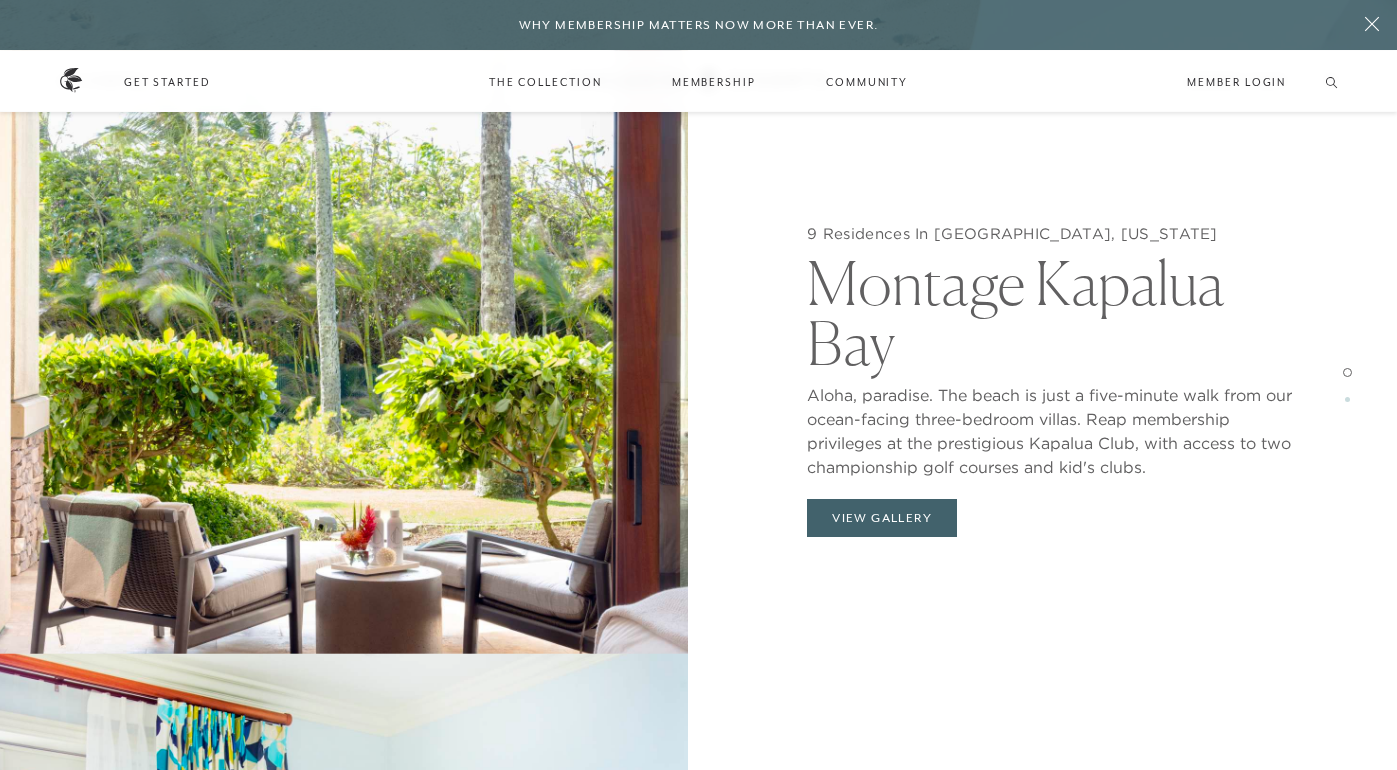scroll, scrollTop: 2048, scrollLeft: 0, axis: vertical 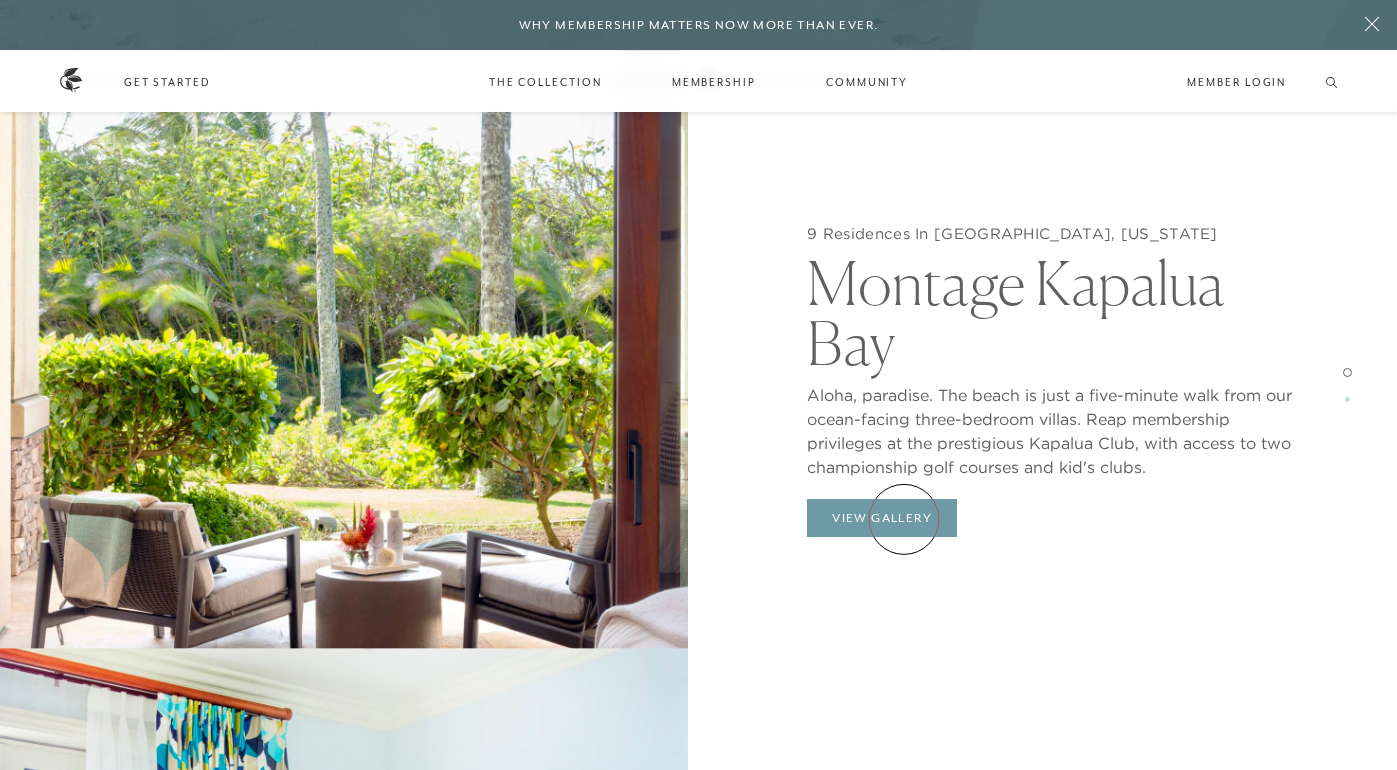 click on "View Gallery" at bounding box center (882, 518) 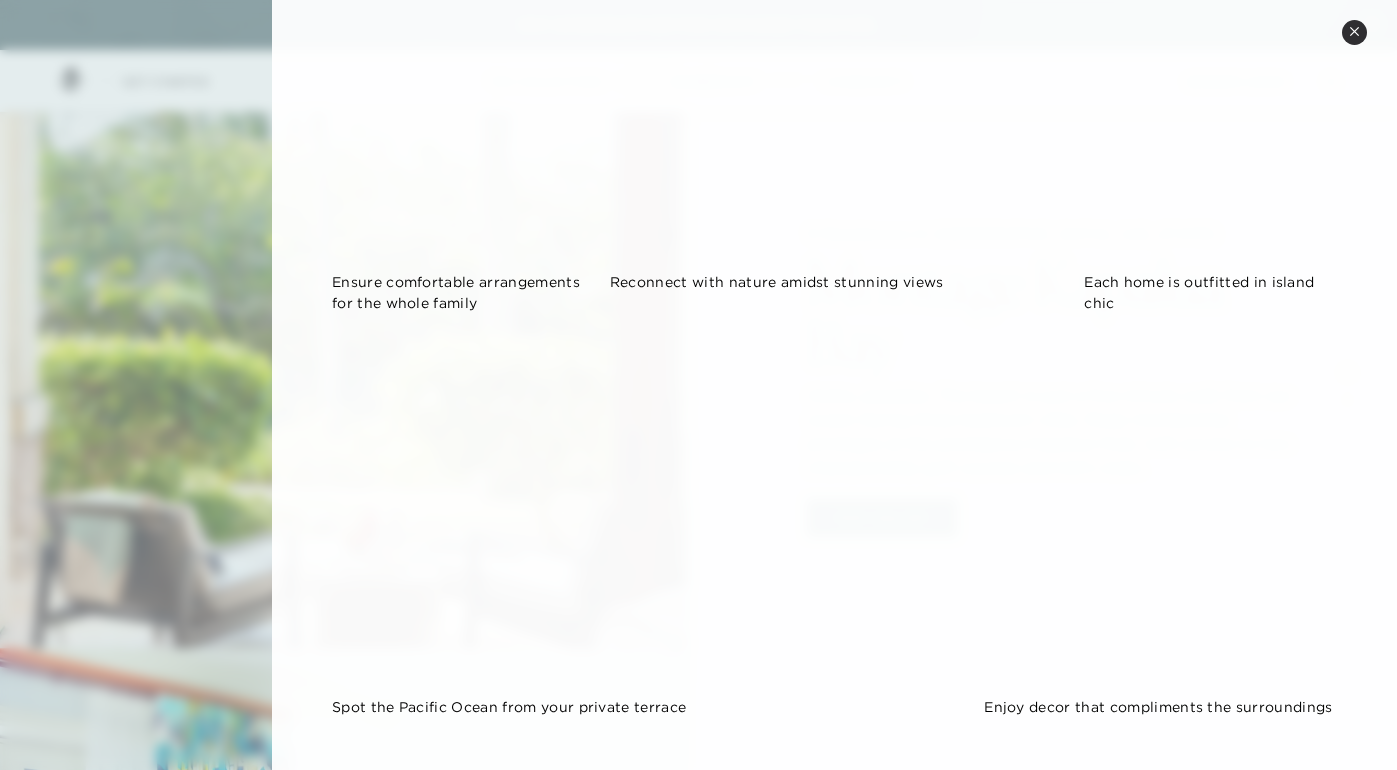 scroll, scrollTop: 1179, scrollLeft: 0, axis: vertical 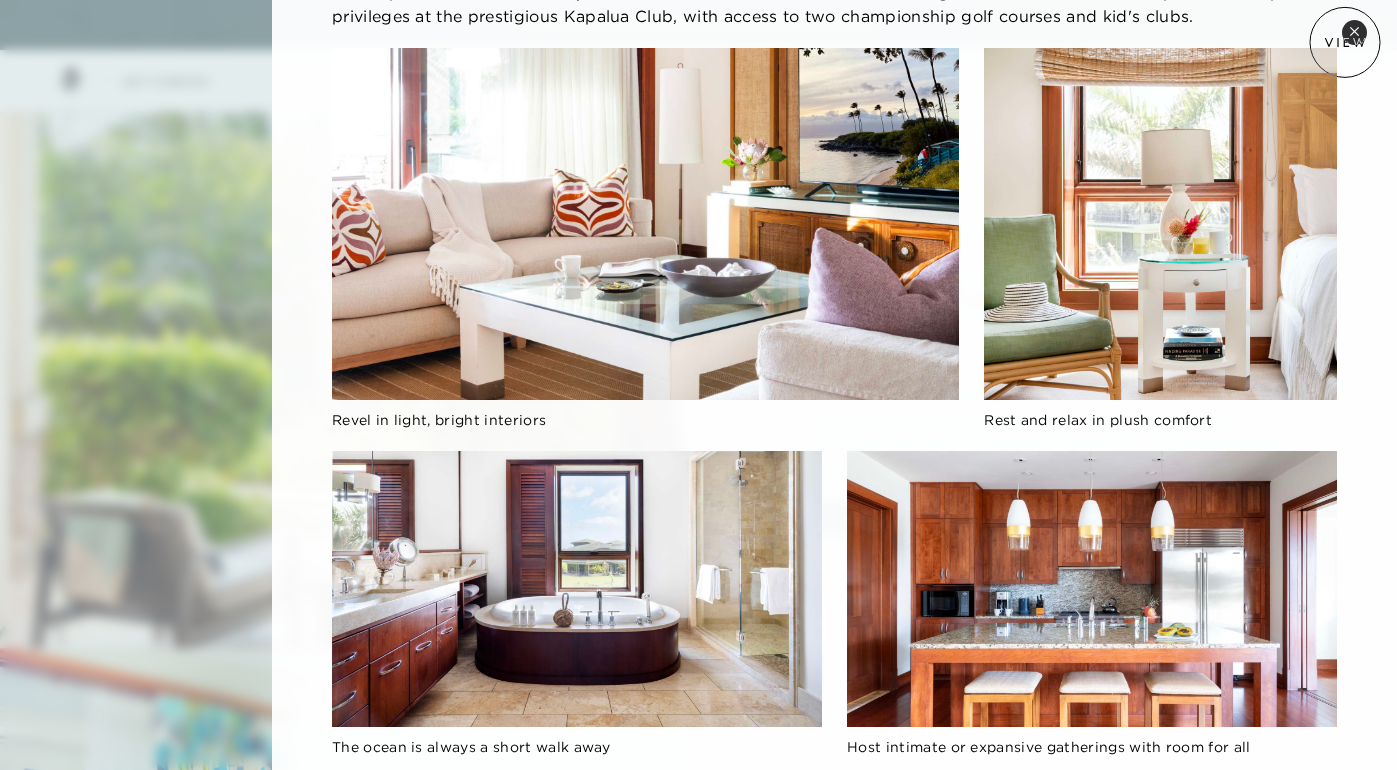 click on "Maui, [US_STATE] Montage Kapalua Bay [GEOGRAPHIC_DATA], paradise. The beach is just a five-minute walk from our ocean-facing three-bedroom villas. Reap membership privileges at the prestigious Kapalua Club, with access to two championship golf courses and kid's clubs. Revel in light, bright interiors Rest and relax in plush comfort The ocean is always a short walk away Host intimate or expansive gatherings with room for all Ensure comfortable arrangements for the whole family Reconnect with nature amidst stunning views Each home is outfitted in island chic Spot the Pacific Ocean from your private terrace Enjoy decor that compliments the surroundings" 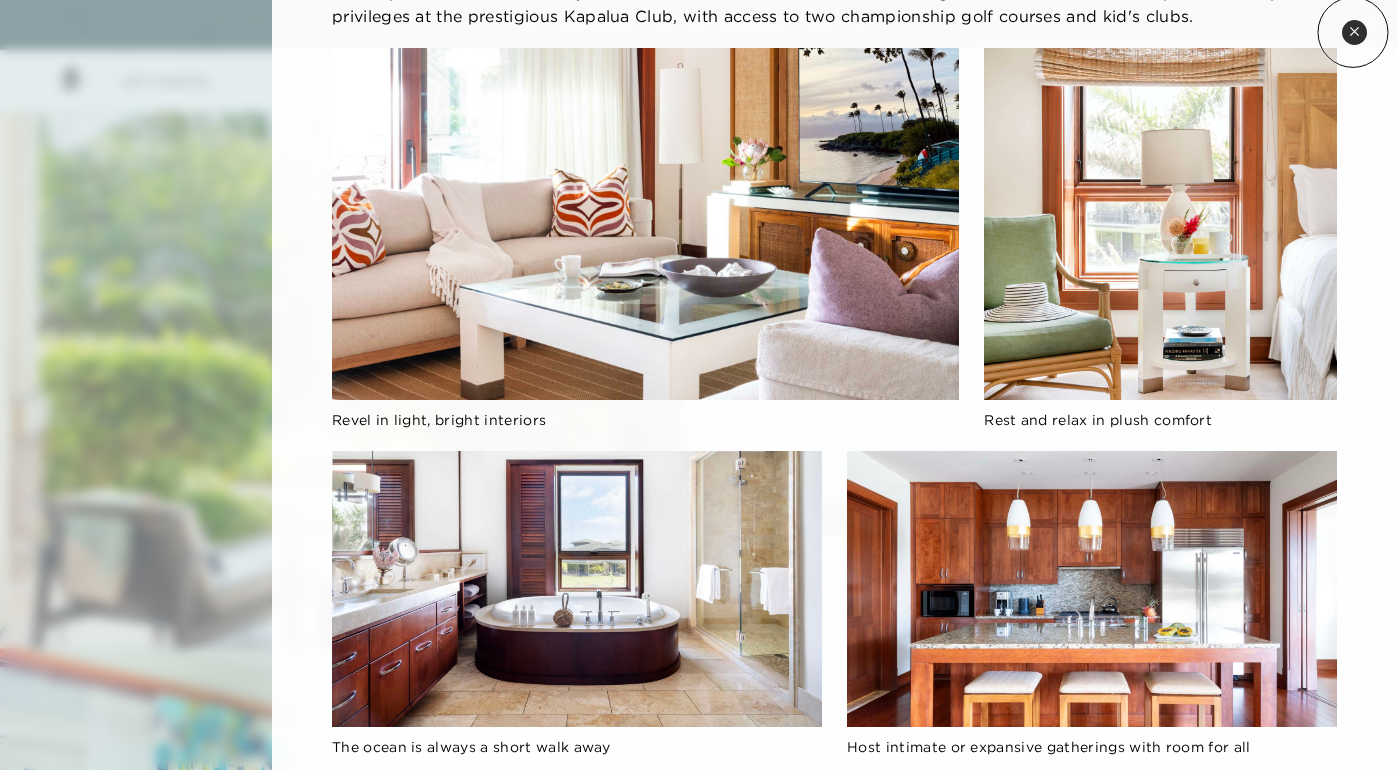 click 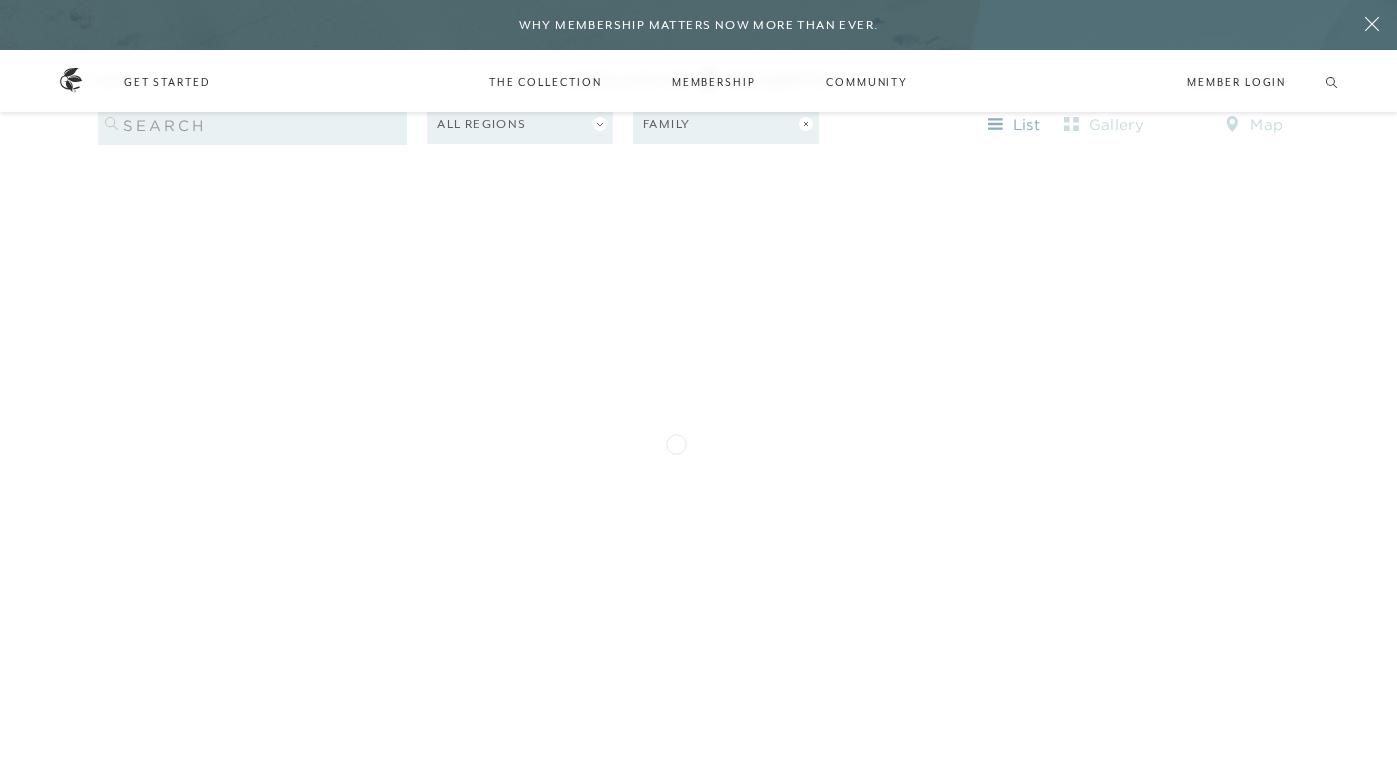 scroll, scrollTop: 2498, scrollLeft: 0, axis: vertical 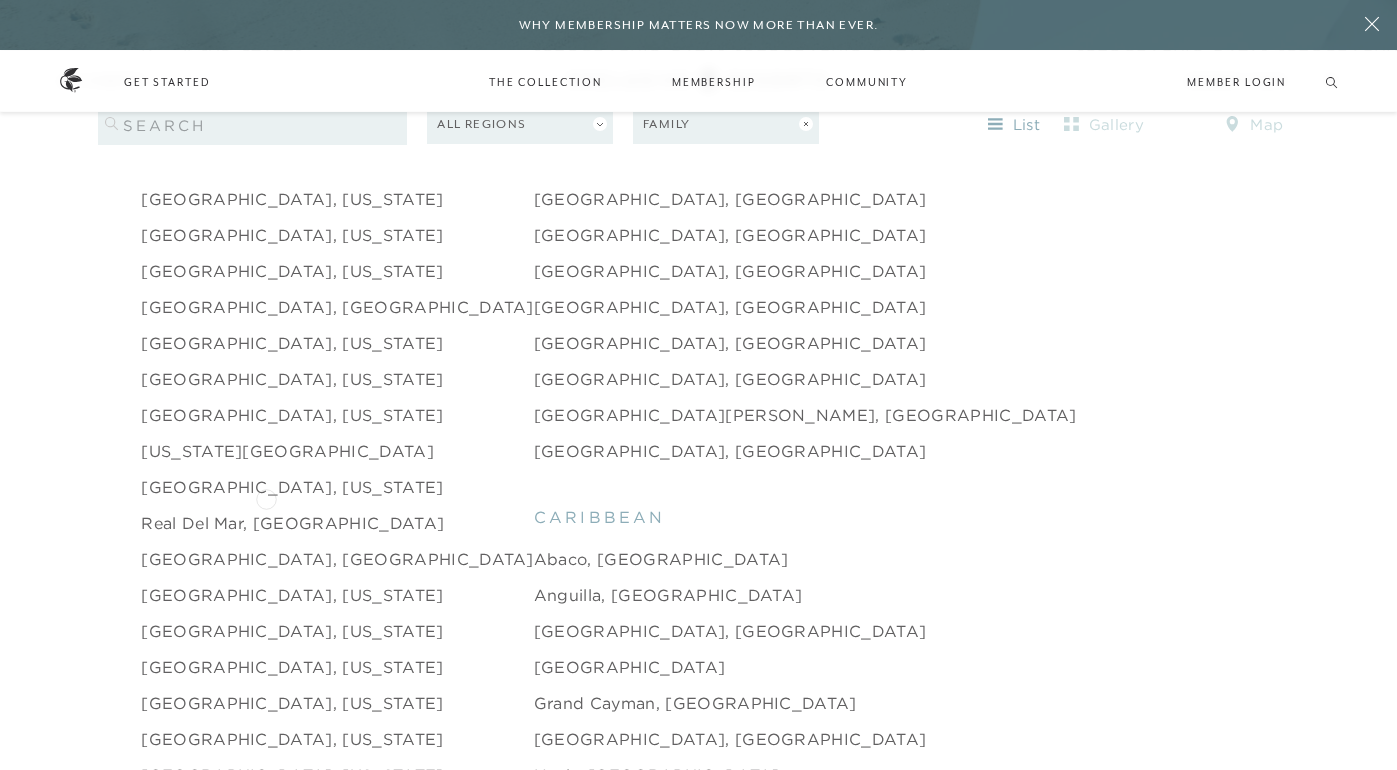 click on "Real del Mar, [GEOGRAPHIC_DATA]" at bounding box center (292, 523) 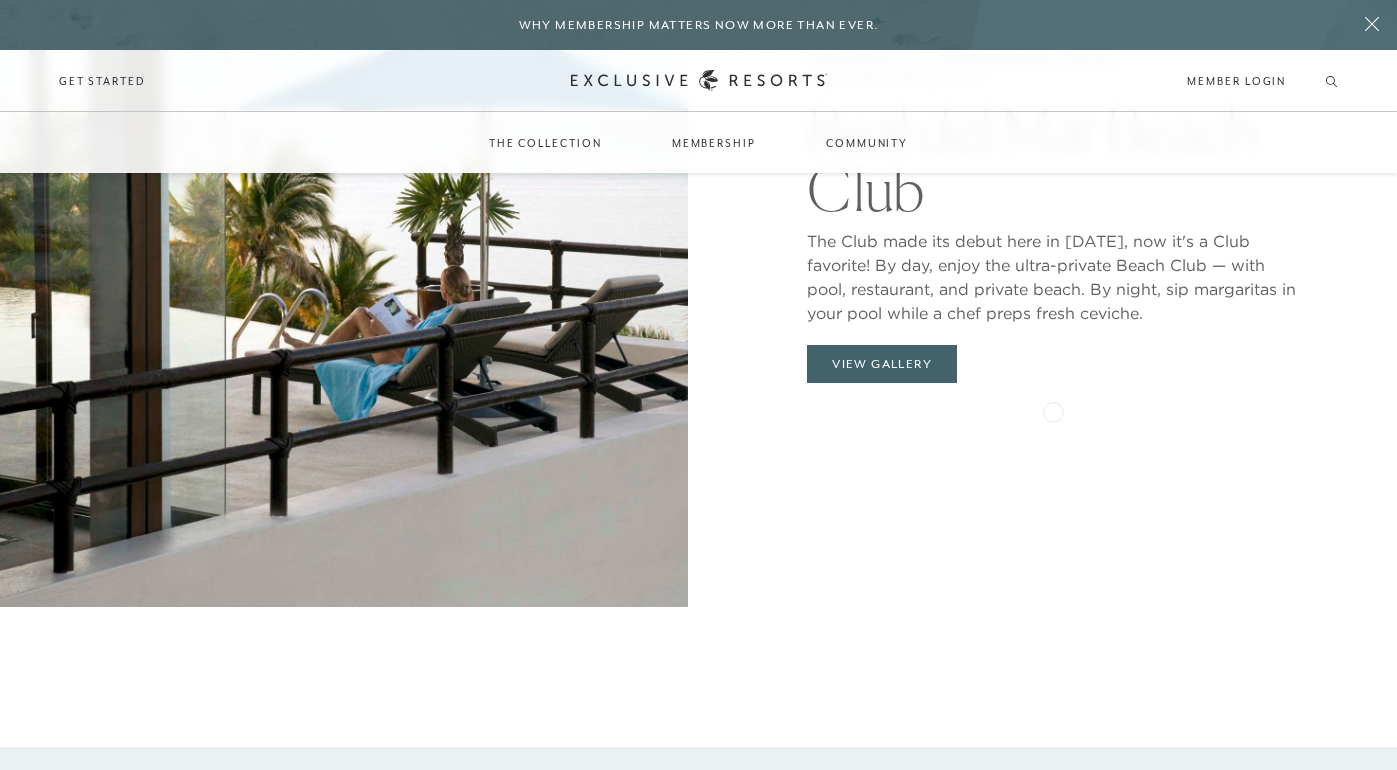 scroll, scrollTop: 2122, scrollLeft: 0, axis: vertical 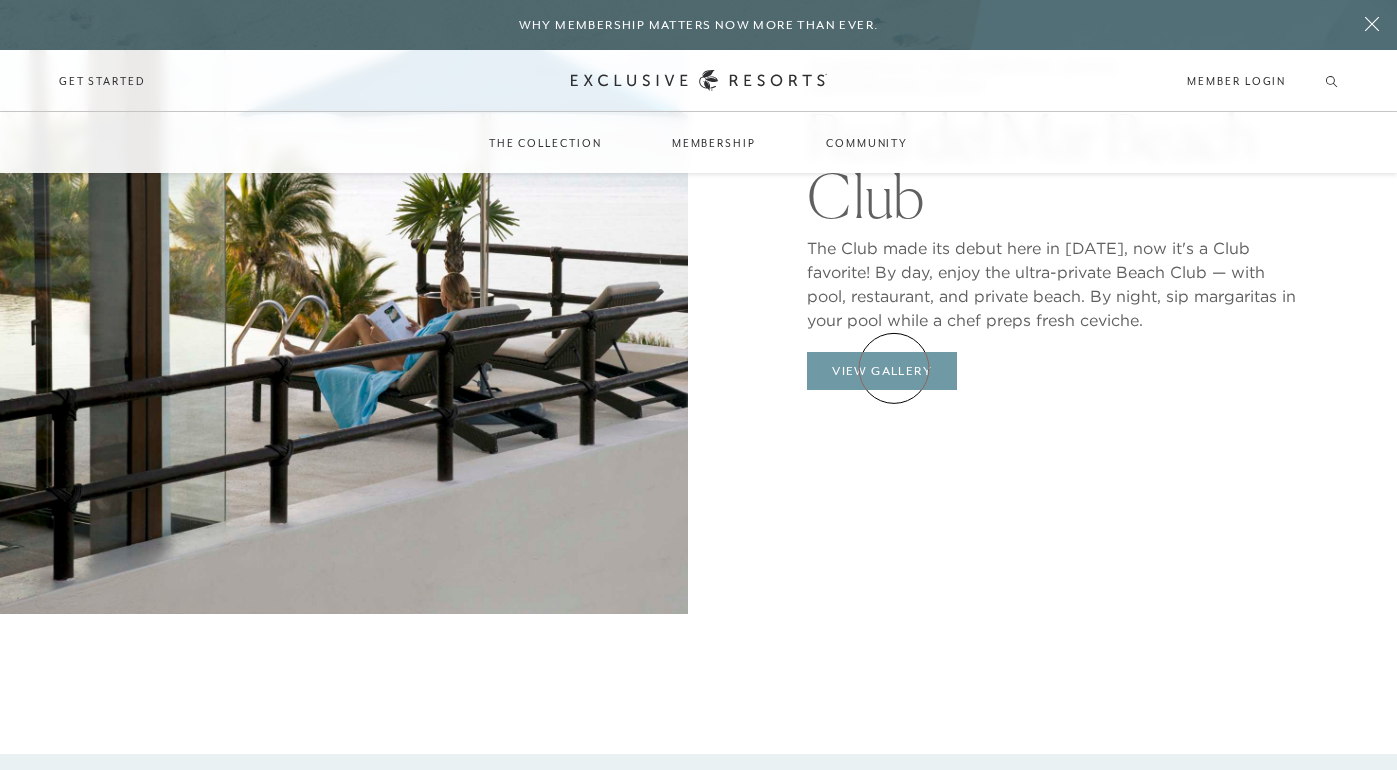 click on "View Gallery" at bounding box center [882, 371] 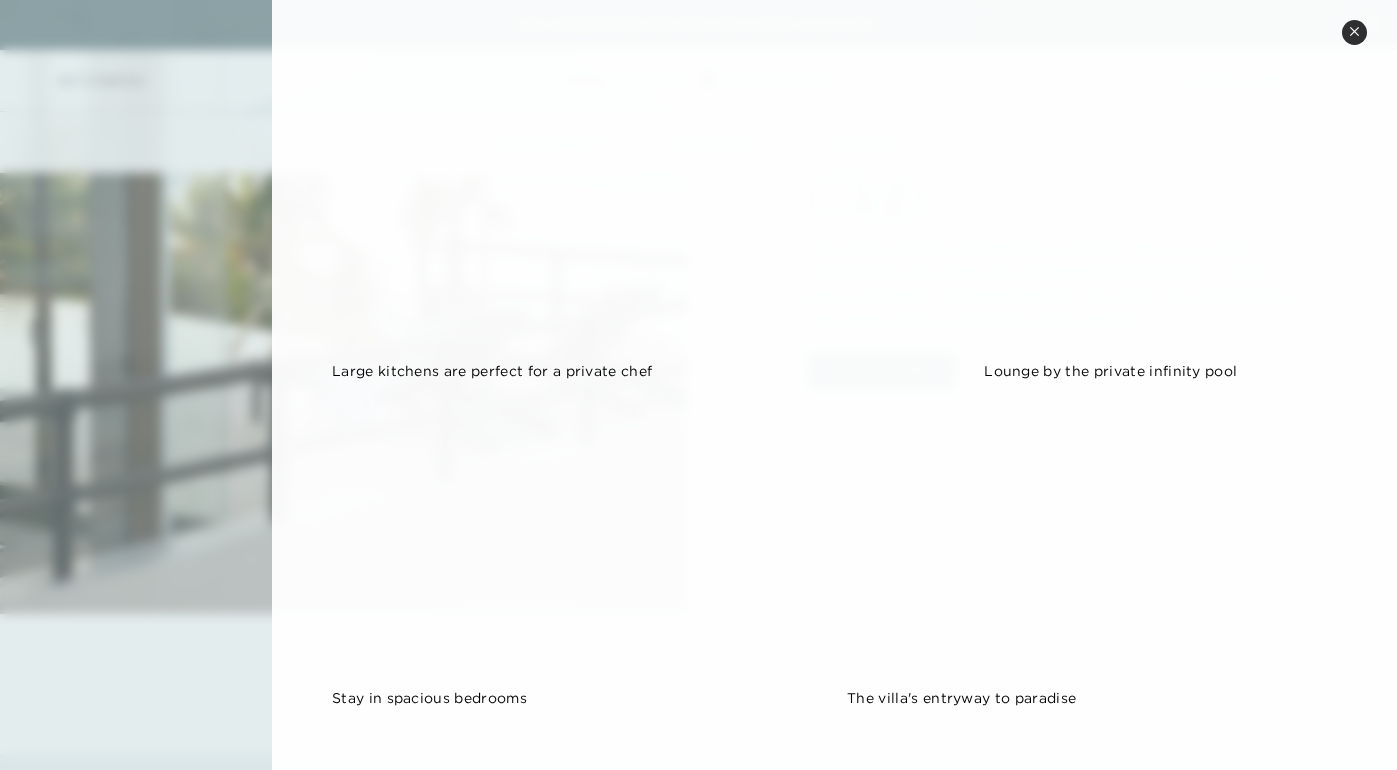 scroll, scrollTop: 1483, scrollLeft: 0, axis: vertical 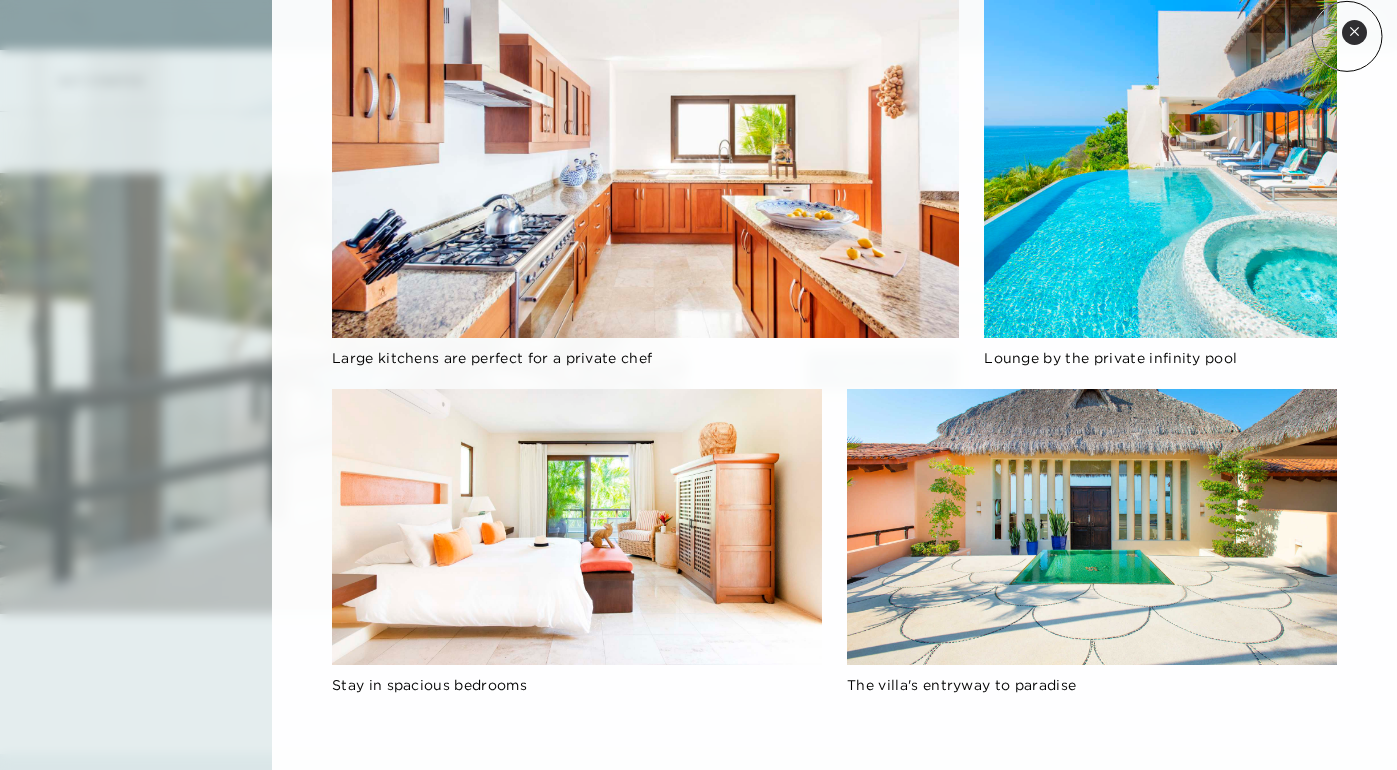 click on "Close quickview" at bounding box center (1354, 32) 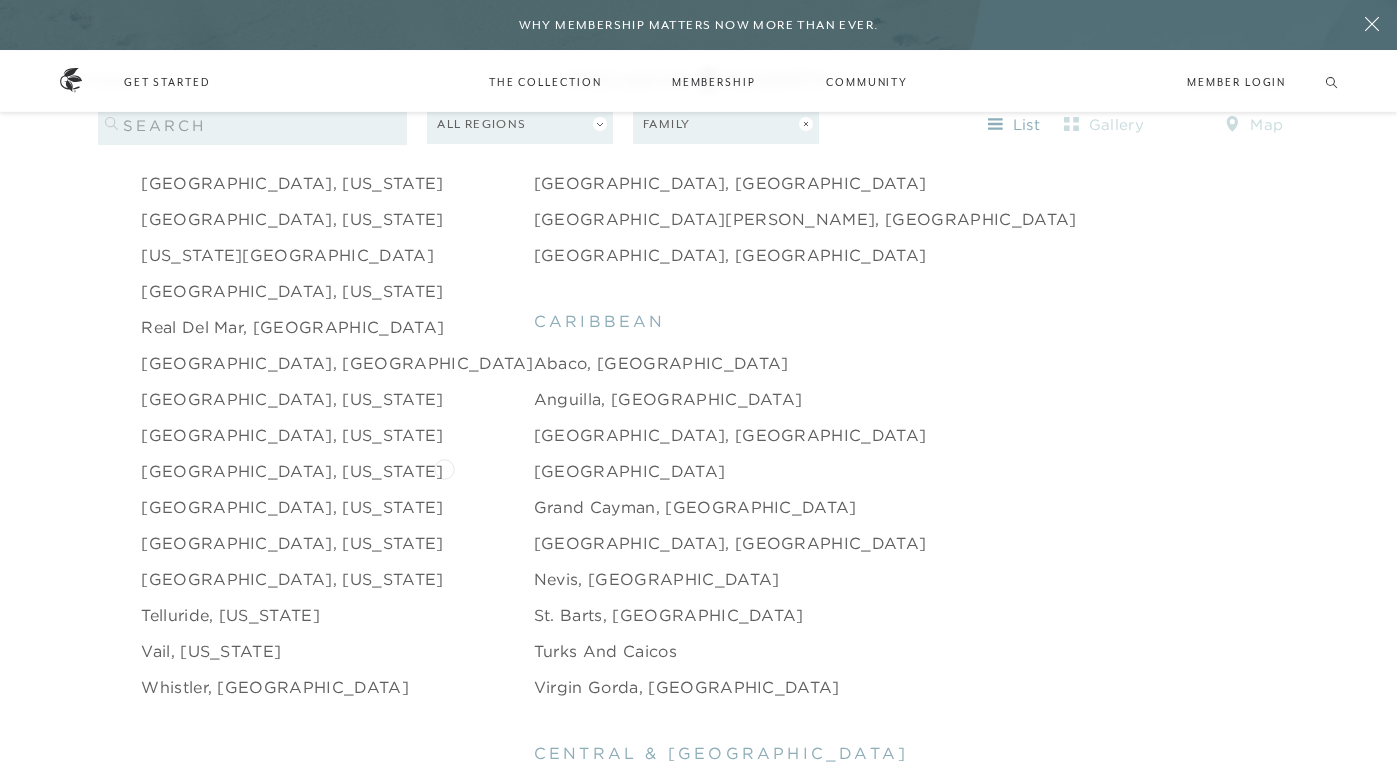 scroll, scrollTop: 2711, scrollLeft: 0, axis: vertical 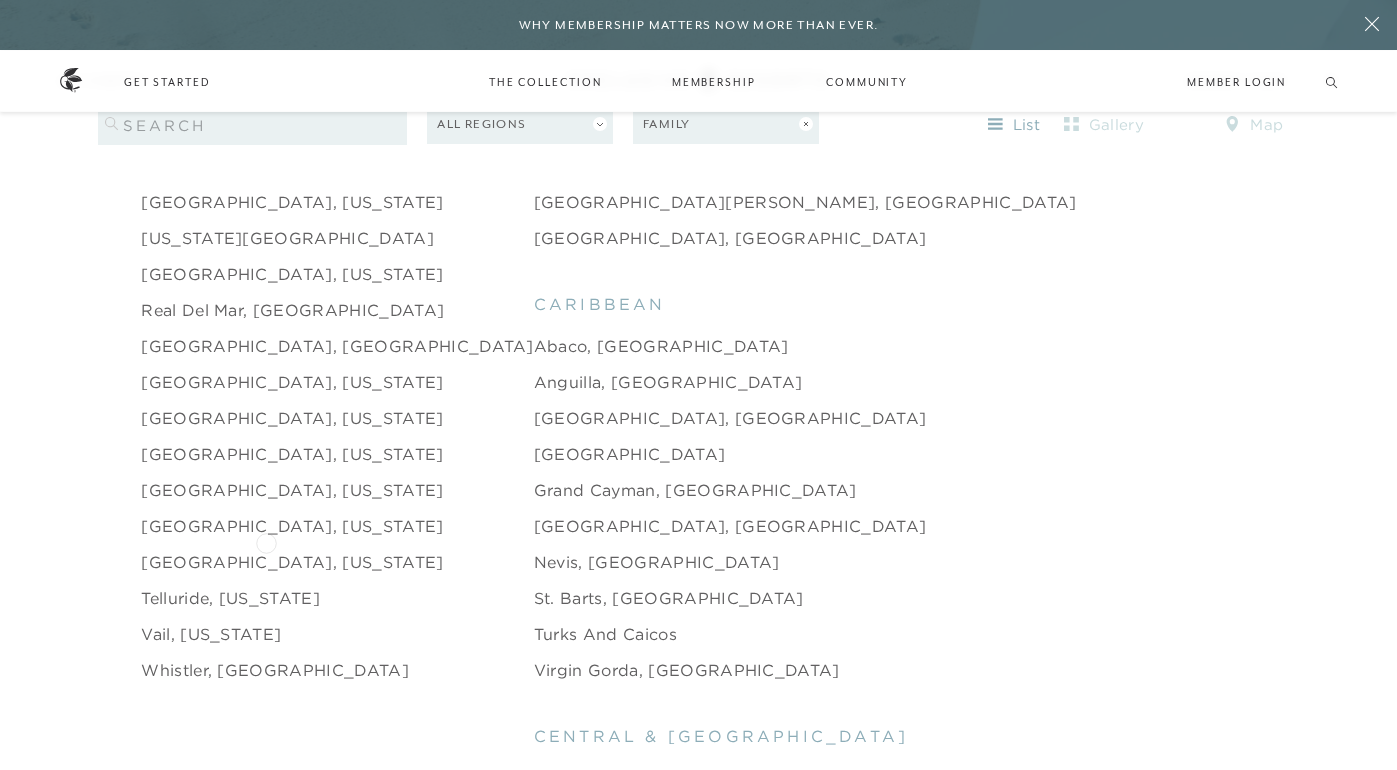 click on "[GEOGRAPHIC_DATA], [US_STATE]" at bounding box center (292, 562) 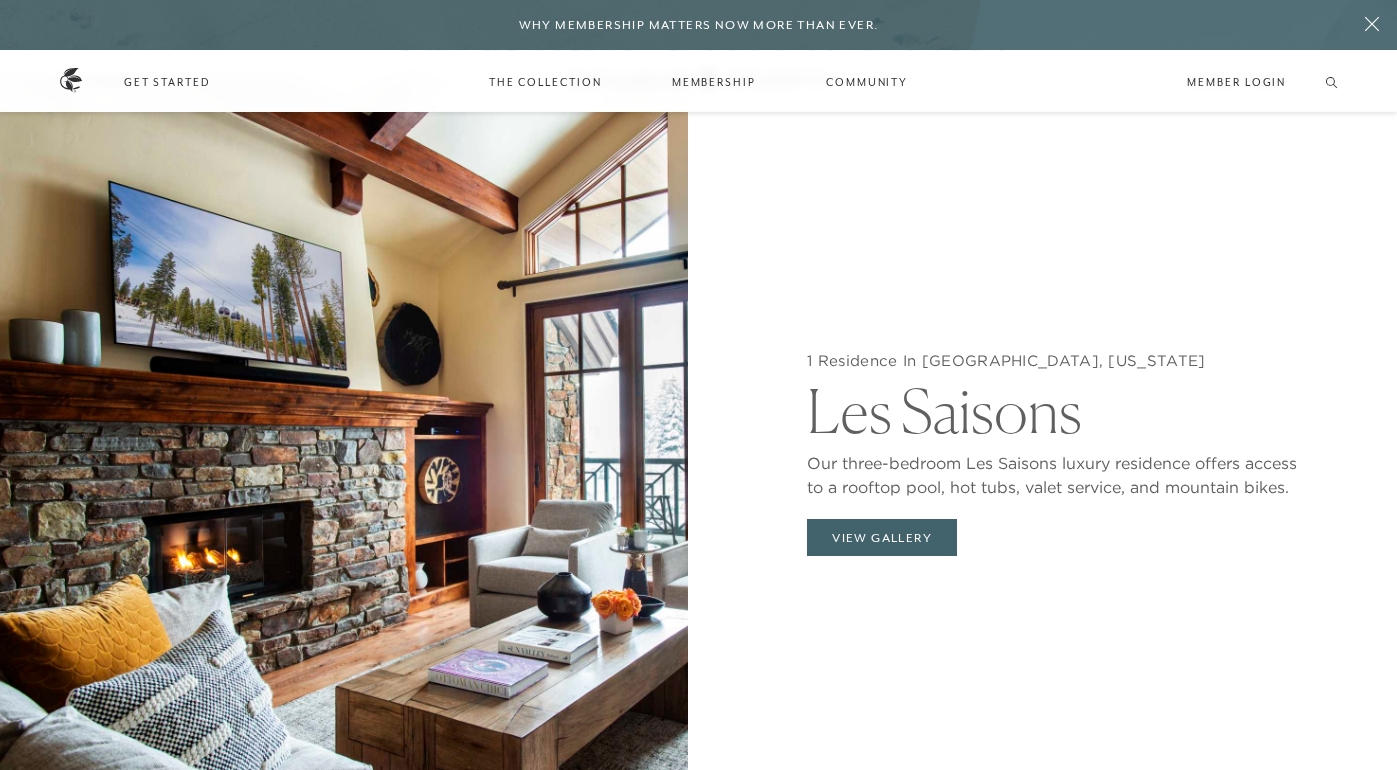 scroll, scrollTop: 1893, scrollLeft: 0, axis: vertical 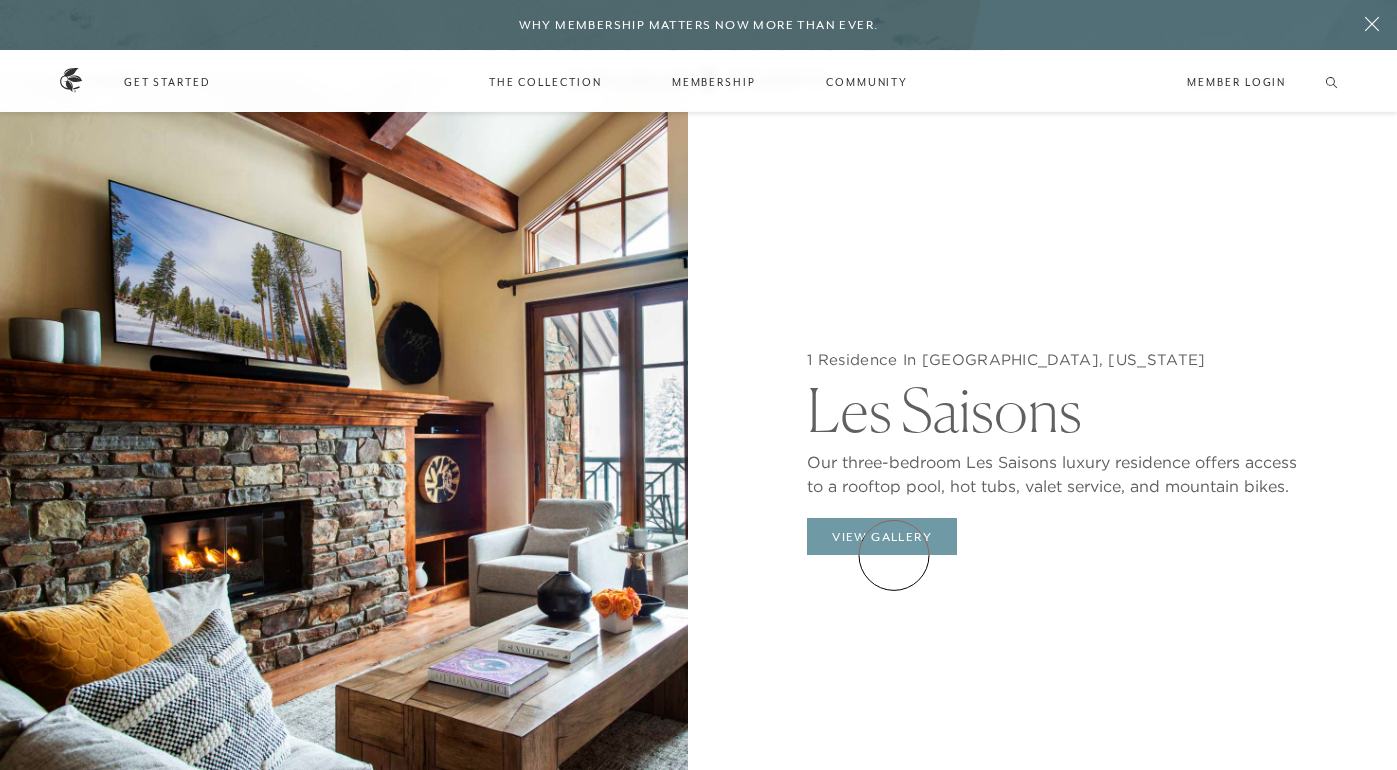click on "View Gallery" at bounding box center (882, 537) 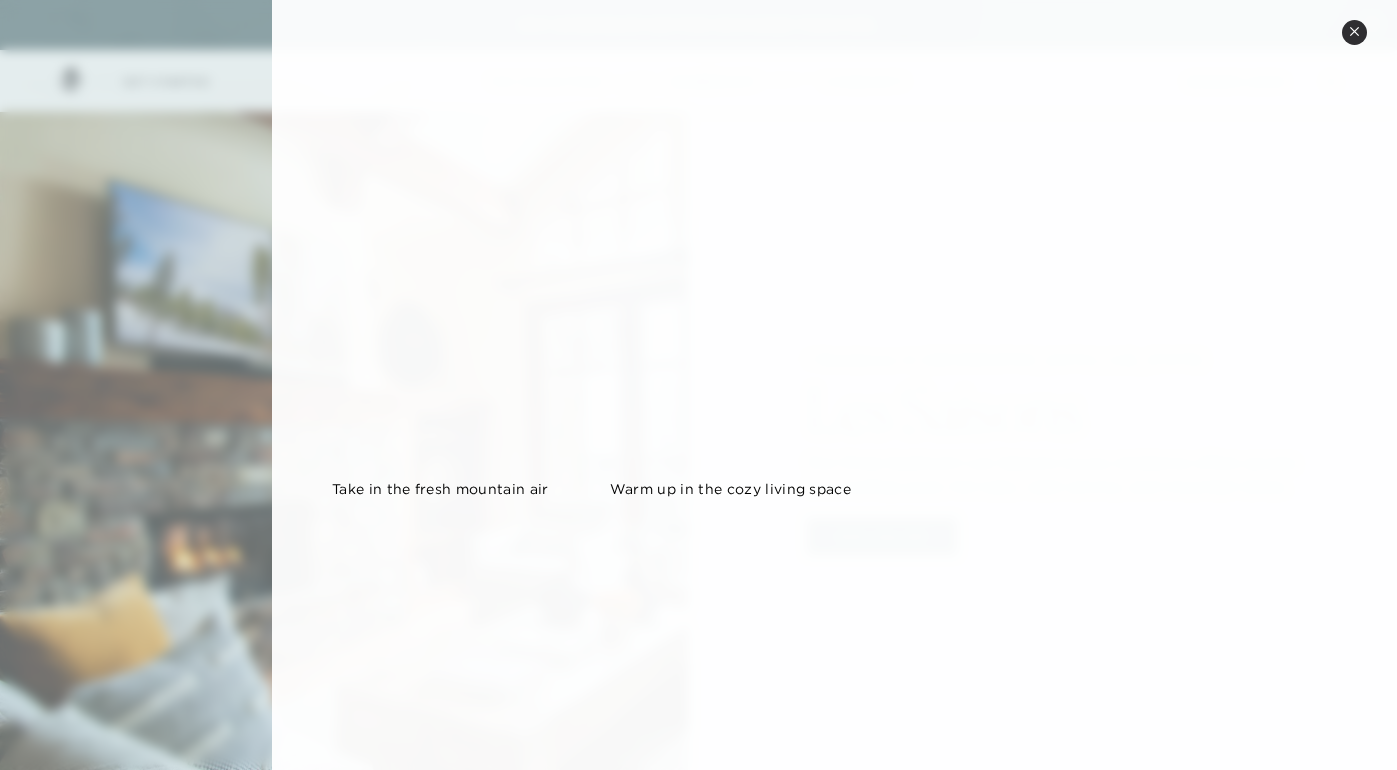 scroll, scrollTop: 1158, scrollLeft: 0, axis: vertical 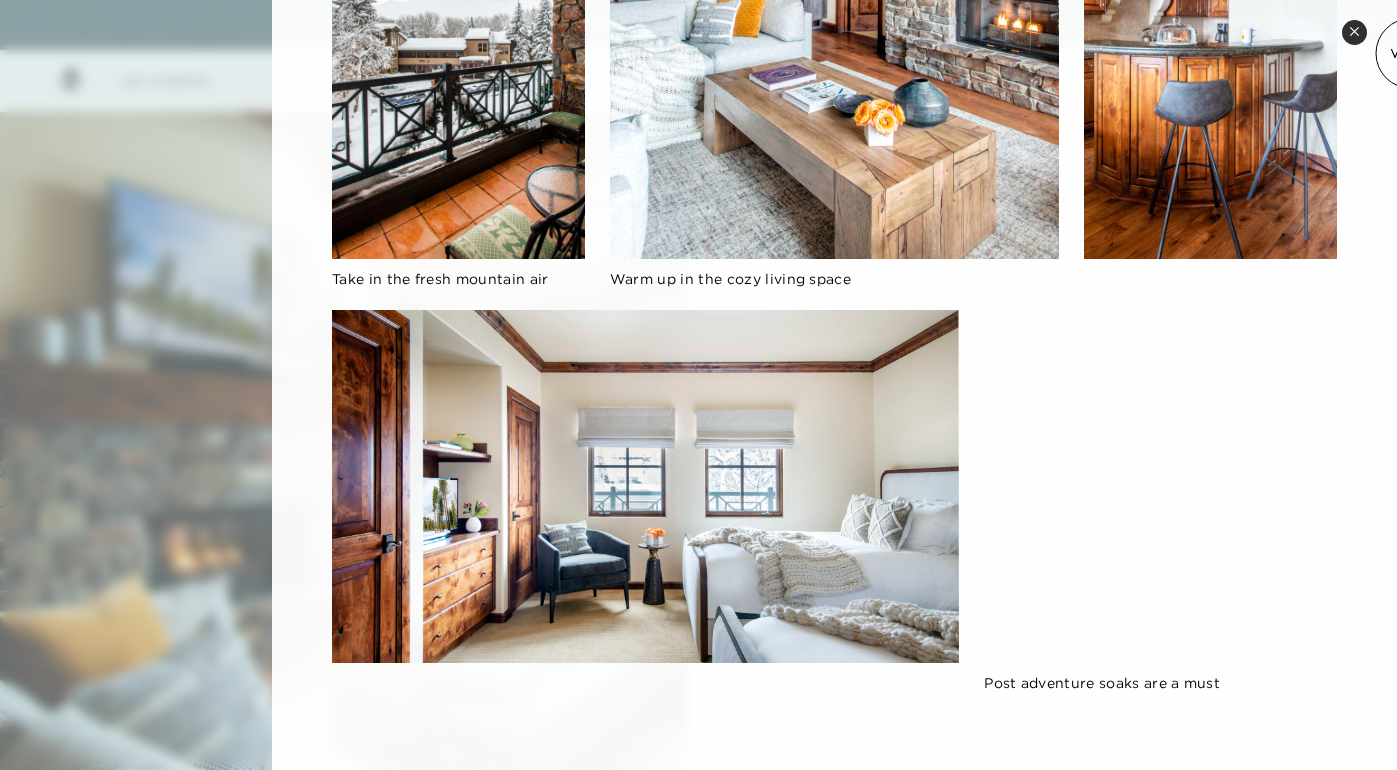 click on "Close quickview" at bounding box center (1354, 32) 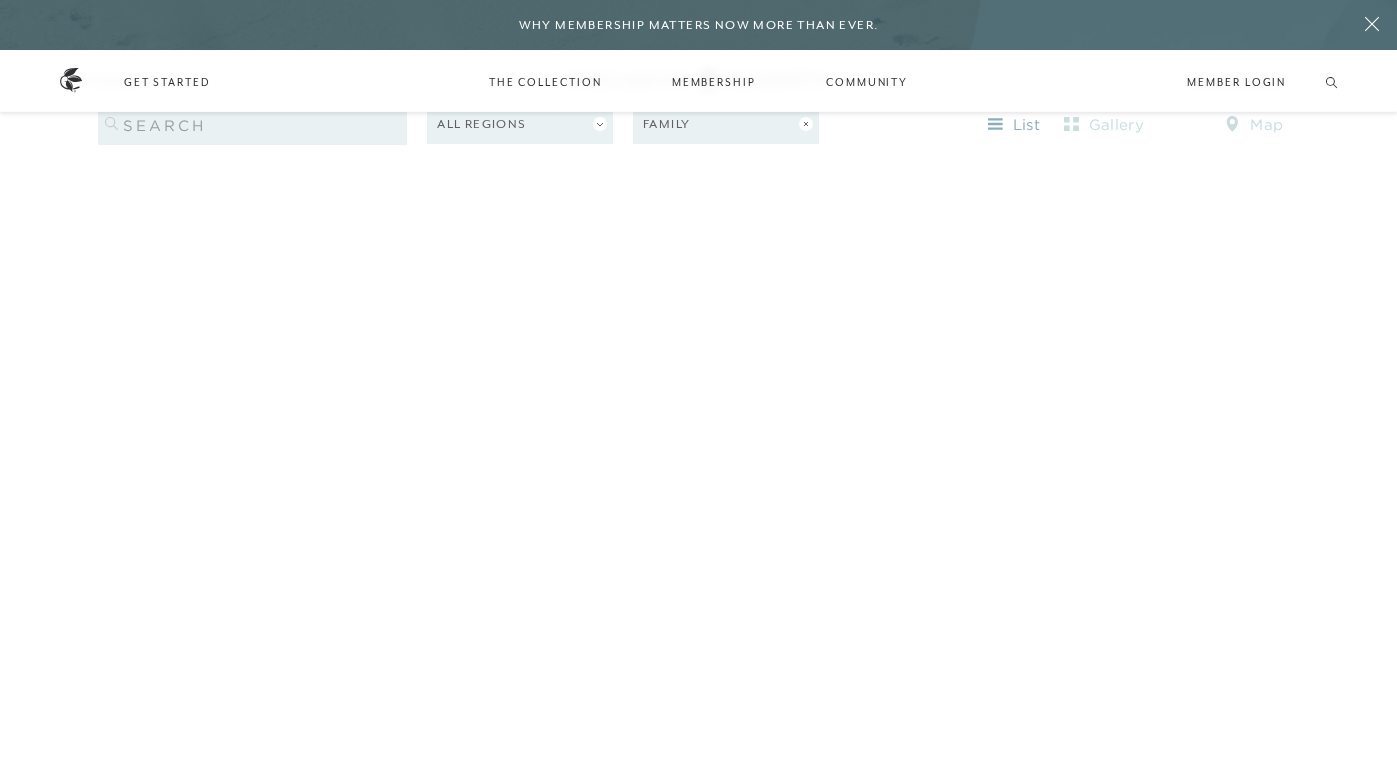 scroll, scrollTop: 2771, scrollLeft: 0, axis: vertical 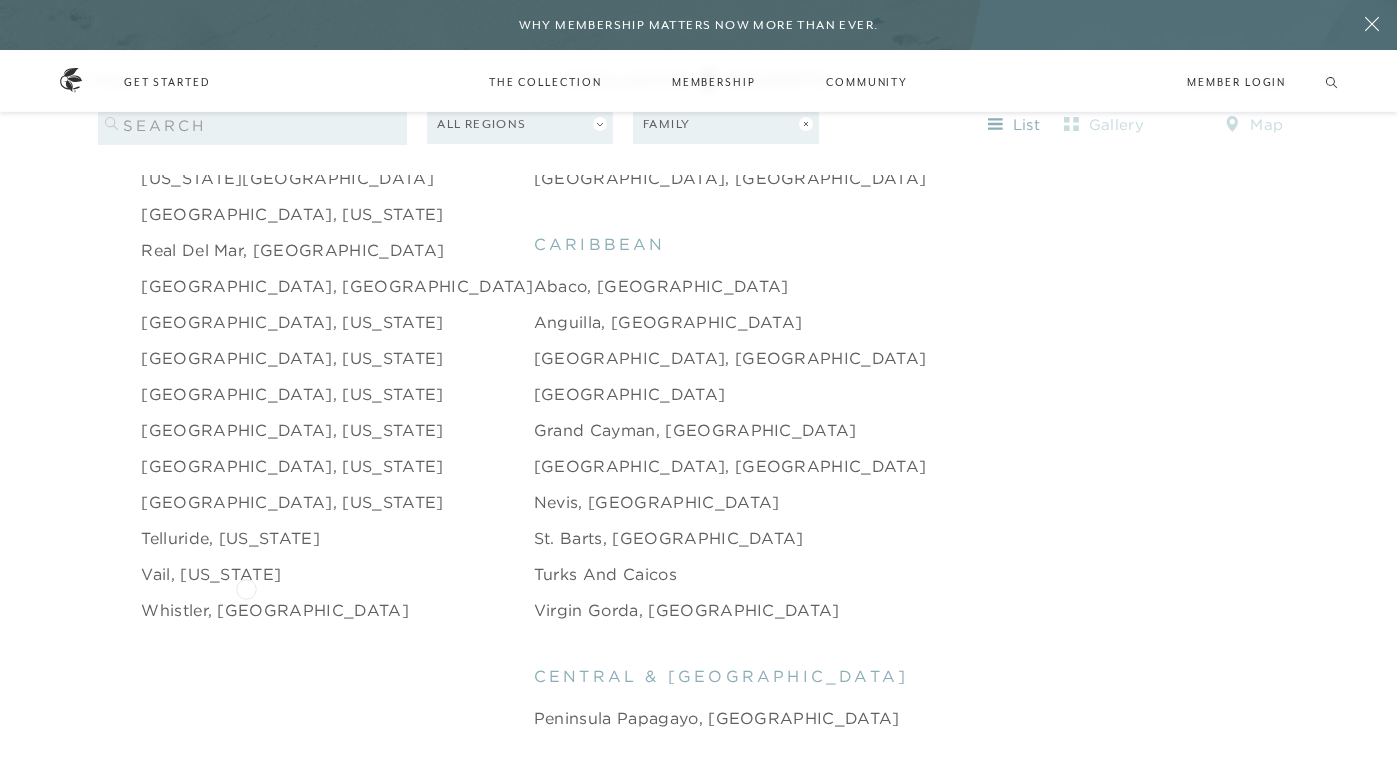 click on "Whistler, [GEOGRAPHIC_DATA]" at bounding box center [275, 610] 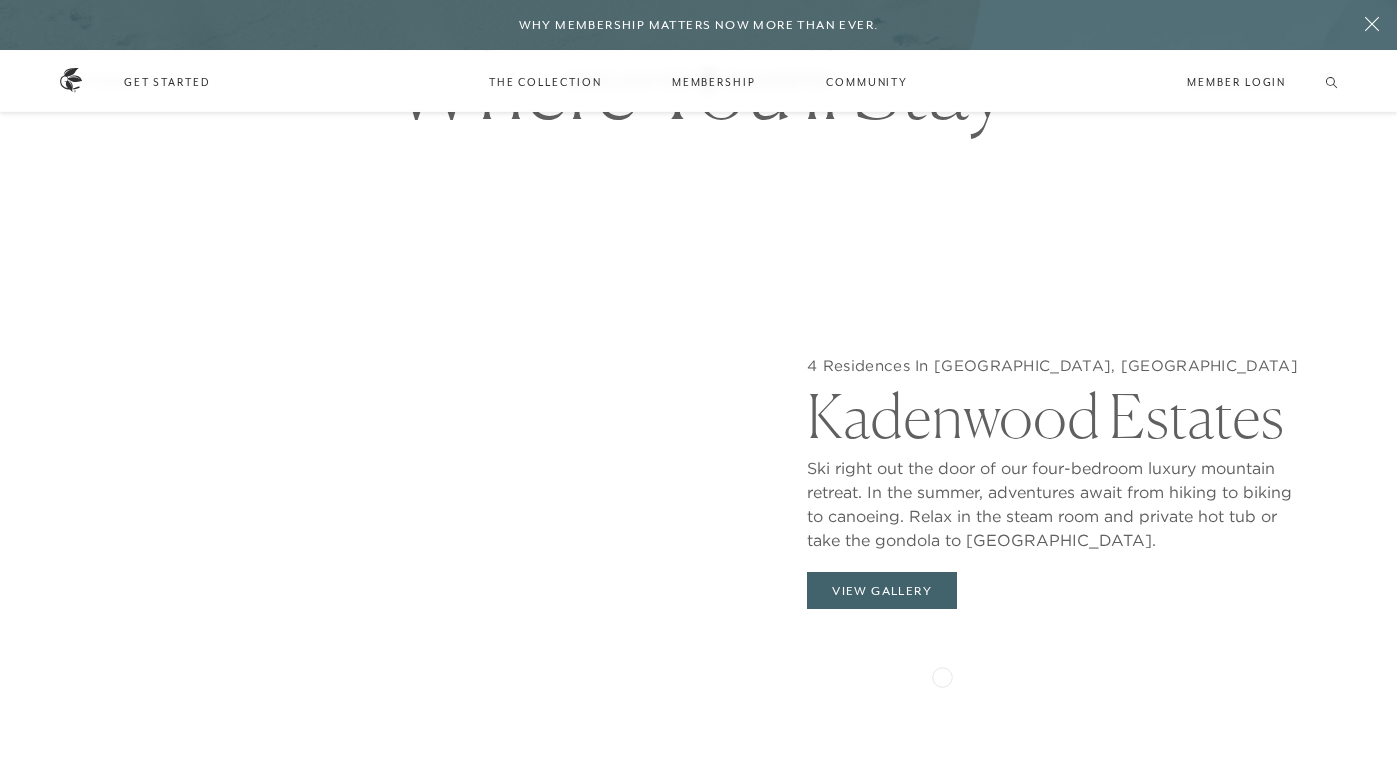 scroll, scrollTop: 2017, scrollLeft: 0, axis: vertical 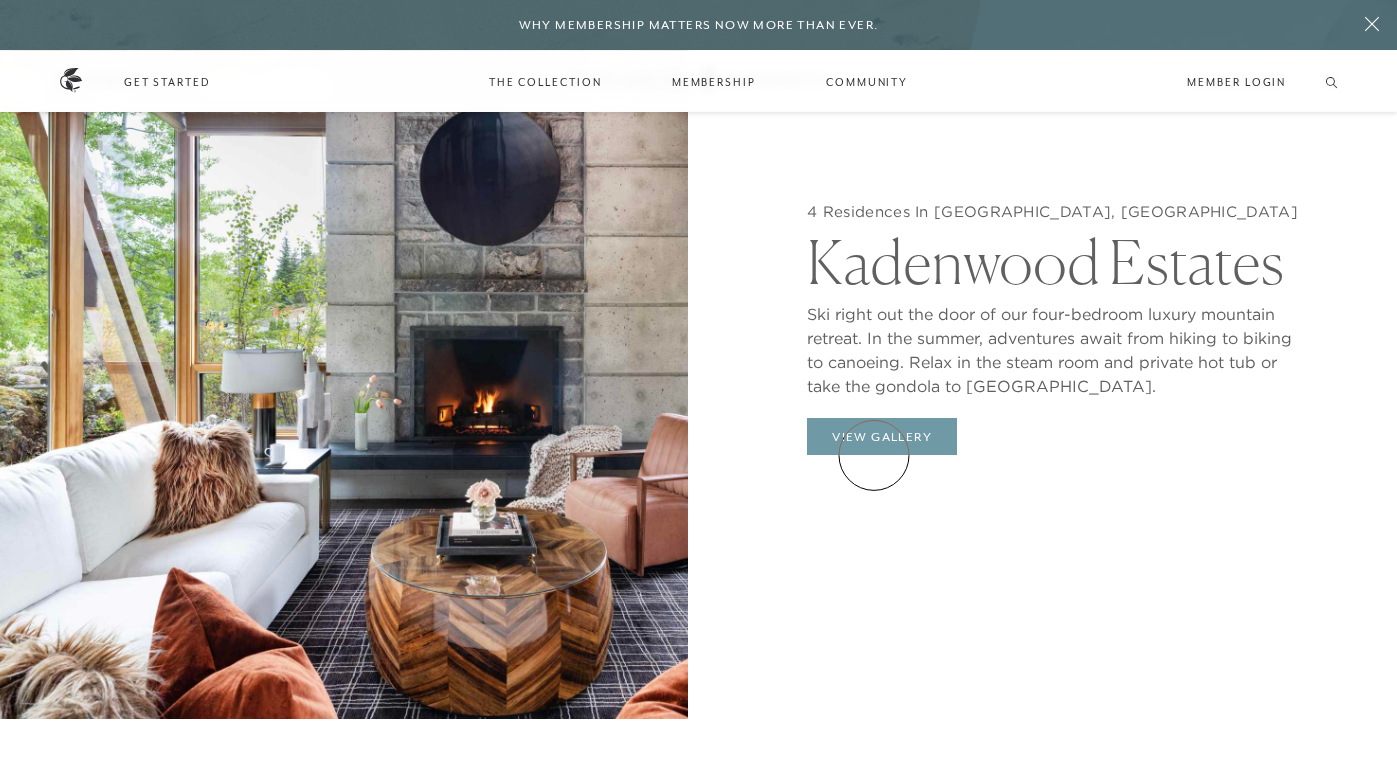 click on "View Gallery" at bounding box center [882, 437] 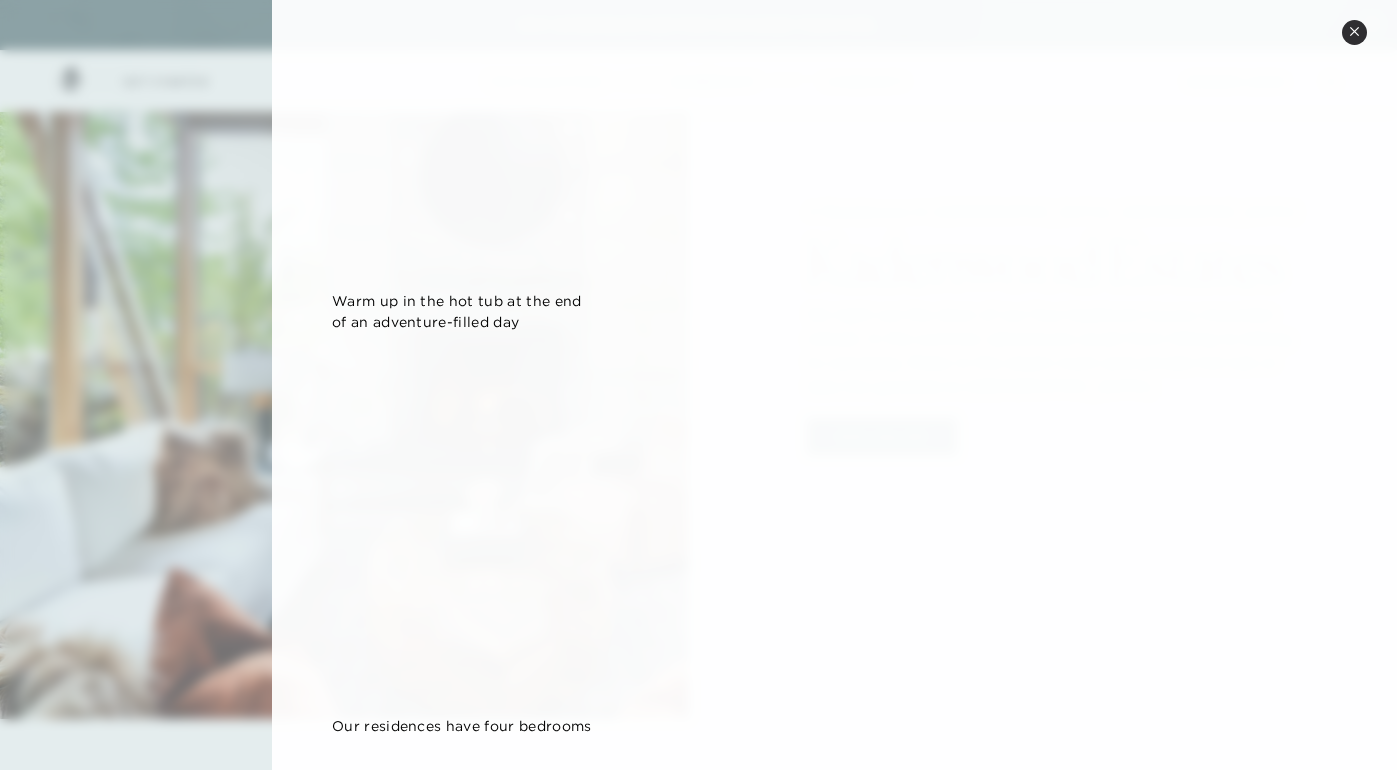 scroll, scrollTop: 1179, scrollLeft: 0, axis: vertical 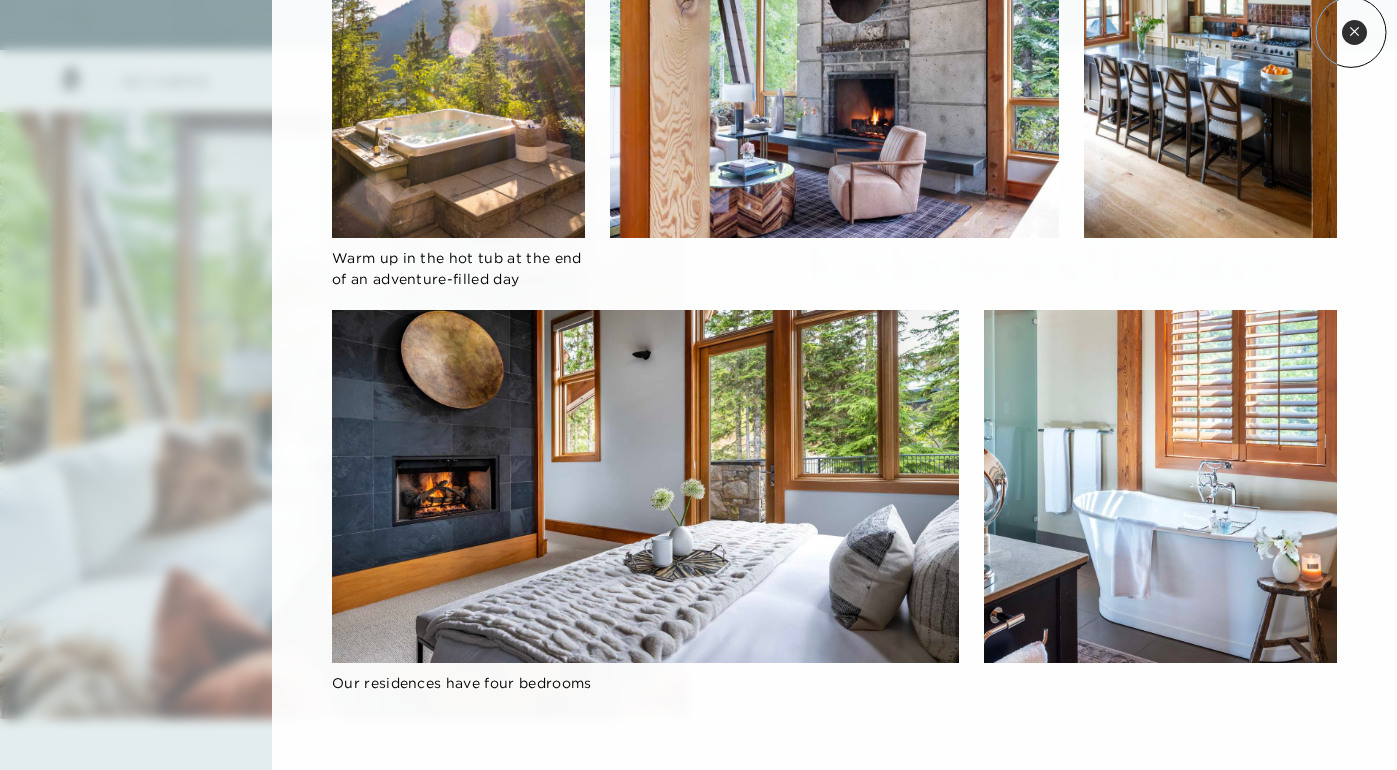 click 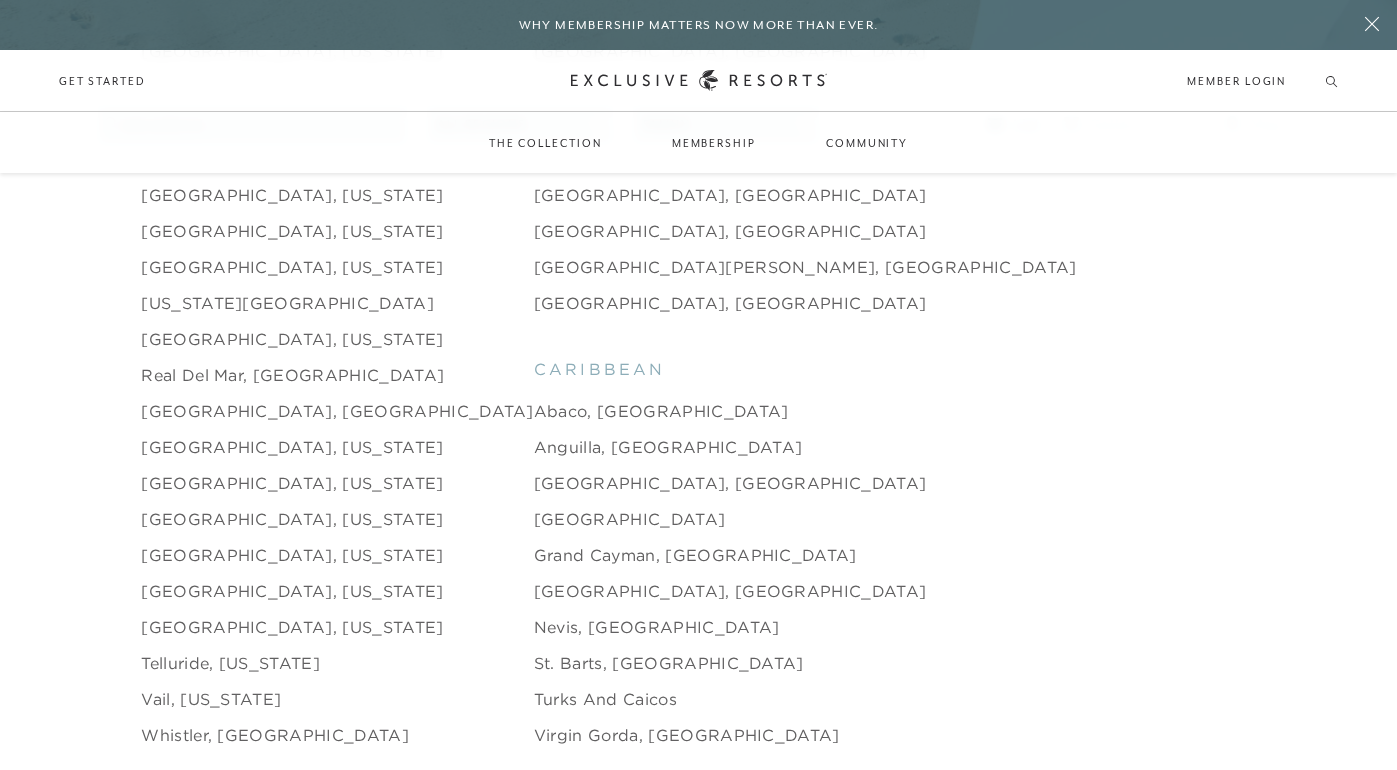scroll, scrollTop: 2623, scrollLeft: 0, axis: vertical 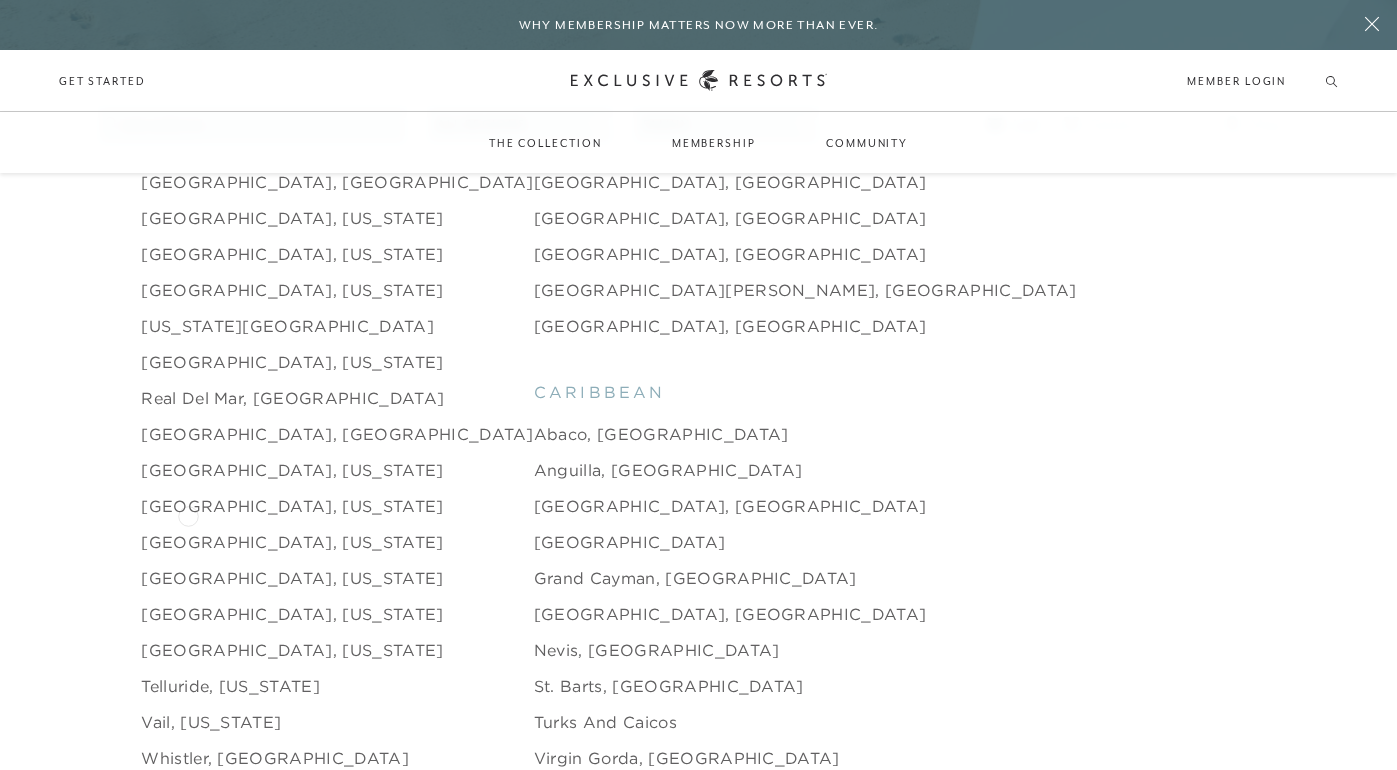 click on "[GEOGRAPHIC_DATA], [US_STATE]" at bounding box center (292, 542) 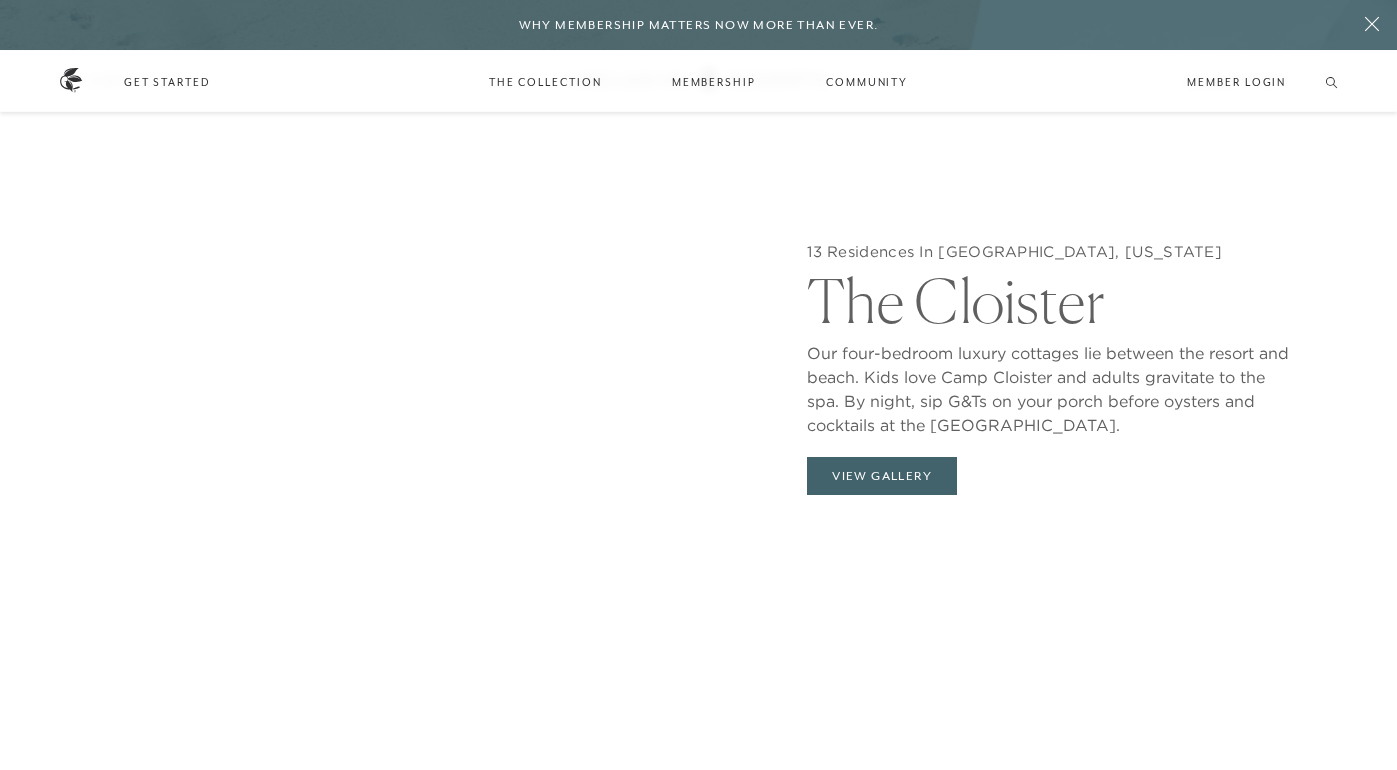 scroll, scrollTop: 1936, scrollLeft: 0, axis: vertical 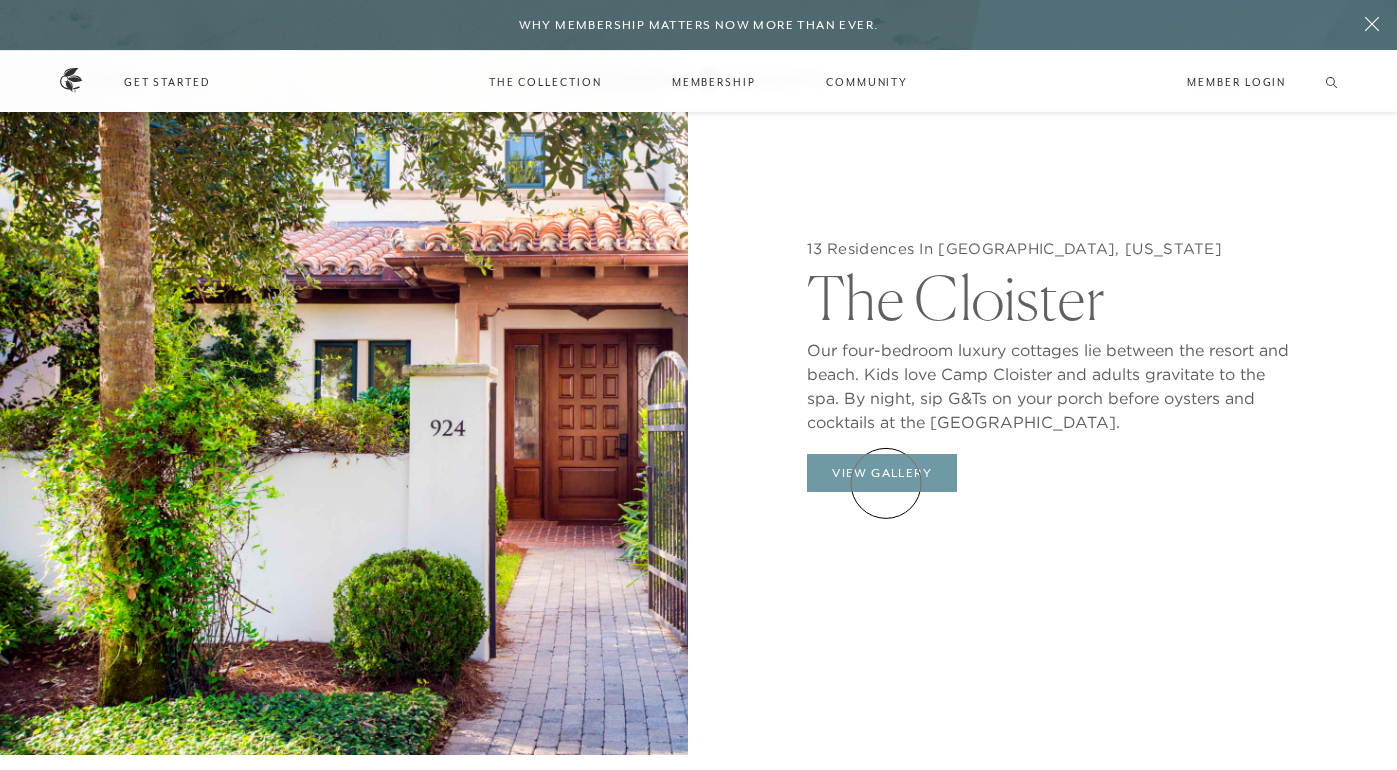 click on "View Gallery" at bounding box center (882, 473) 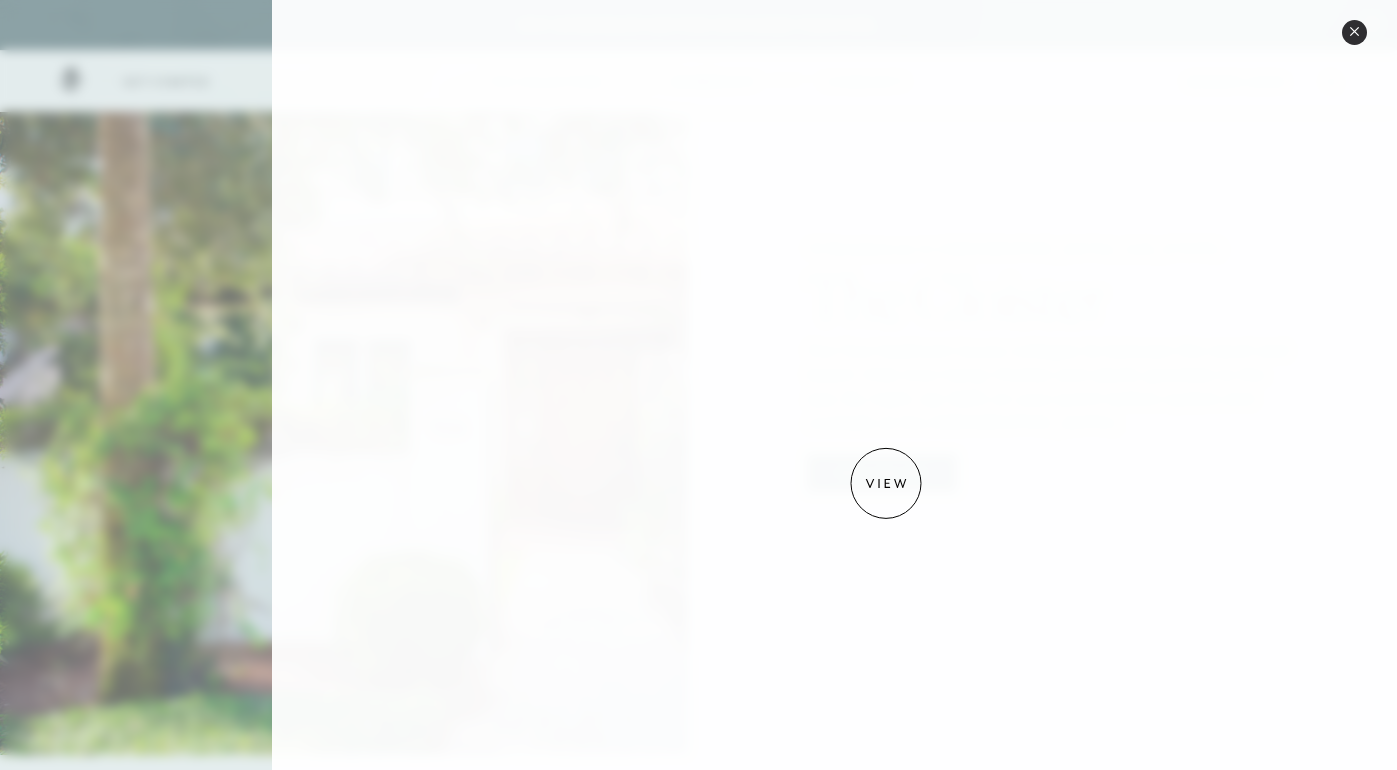 scroll, scrollTop: 2003, scrollLeft: 0, axis: vertical 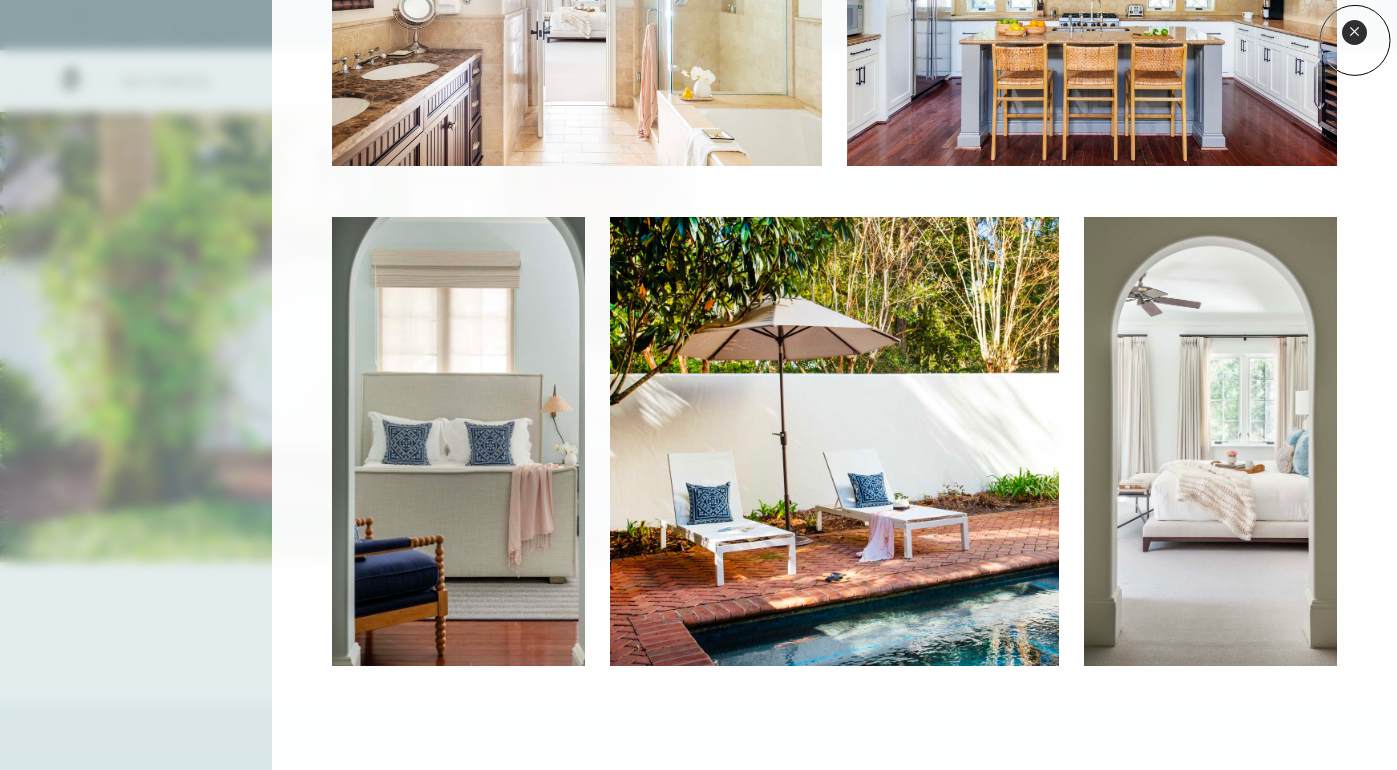 click on "Close quickview" at bounding box center [1354, 32] 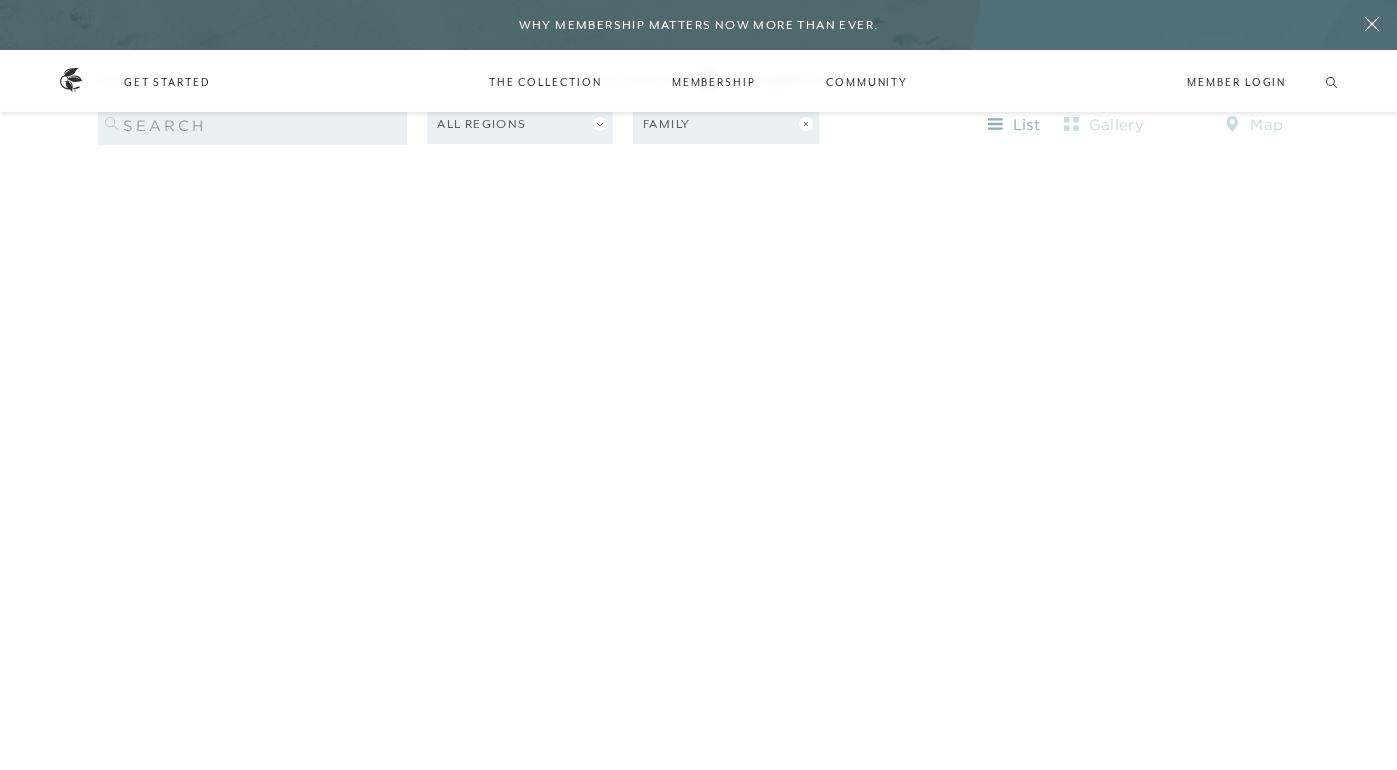 scroll, scrollTop: 2683, scrollLeft: 0, axis: vertical 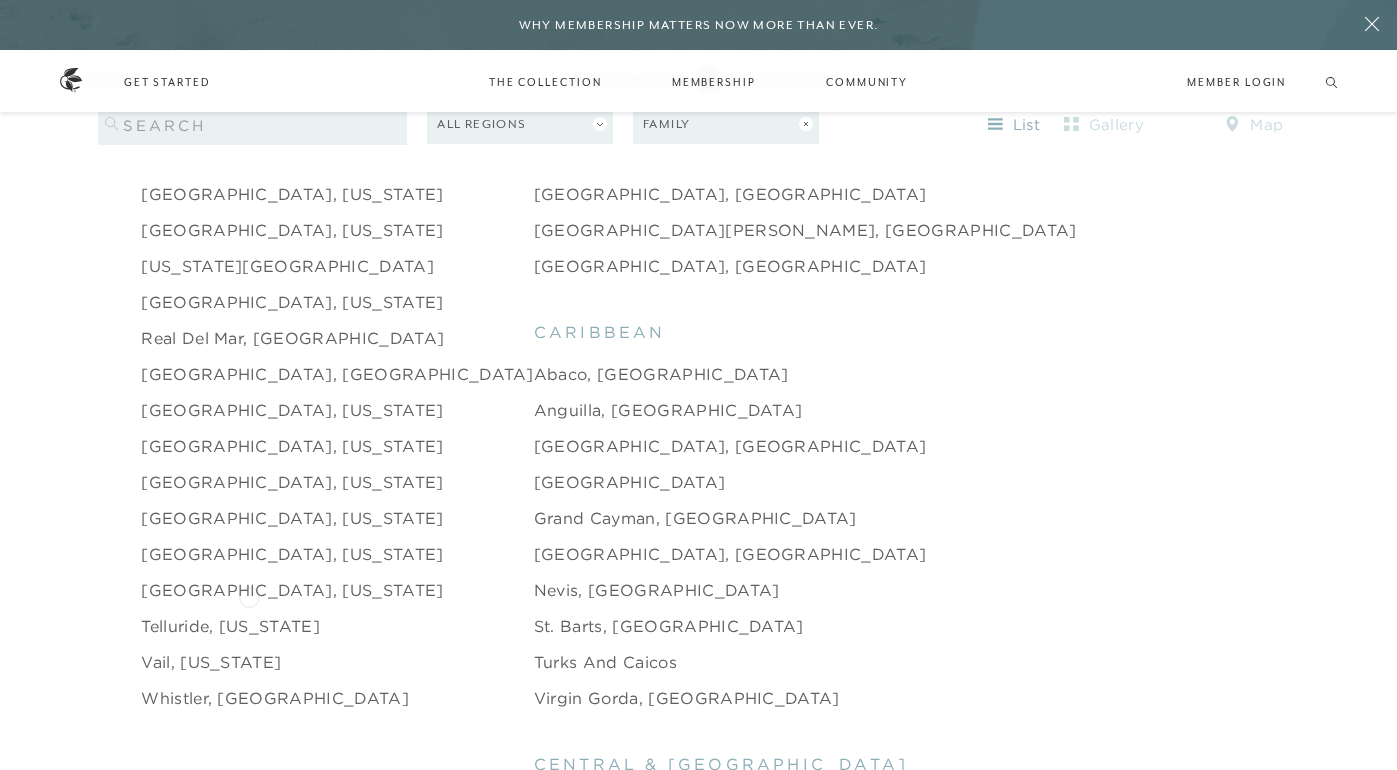 click on "Telluride, [US_STATE]" at bounding box center [230, 626] 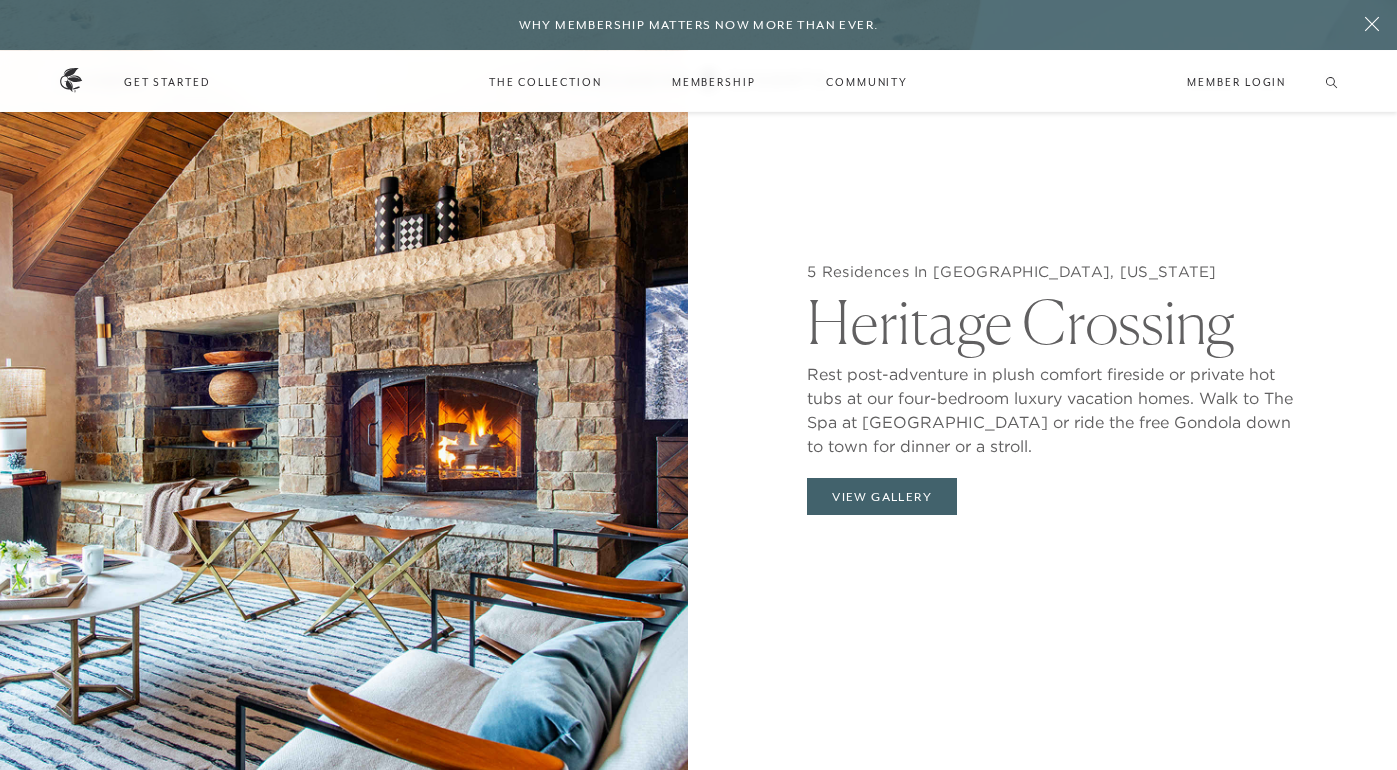 scroll, scrollTop: 1958, scrollLeft: 0, axis: vertical 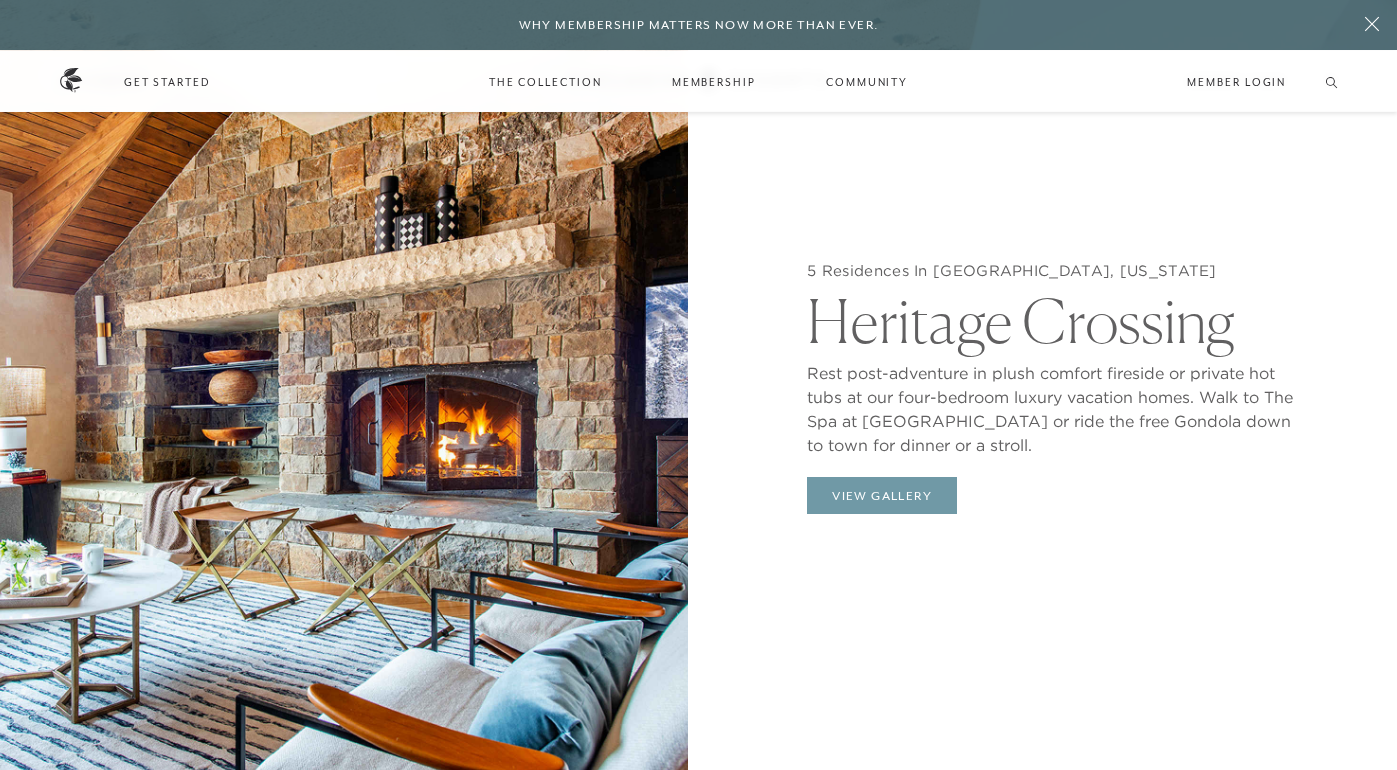 click on "View Gallery" at bounding box center [882, 496] 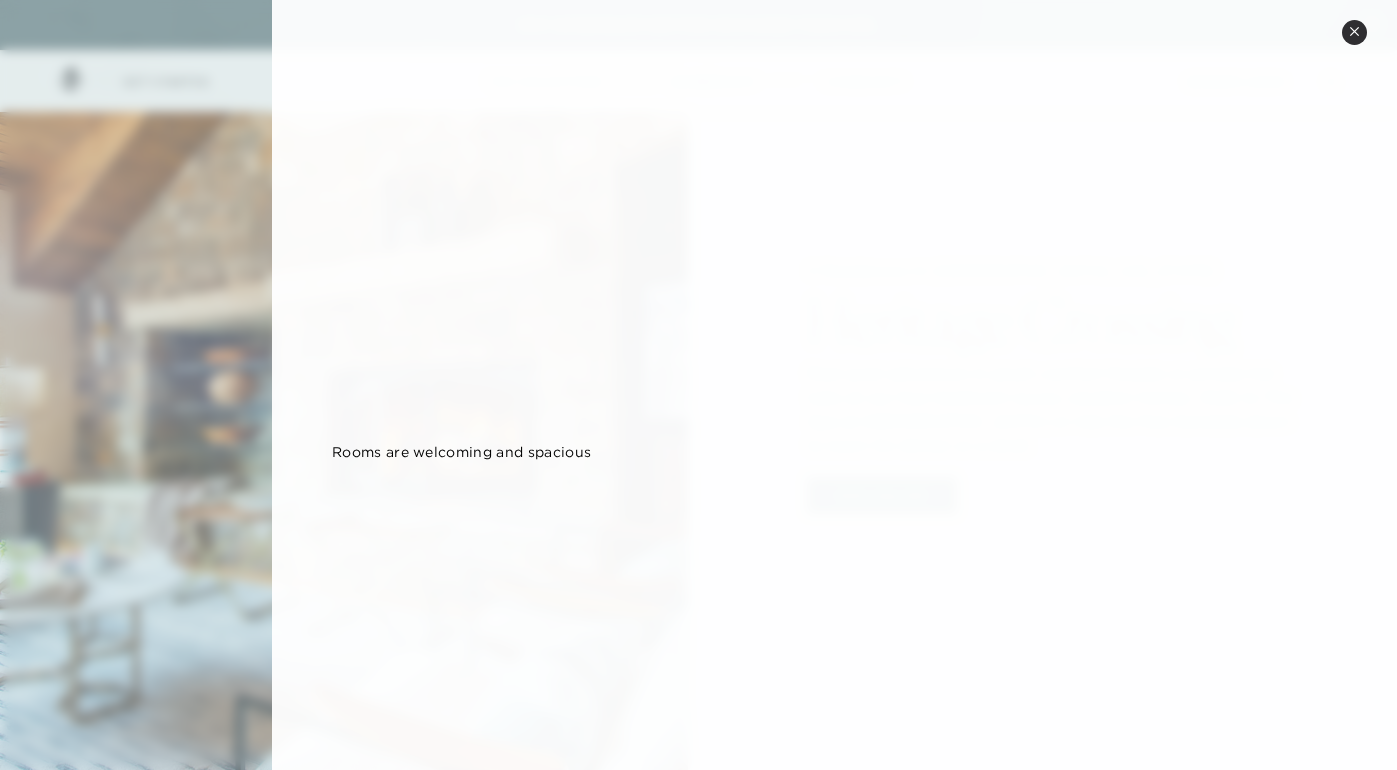 scroll, scrollTop: 1504, scrollLeft: 0, axis: vertical 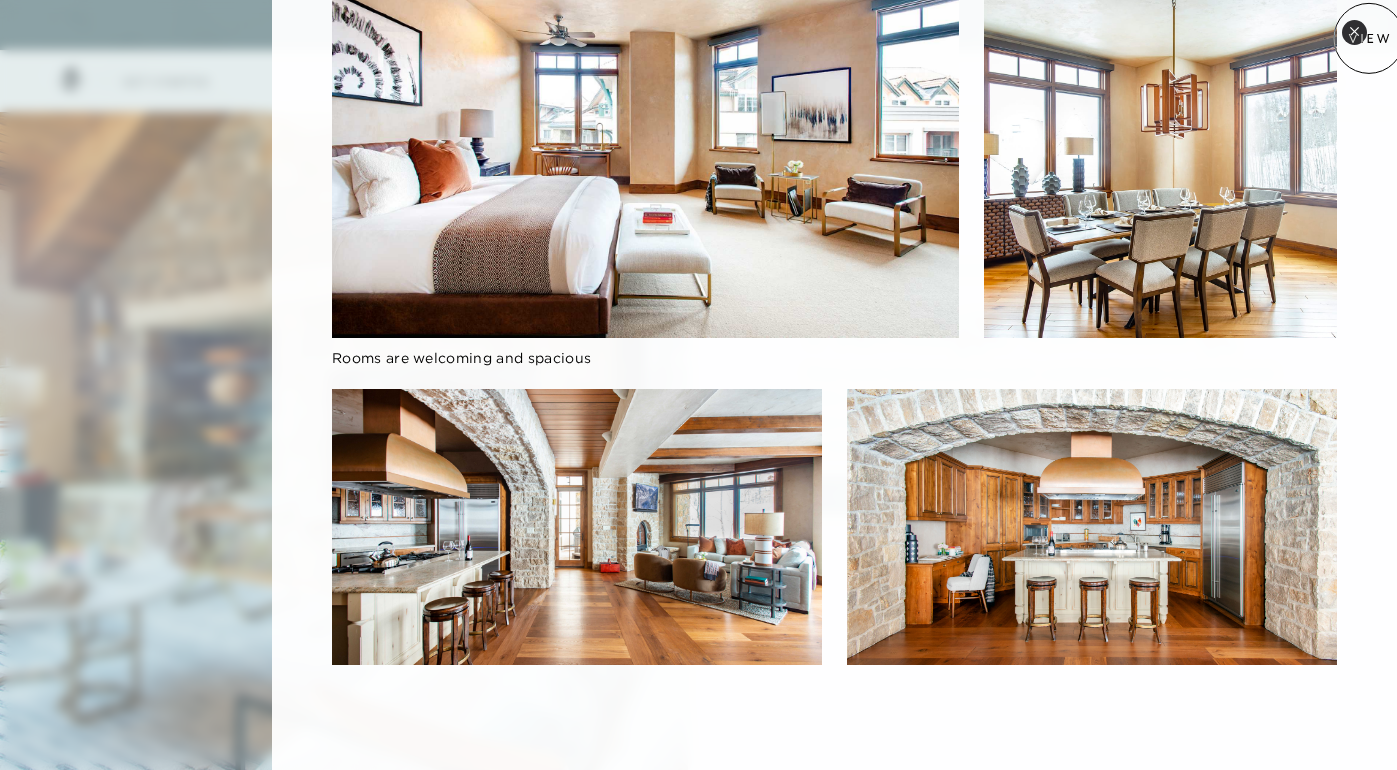 click on "Close quickview" at bounding box center [1354, 32] 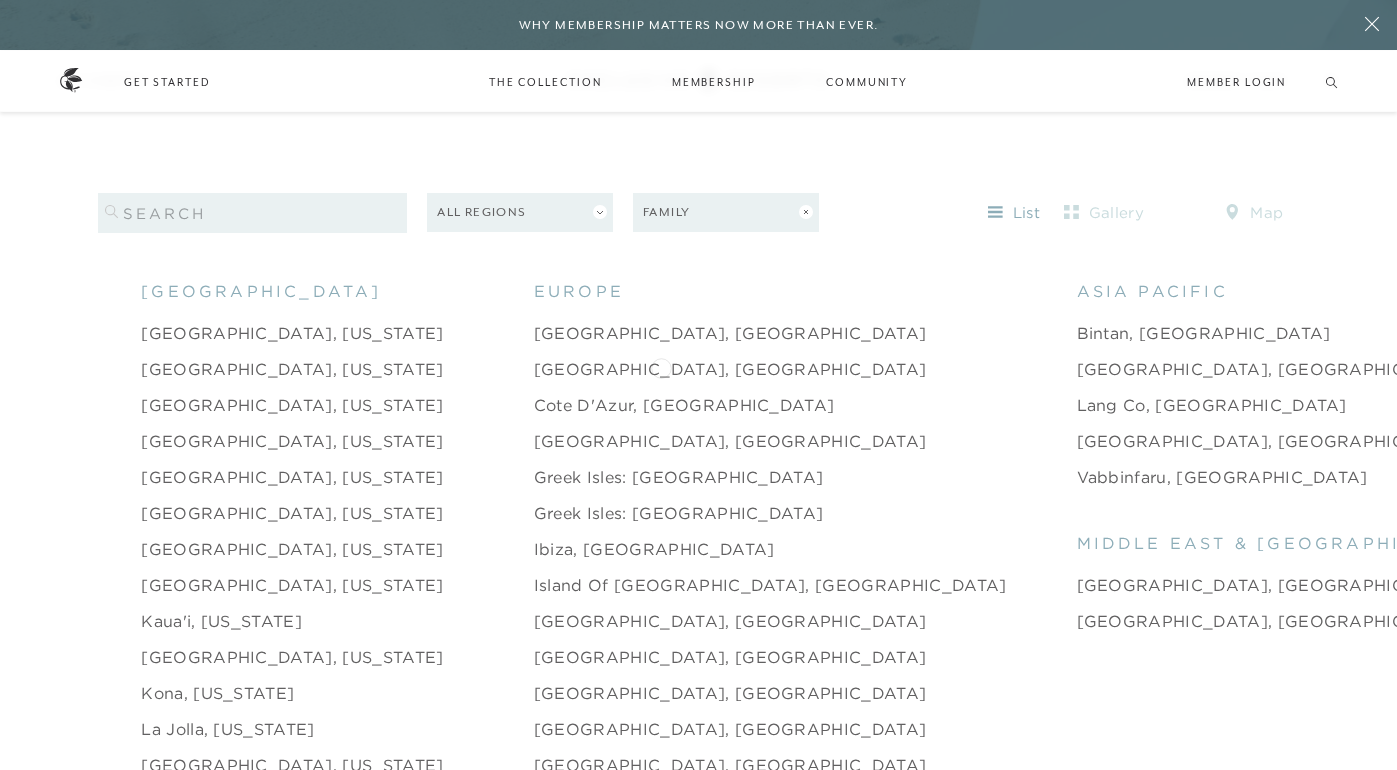 scroll, scrollTop: 2077, scrollLeft: 0, axis: vertical 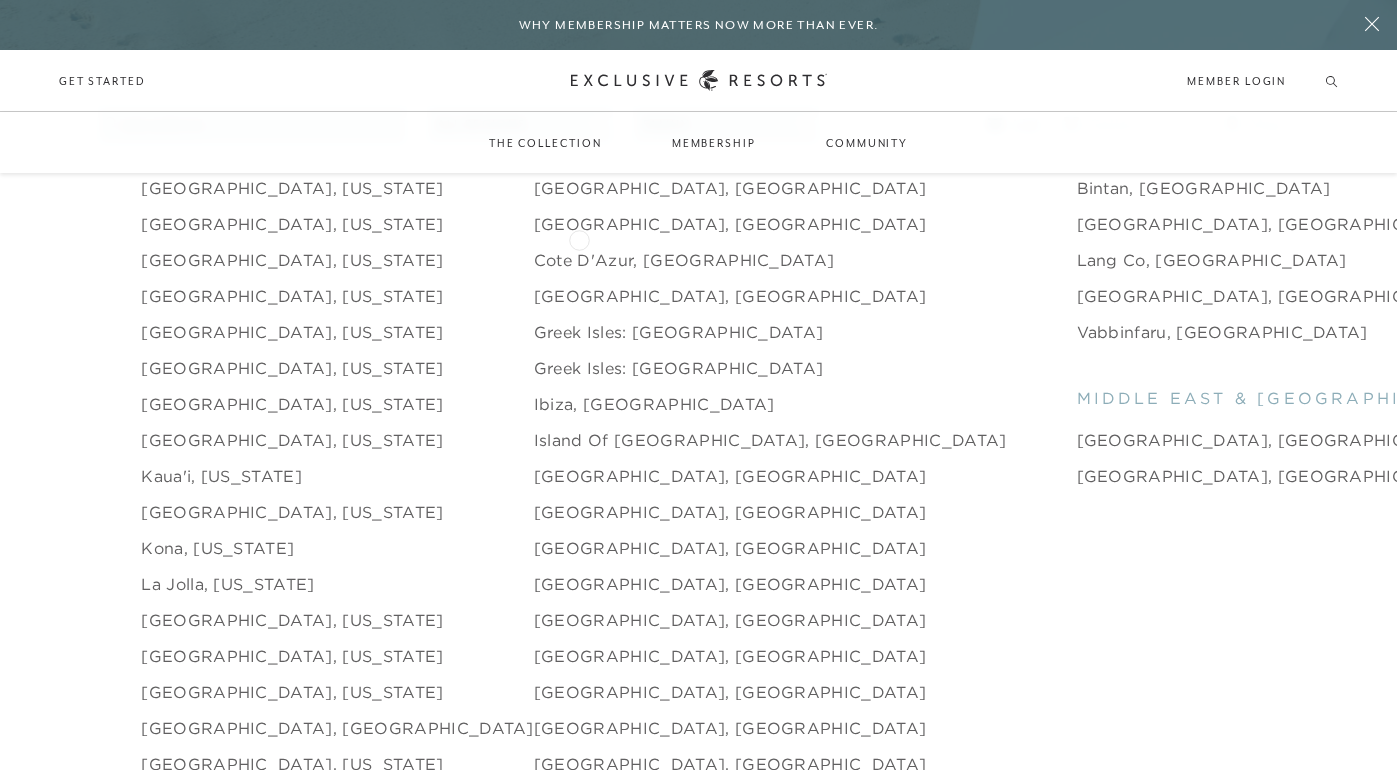 click on "Cote d'Azur, [GEOGRAPHIC_DATA]" at bounding box center (684, 260) 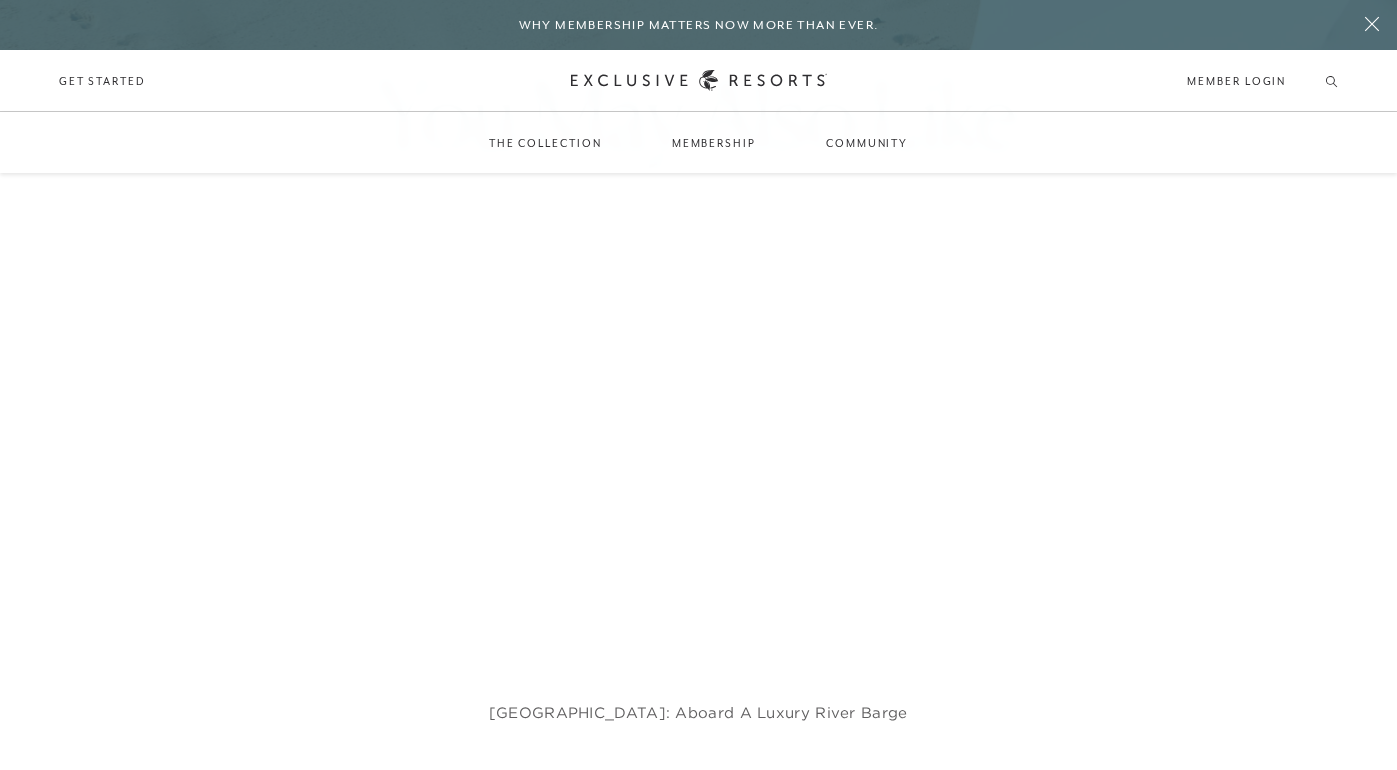 scroll, scrollTop: 2786, scrollLeft: 0, axis: vertical 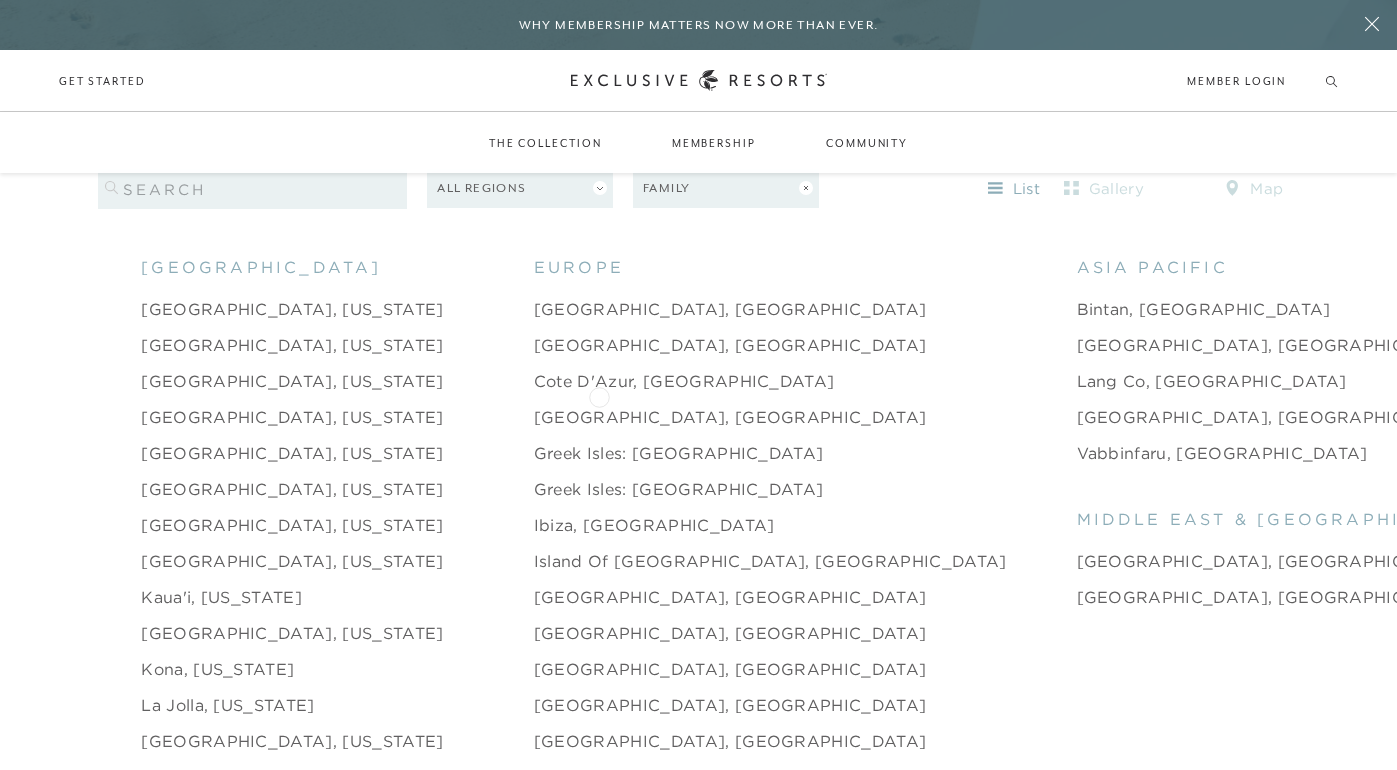 click on "[GEOGRAPHIC_DATA], [GEOGRAPHIC_DATA]" at bounding box center [730, 417] 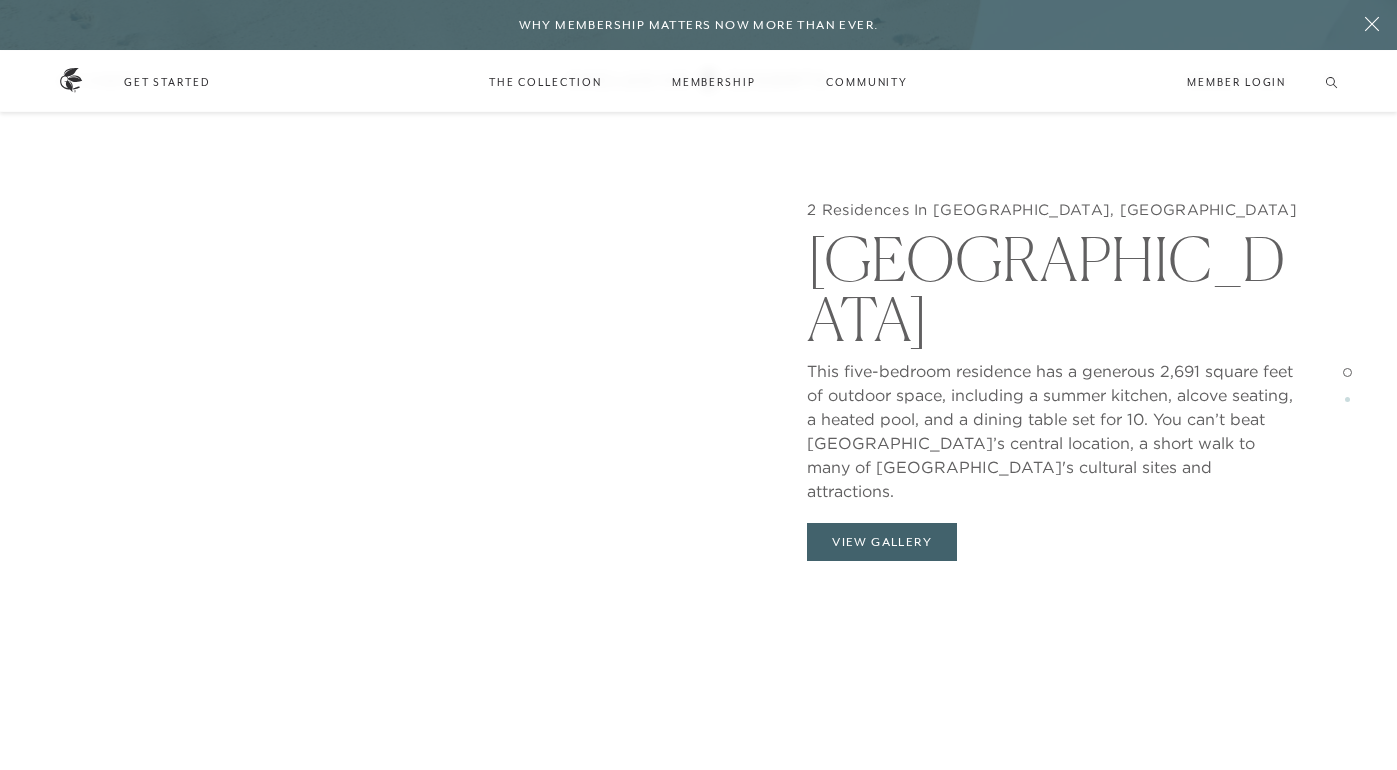 scroll, scrollTop: 1971, scrollLeft: 0, axis: vertical 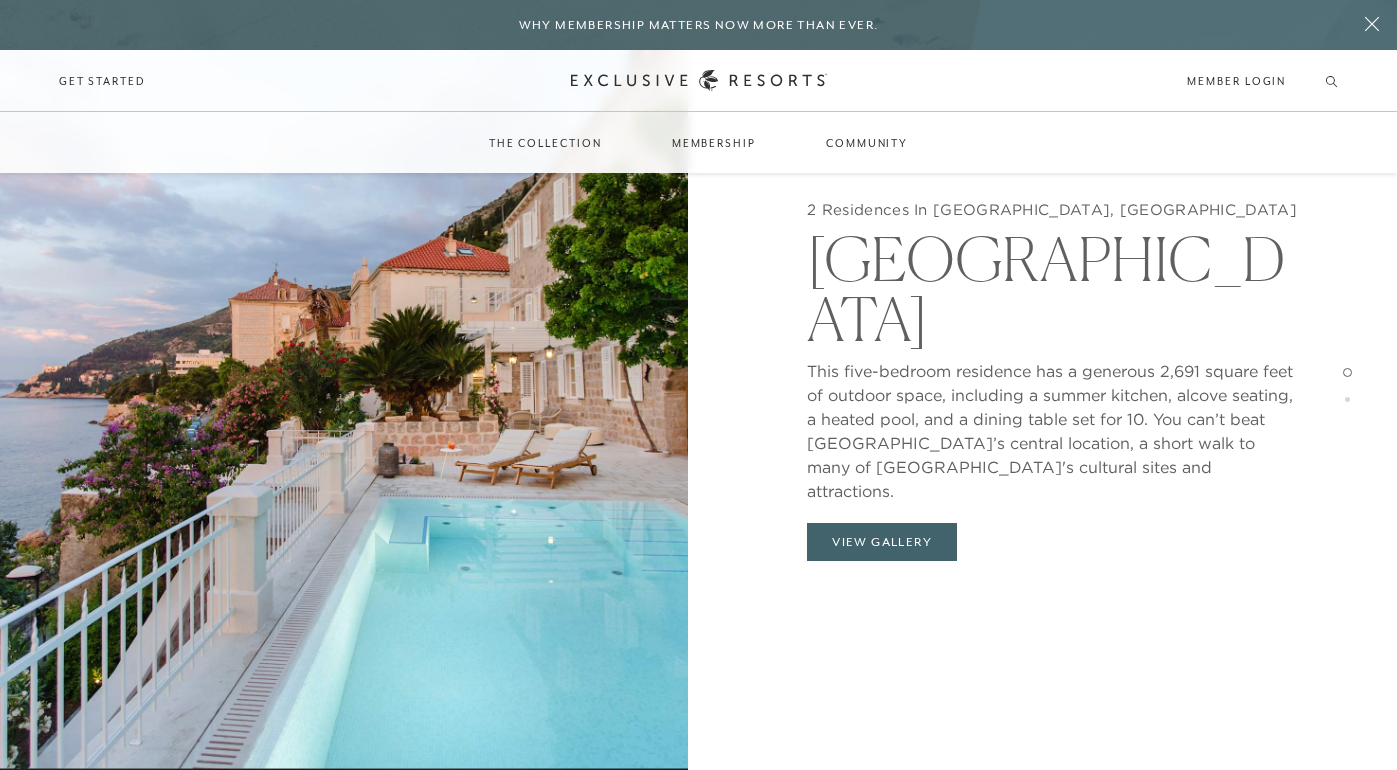 click on "This five-bedroom residence has a generous 2,691 square feet of outdoor space, including a summer kitchen, alcove seating, a heated pool, and a dining table set for 10. You can’t beat [GEOGRAPHIC_DATA]’s central location, a short walk to many of [GEOGRAPHIC_DATA]'s cultural sites and attractions." 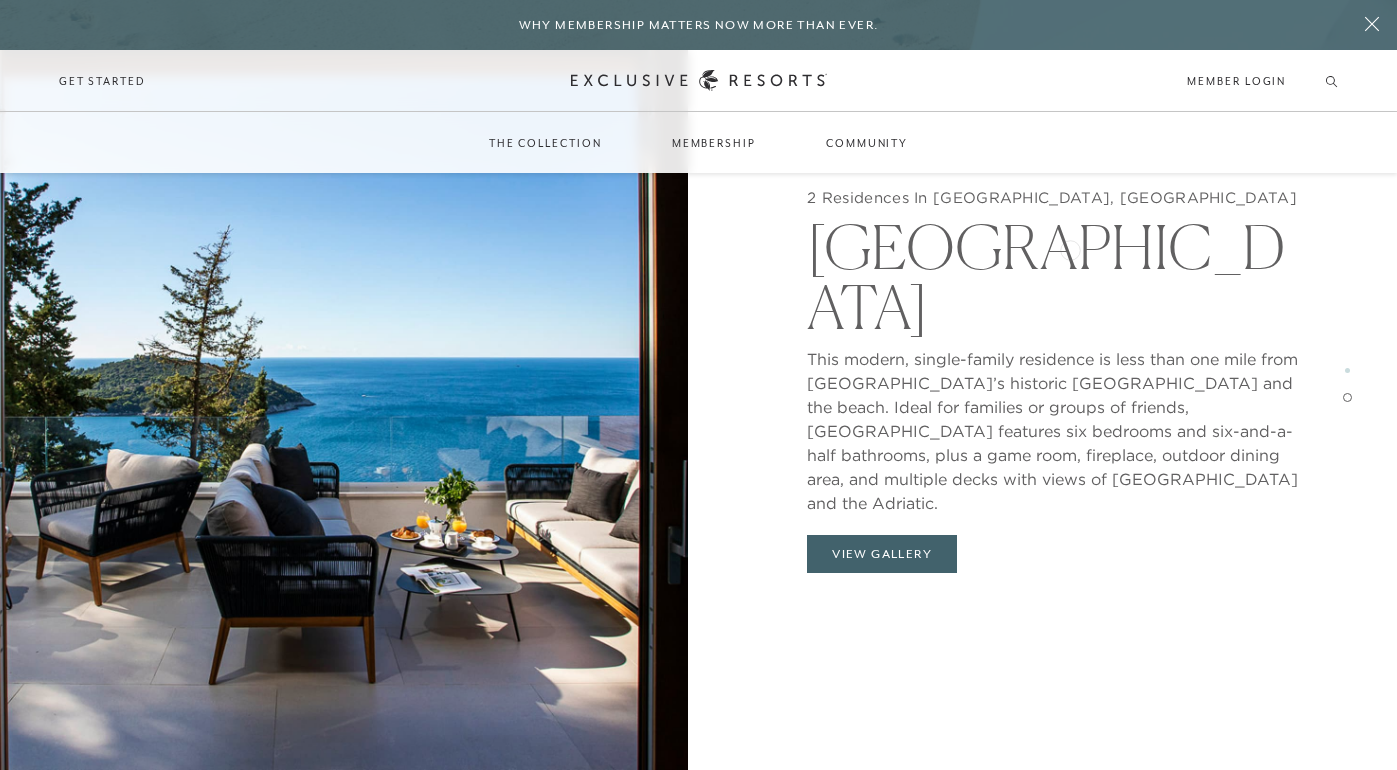 scroll, scrollTop: 3503, scrollLeft: 0, axis: vertical 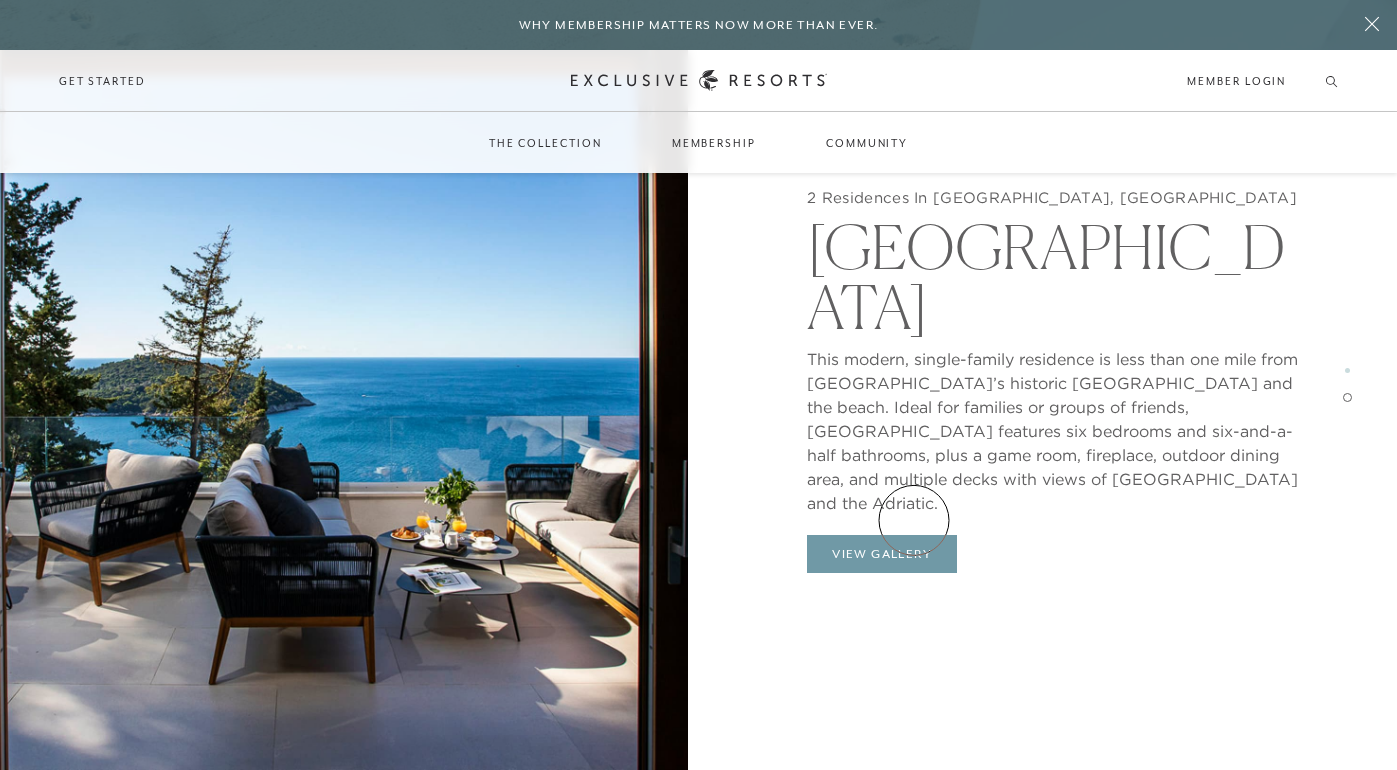 click on "View Gallery" at bounding box center [882, 554] 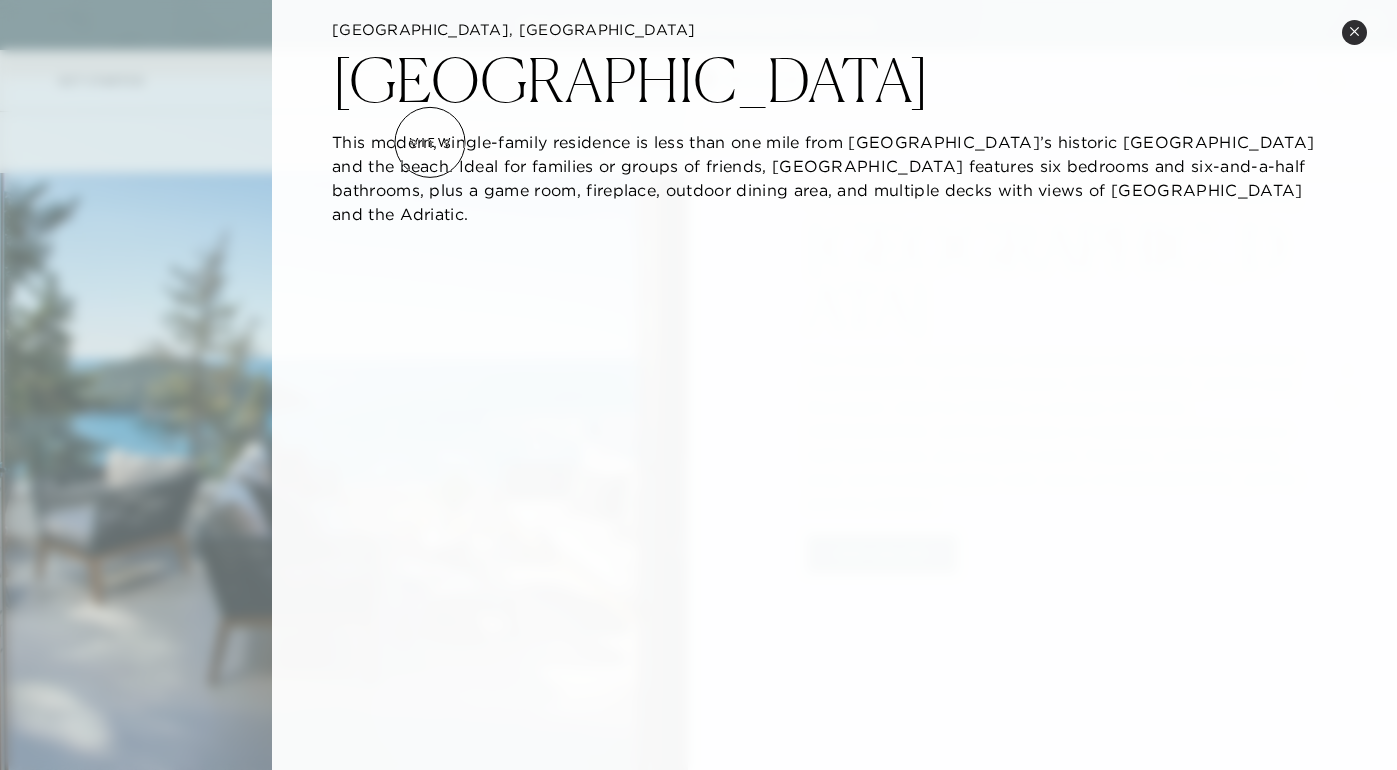 scroll, scrollTop: 0, scrollLeft: 0, axis: both 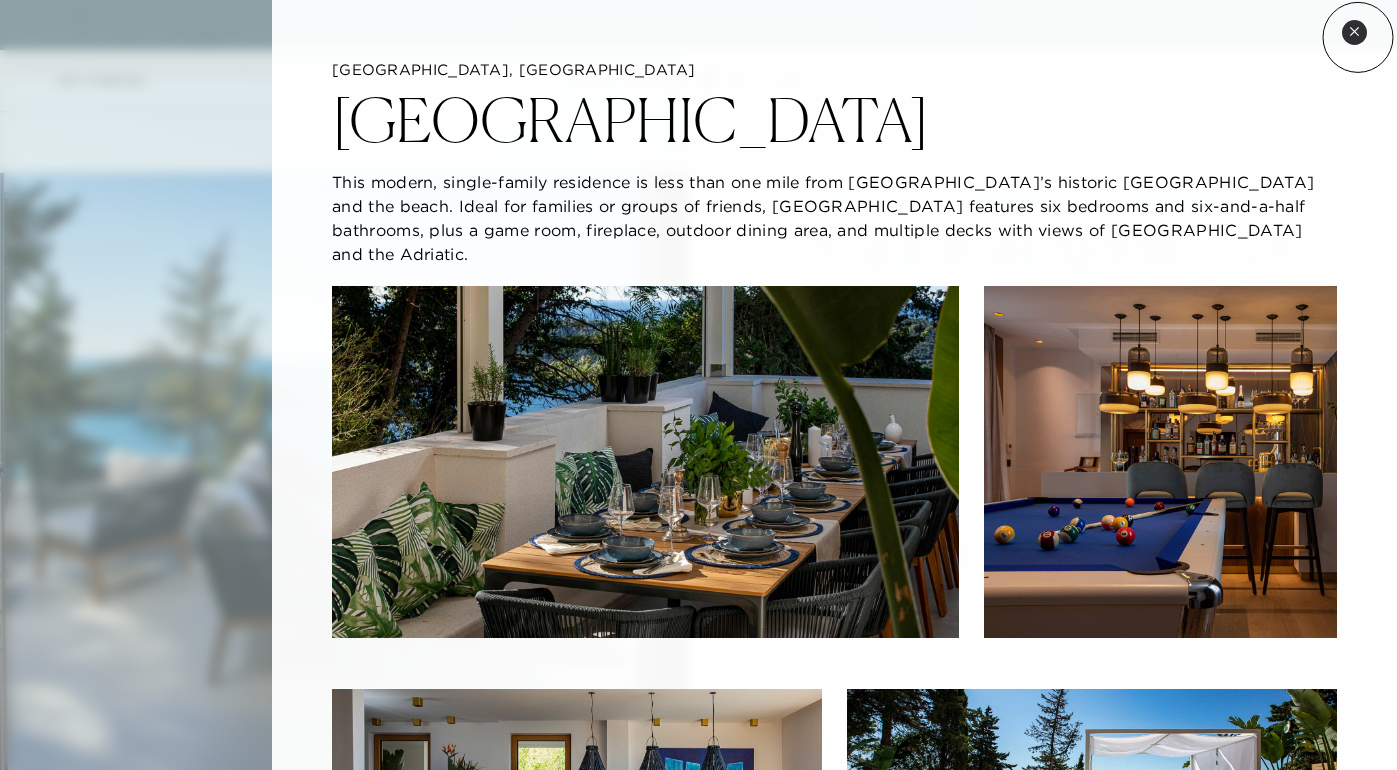 click on "Close quickview" at bounding box center (1354, 32) 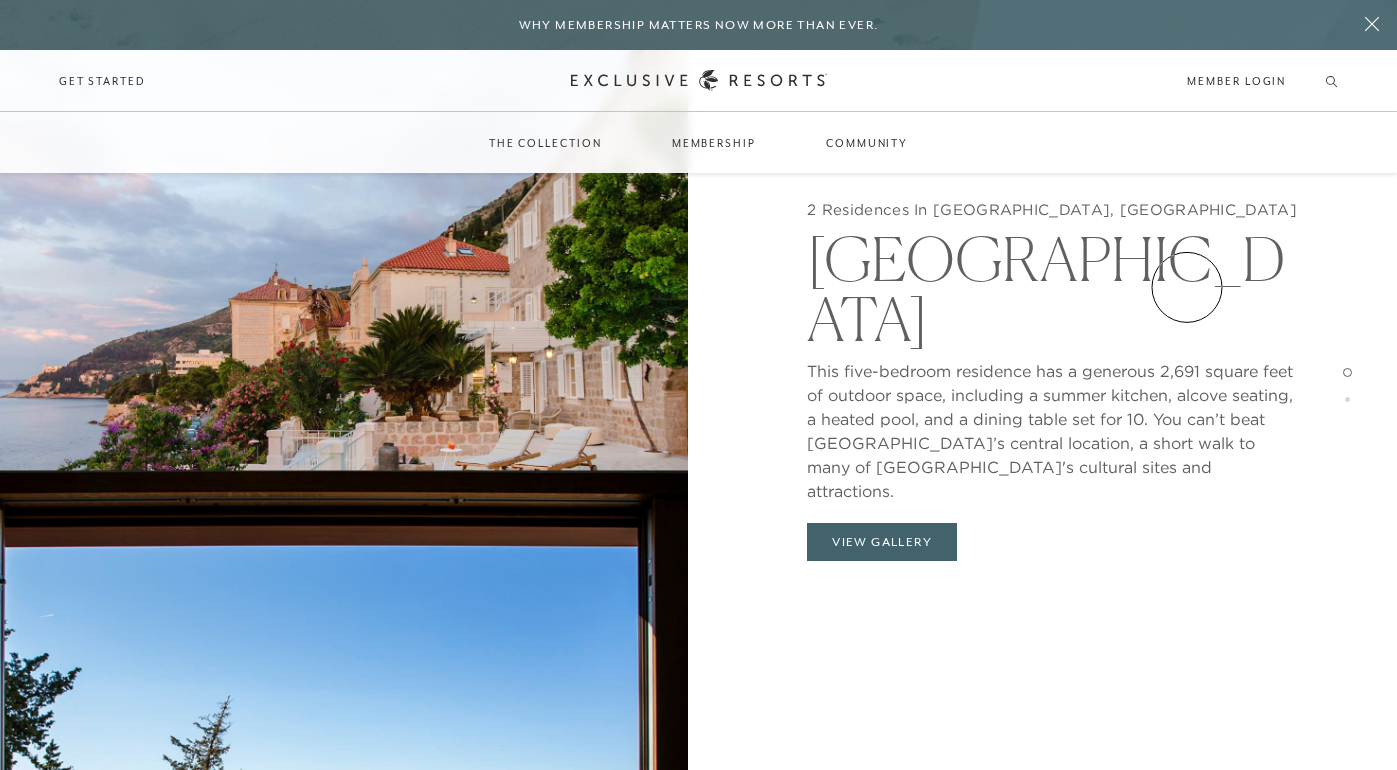 scroll, scrollTop: 2148, scrollLeft: 0, axis: vertical 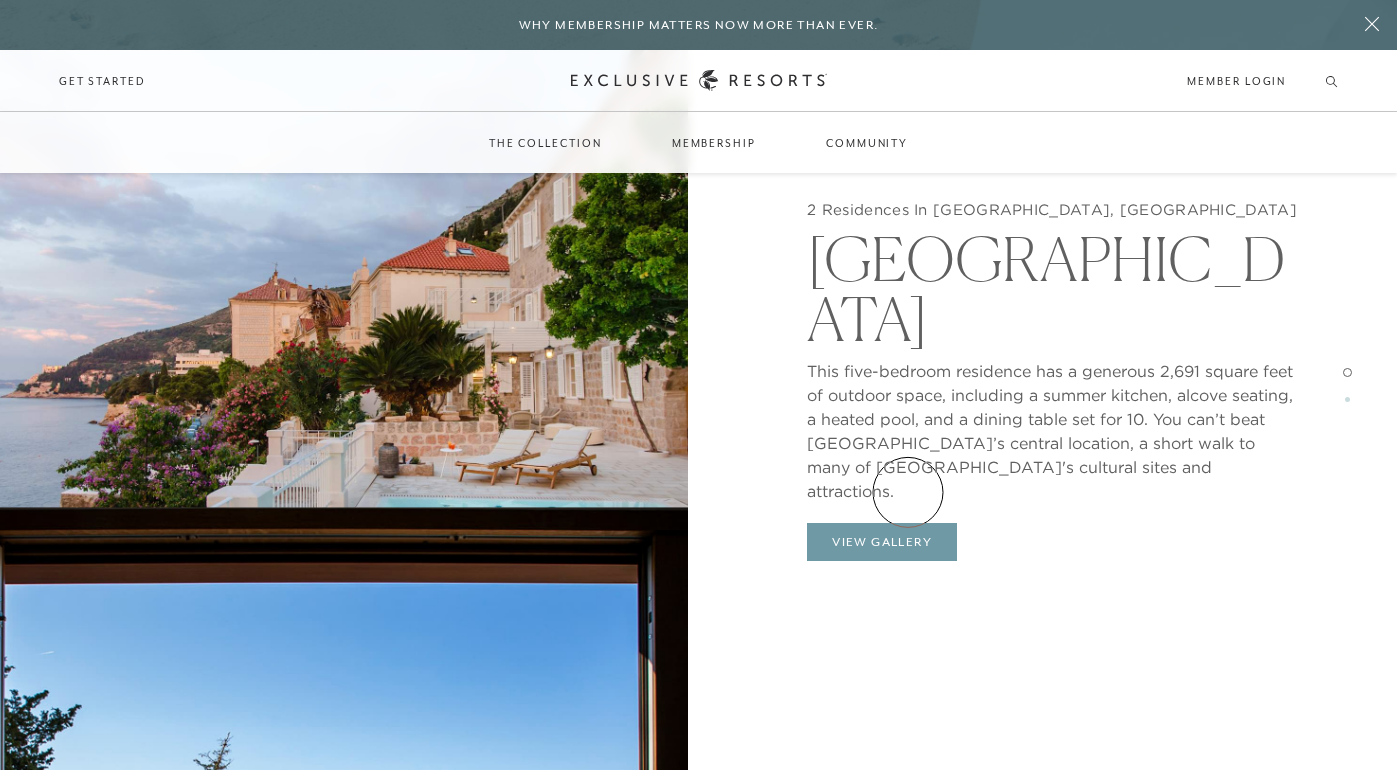 click on "View Gallery" at bounding box center [882, 542] 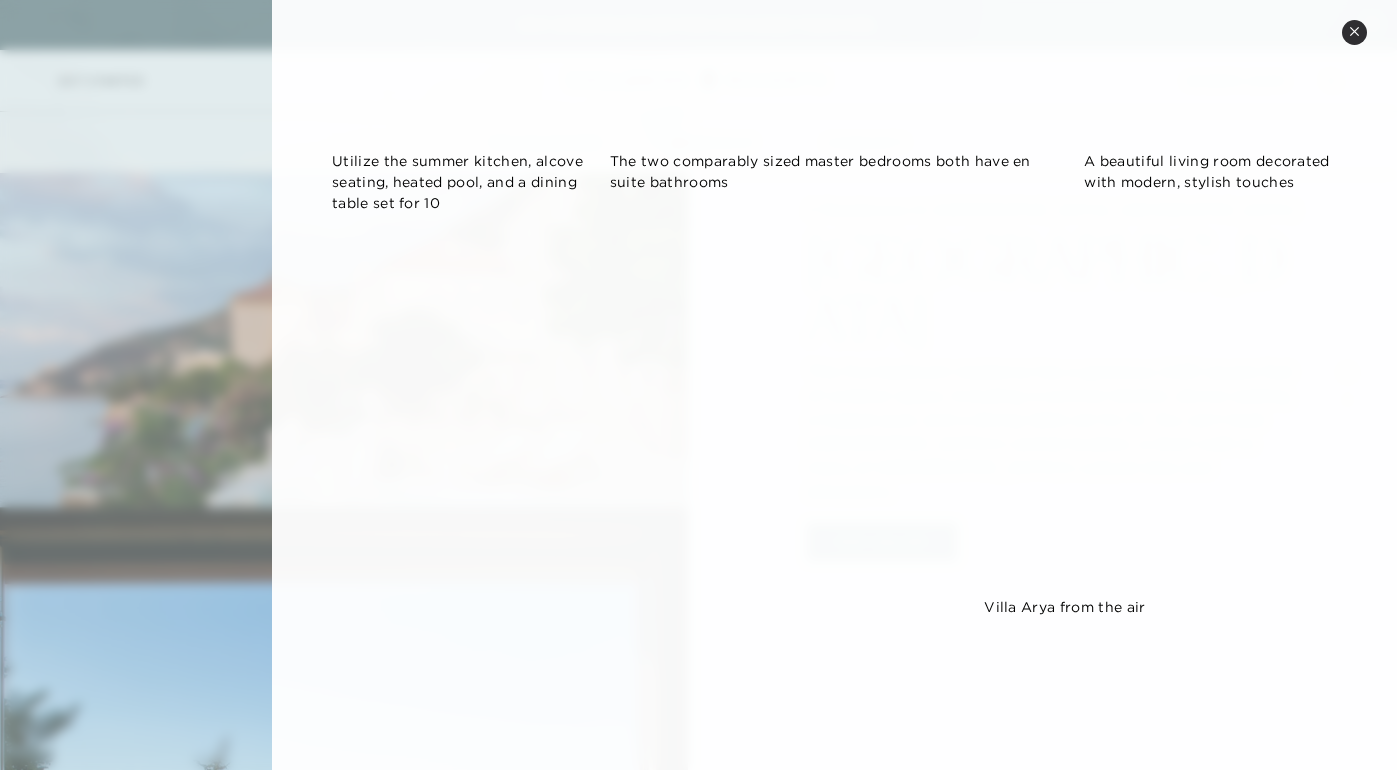 scroll, scrollTop: 1570, scrollLeft: 0, axis: vertical 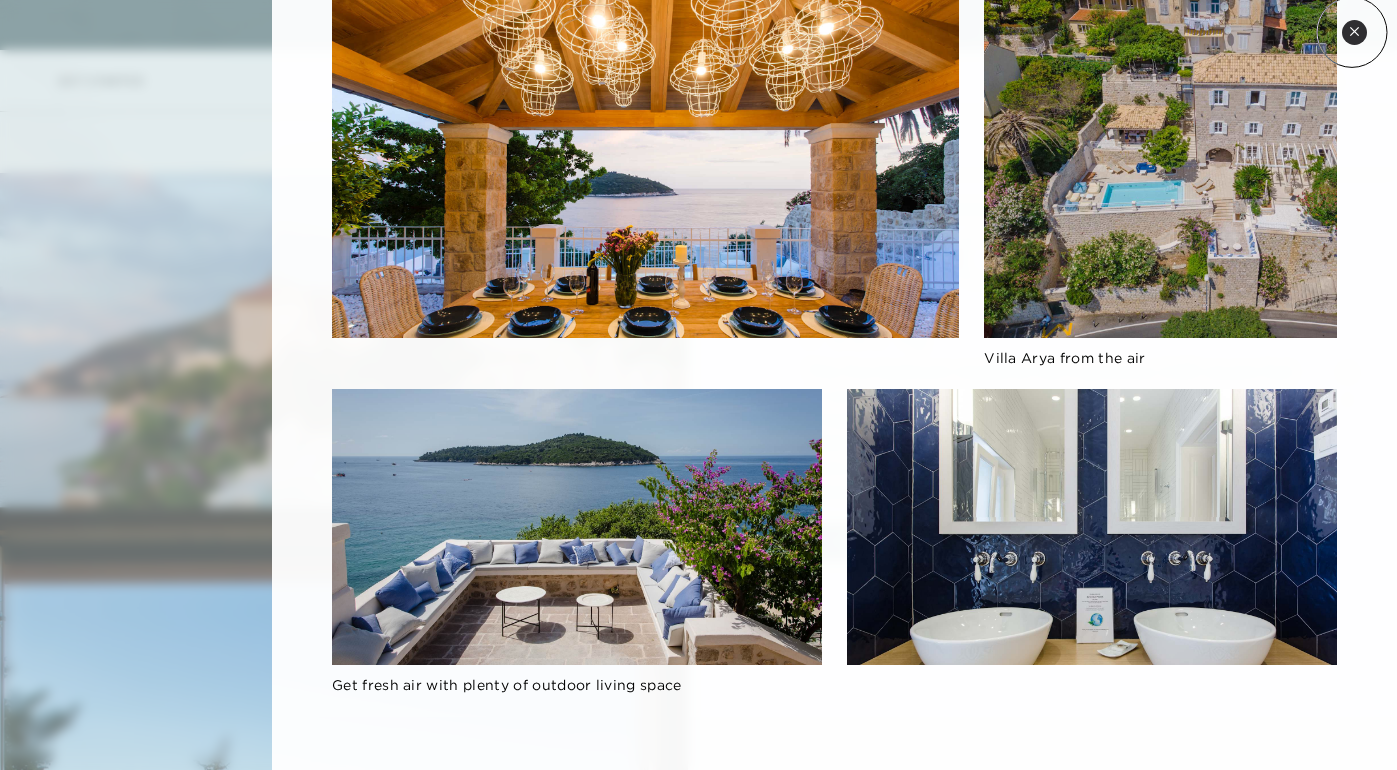 click 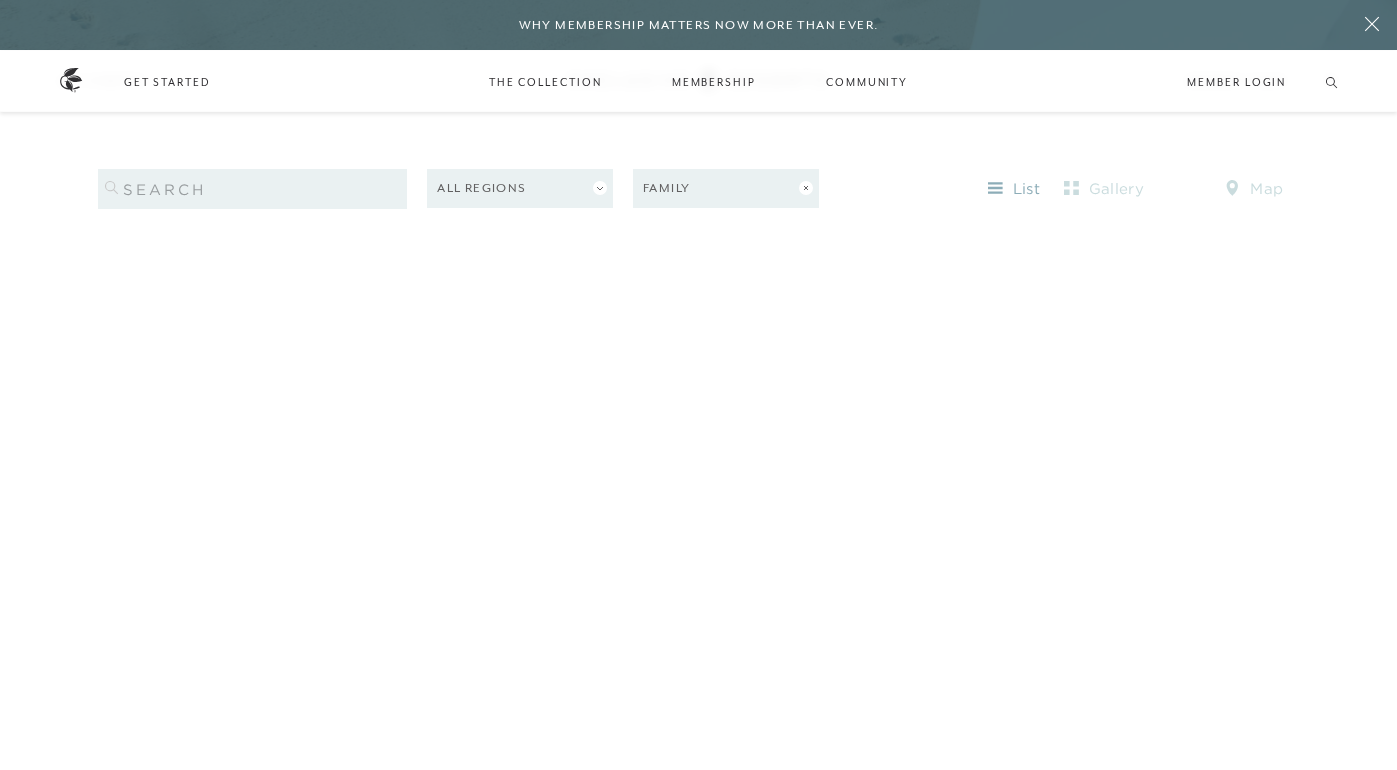scroll, scrollTop: 2055, scrollLeft: 0, axis: vertical 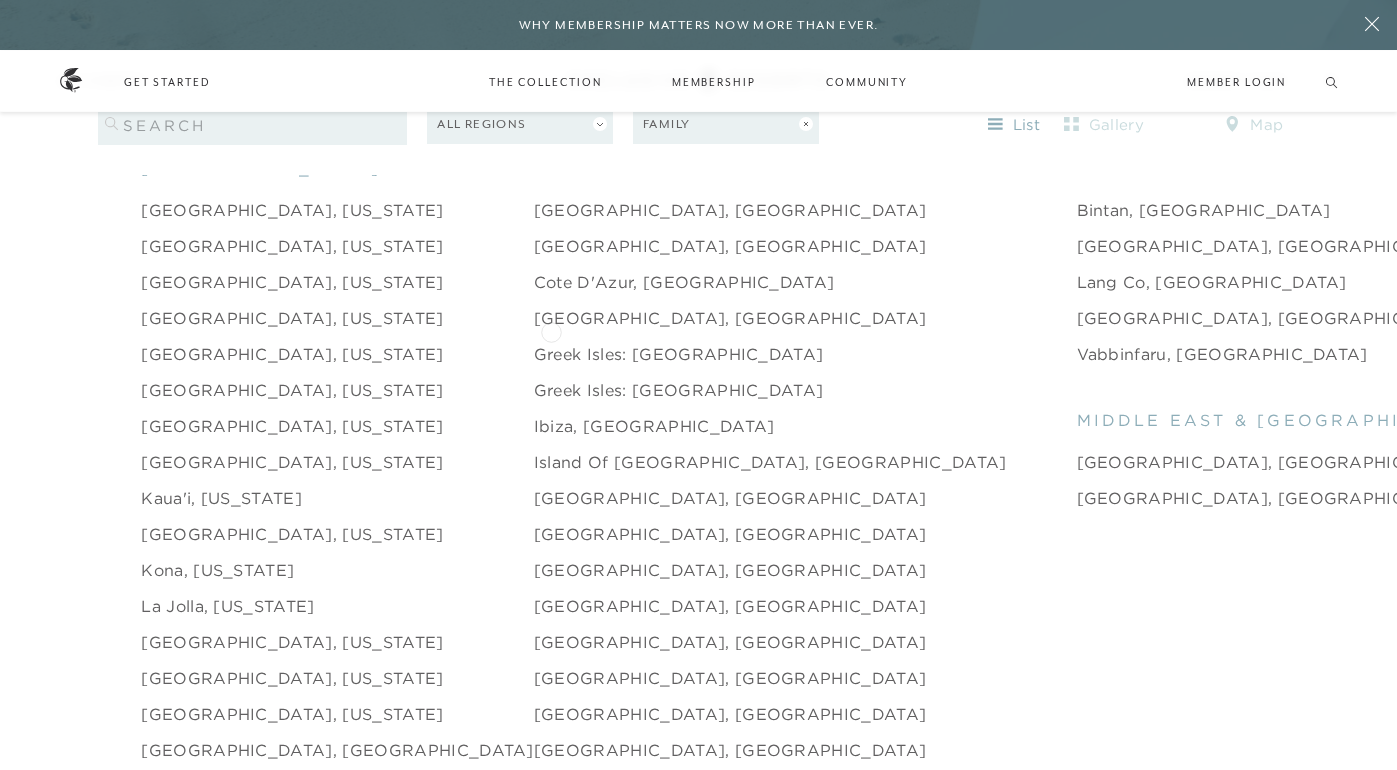 click on "Greek Isles: [GEOGRAPHIC_DATA]" at bounding box center [679, 354] 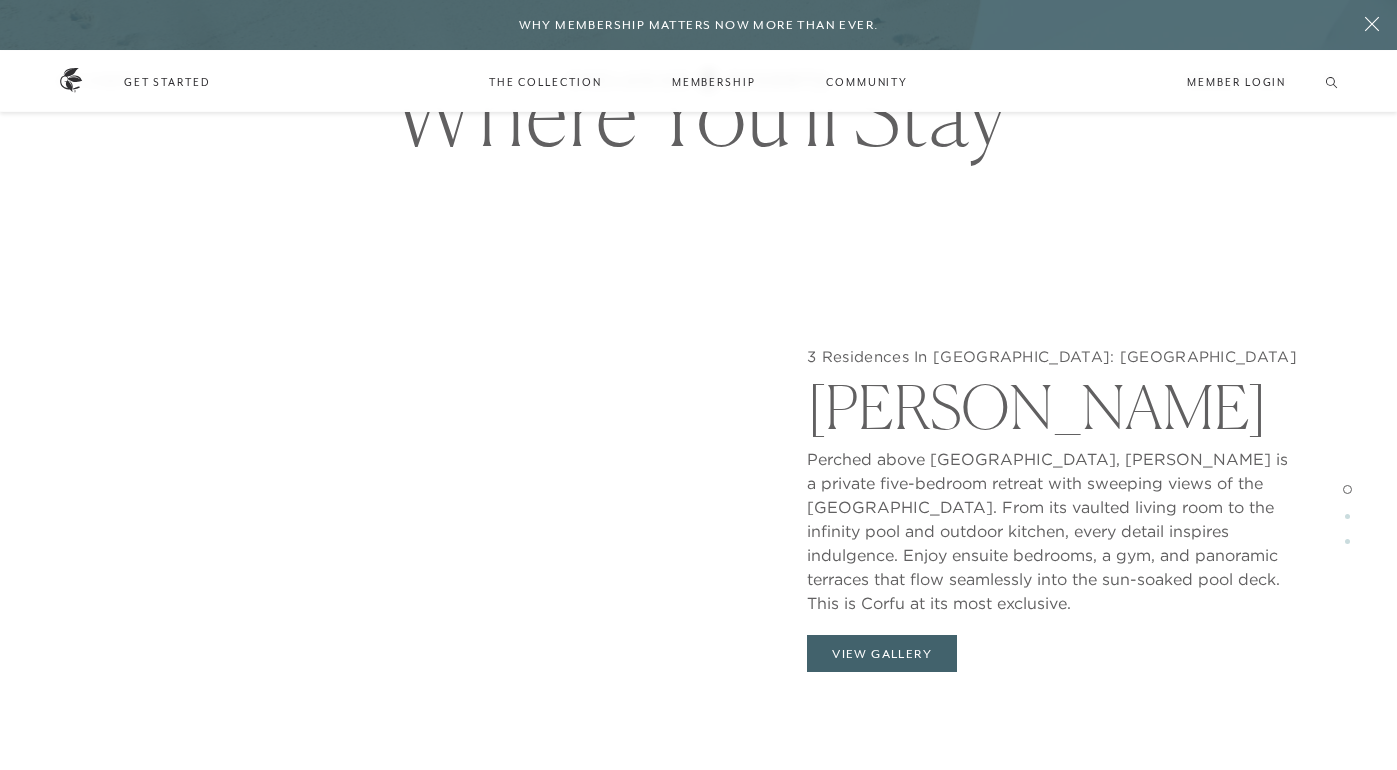 scroll, scrollTop: 1890, scrollLeft: 0, axis: vertical 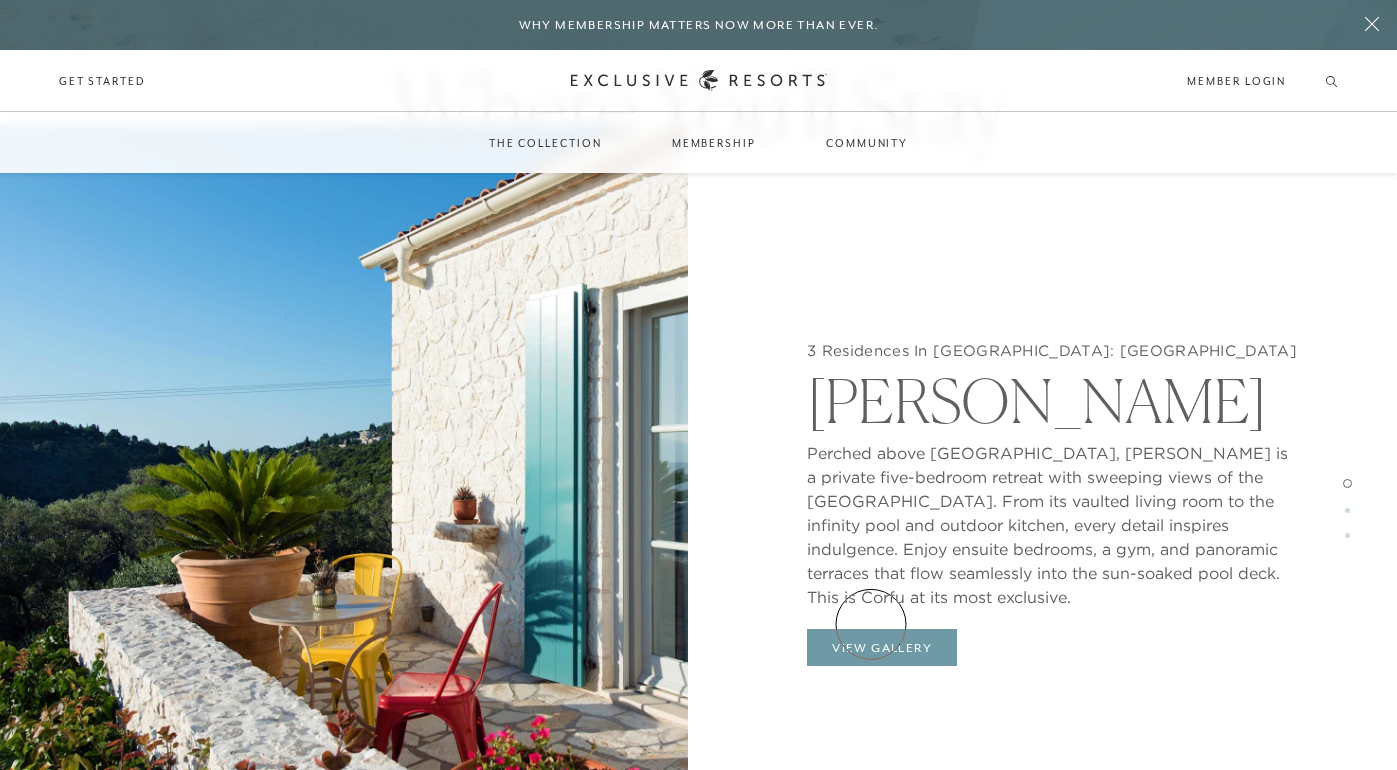 click on "View Gallery" at bounding box center (882, 648) 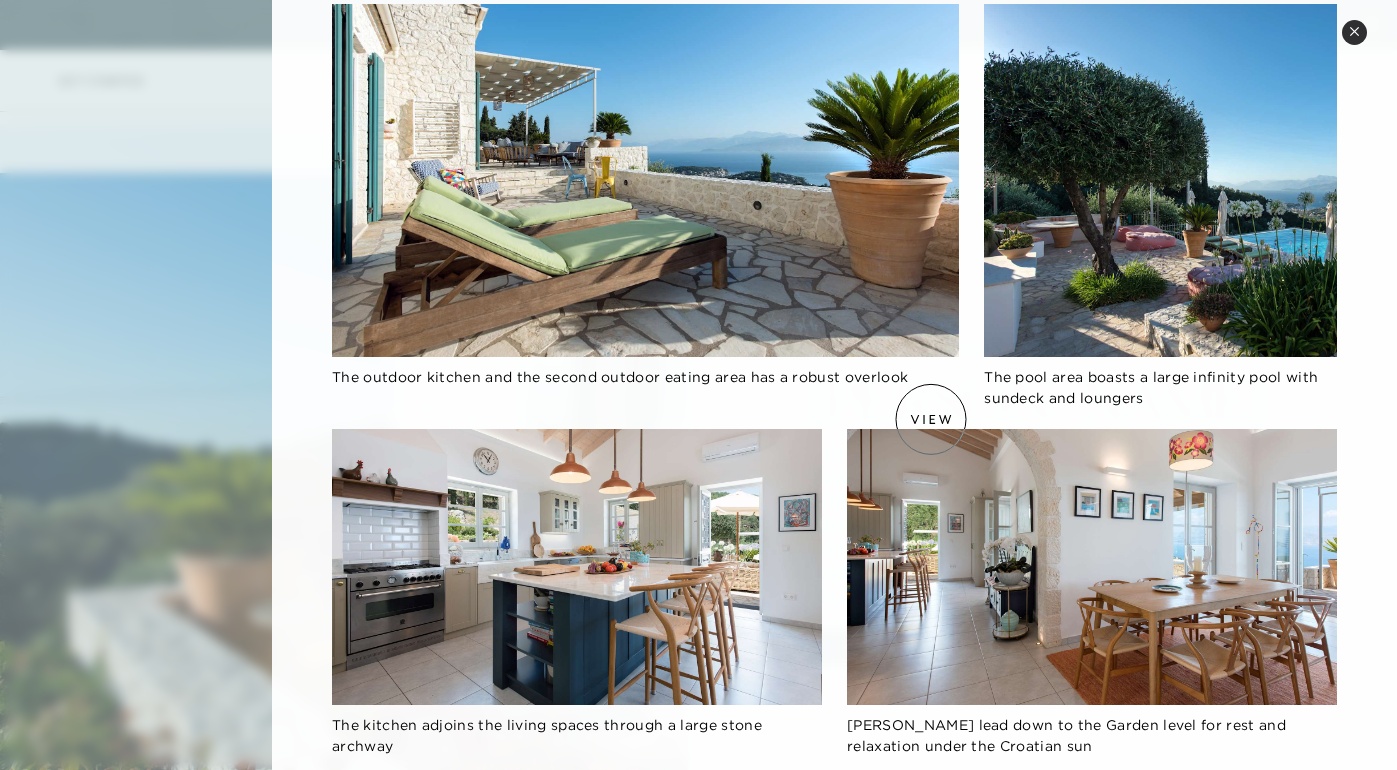 scroll, scrollTop: 1612, scrollLeft: 0, axis: vertical 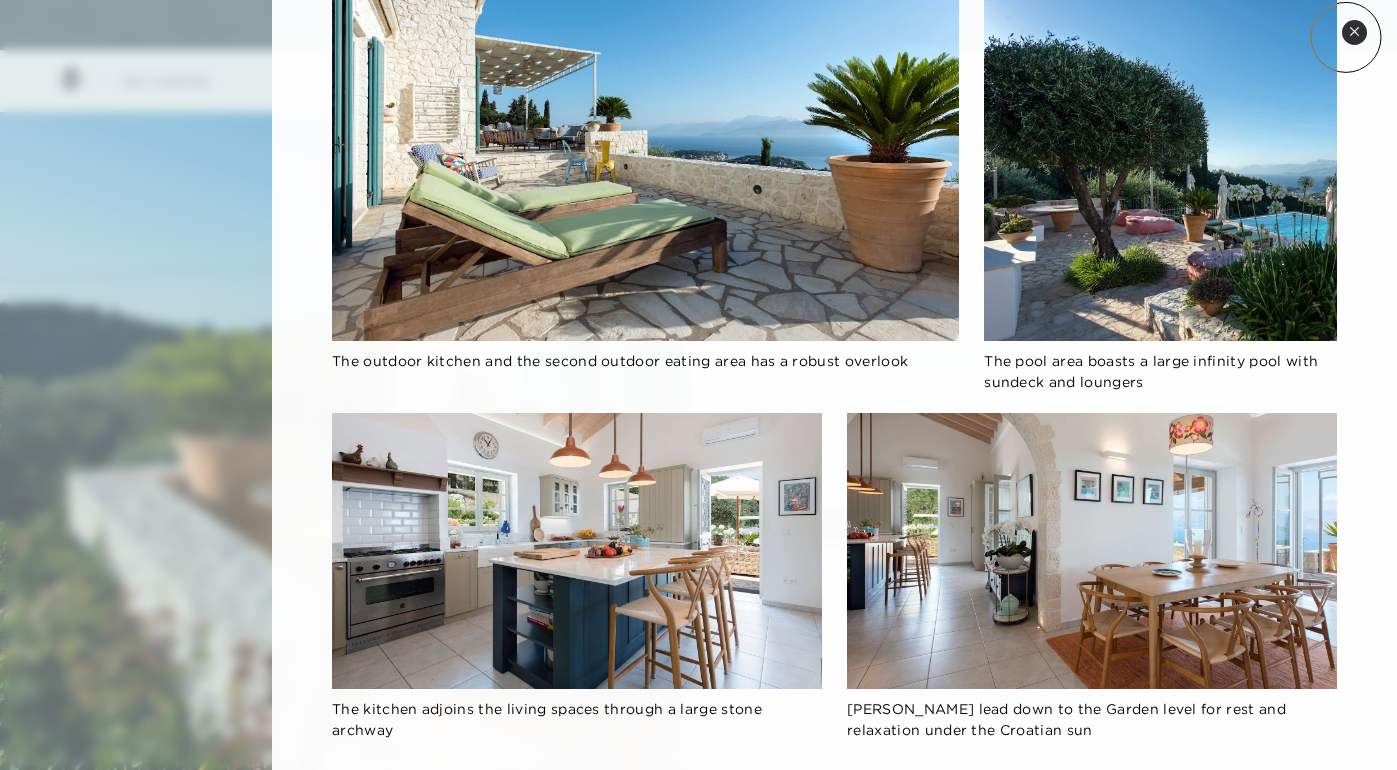 click on "Close quickview" at bounding box center [1354, 32] 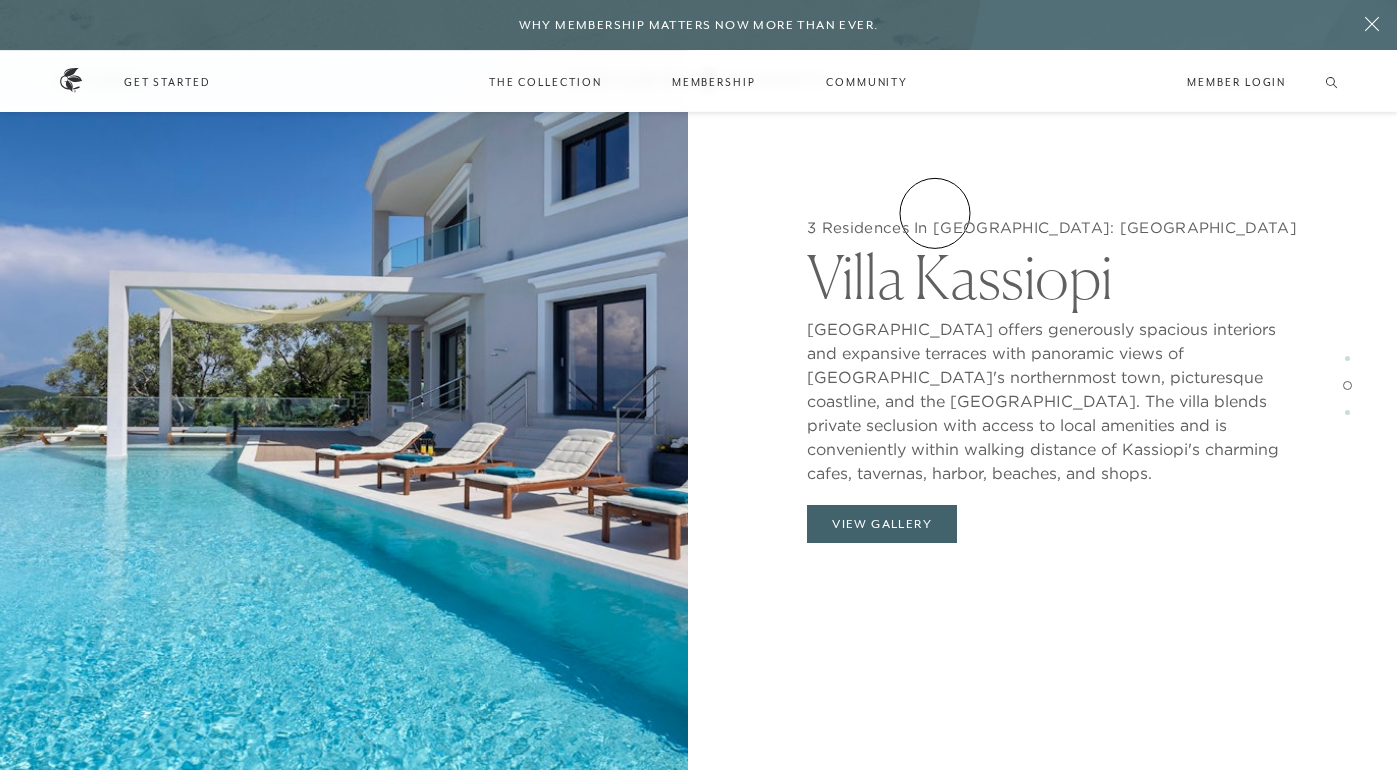 scroll, scrollTop: 3002, scrollLeft: 0, axis: vertical 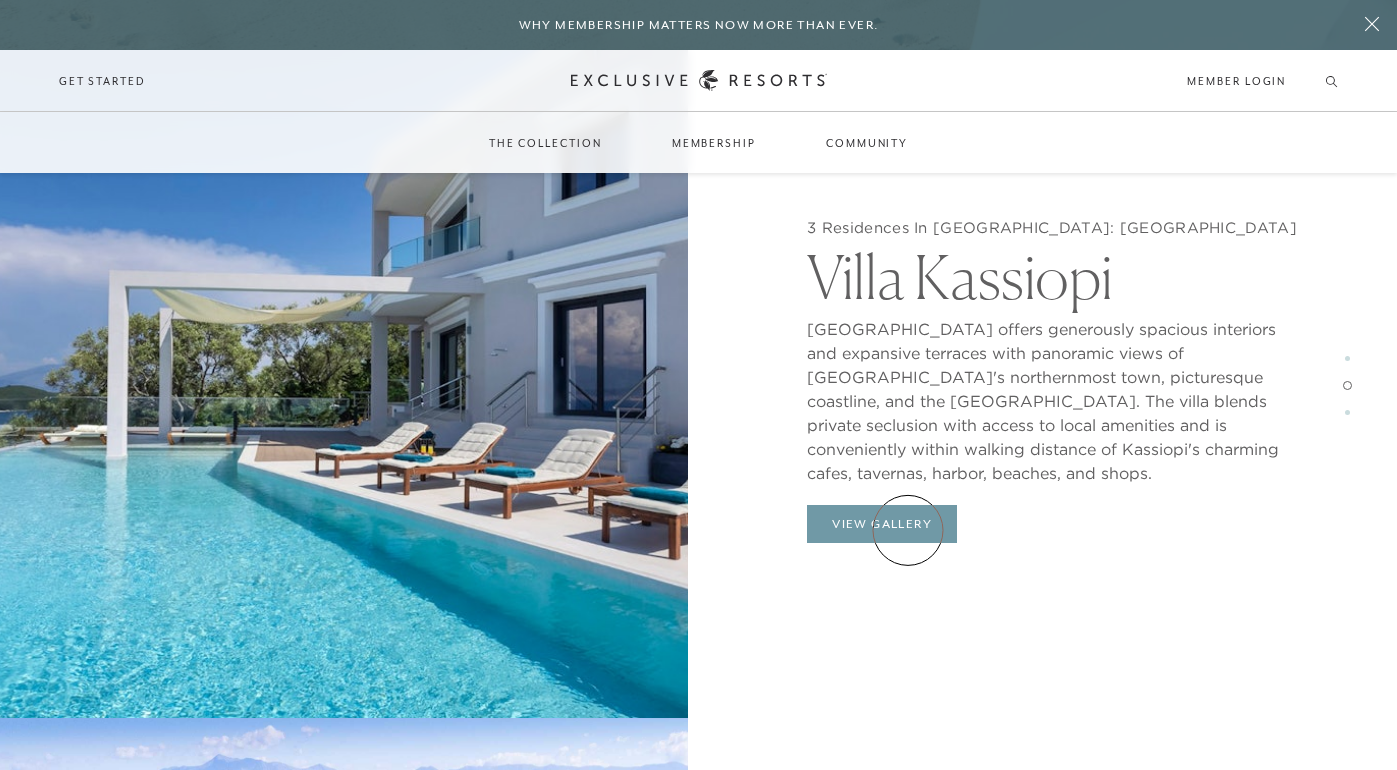 click on "View Gallery" at bounding box center (882, 524) 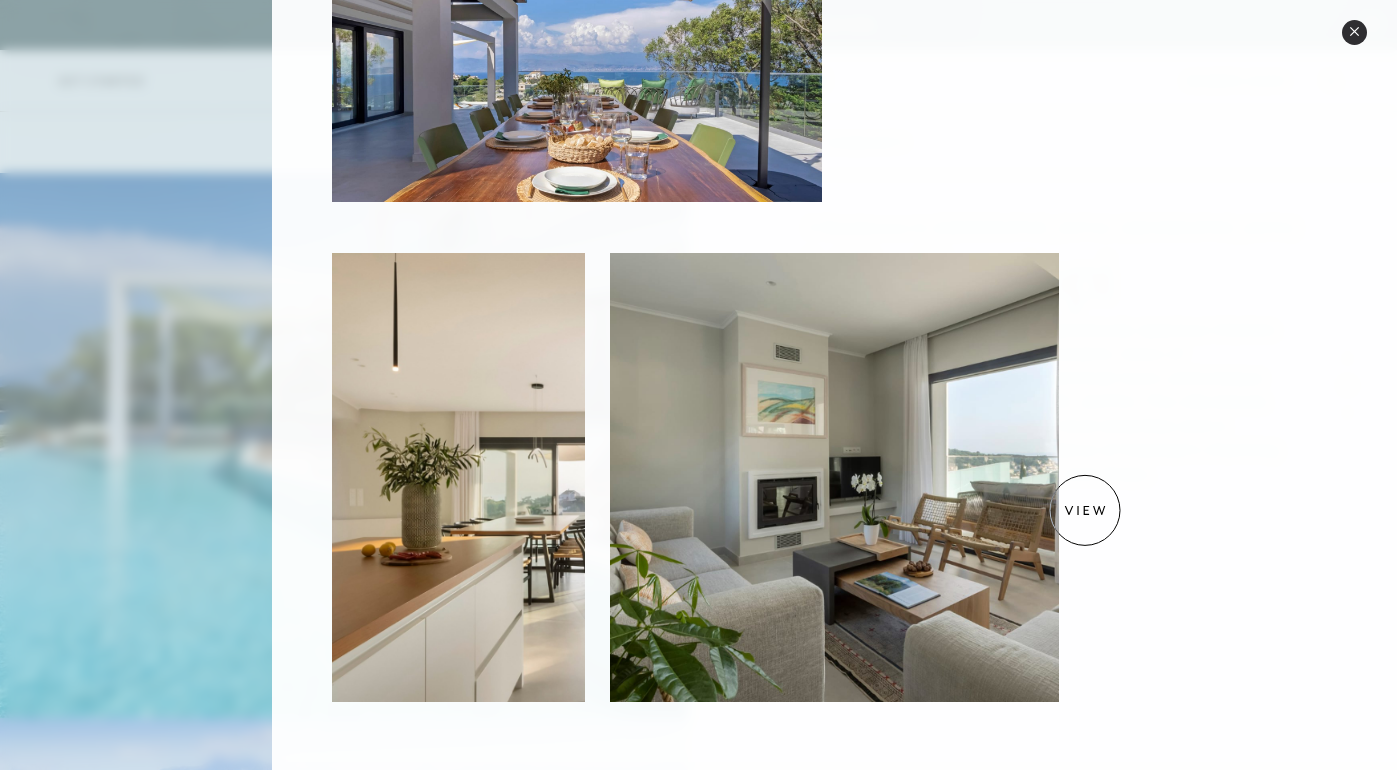 scroll, scrollTop: 779, scrollLeft: 0, axis: vertical 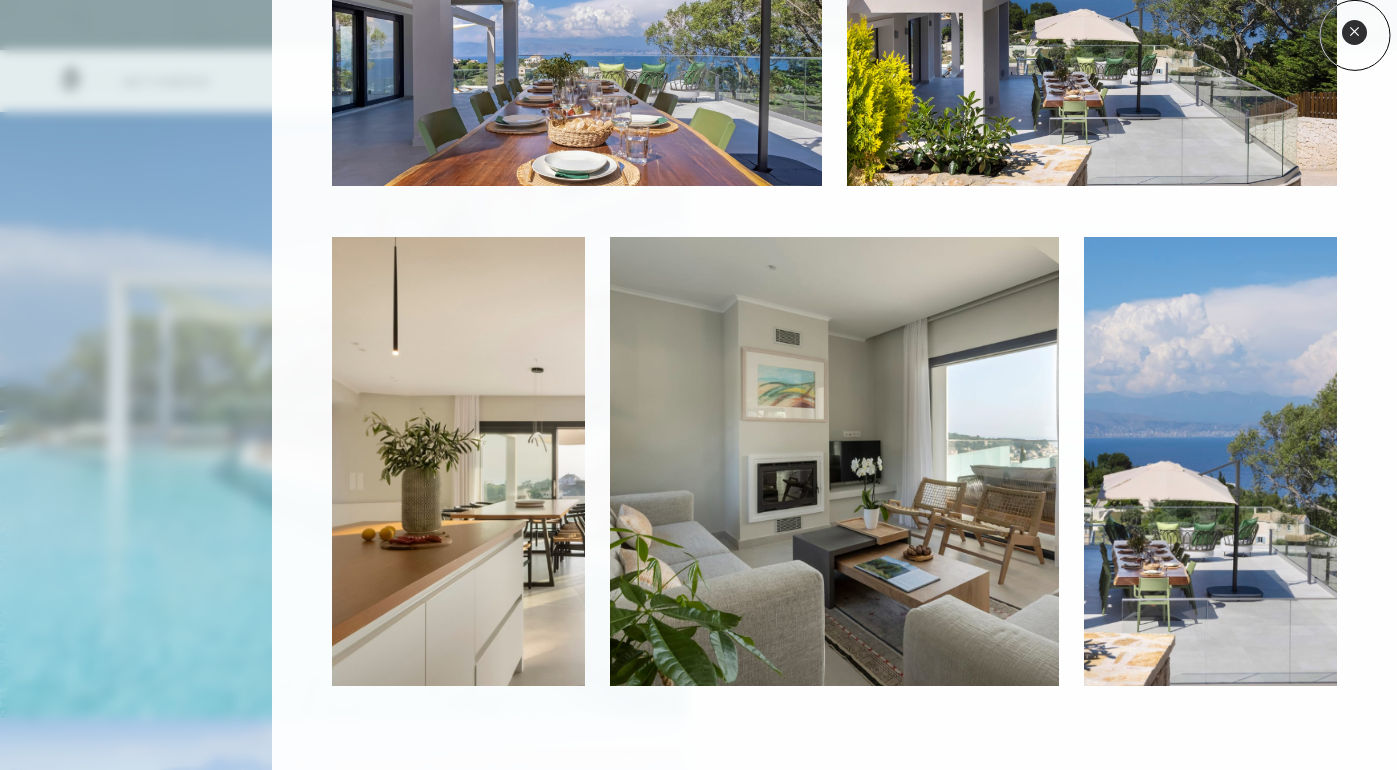 click 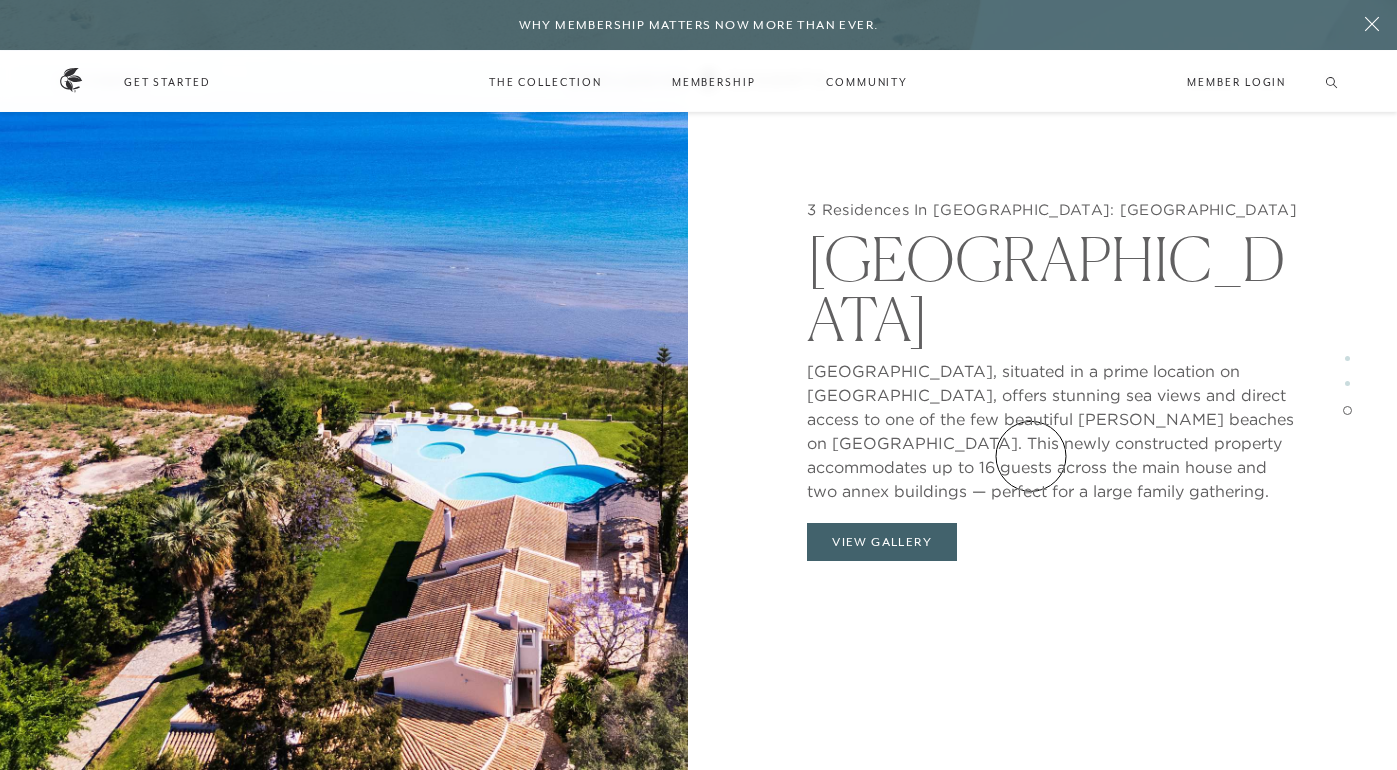 scroll, scrollTop: 3963, scrollLeft: 0, axis: vertical 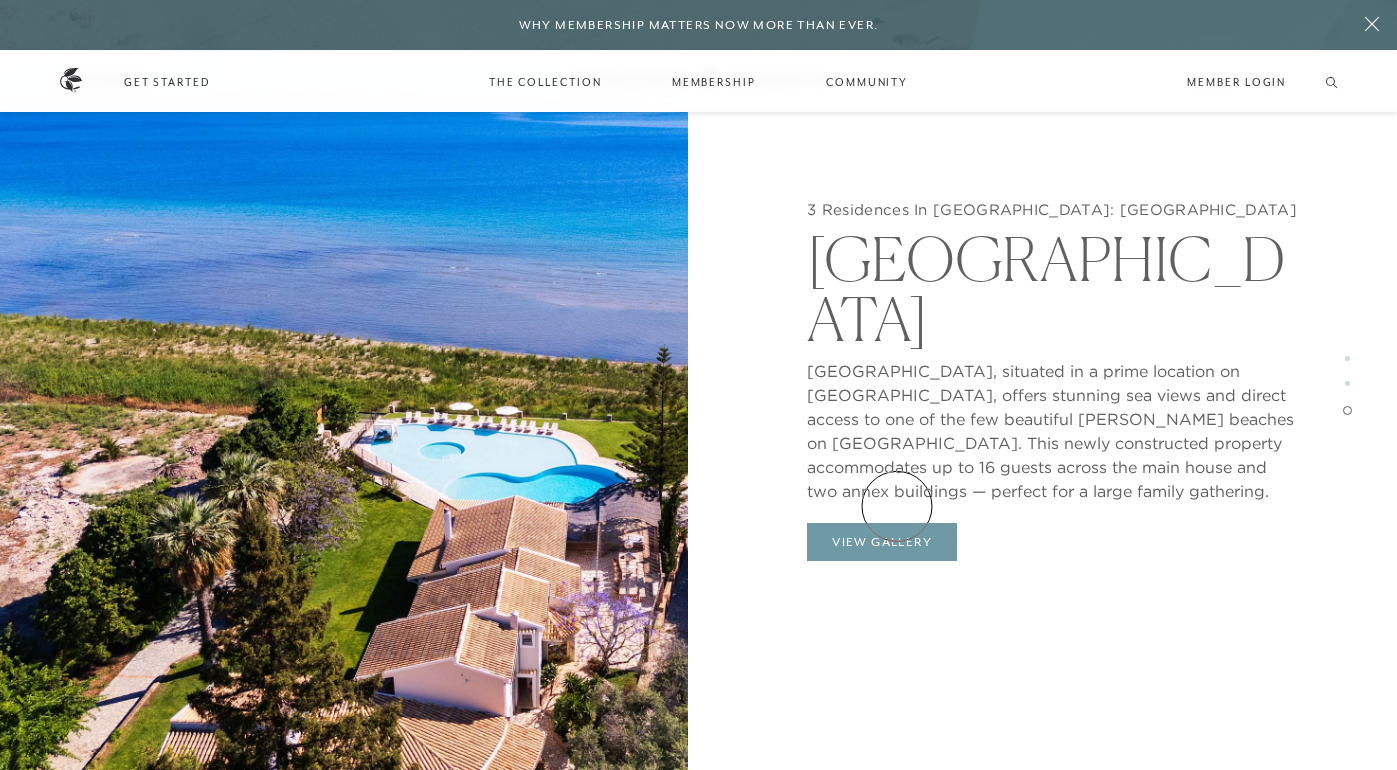 click on "View Gallery" at bounding box center (882, 542) 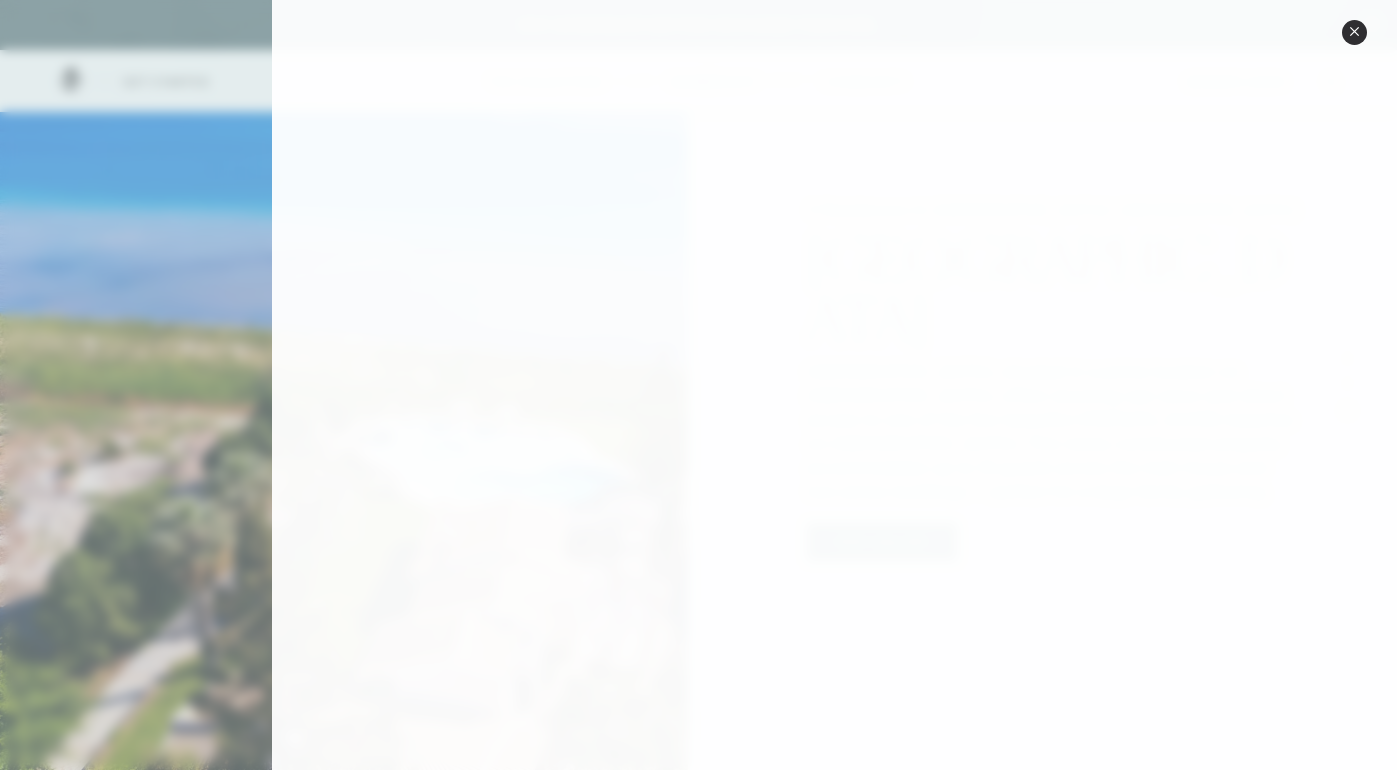 scroll, scrollTop: 2006, scrollLeft: 0, axis: vertical 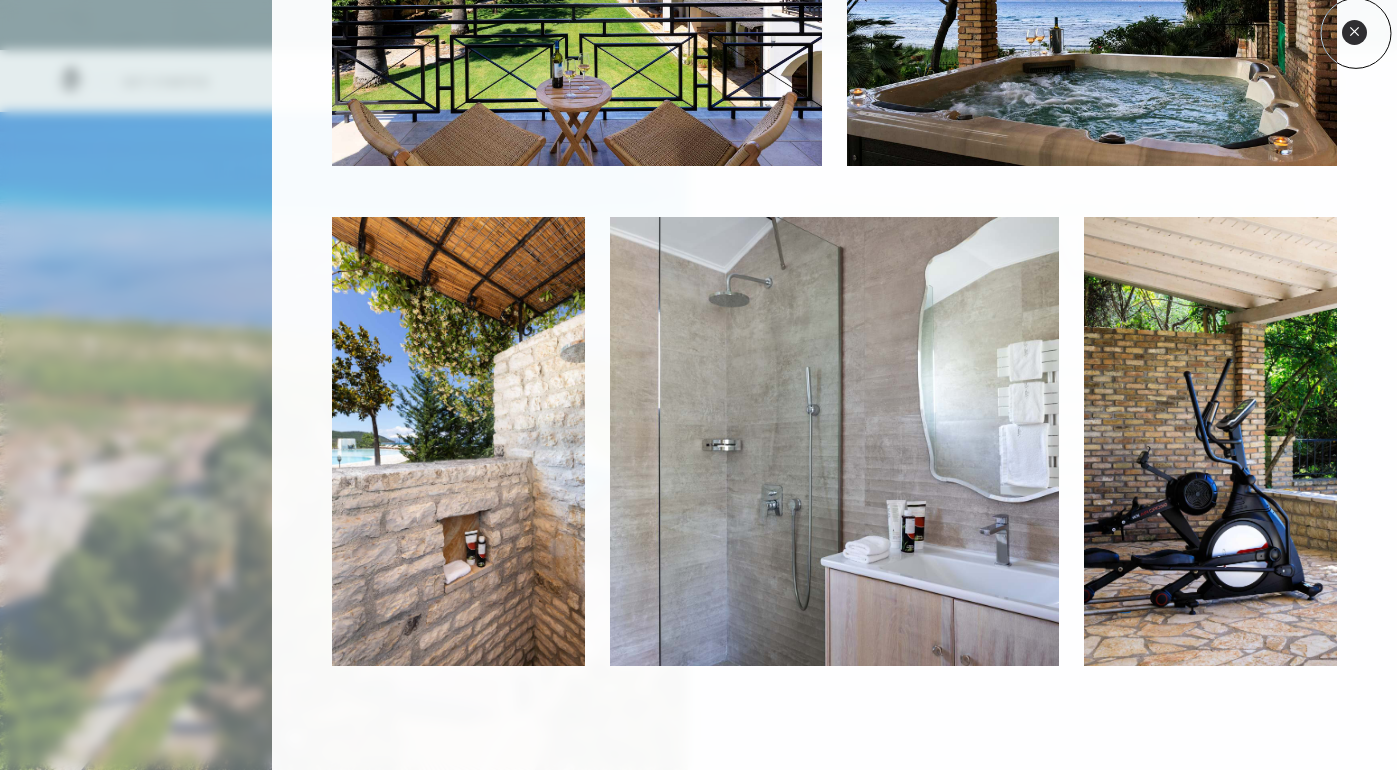 click 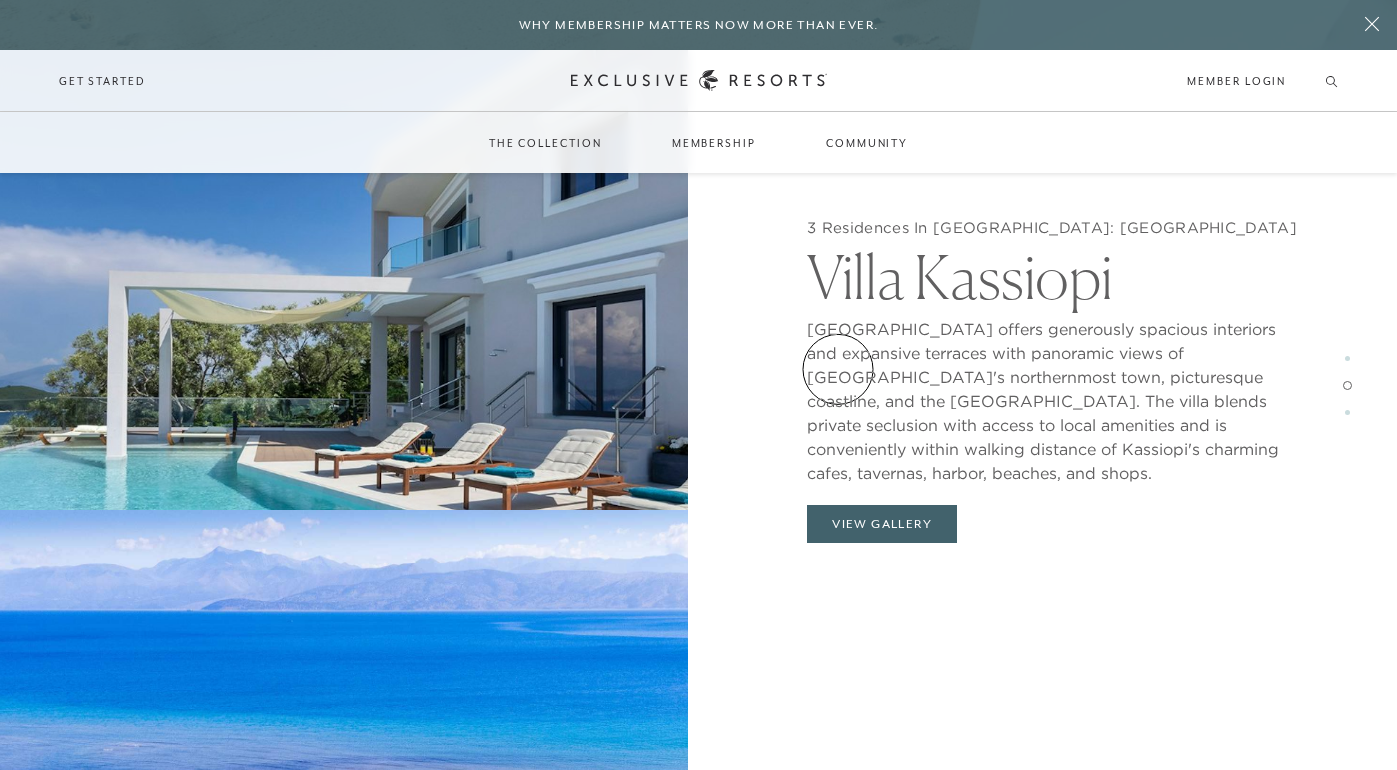scroll, scrollTop: 3132, scrollLeft: 0, axis: vertical 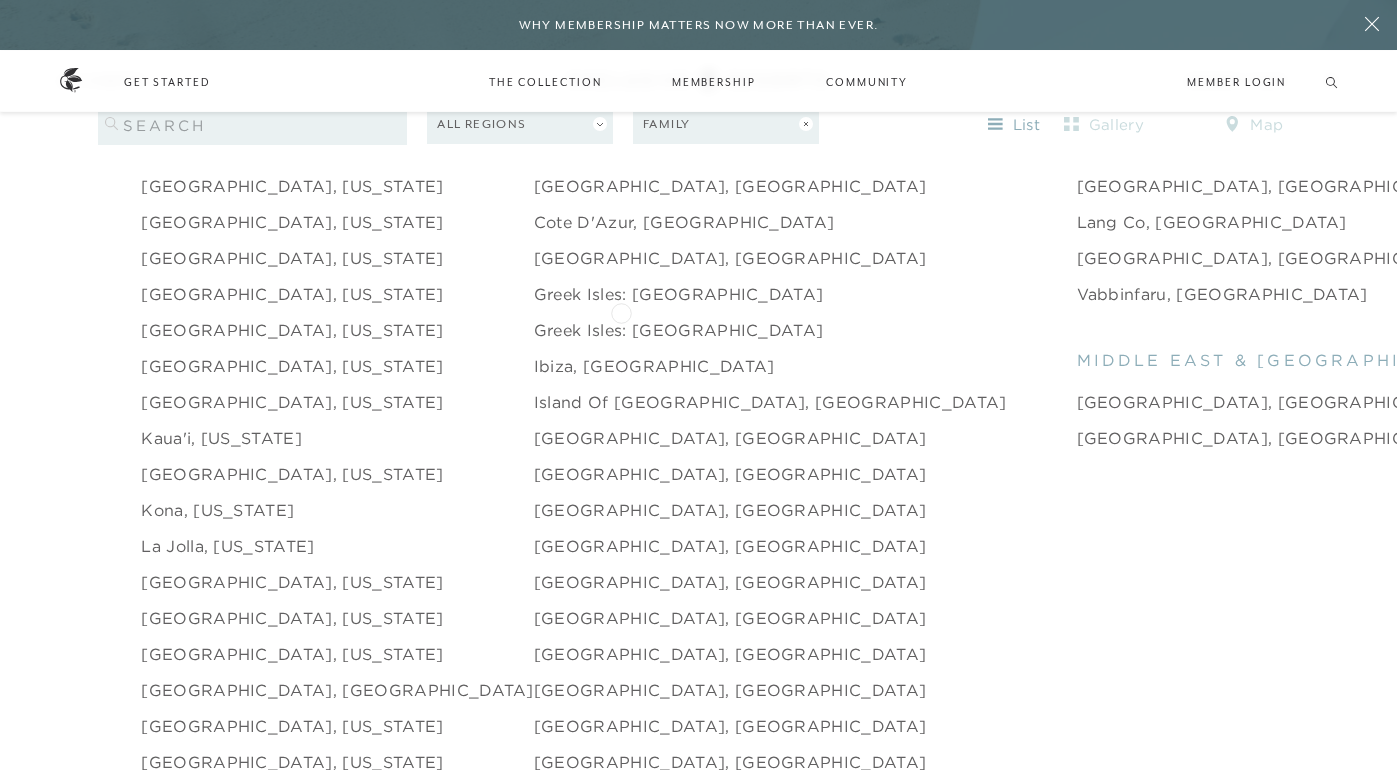 click on "Greek Isles: [GEOGRAPHIC_DATA]" at bounding box center (679, 330) 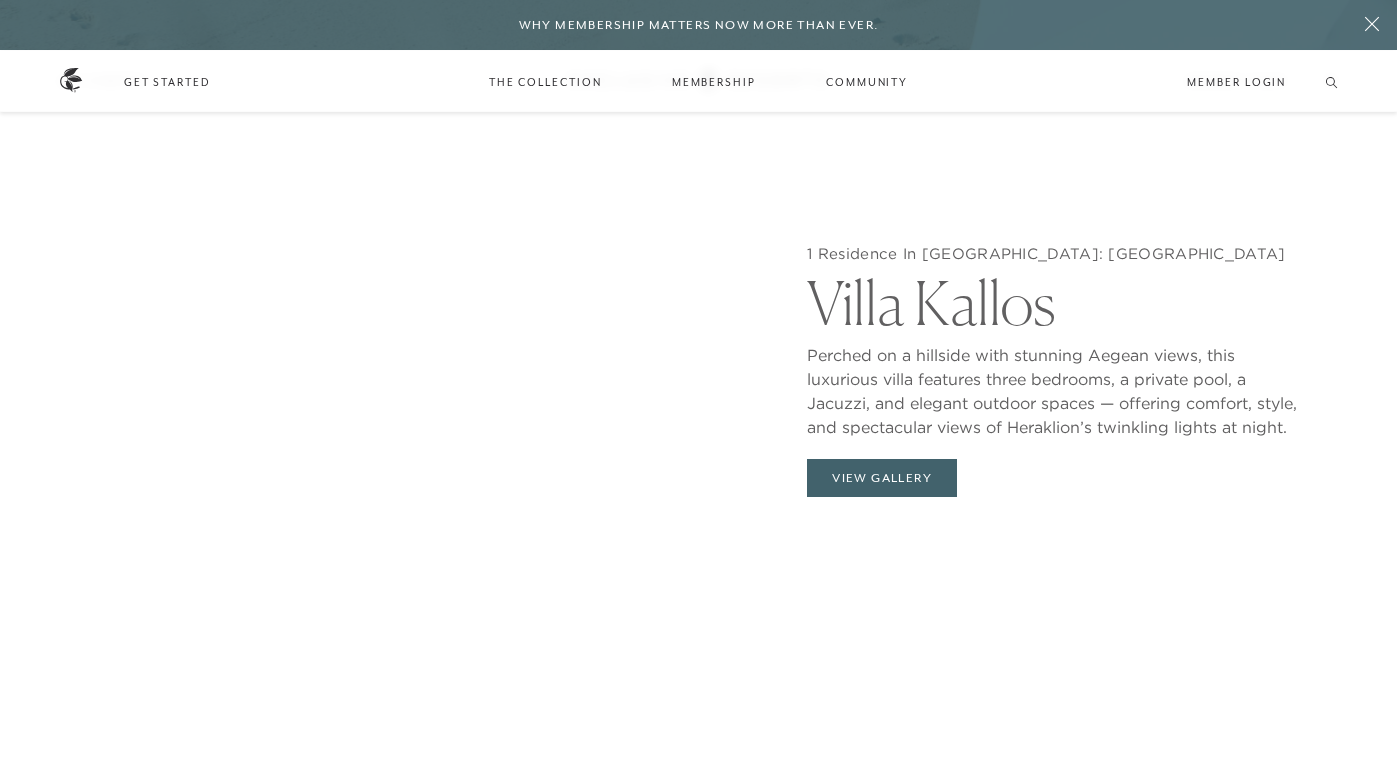 scroll, scrollTop: 1937, scrollLeft: 0, axis: vertical 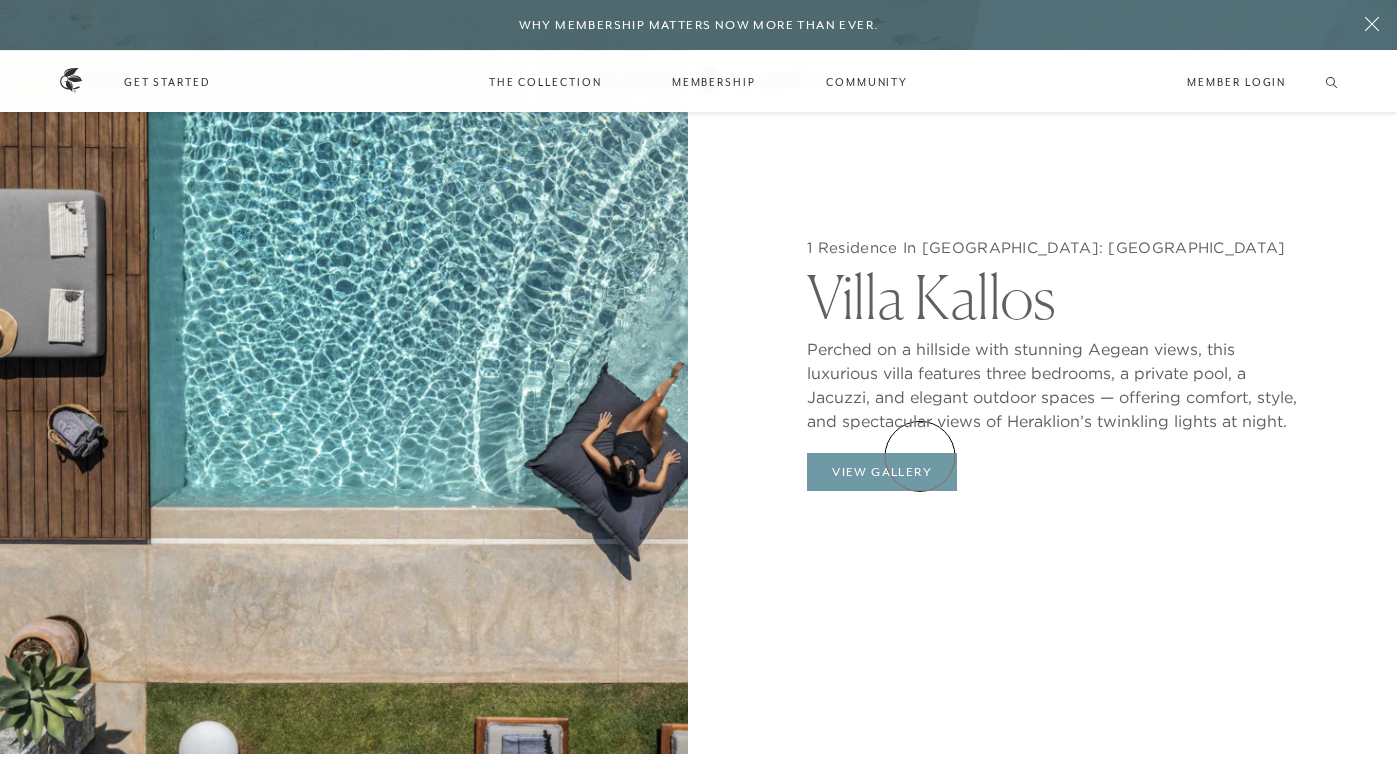 click on "View Gallery" at bounding box center (882, 472) 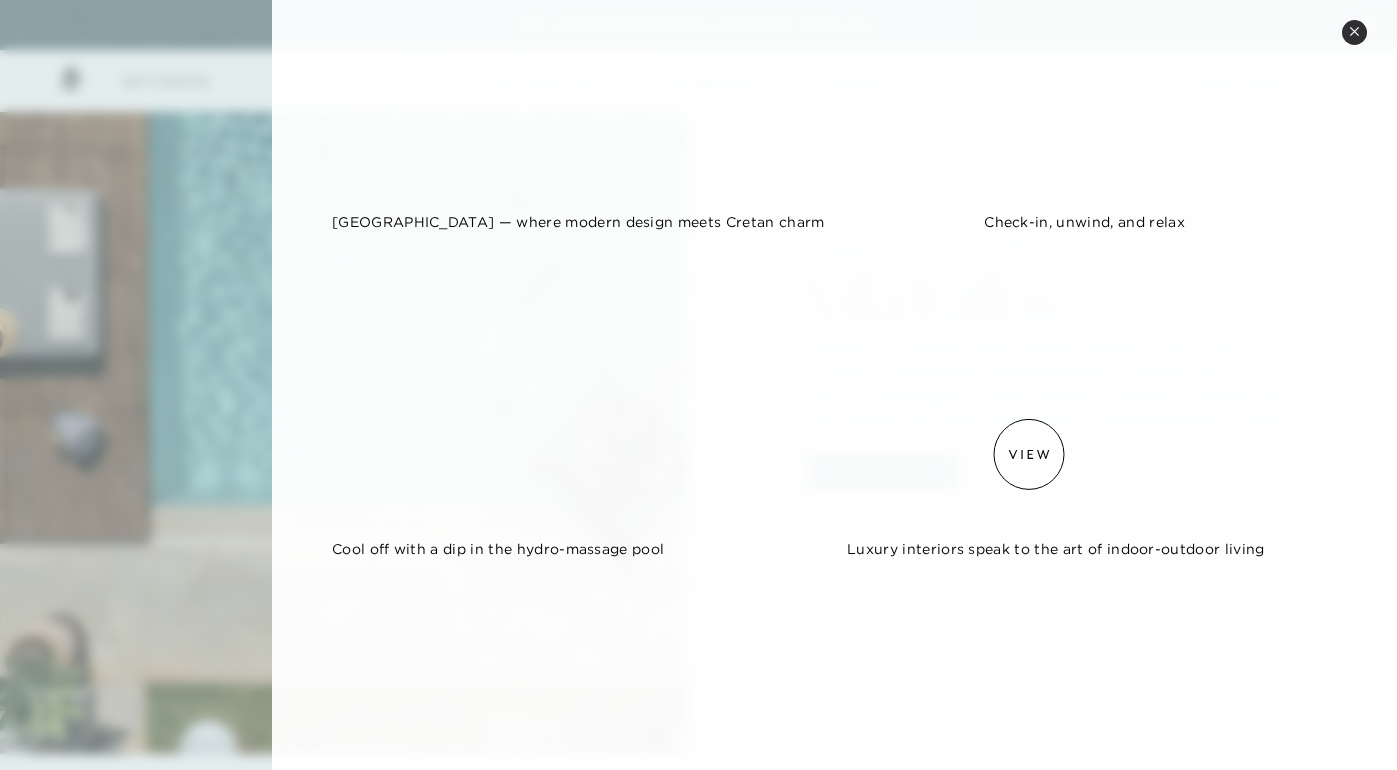 scroll, scrollTop: 1982, scrollLeft: 0, axis: vertical 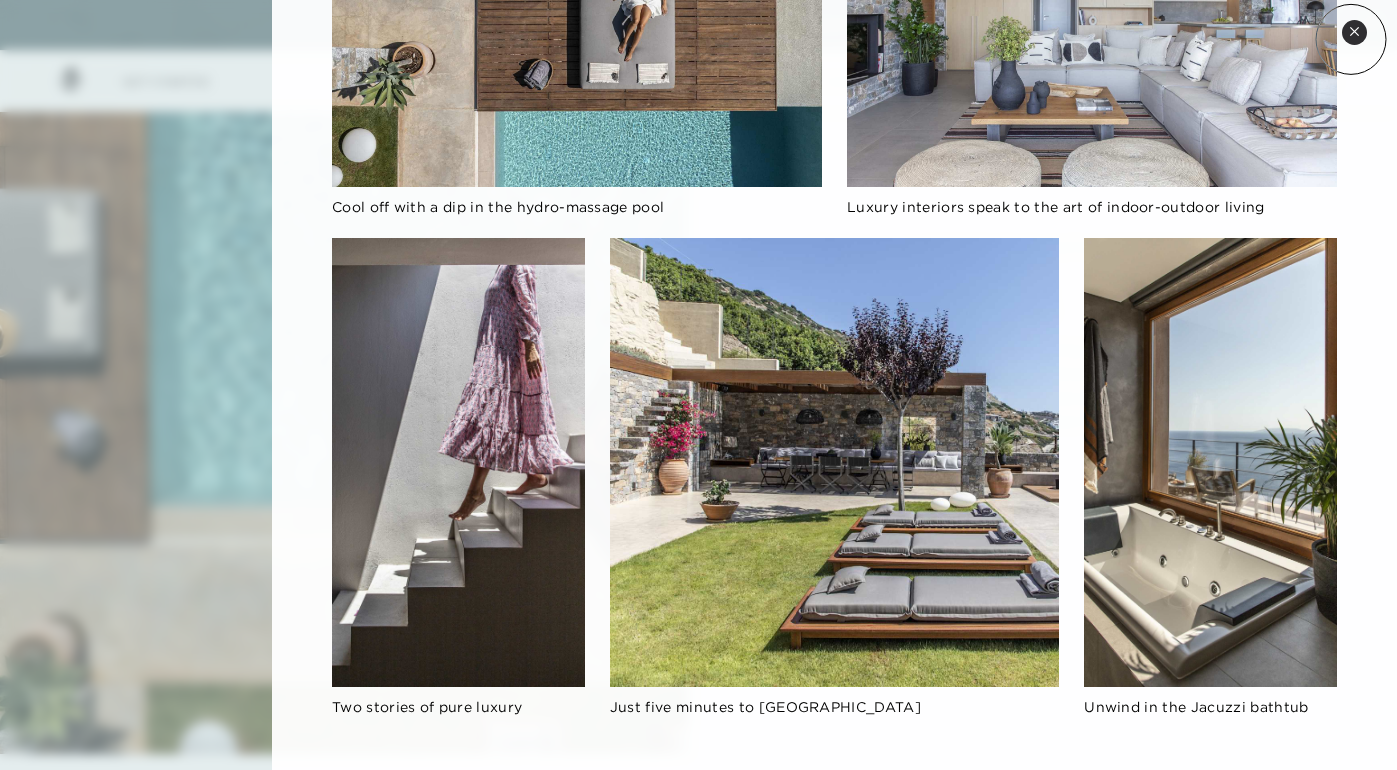 click on "Close quickview" at bounding box center [1354, 32] 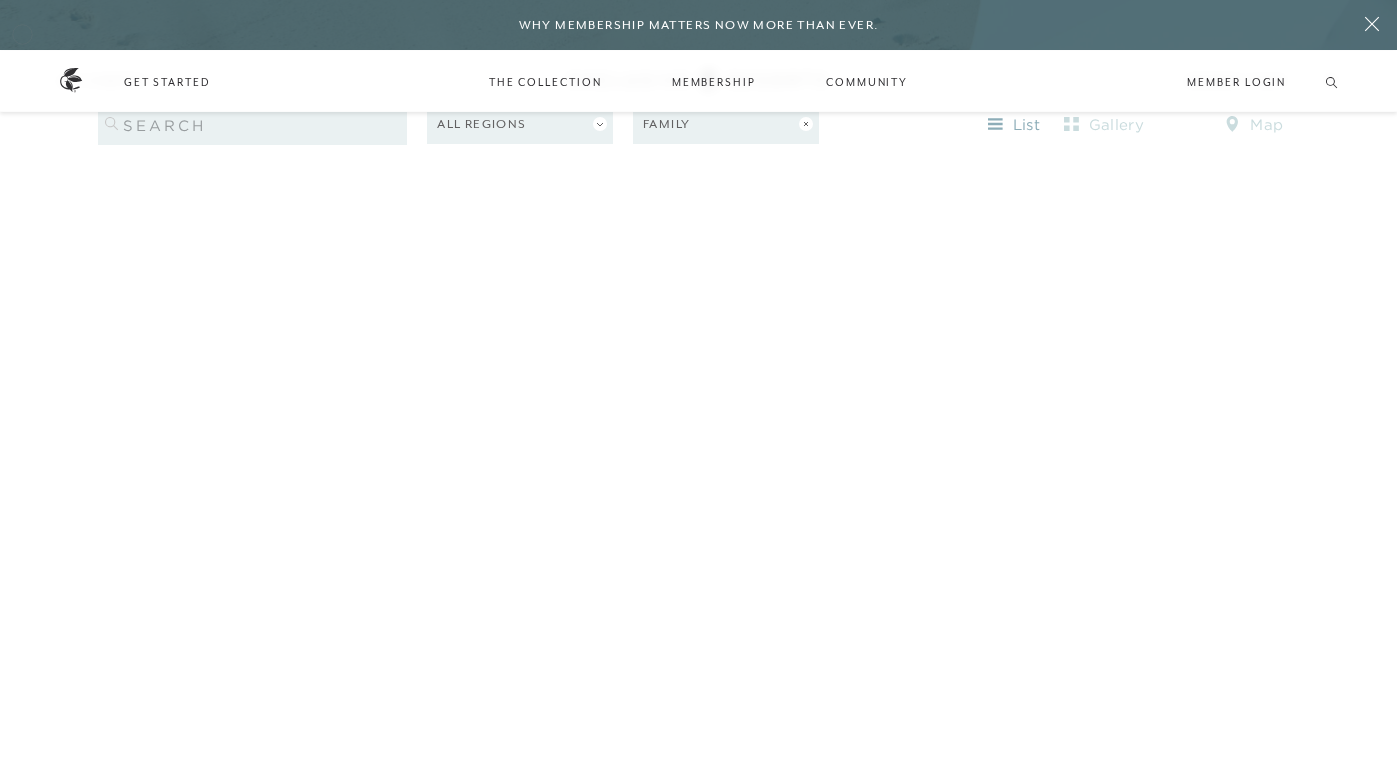 scroll, scrollTop: 2175, scrollLeft: 0, axis: vertical 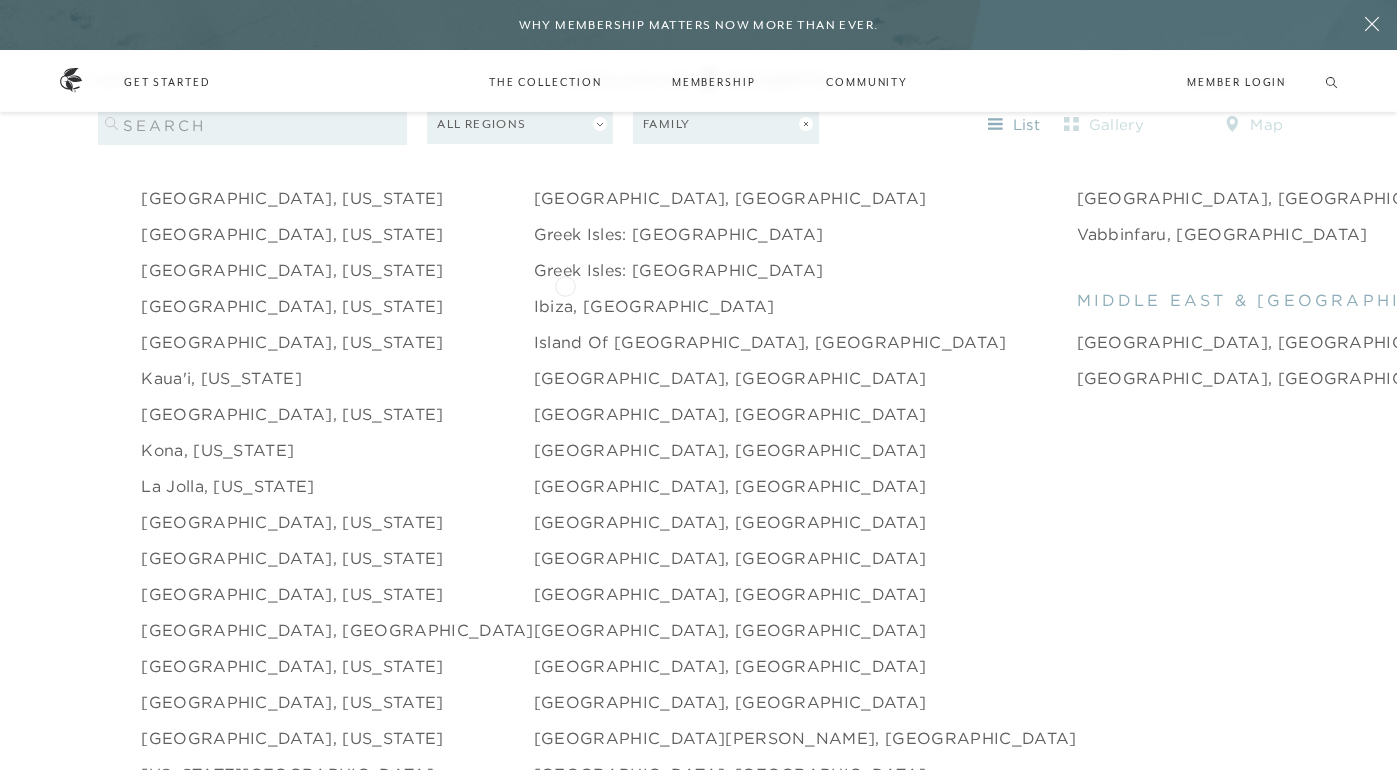 click on "Ibiza, [GEOGRAPHIC_DATA]" at bounding box center [654, 306] 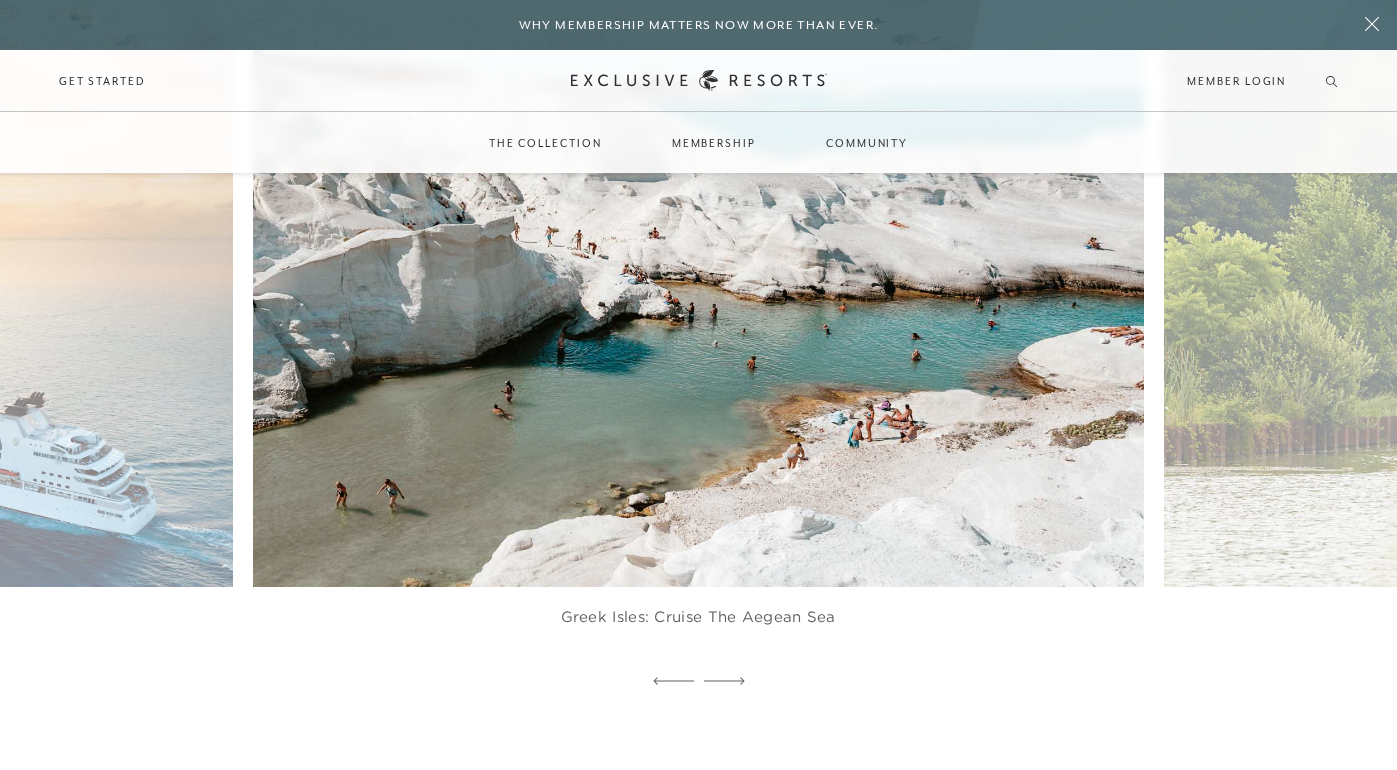 scroll, scrollTop: 3901, scrollLeft: 0, axis: vertical 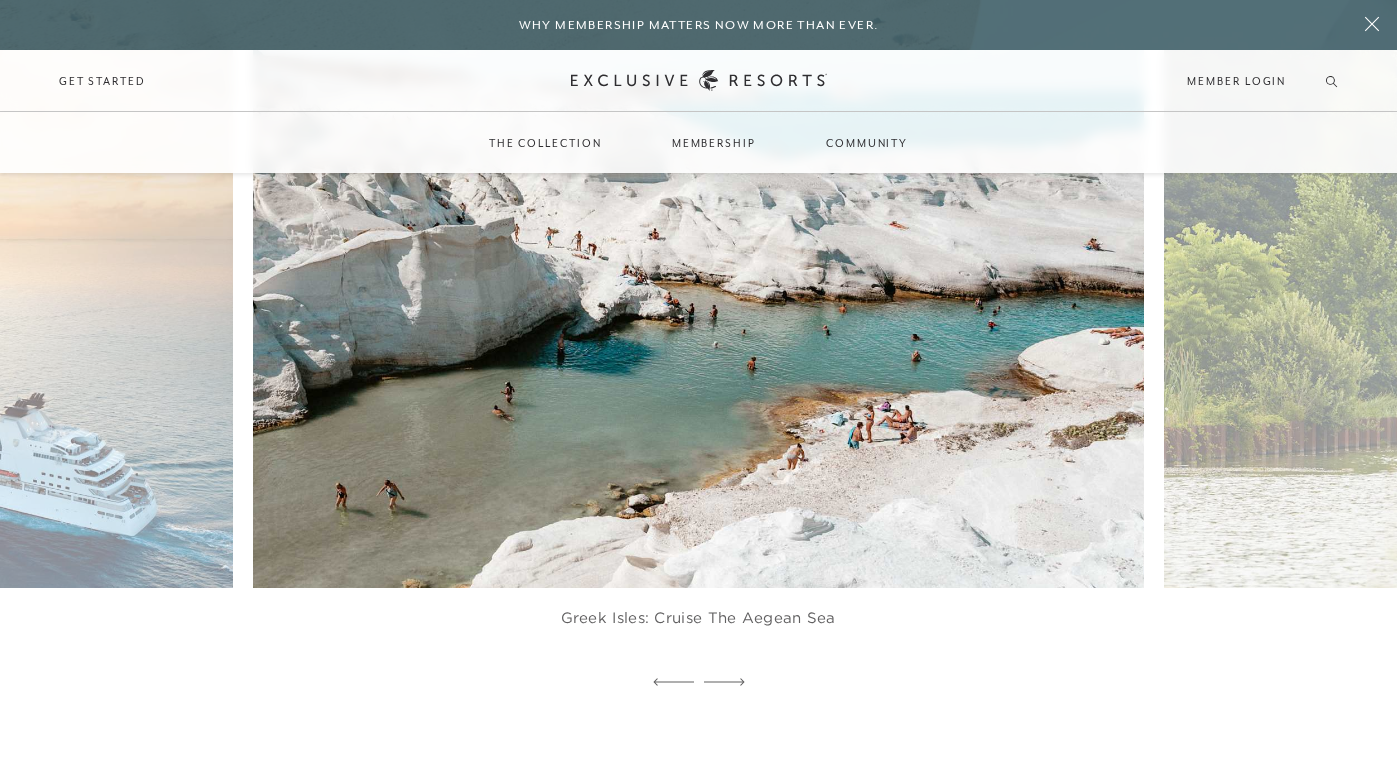 click at bounding box center (728, 314) 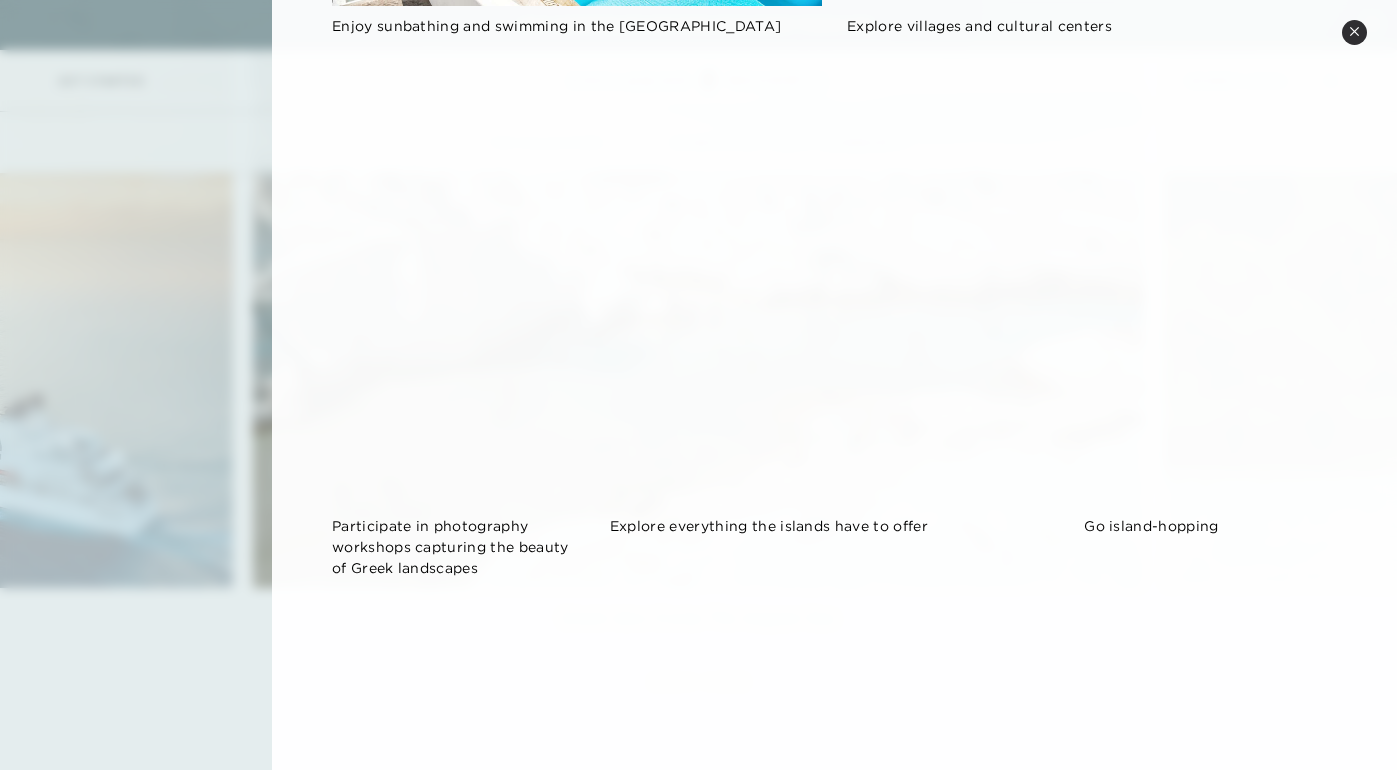 scroll, scrollTop: 1341, scrollLeft: 0, axis: vertical 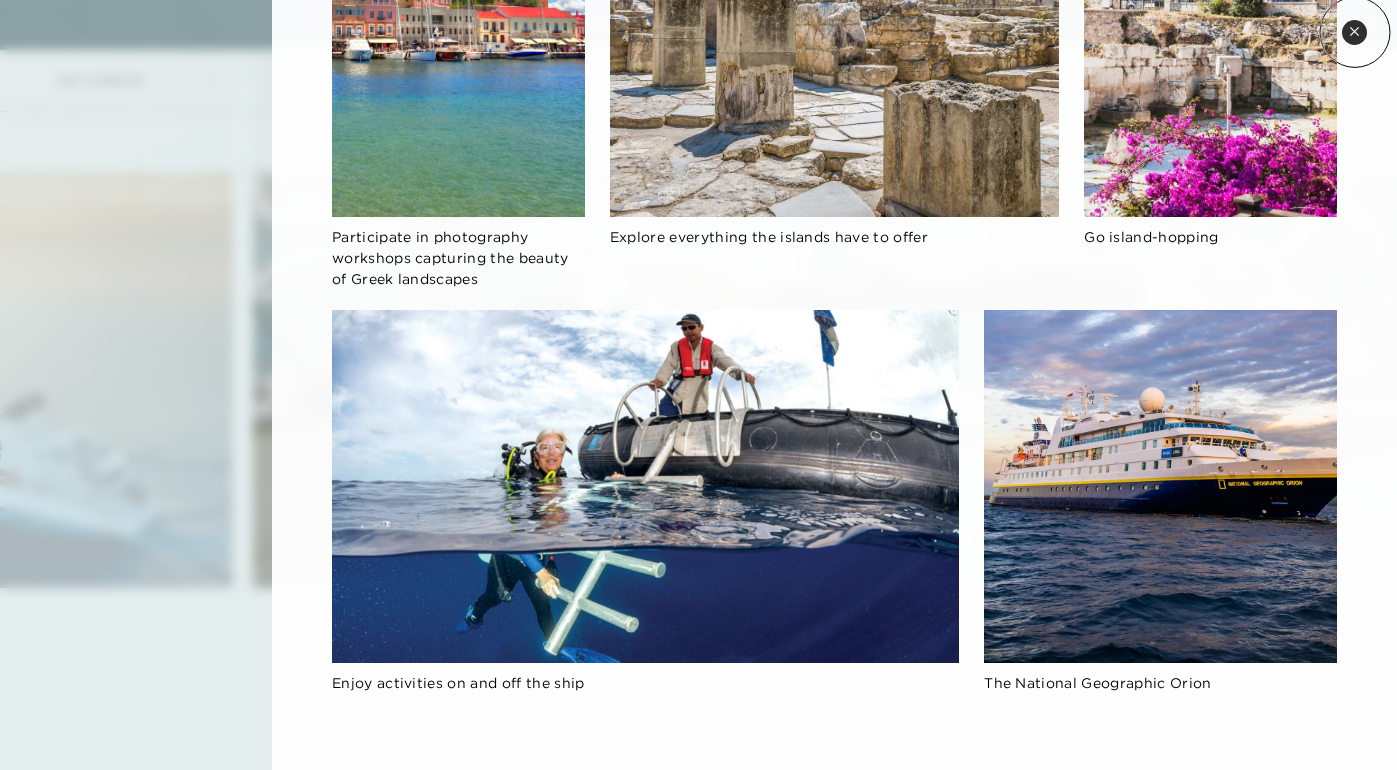 click 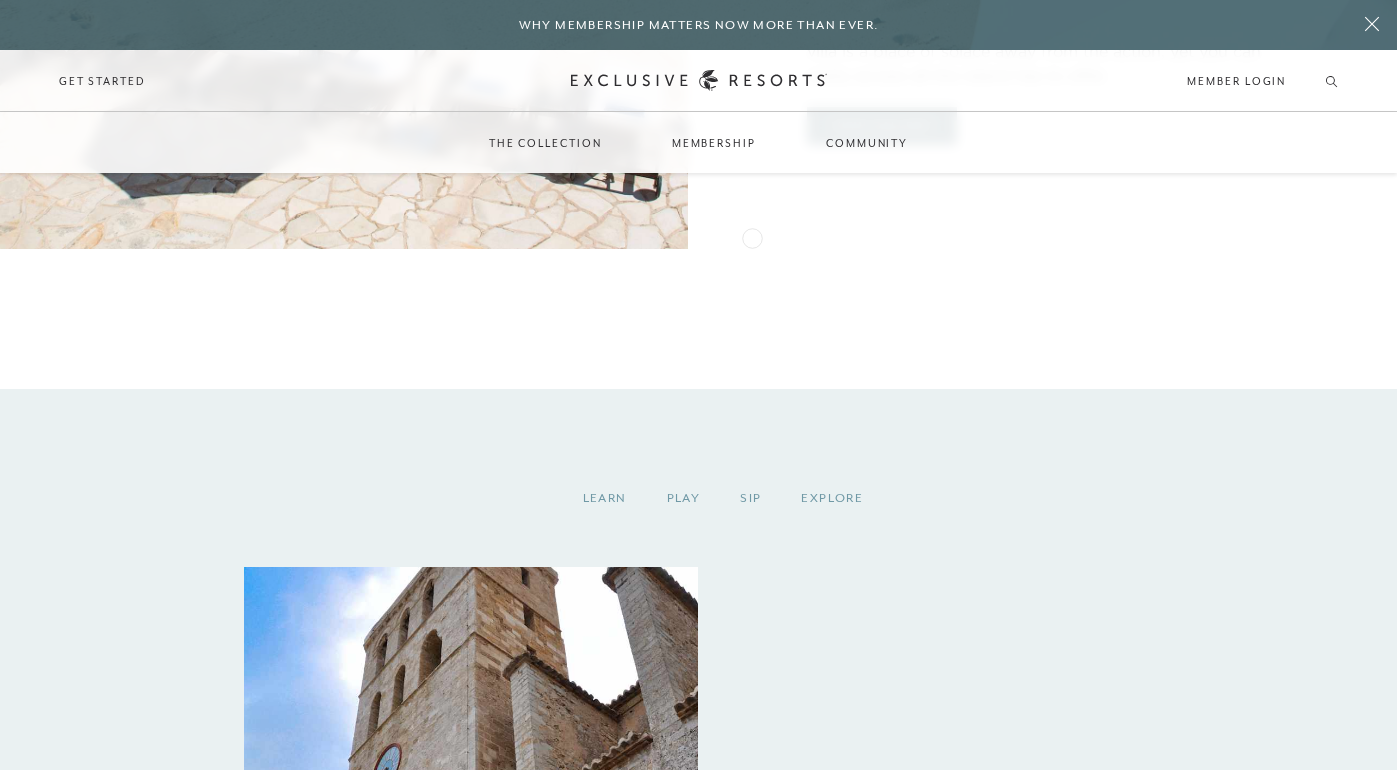 scroll, scrollTop: 2329, scrollLeft: 0, axis: vertical 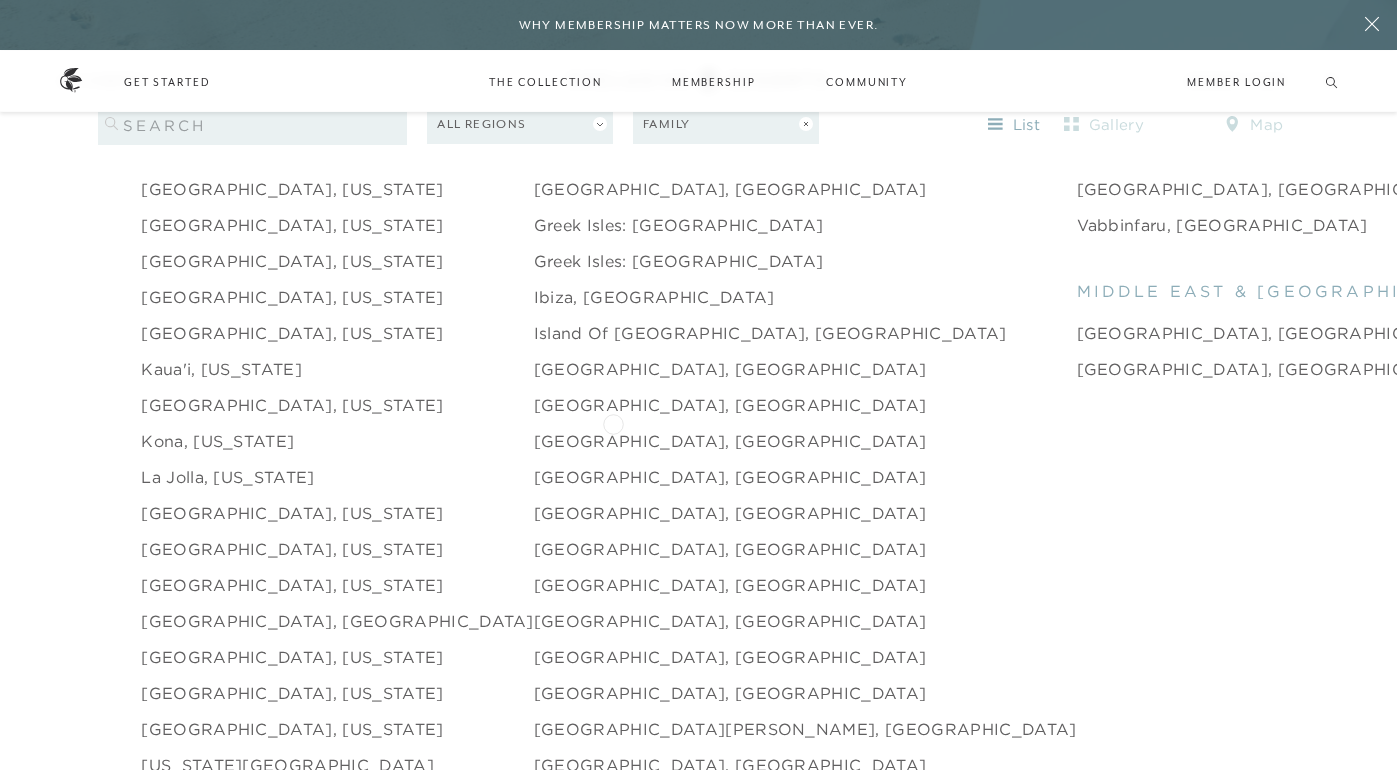 click on "[GEOGRAPHIC_DATA], [GEOGRAPHIC_DATA]" at bounding box center [730, 441] 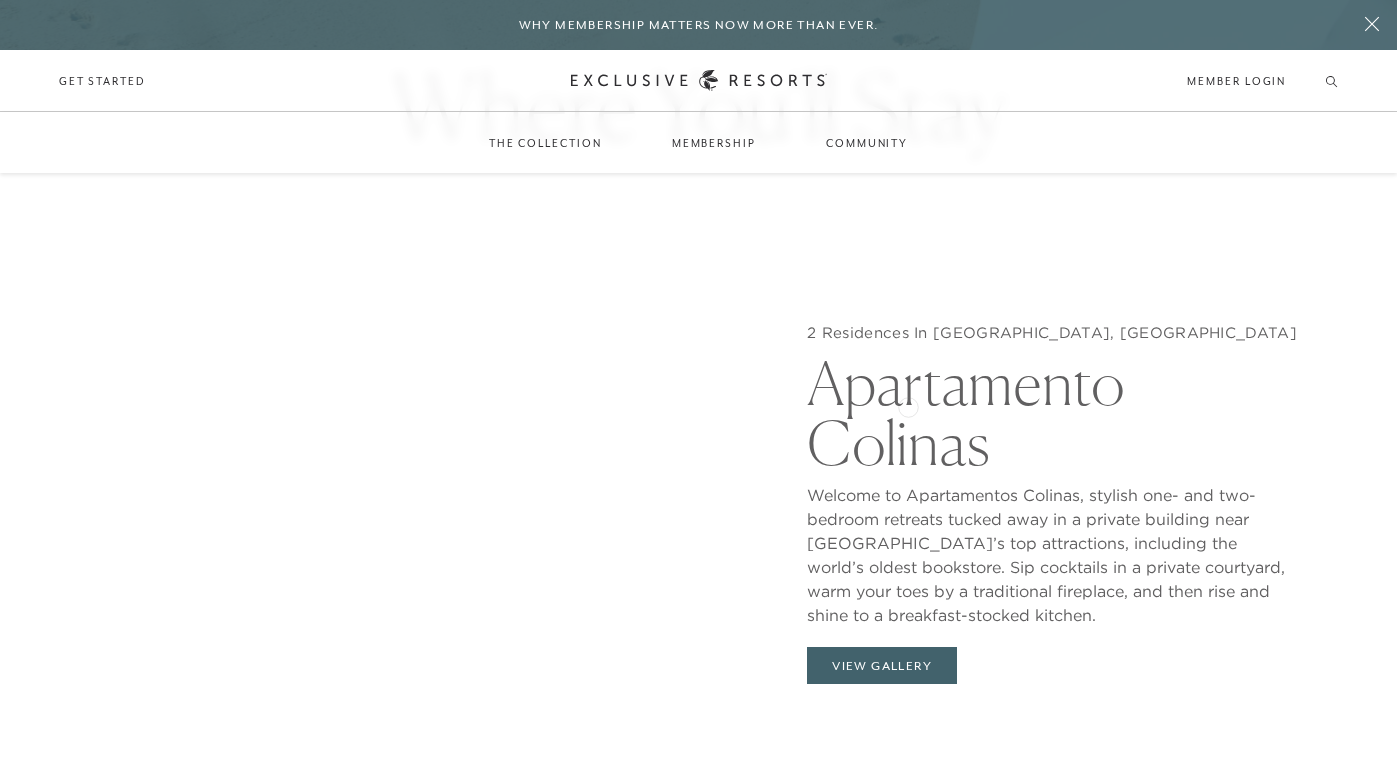 scroll, scrollTop: 1860, scrollLeft: 0, axis: vertical 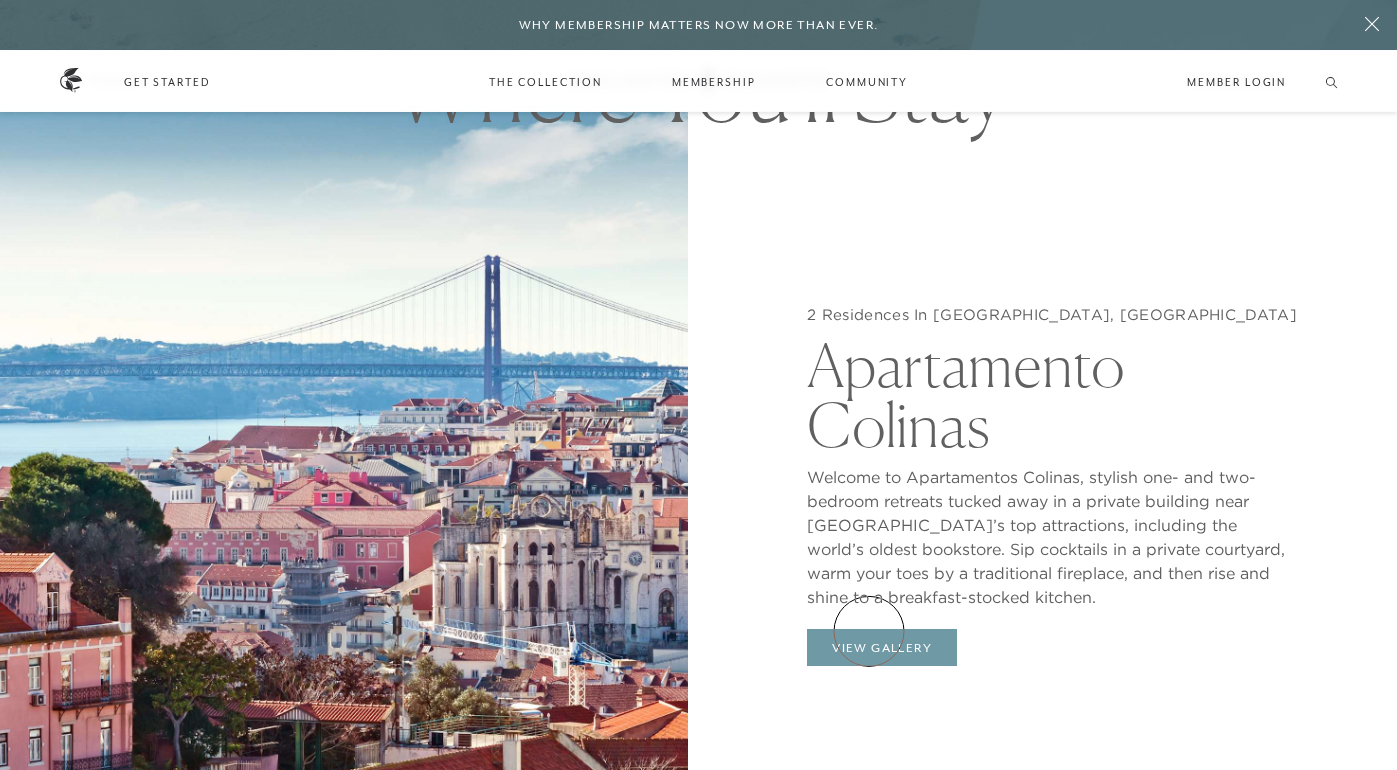 click on "View Gallery" at bounding box center (882, 648) 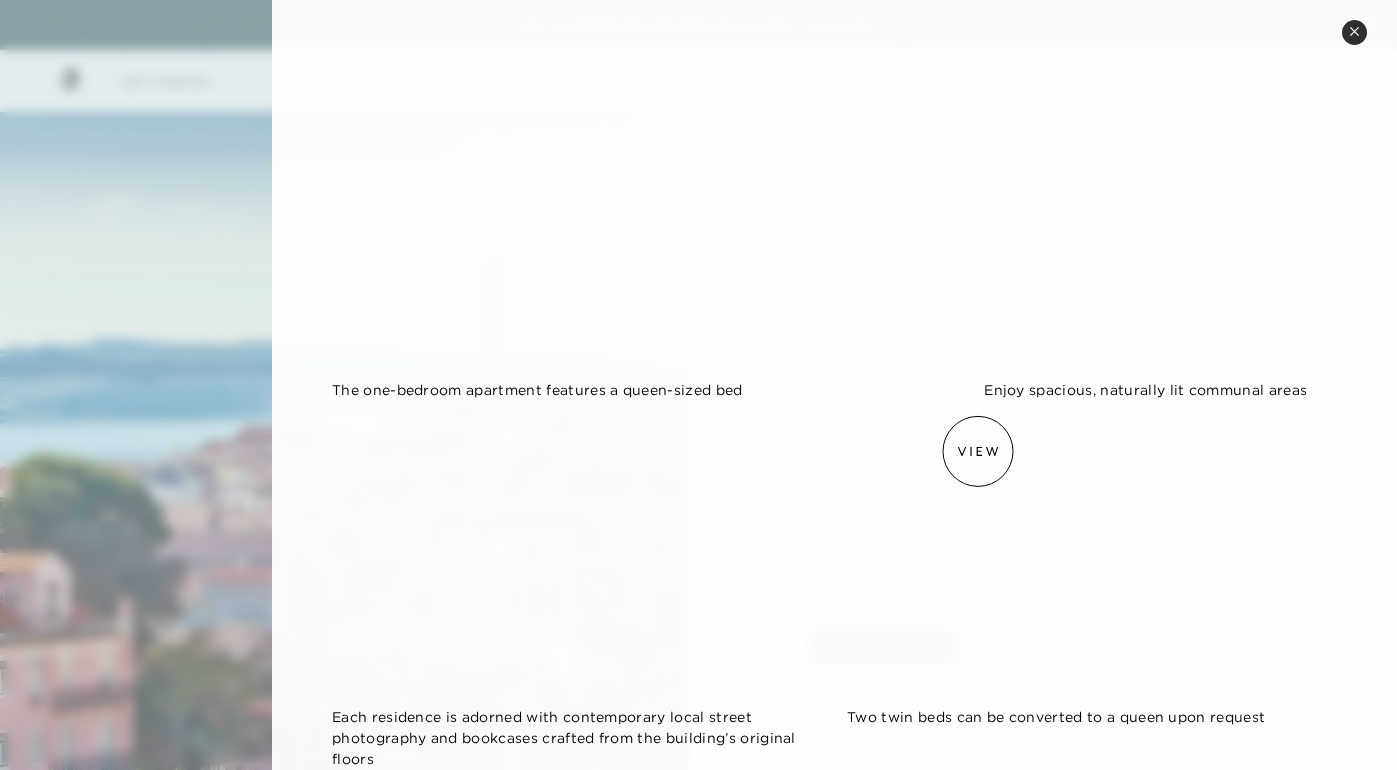 scroll, scrollTop: 0, scrollLeft: 0, axis: both 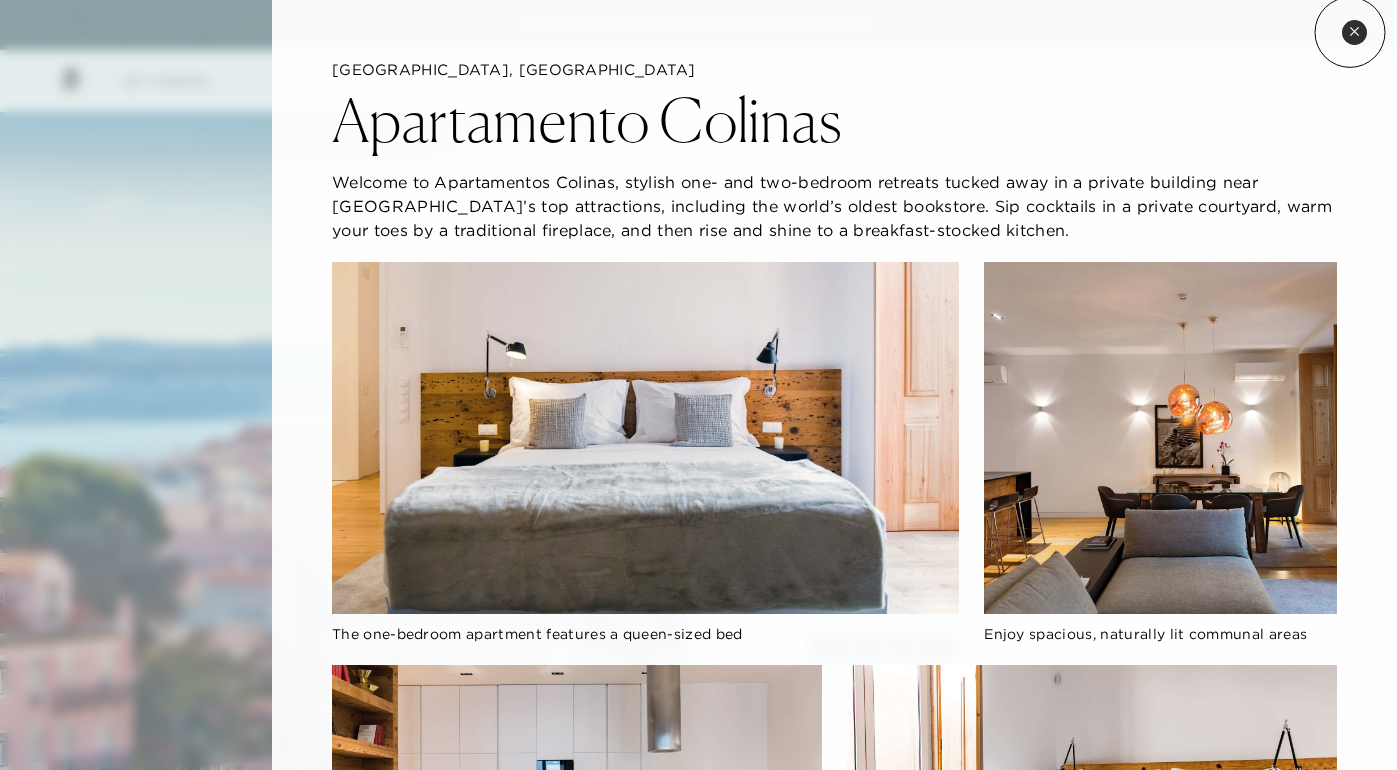 click 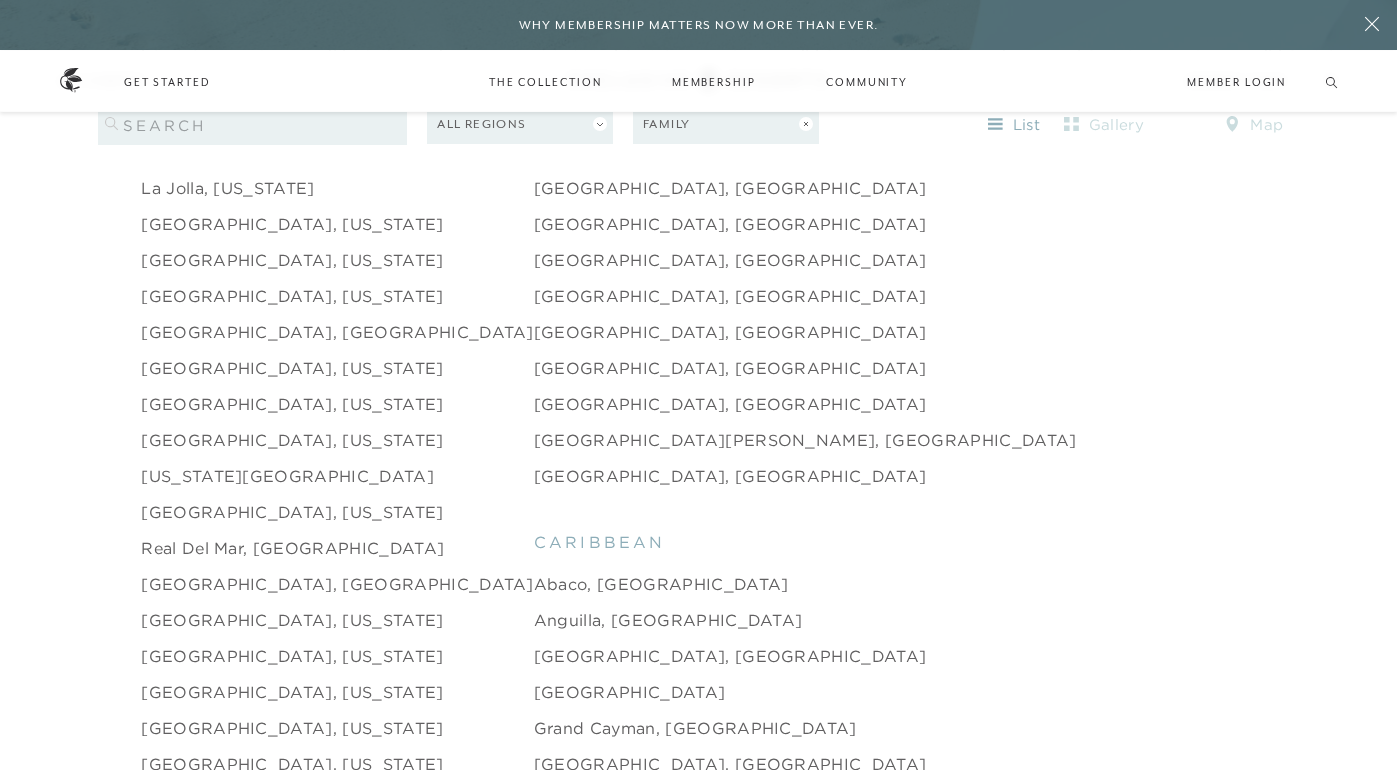 scroll, scrollTop: 2481, scrollLeft: 0, axis: vertical 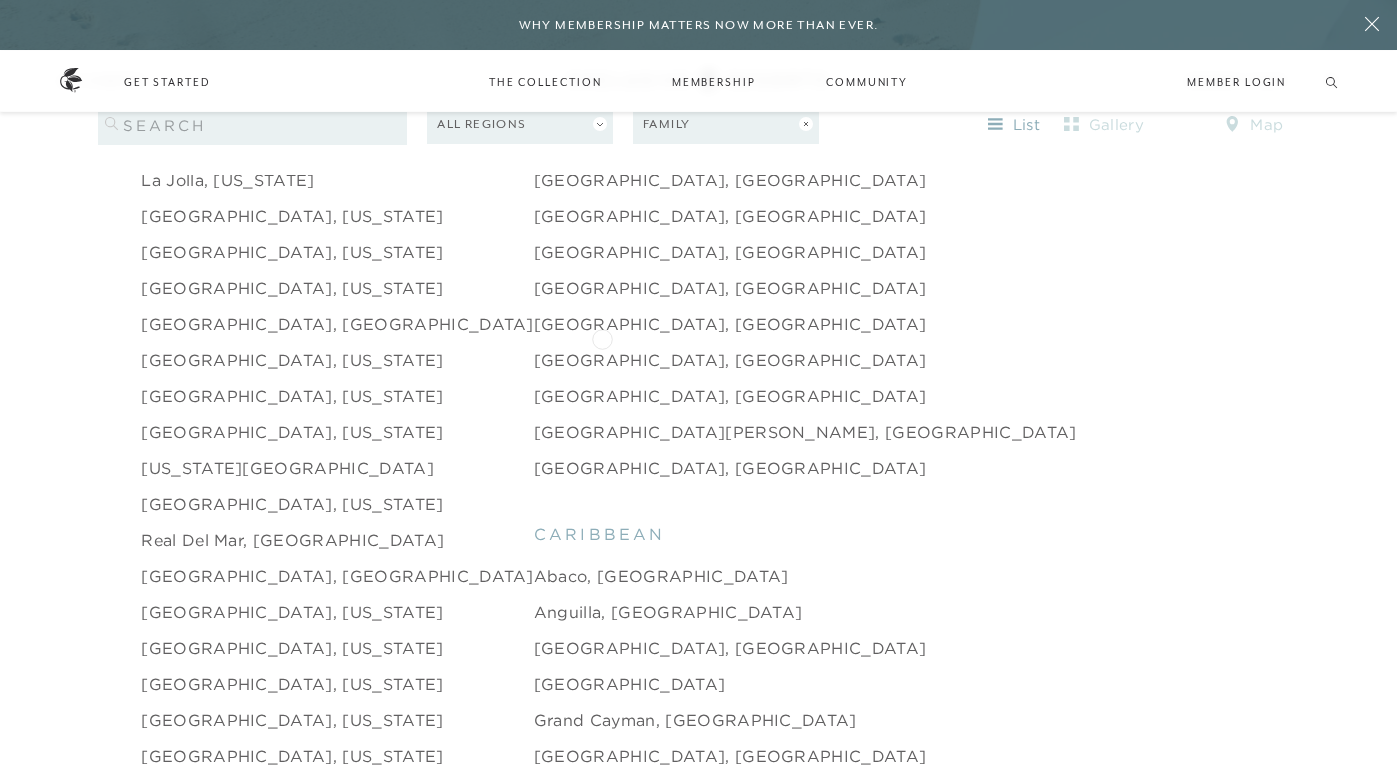 click on "[GEOGRAPHIC_DATA], [GEOGRAPHIC_DATA]" at bounding box center [730, 360] 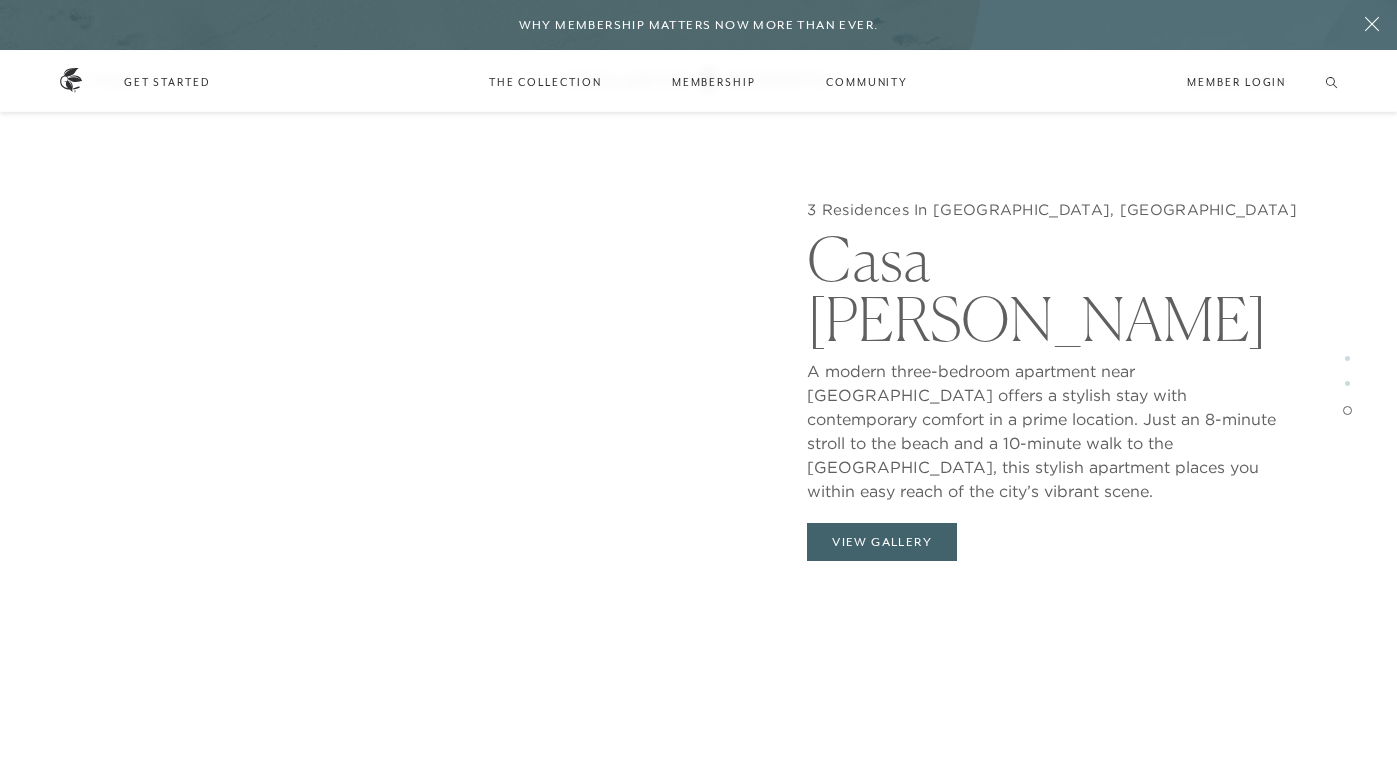 scroll, scrollTop: 3999, scrollLeft: 0, axis: vertical 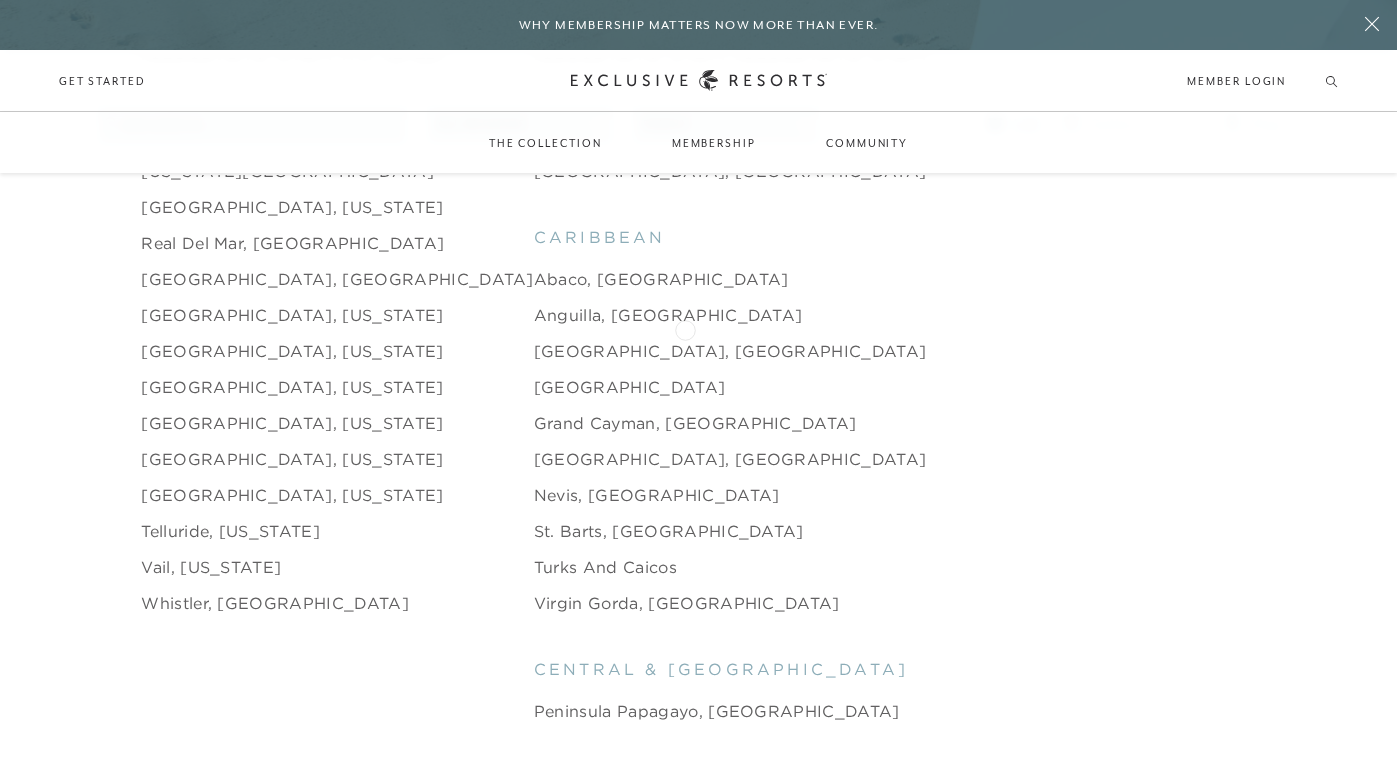 click on "[GEOGRAPHIC_DATA], [GEOGRAPHIC_DATA]" at bounding box center [730, 351] 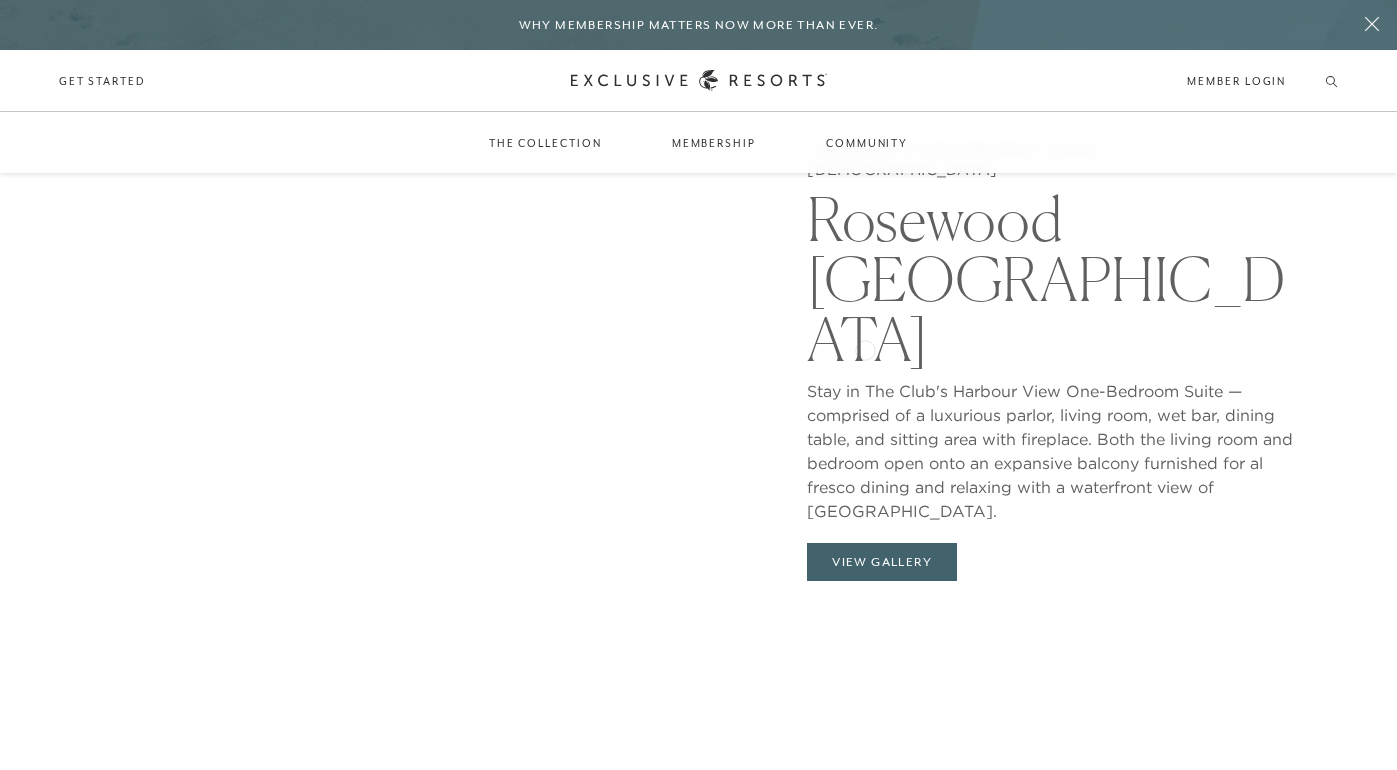 scroll, scrollTop: 1959, scrollLeft: 0, axis: vertical 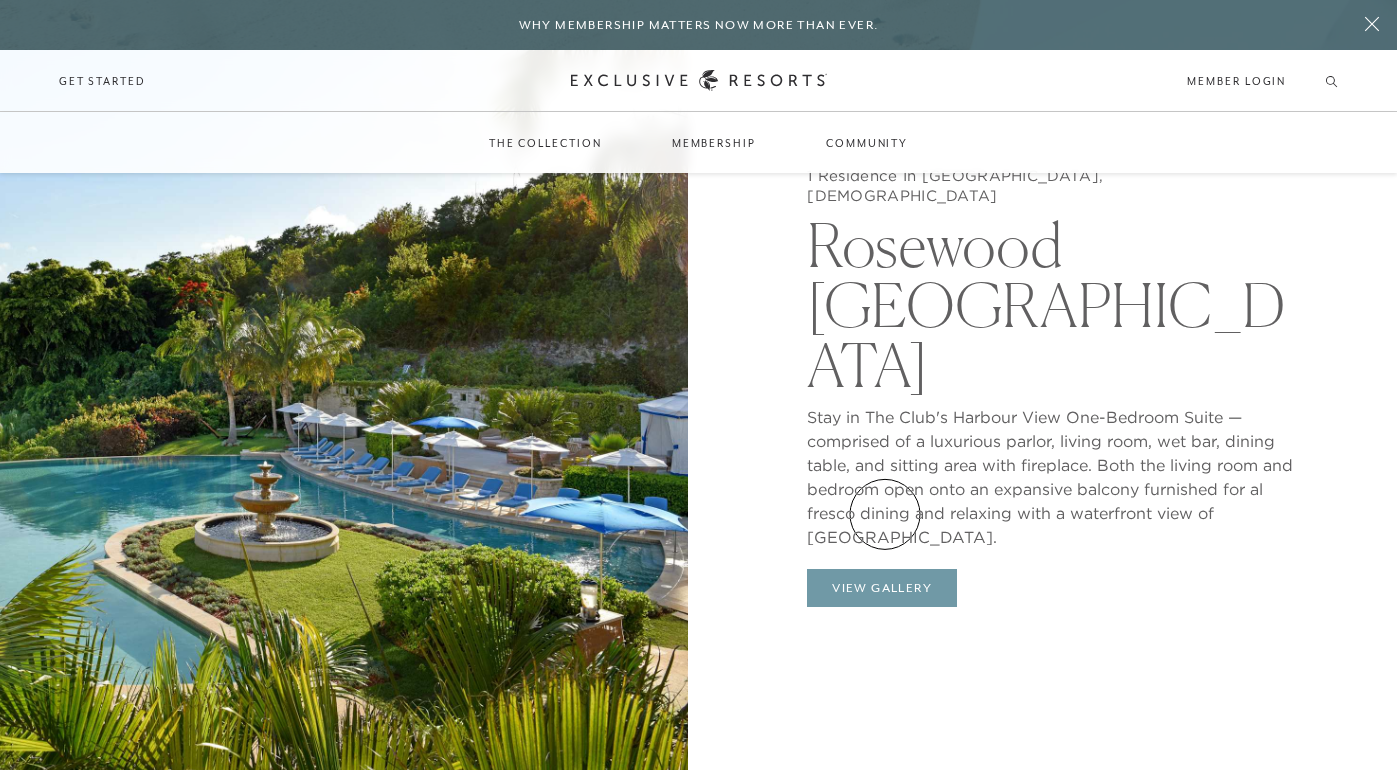 click on "View Gallery" at bounding box center [882, 588] 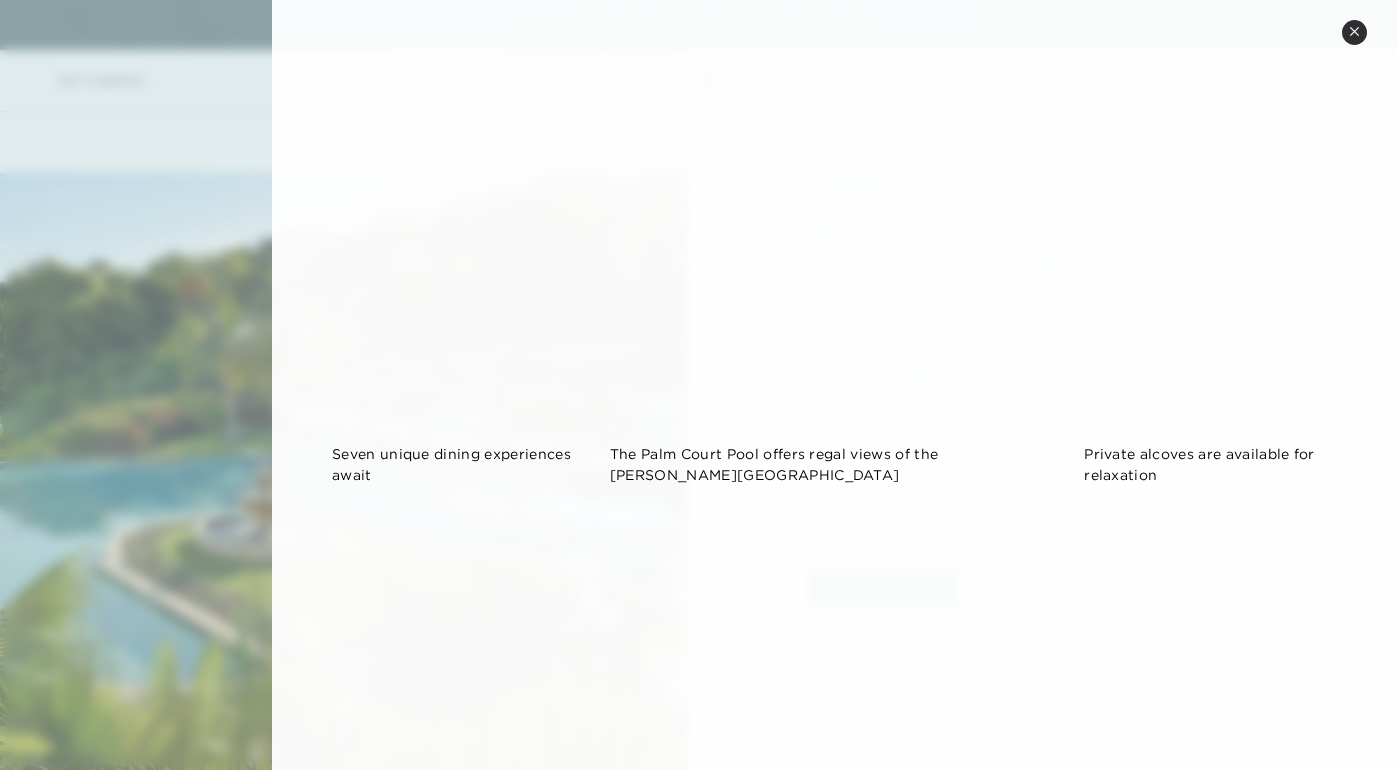 scroll, scrollTop: 1224, scrollLeft: 0, axis: vertical 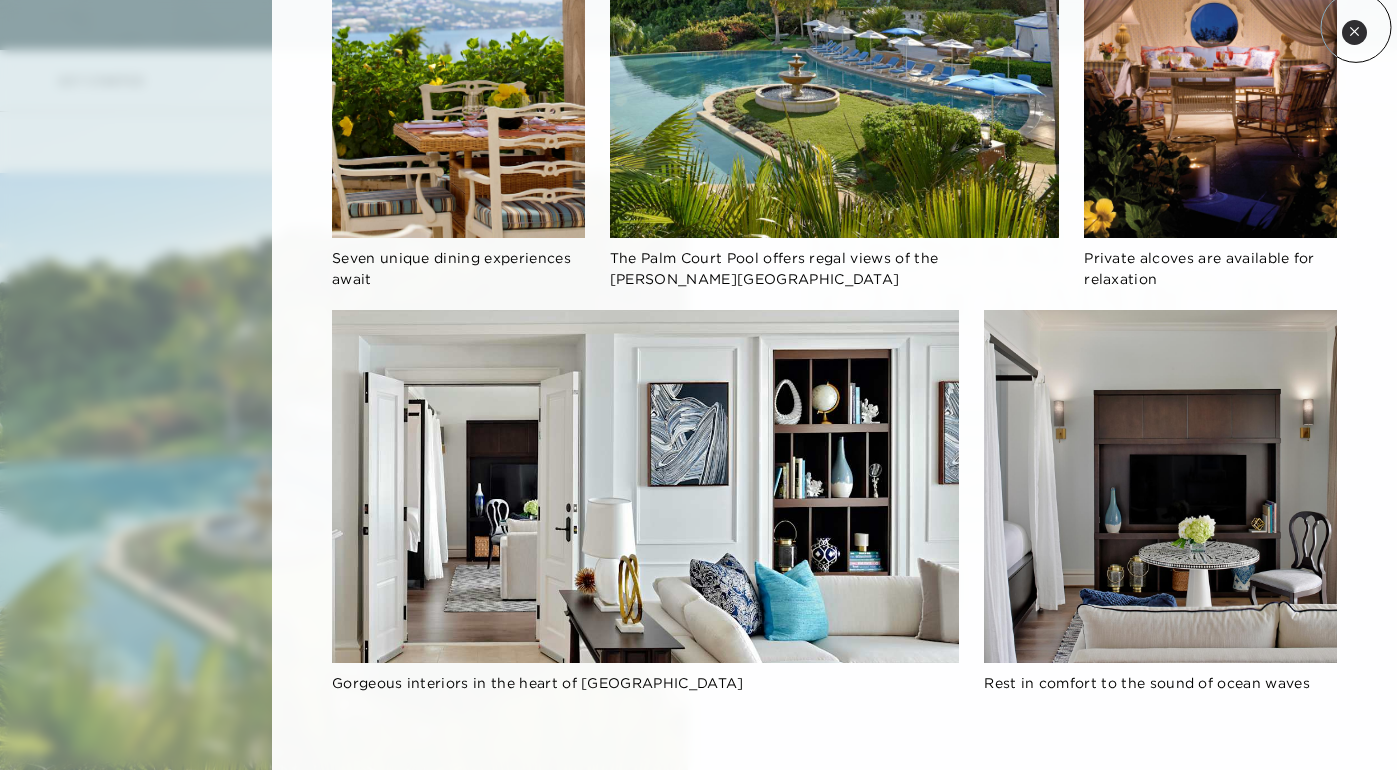 click 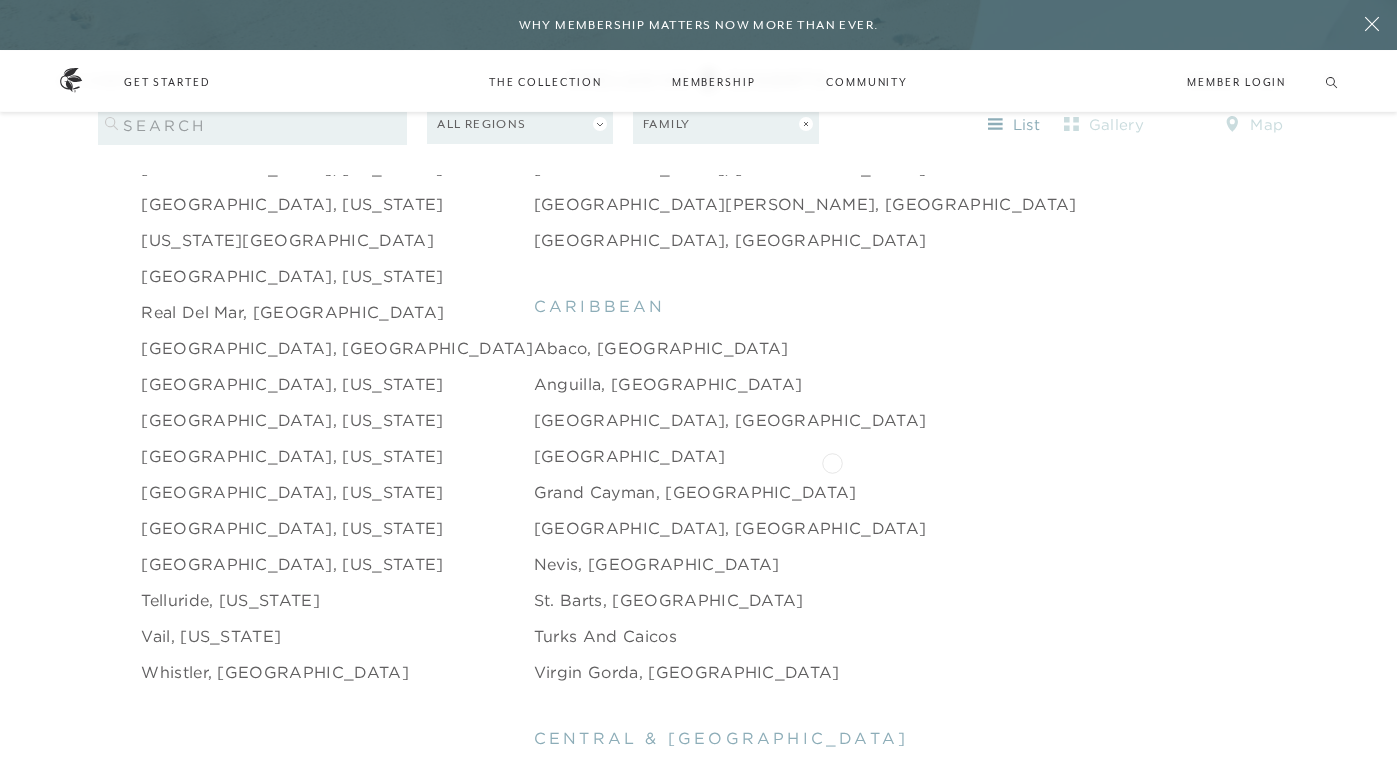 scroll, scrollTop: 2711, scrollLeft: 0, axis: vertical 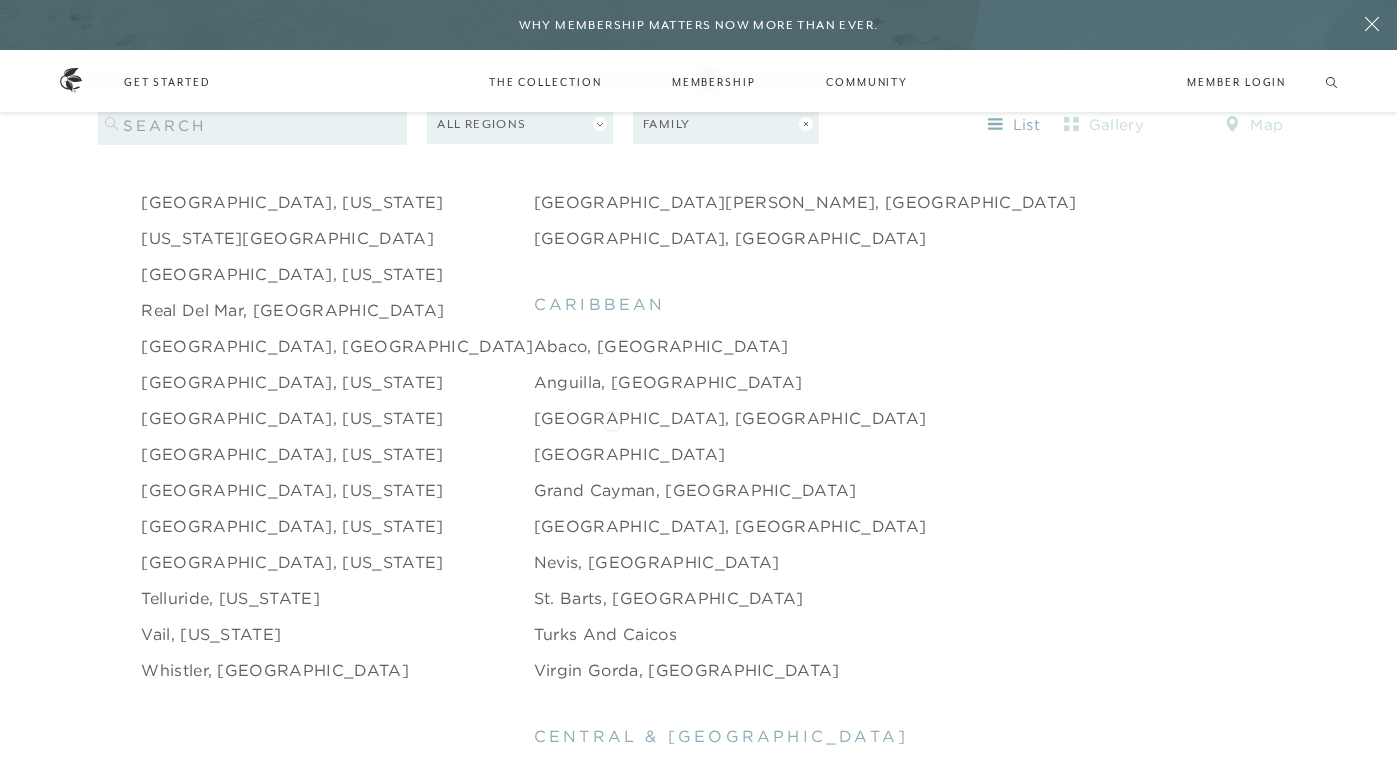 click on "[GEOGRAPHIC_DATA]" at bounding box center [629, 454] 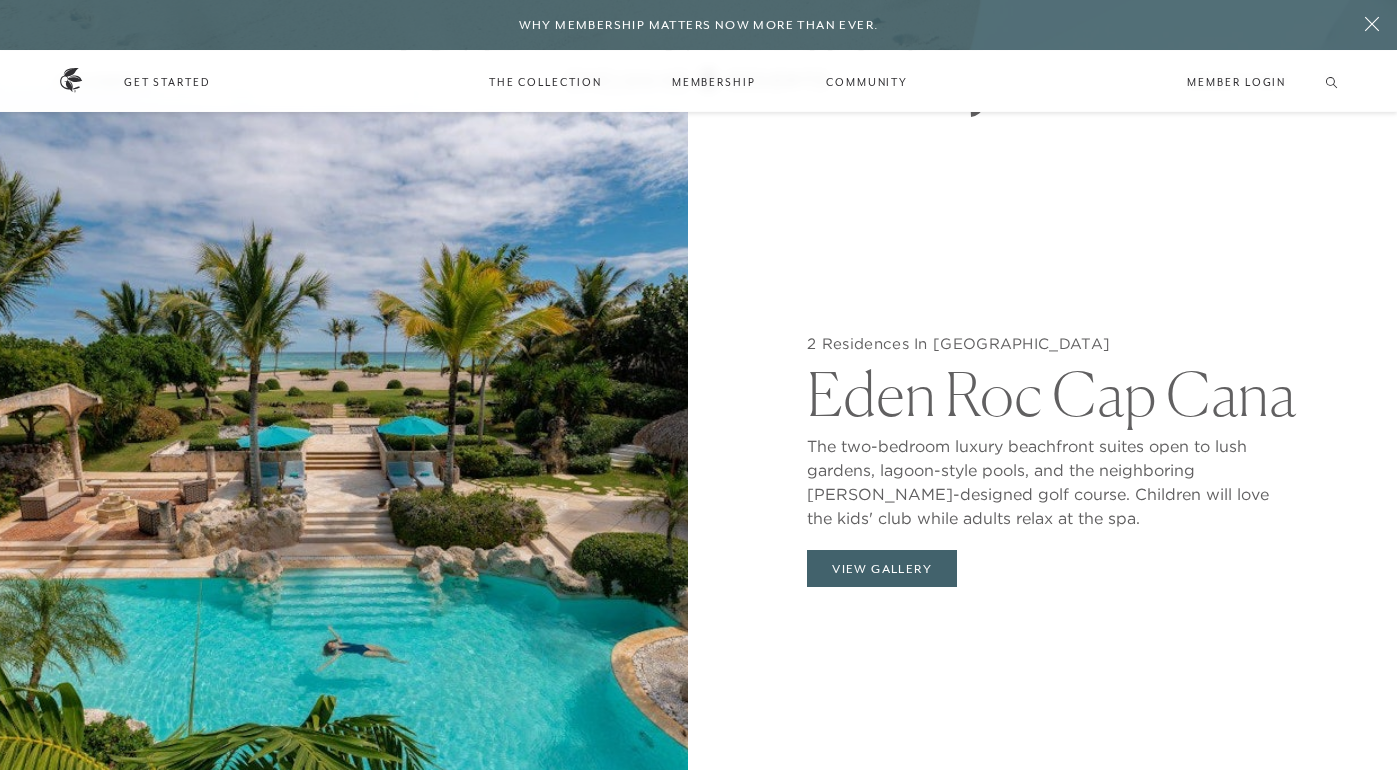 scroll, scrollTop: 1886, scrollLeft: 0, axis: vertical 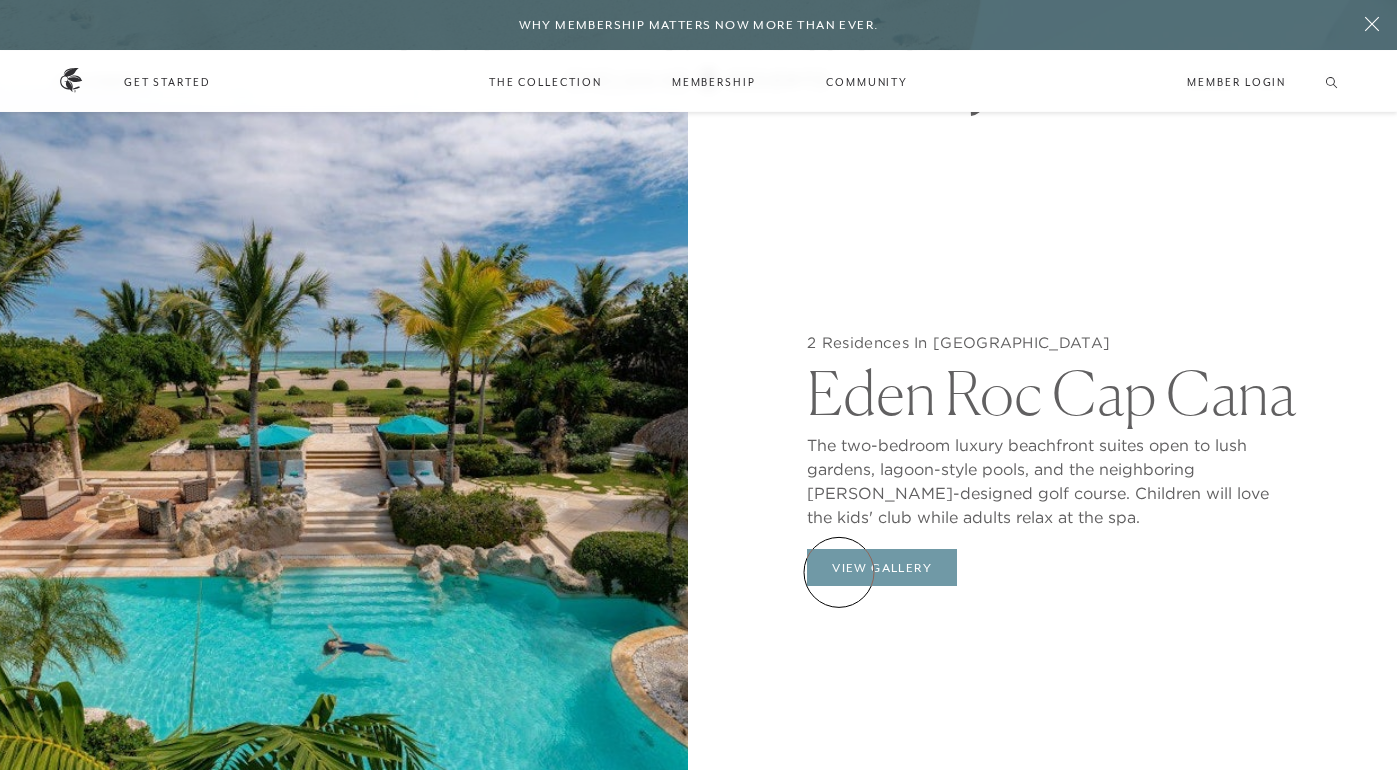 click on "View Gallery" at bounding box center (882, 568) 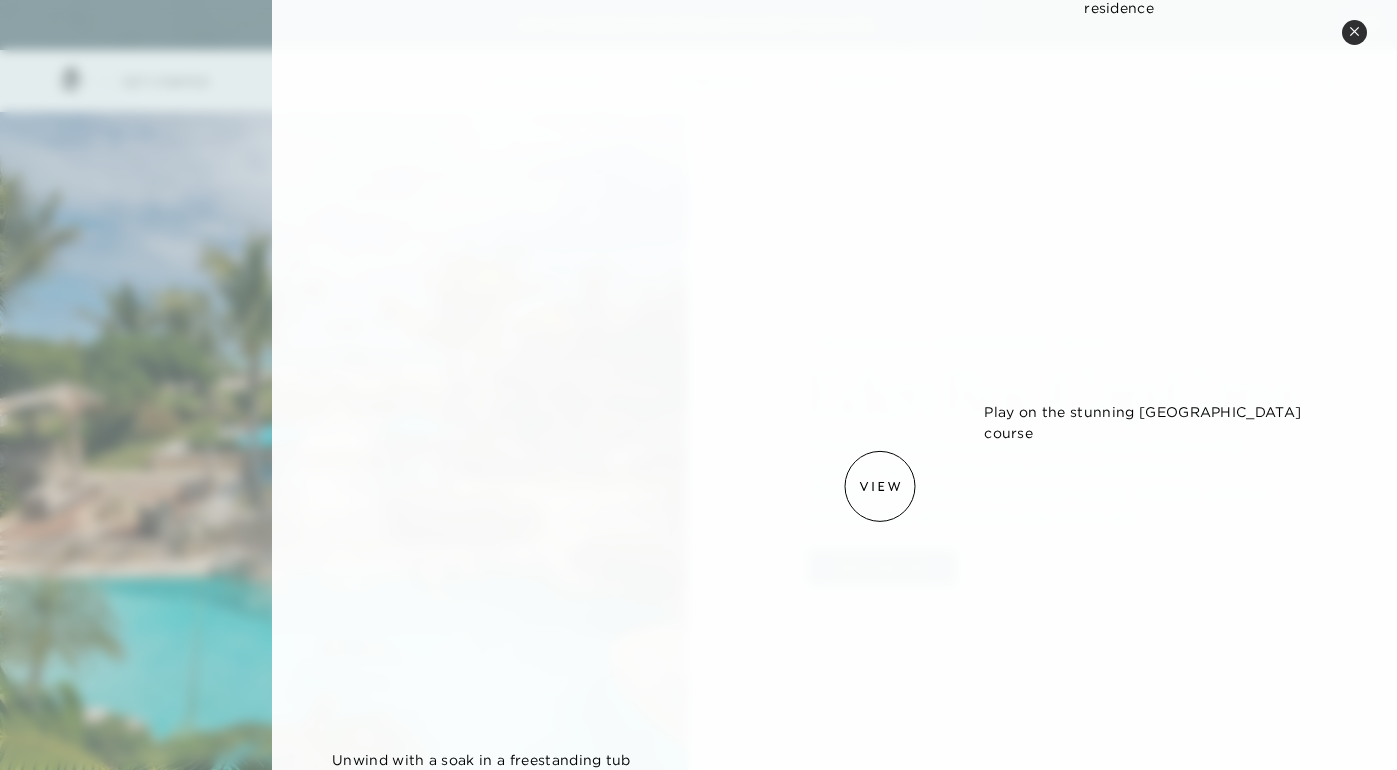 scroll, scrollTop: 1504, scrollLeft: 0, axis: vertical 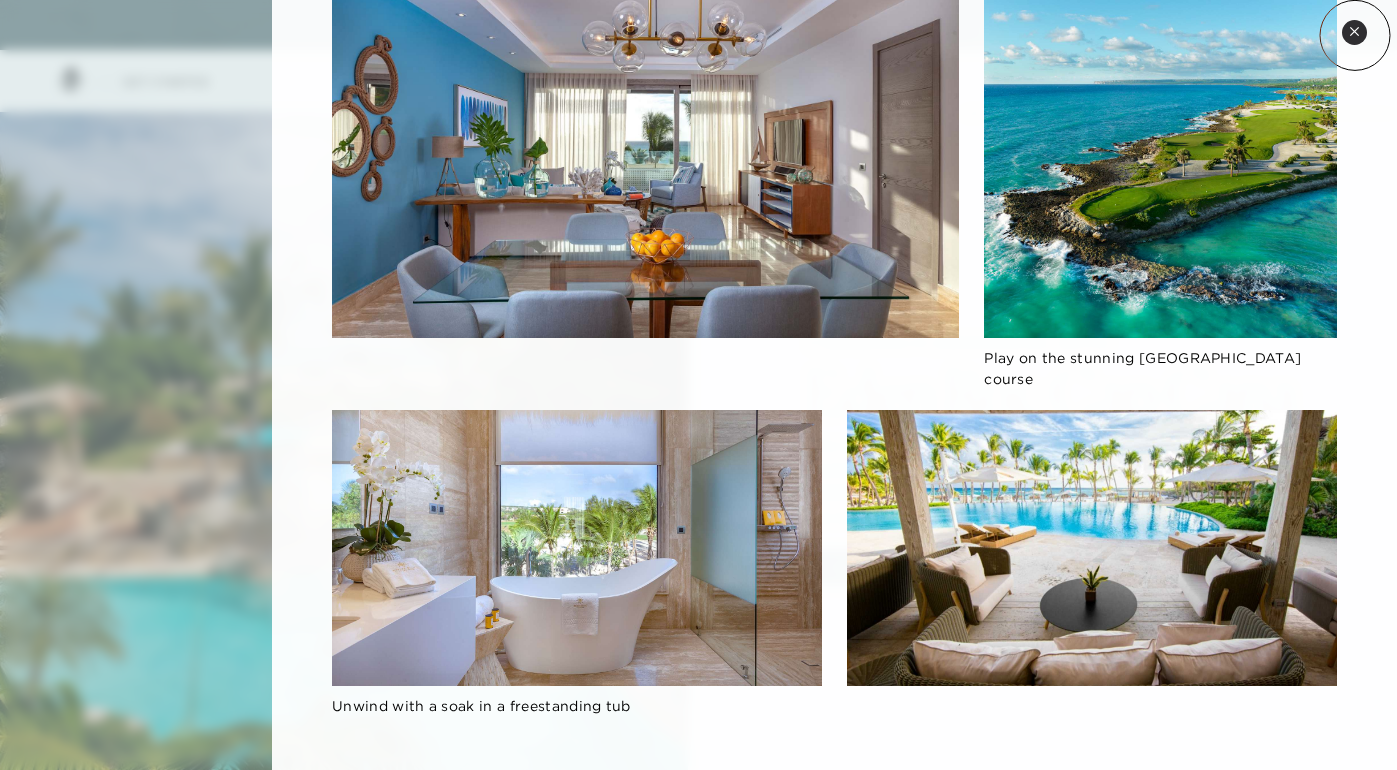 click 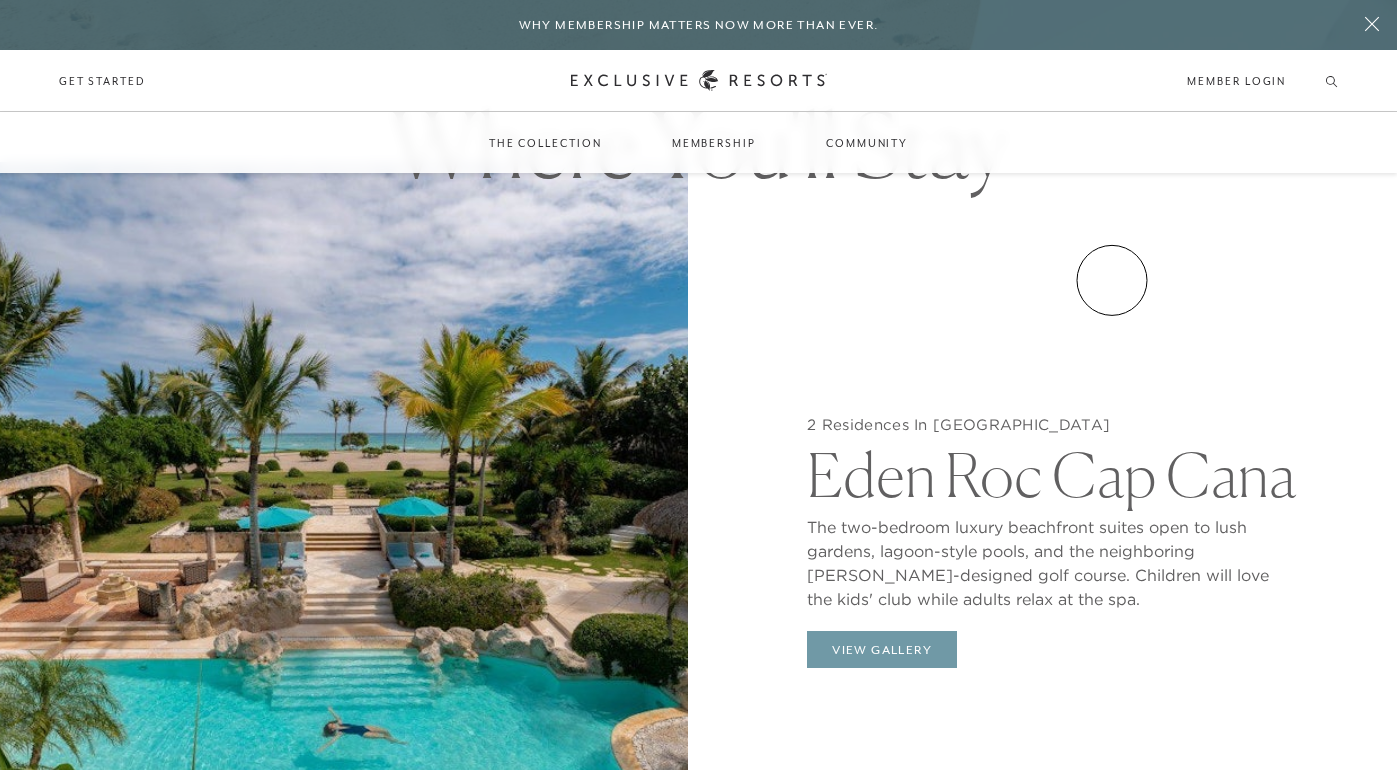 scroll, scrollTop: 1796, scrollLeft: 0, axis: vertical 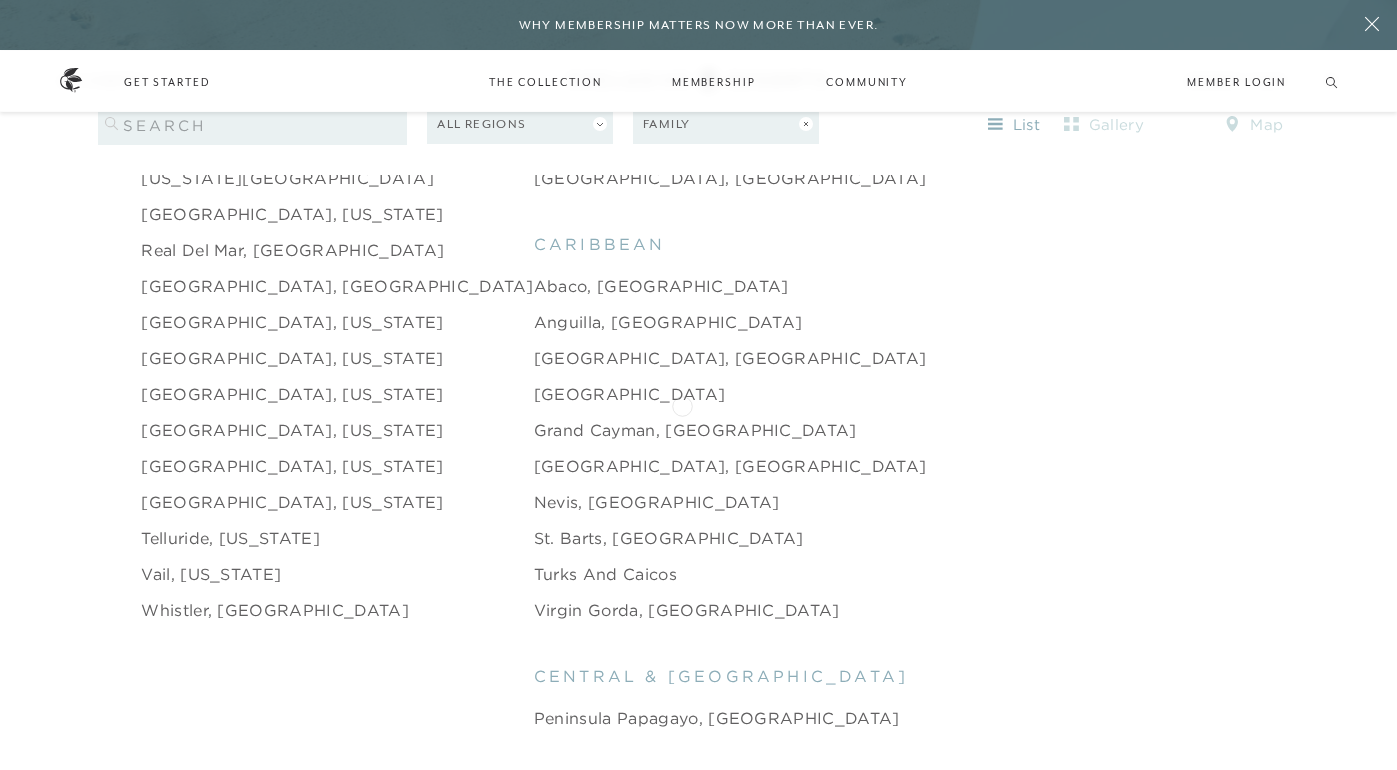 click on "Grand Cayman, [GEOGRAPHIC_DATA]" at bounding box center (695, 430) 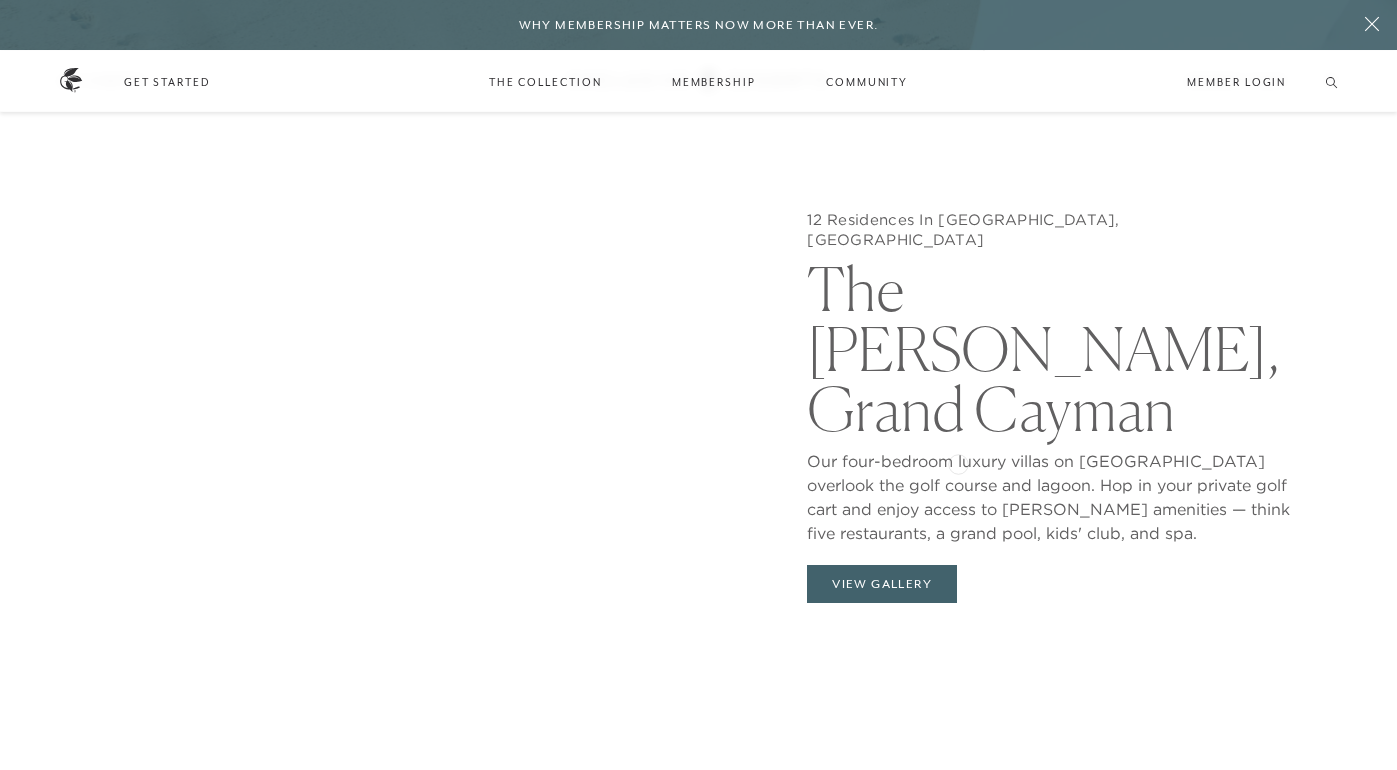 scroll, scrollTop: 1922, scrollLeft: 0, axis: vertical 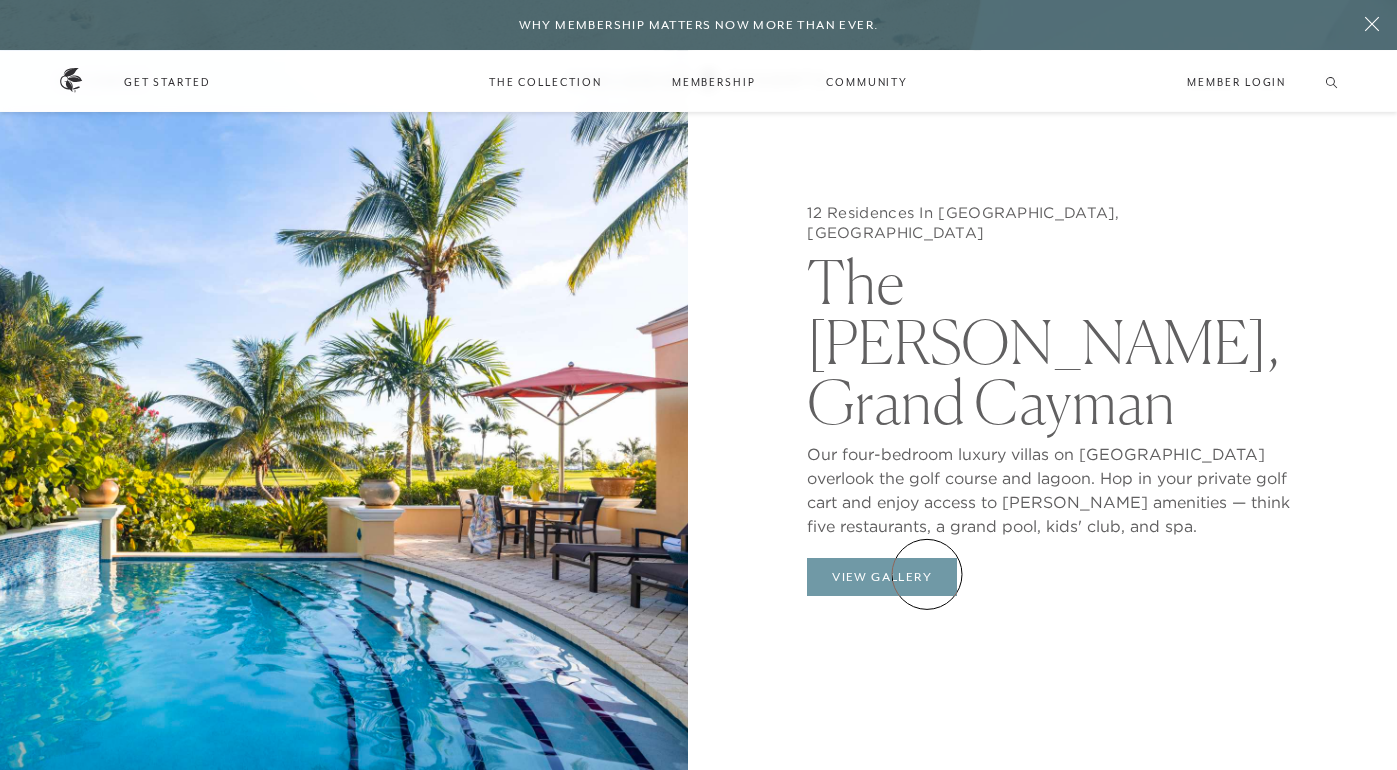click on "View Gallery" at bounding box center [882, 577] 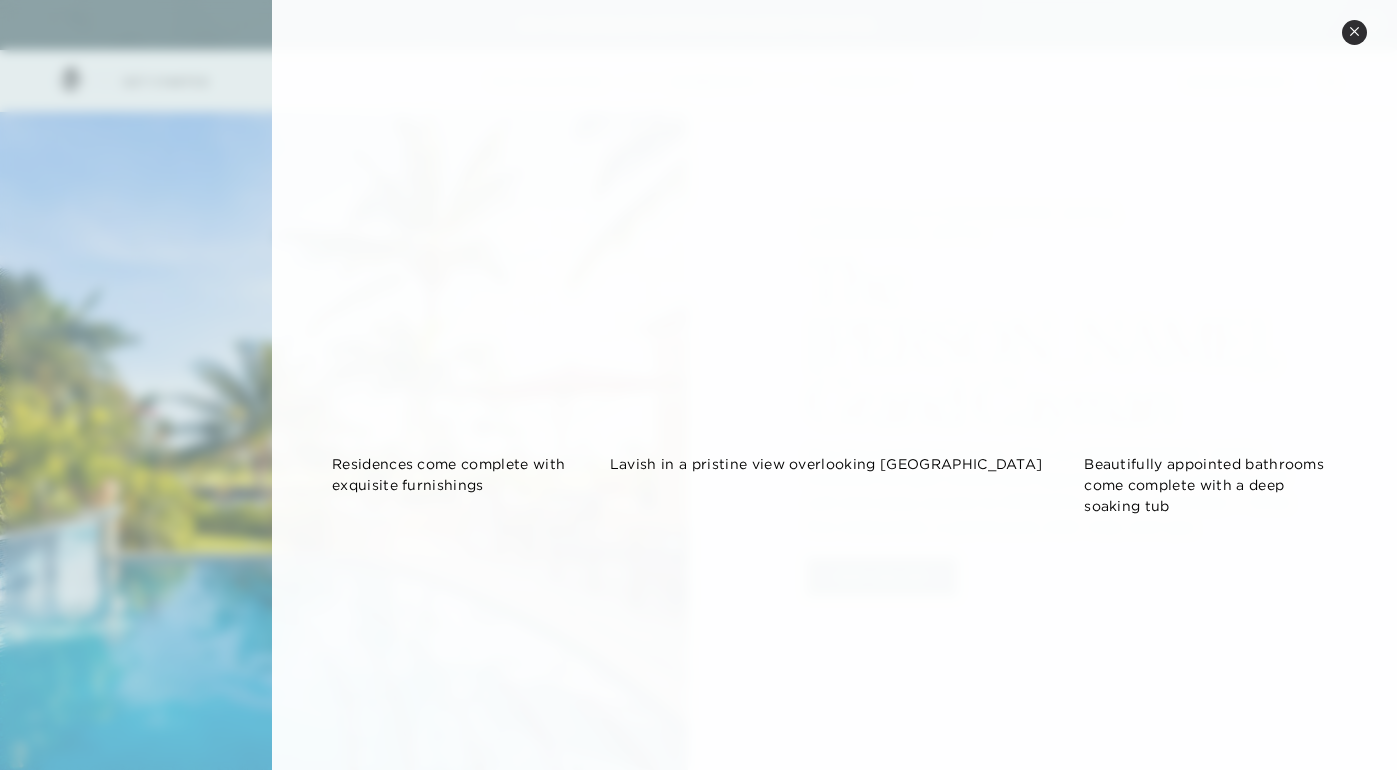 scroll, scrollTop: 975, scrollLeft: 0, axis: vertical 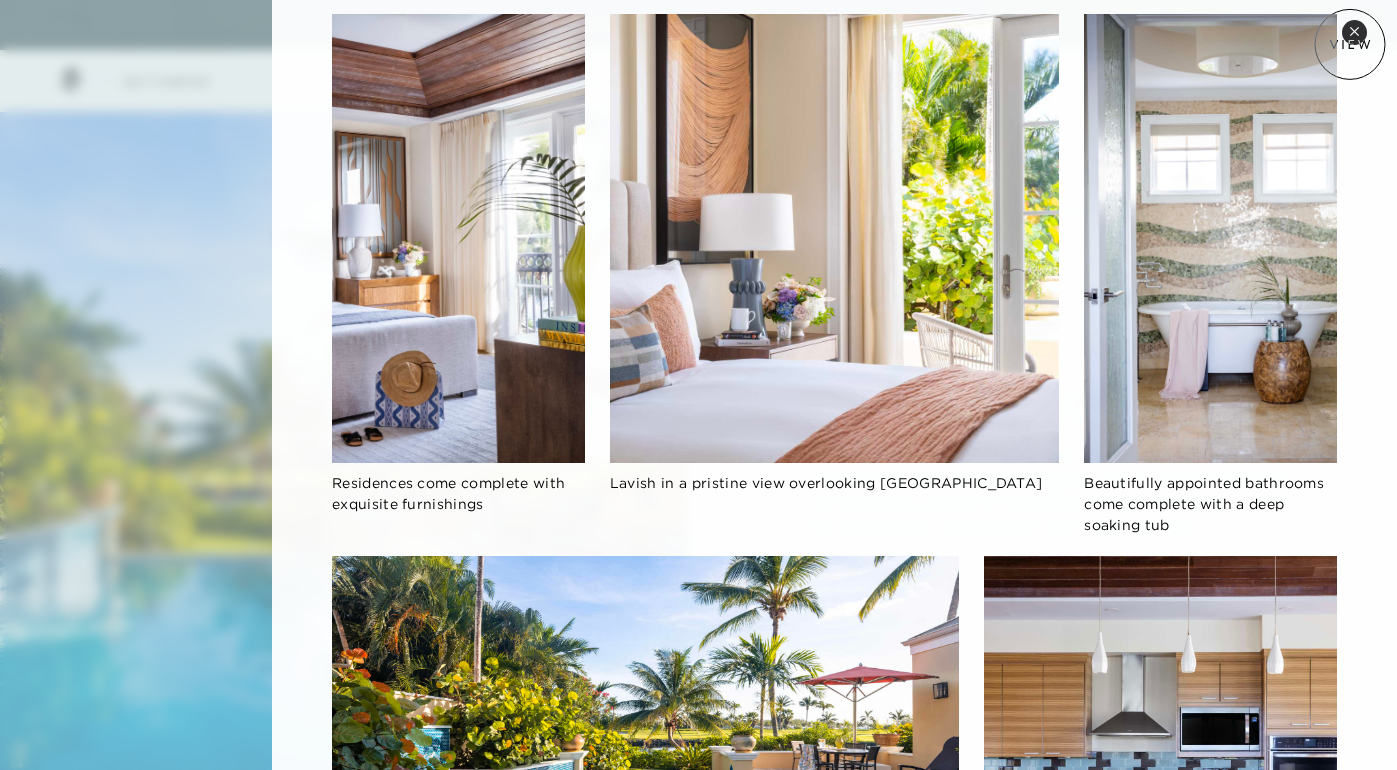 click on "[GEOGRAPHIC_DATA], [GEOGRAPHIC_DATA] [GEOGRAPHIC_DATA][PERSON_NAME], [GEOGRAPHIC_DATA] Our four-bedroom luxury villas on [GEOGRAPHIC_DATA] overlook the golf course and lagoon. Hop in your private golf cart and enjoy access to [PERSON_NAME] amenities — think five restaurants, a grand pool, kids' club, and spa. Indulge in island-inspired luxury at The [PERSON_NAME] Embrace a beach front opulent haven This expansive retreat exudes elegance and evokes a sense of serenity and comfort The primary bedroom is a sanctuary of tranquility, featuring a king-size bed and a spa-like en-suite bathroom Residences come complete with exquisite furnishings Lavish in a pristine view overlooking [GEOGRAPHIC_DATA] Beautifully appointed bathrooms come complete with a deep soaking tub All residences are designed to provide an immersive and comfortable experience Island chic decor transports you to relaxation Take a dip in your private pool and catch the sunset Light, airy interiors embrace the indoor, outdoor living" 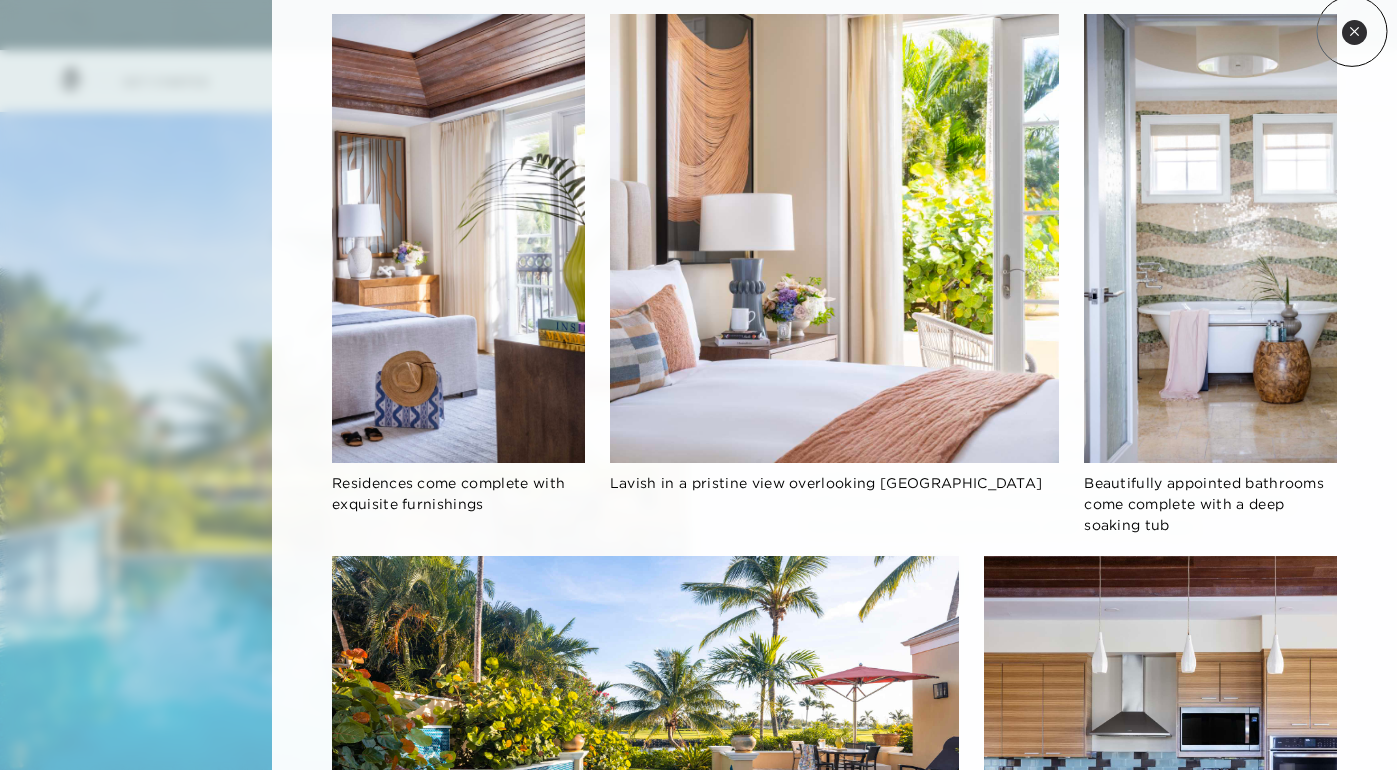 click 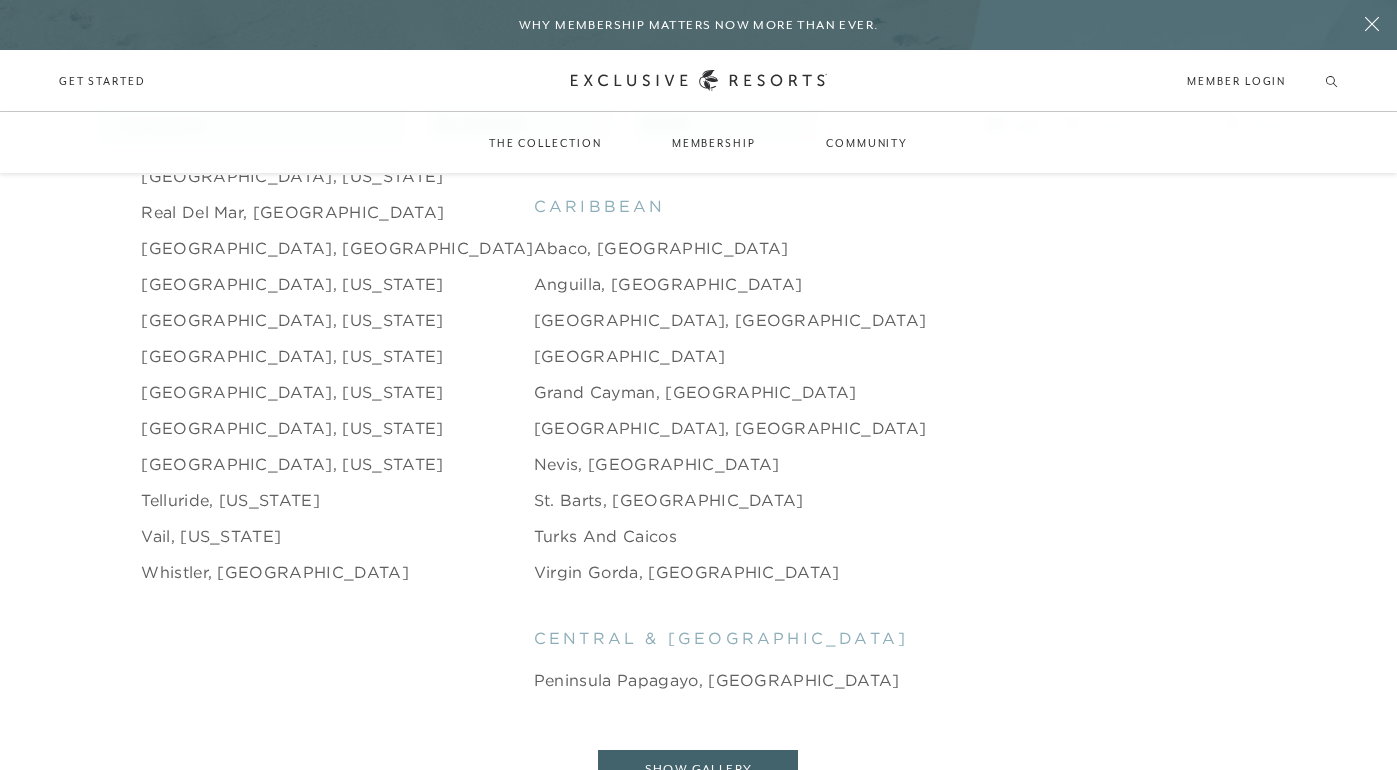 scroll, scrollTop: 2808, scrollLeft: 0, axis: vertical 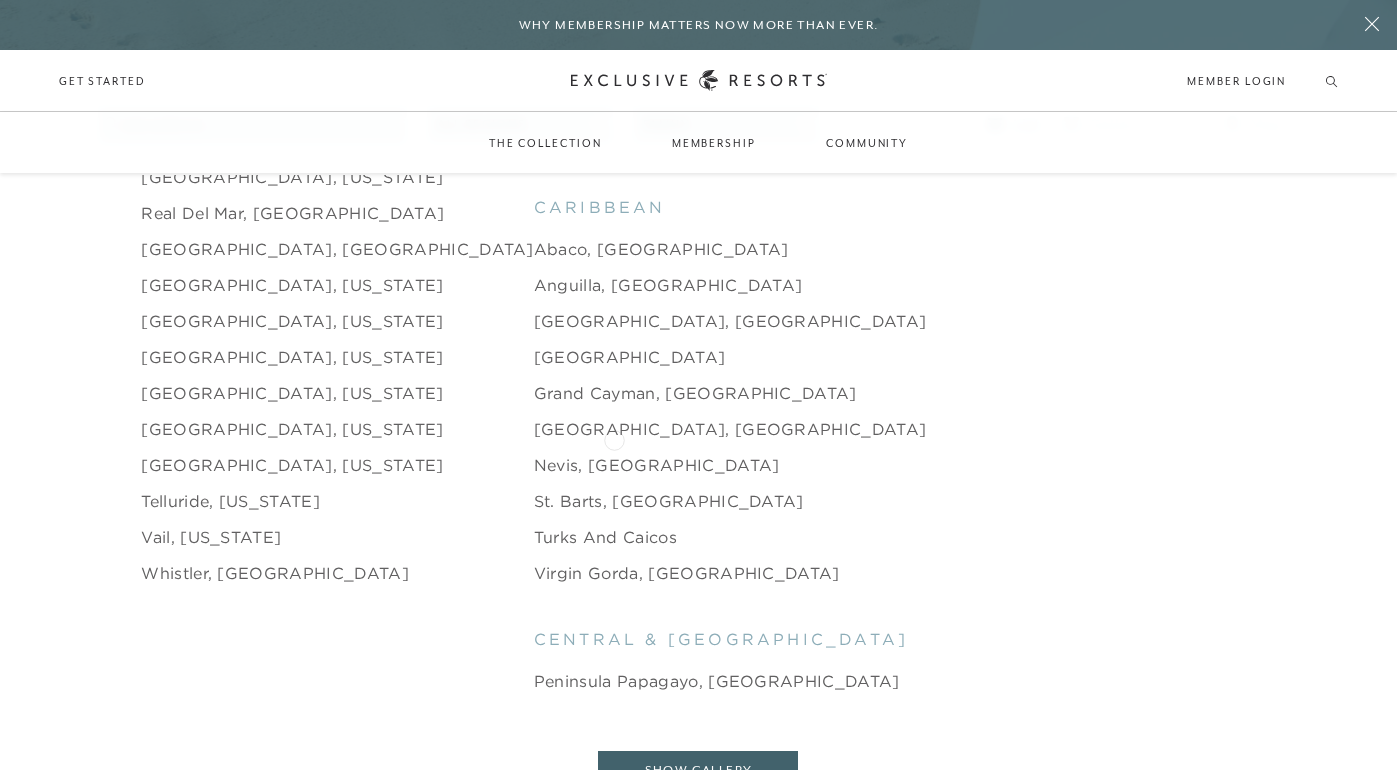 click on "Nevis, [GEOGRAPHIC_DATA]" at bounding box center (657, 465) 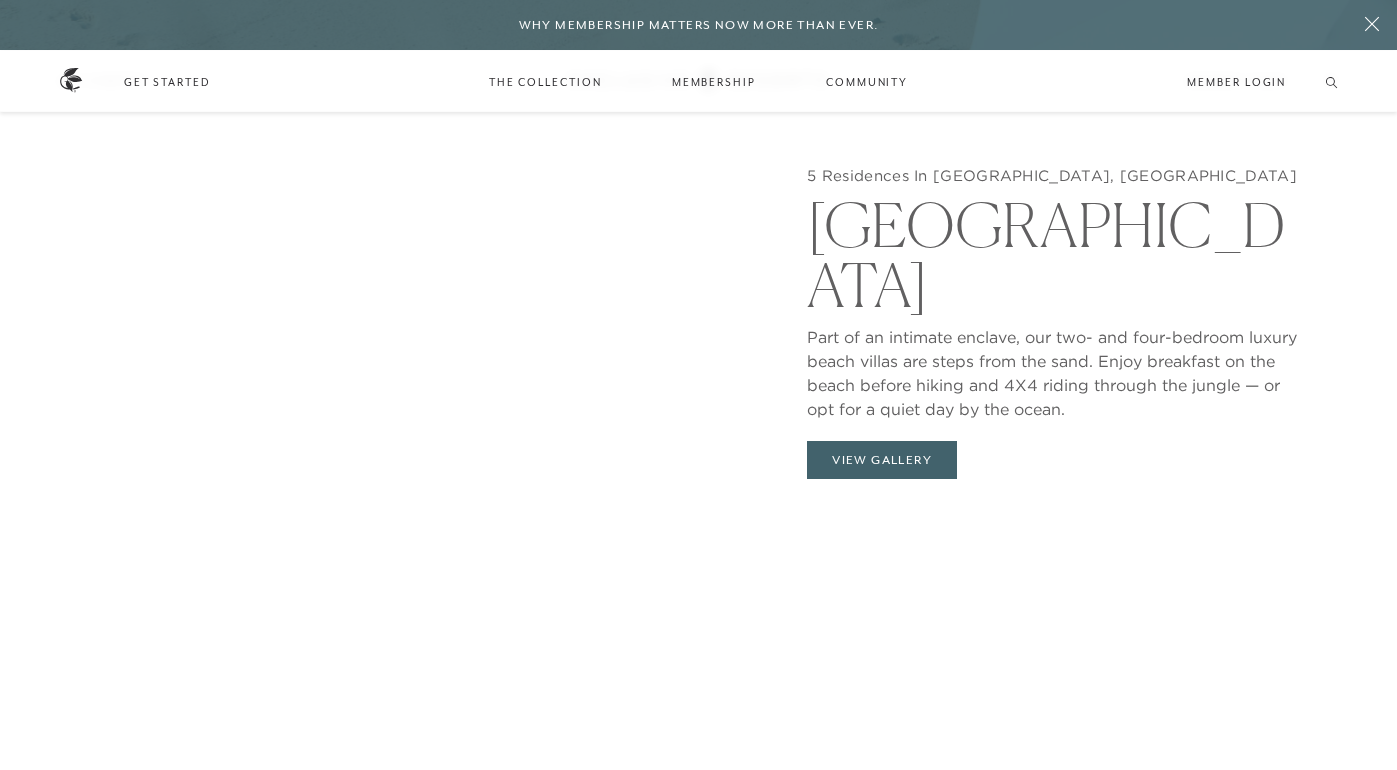 scroll, scrollTop: 1962, scrollLeft: 0, axis: vertical 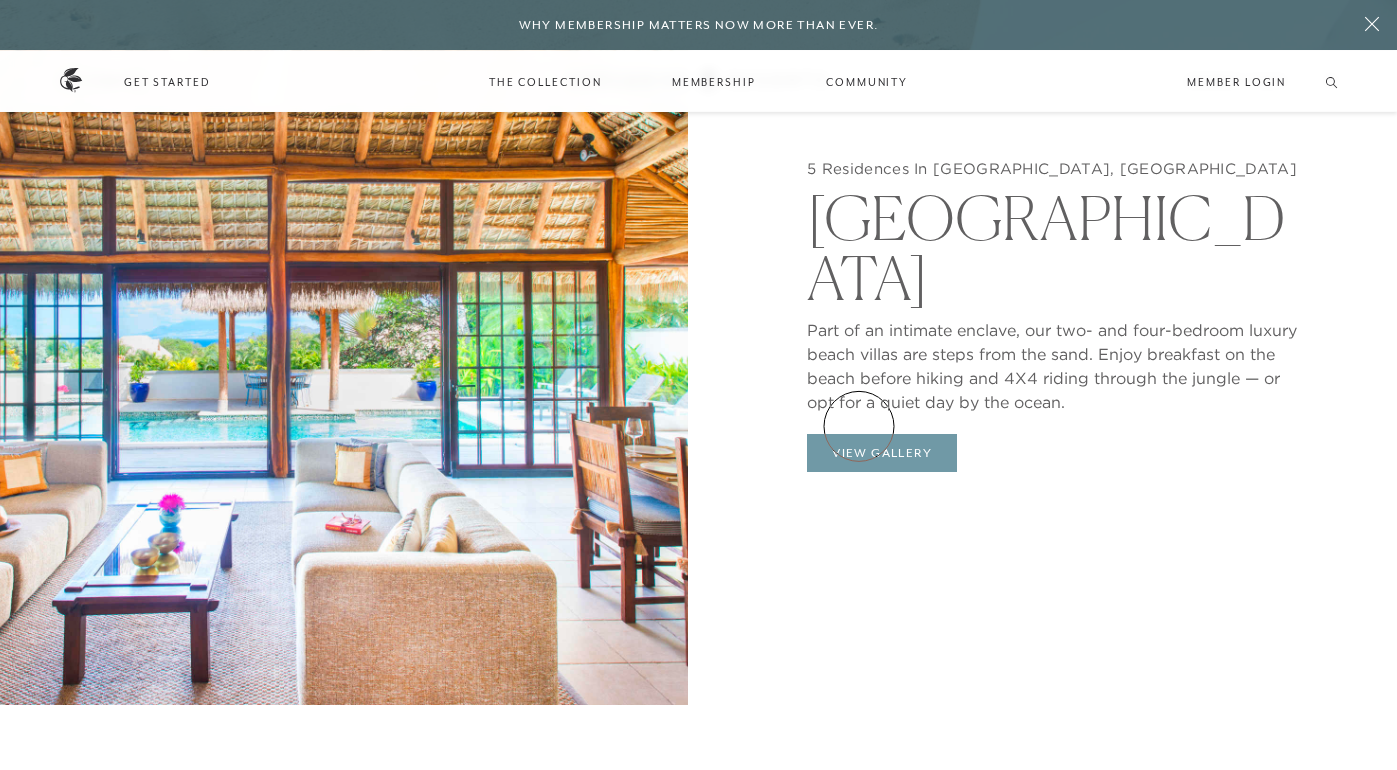 click on "View Gallery" at bounding box center (882, 453) 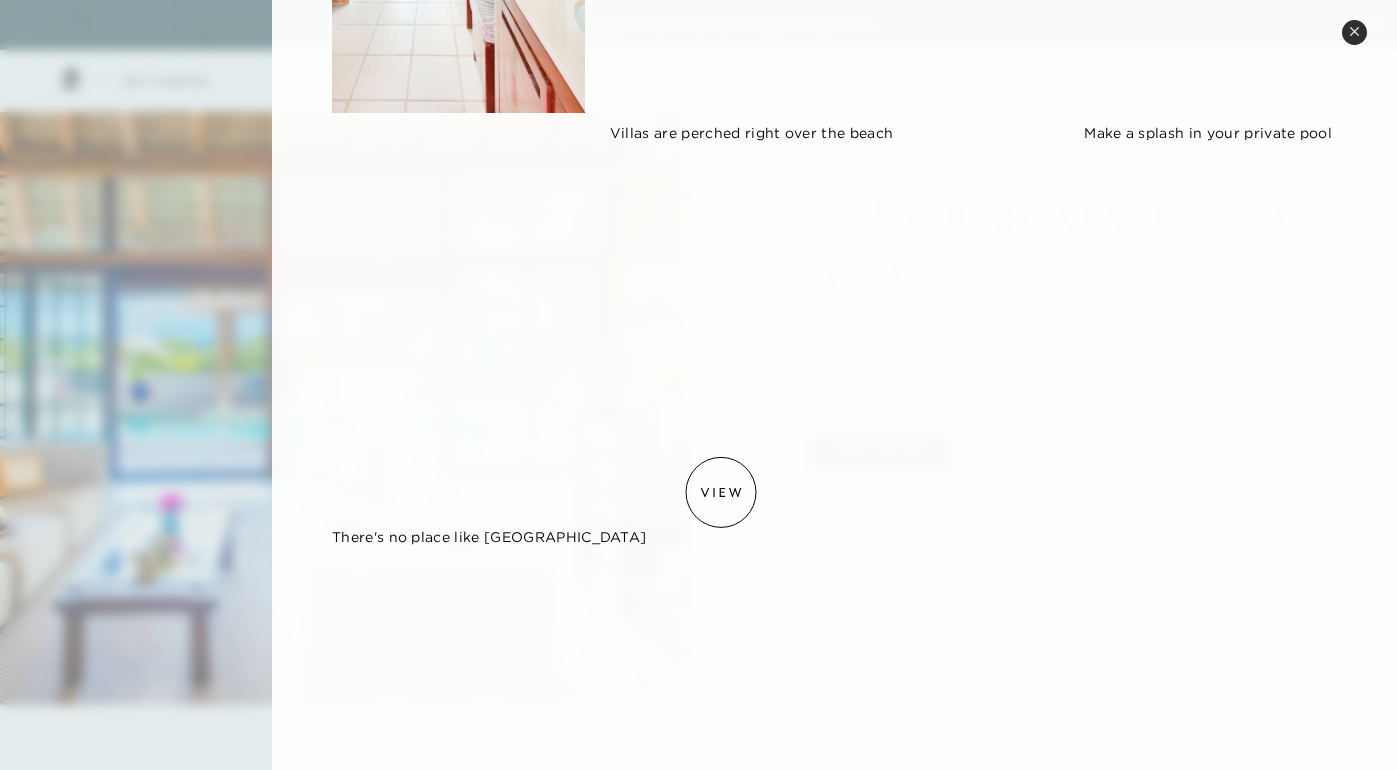 scroll, scrollTop: 2774, scrollLeft: 0, axis: vertical 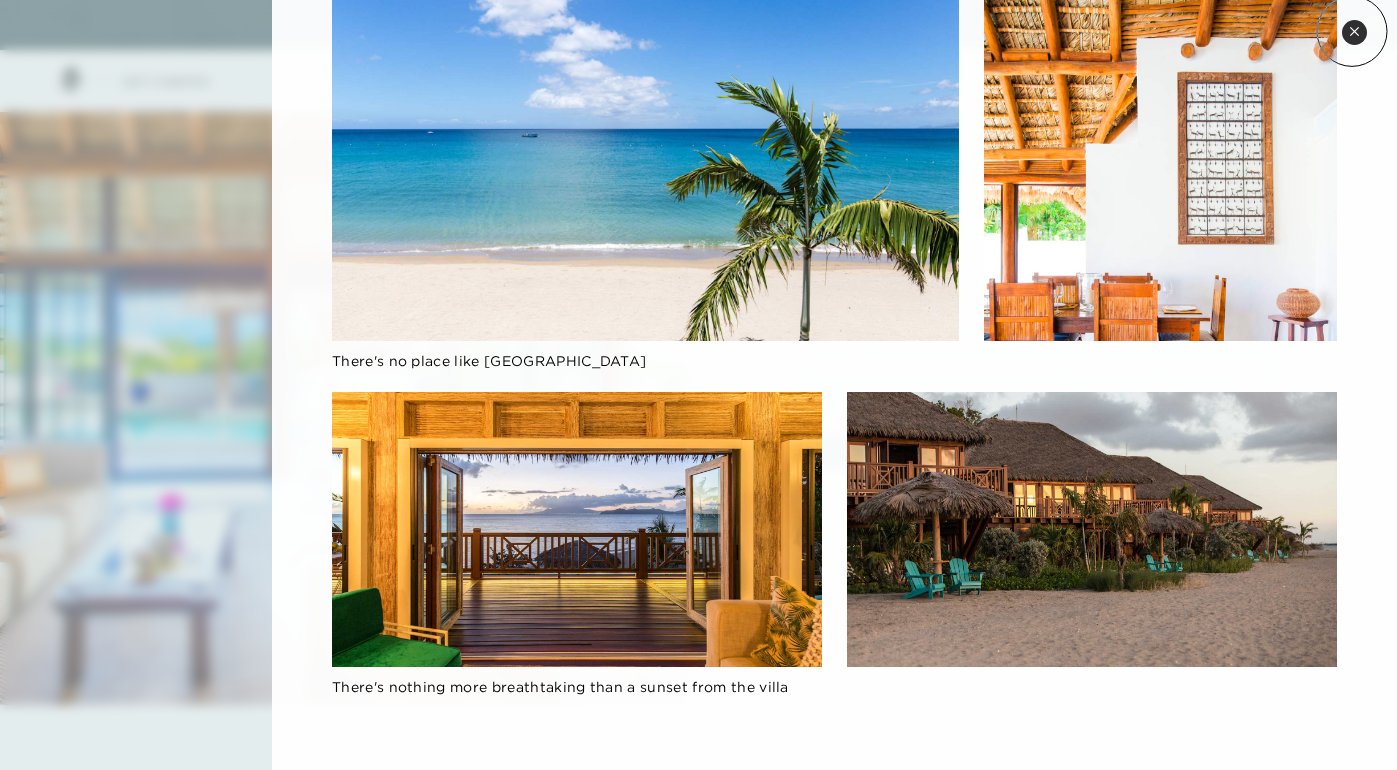 click 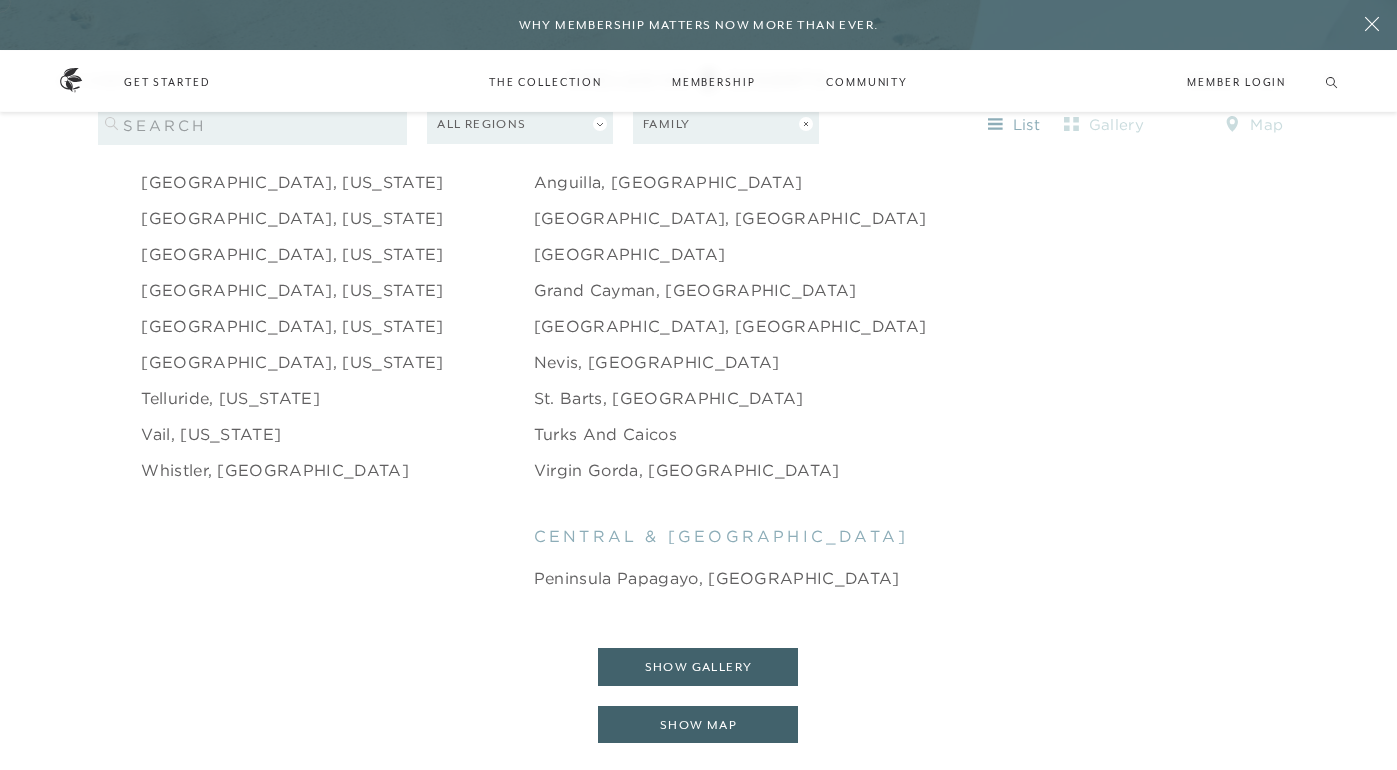 scroll, scrollTop: 2912, scrollLeft: 0, axis: vertical 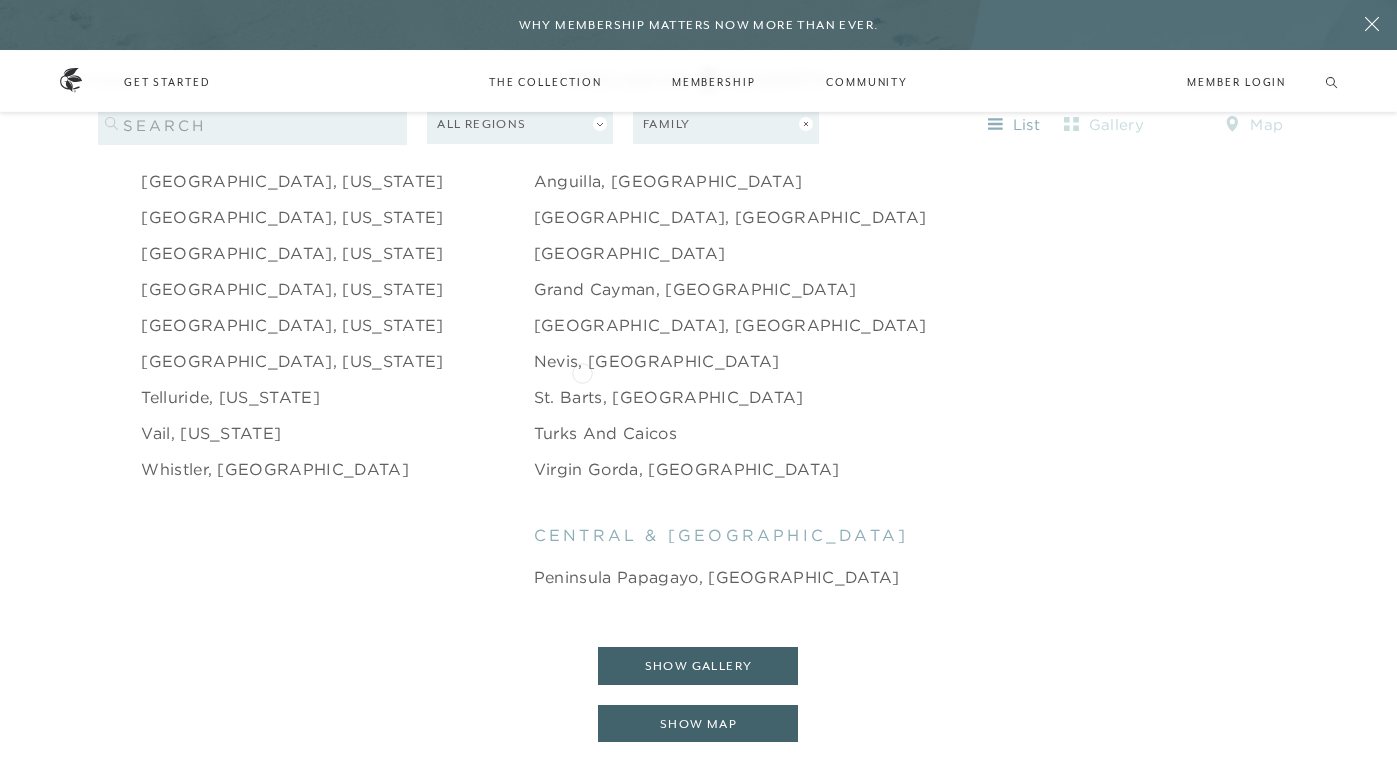 click on "St. Barts, [GEOGRAPHIC_DATA]" at bounding box center (669, 397) 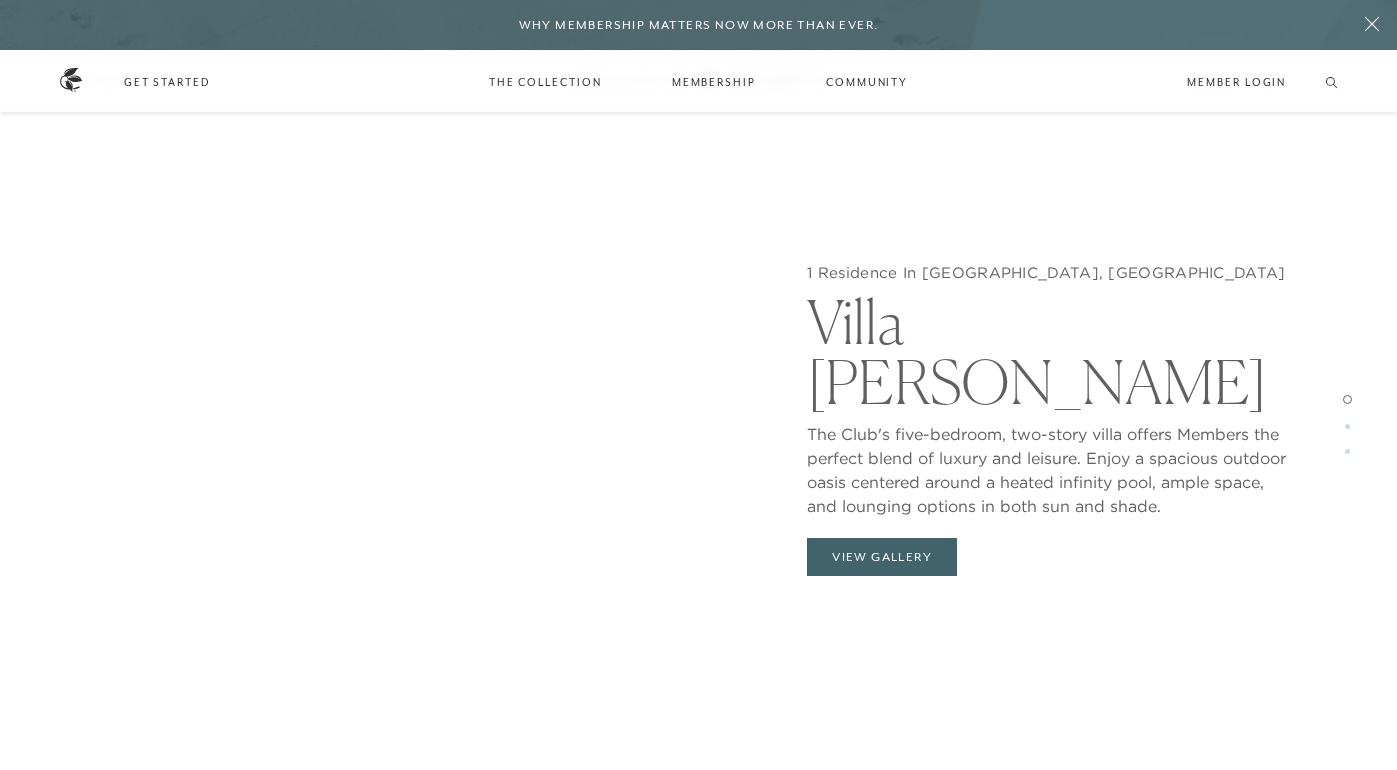 scroll, scrollTop: 1907, scrollLeft: 0, axis: vertical 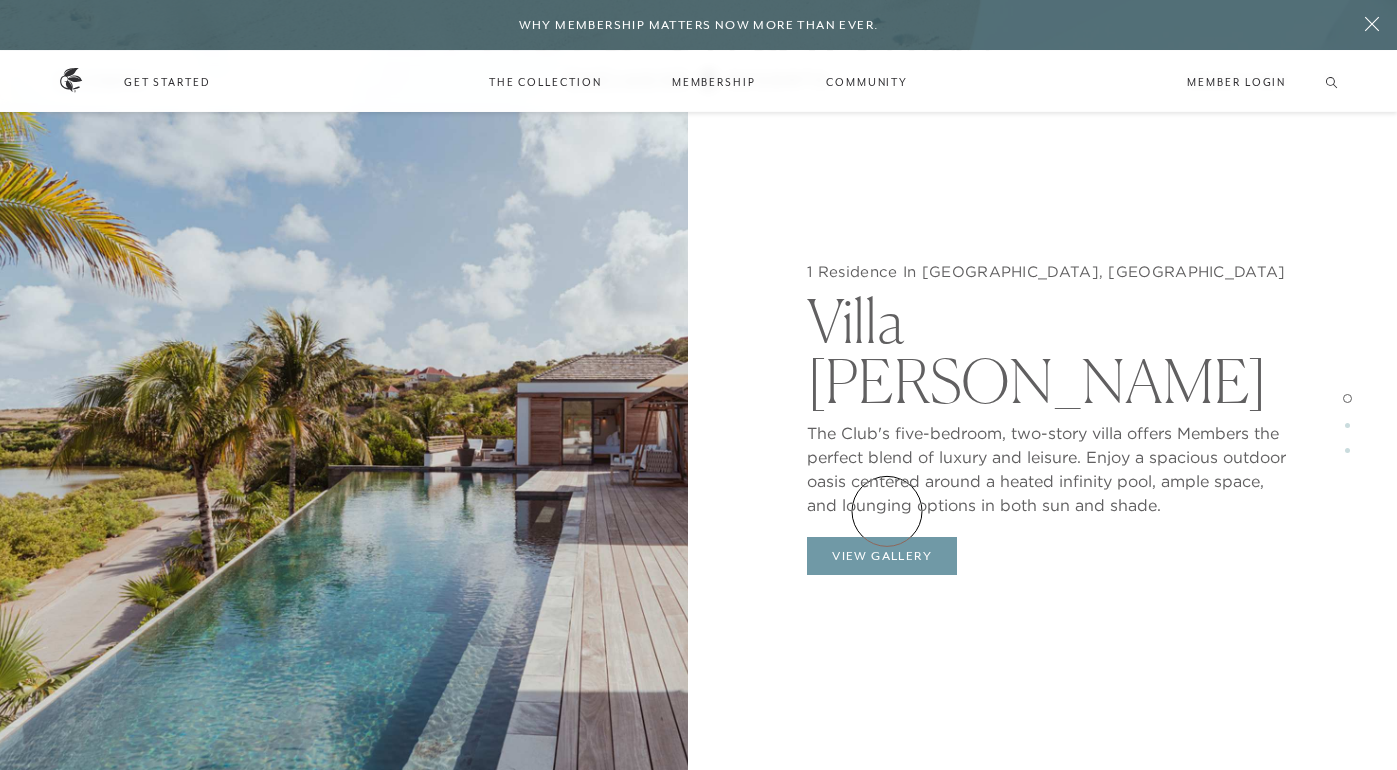 click on "View Gallery" at bounding box center (882, 556) 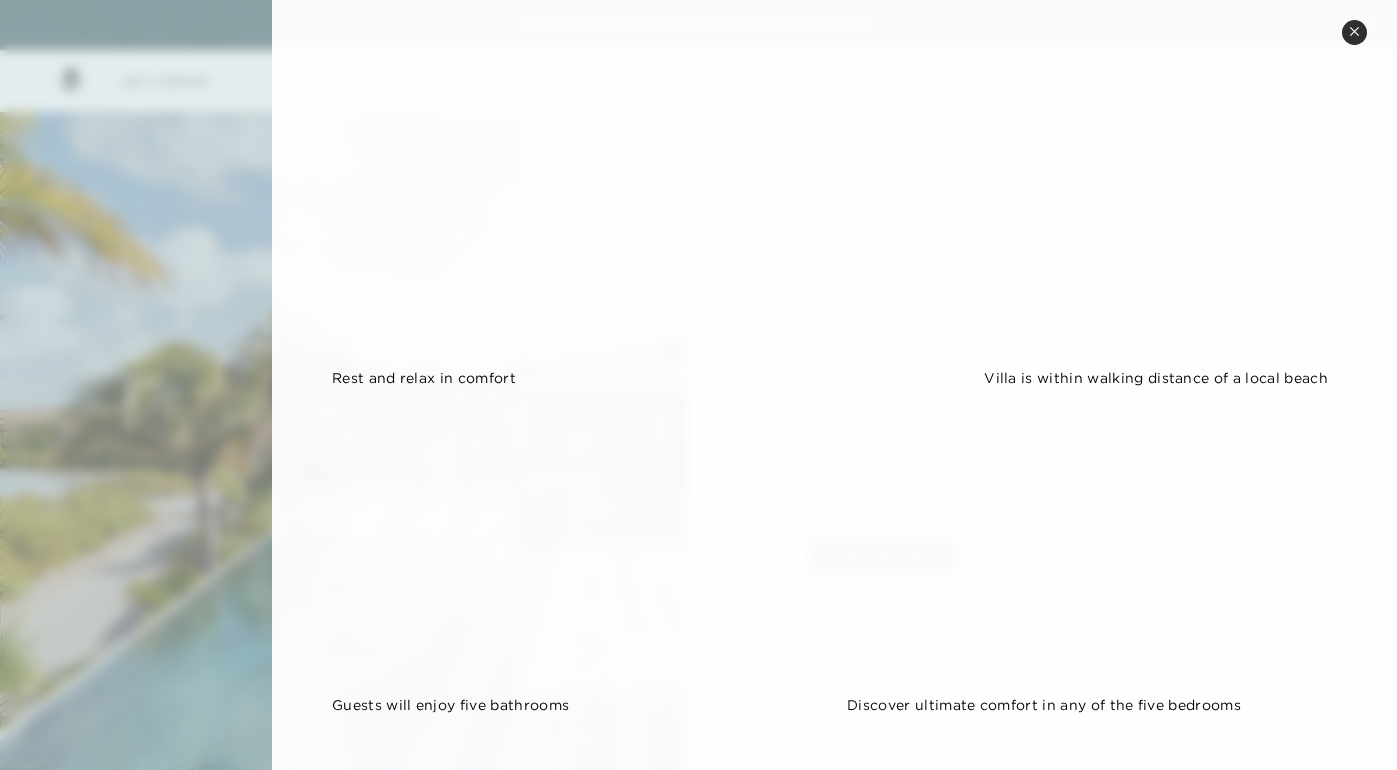 scroll, scrollTop: 1504, scrollLeft: 0, axis: vertical 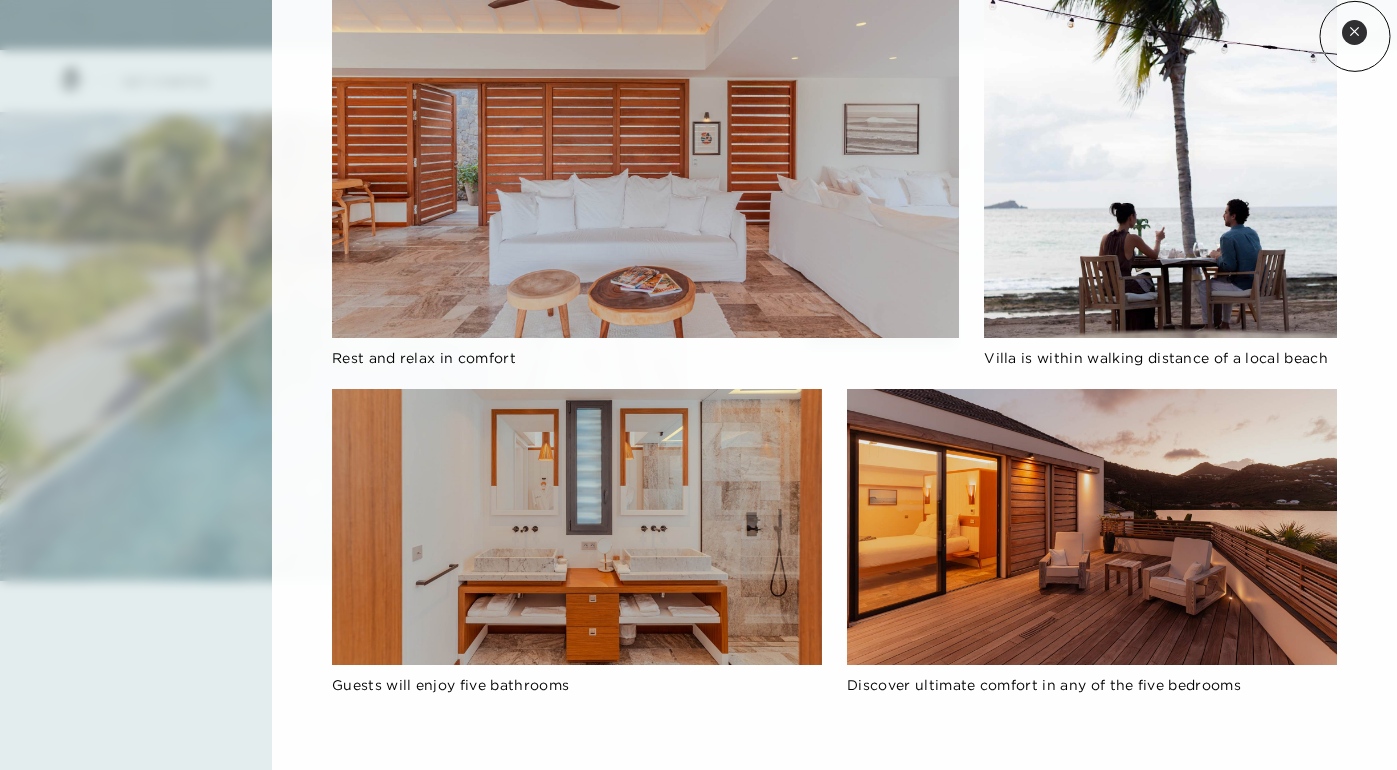 click 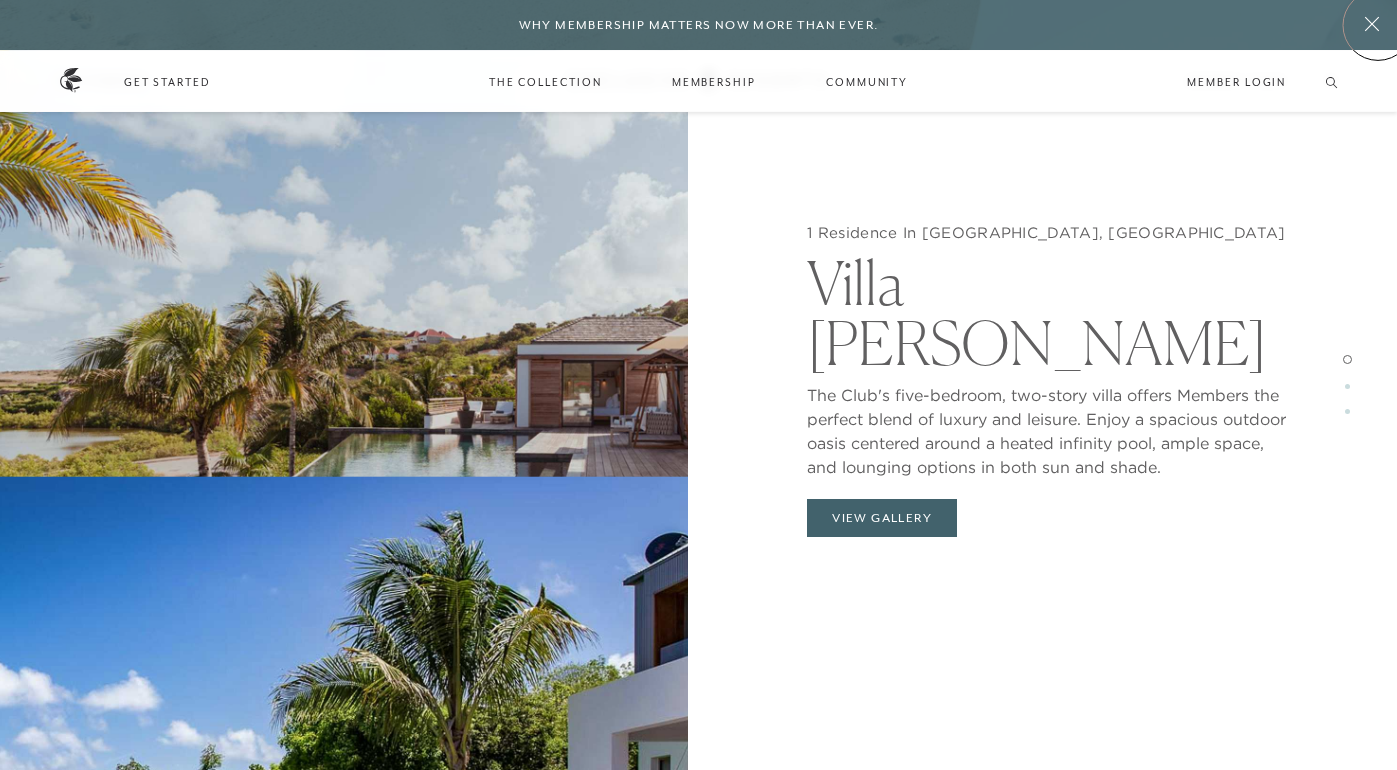 click 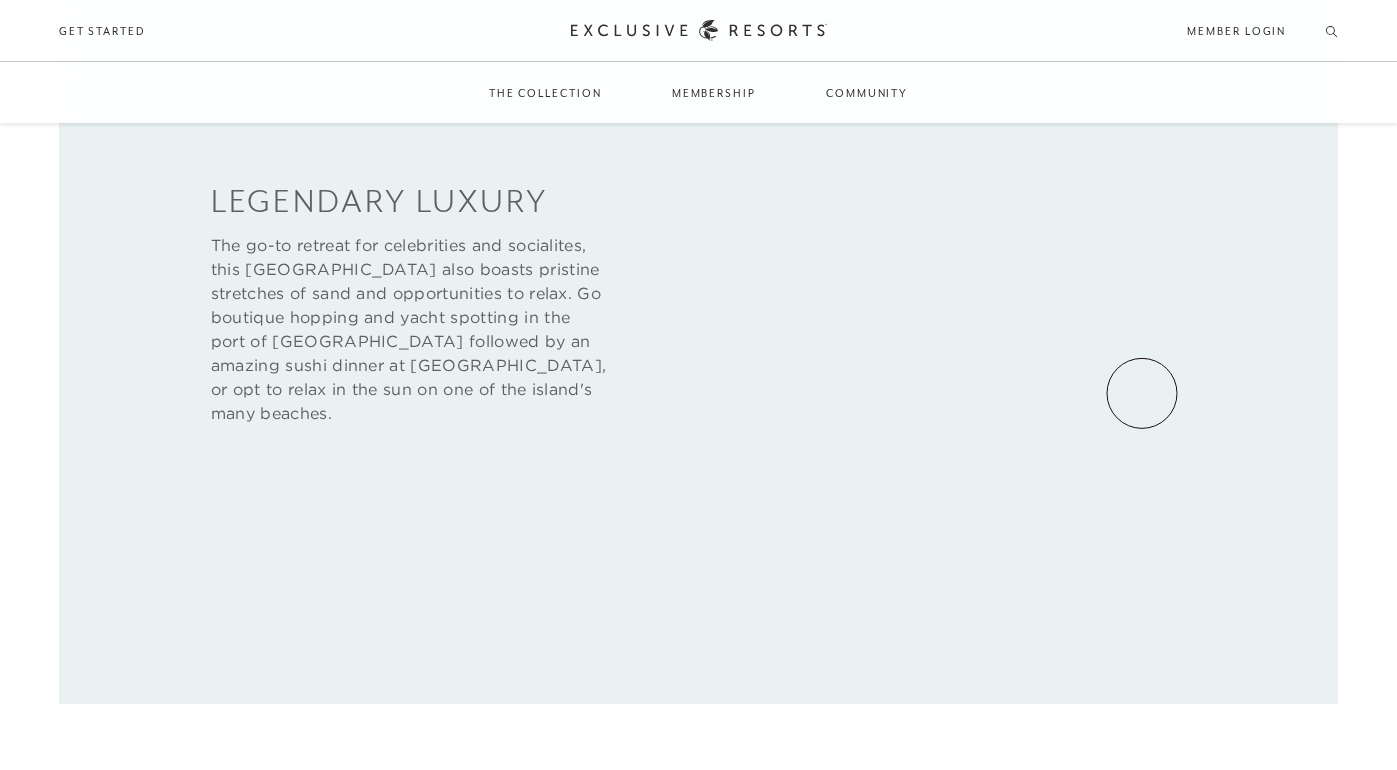 scroll, scrollTop: 965, scrollLeft: 0, axis: vertical 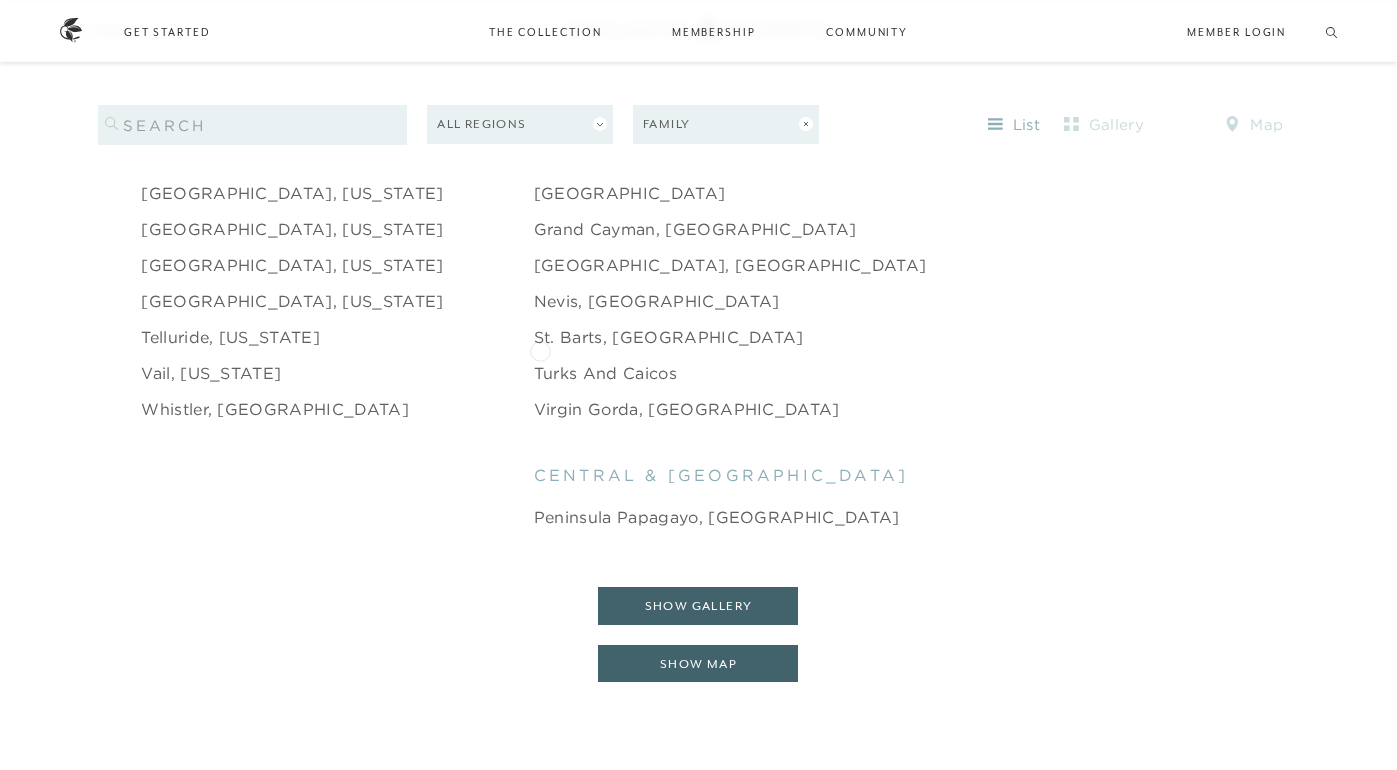 click on "Turks and Caicos" at bounding box center [605, 373] 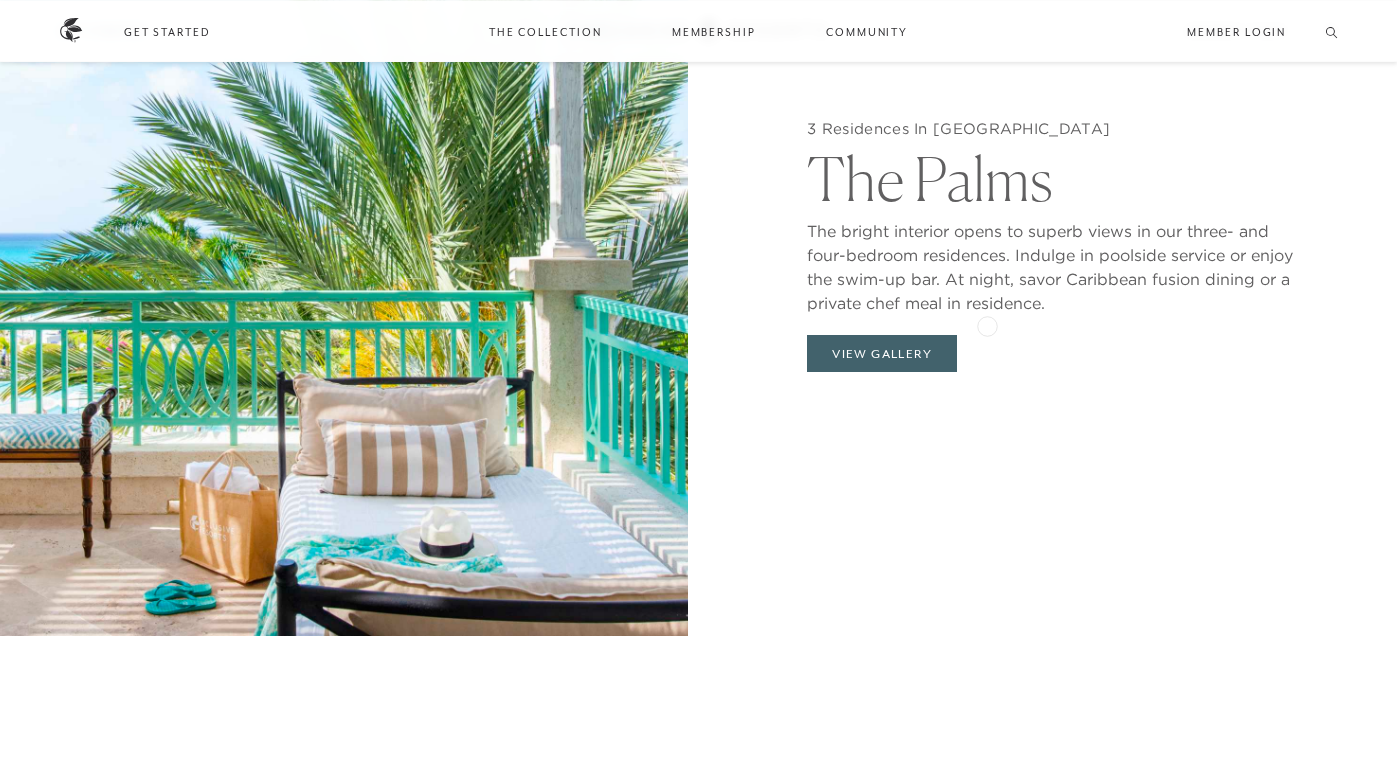 scroll, scrollTop: 2102, scrollLeft: 0, axis: vertical 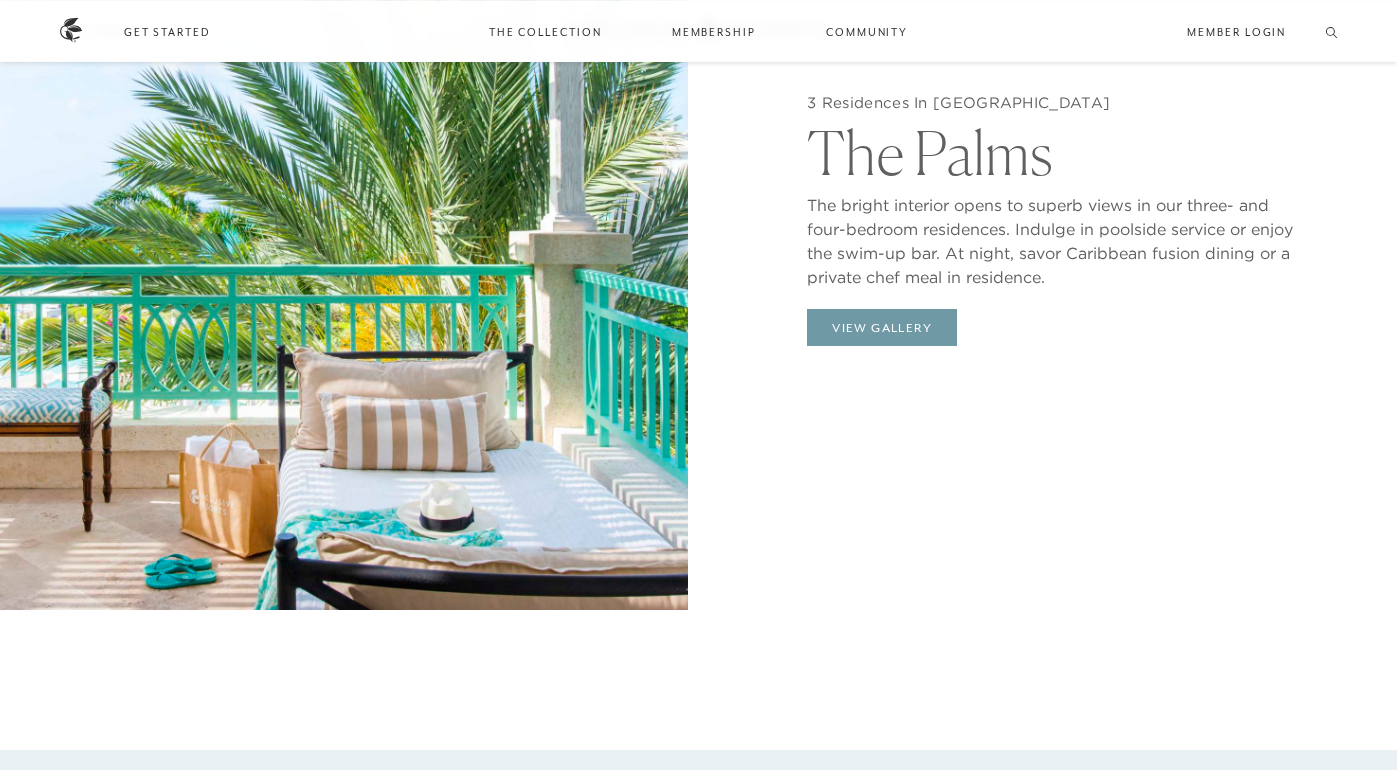 click on "View Gallery" at bounding box center (882, 328) 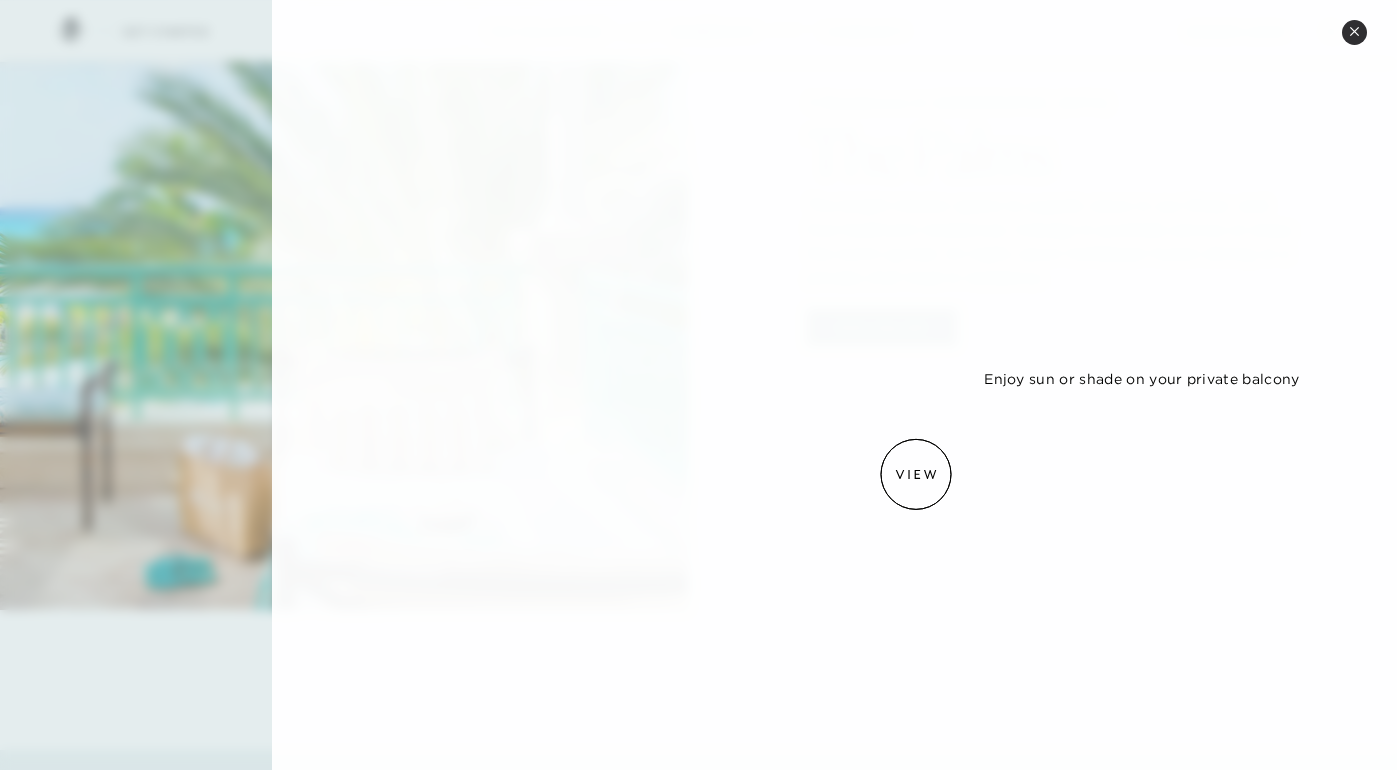 scroll, scrollTop: 1937, scrollLeft: 0, axis: vertical 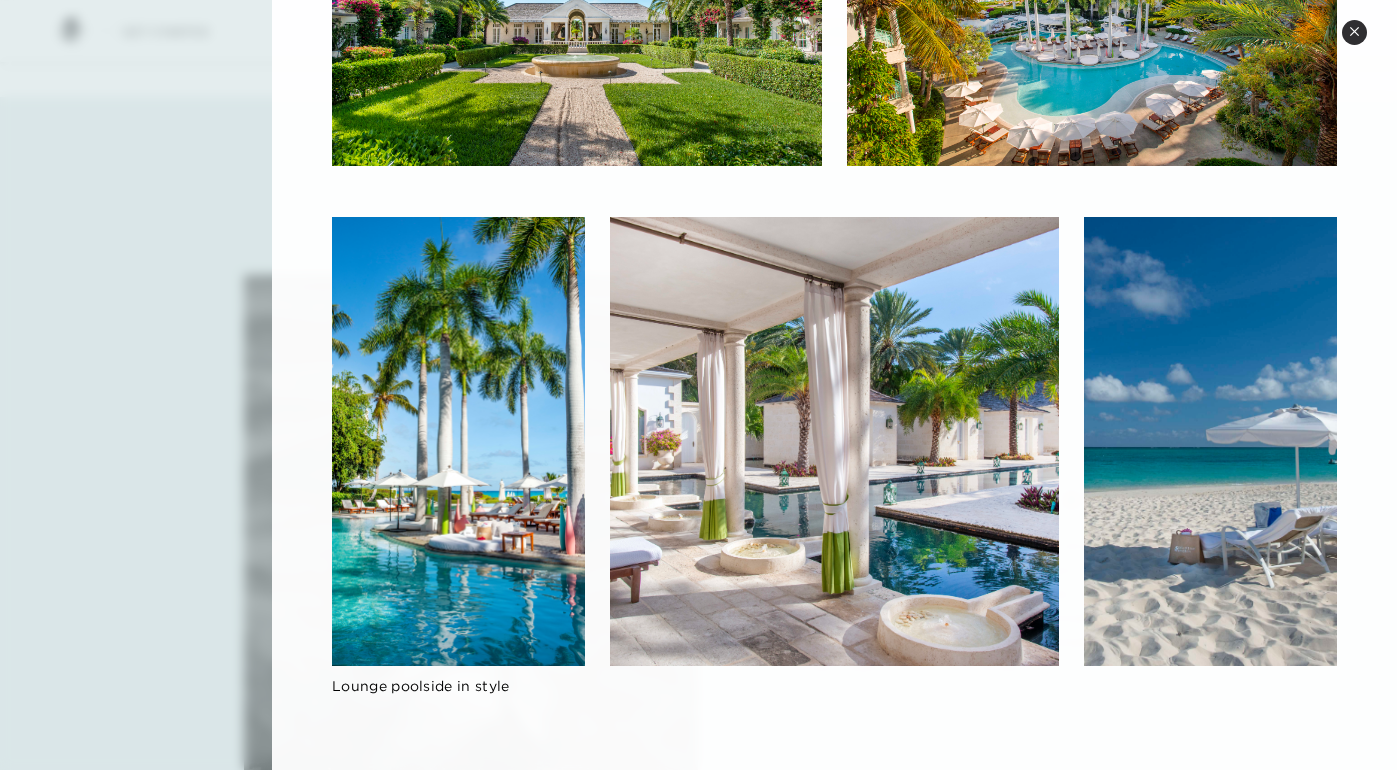 click on "Close quickview" at bounding box center (1354, 32) 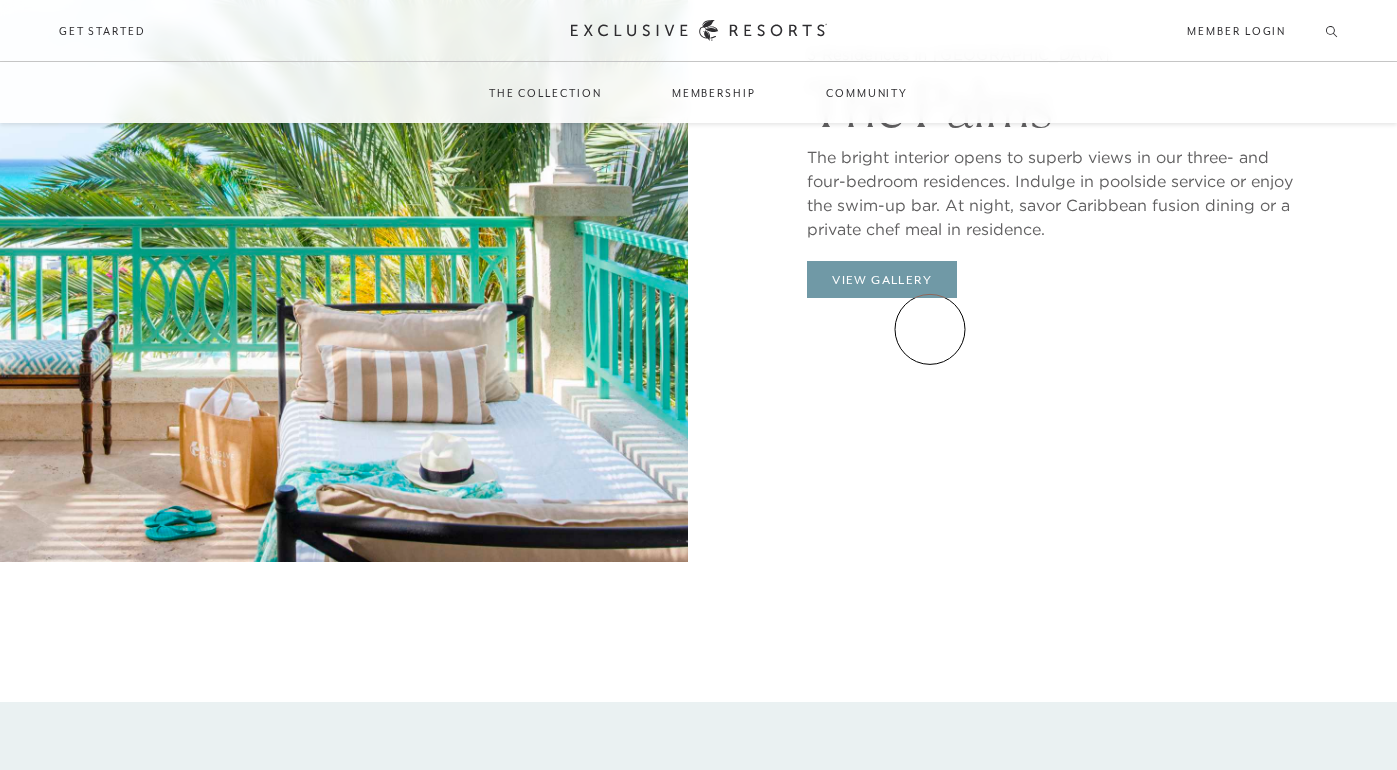 scroll, scrollTop: 2053, scrollLeft: 0, axis: vertical 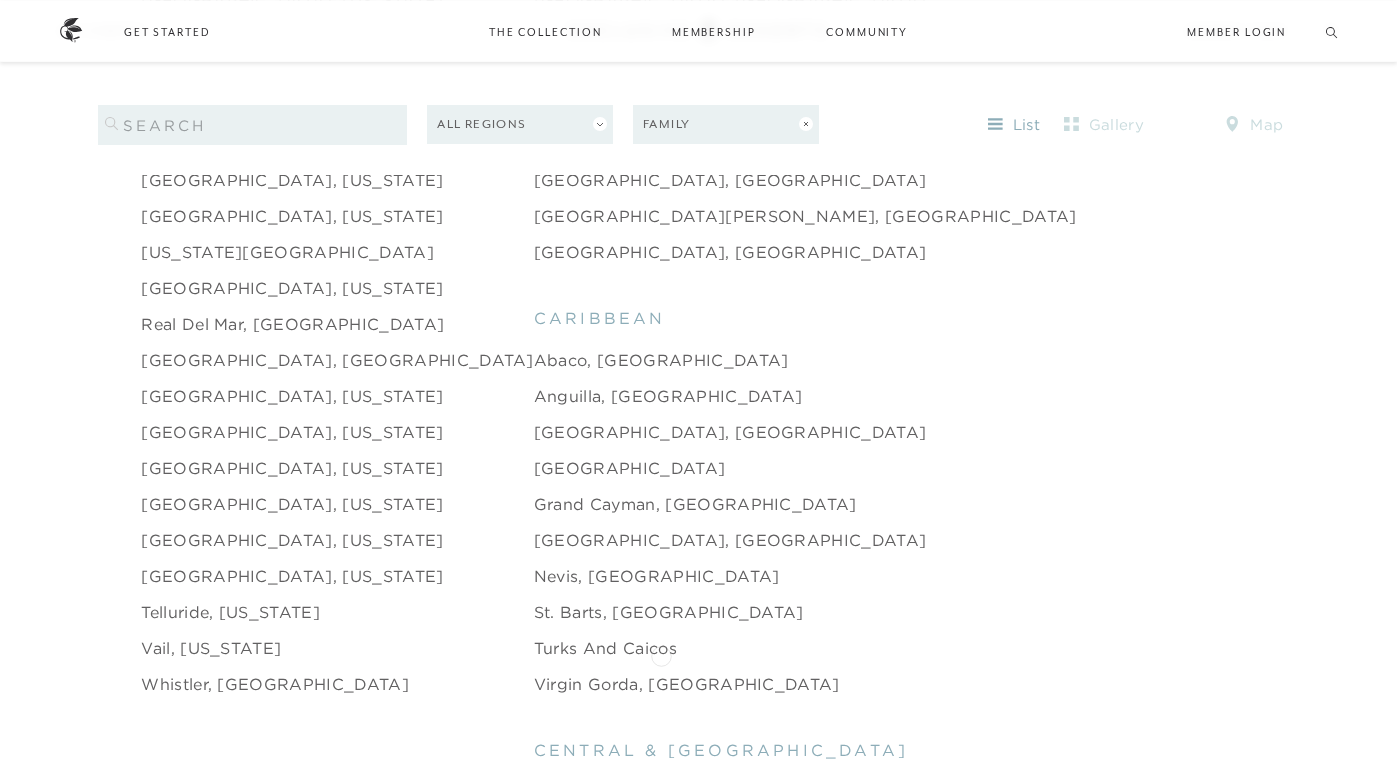 click on "Virgin Gorda, [GEOGRAPHIC_DATA]" at bounding box center [687, 684] 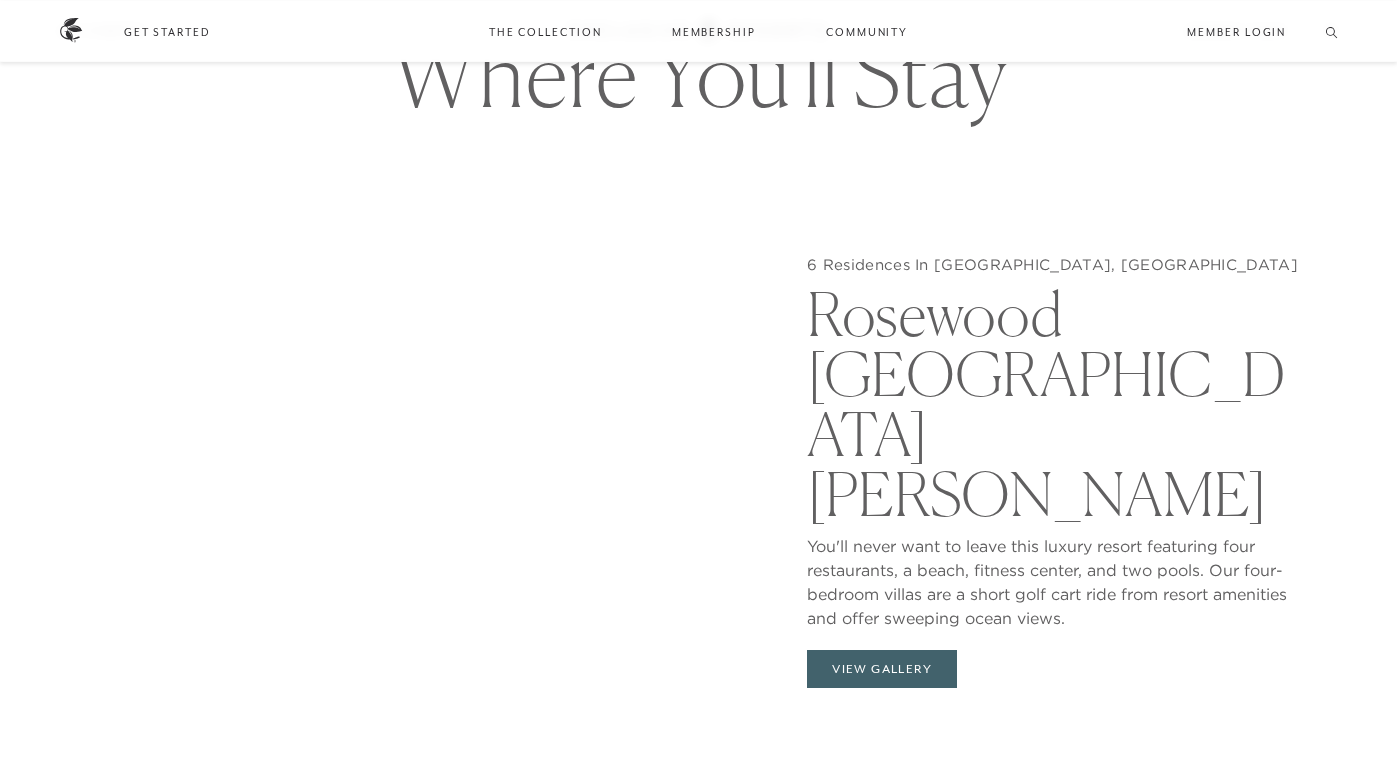 scroll, scrollTop: 1808, scrollLeft: 0, axis: vertical 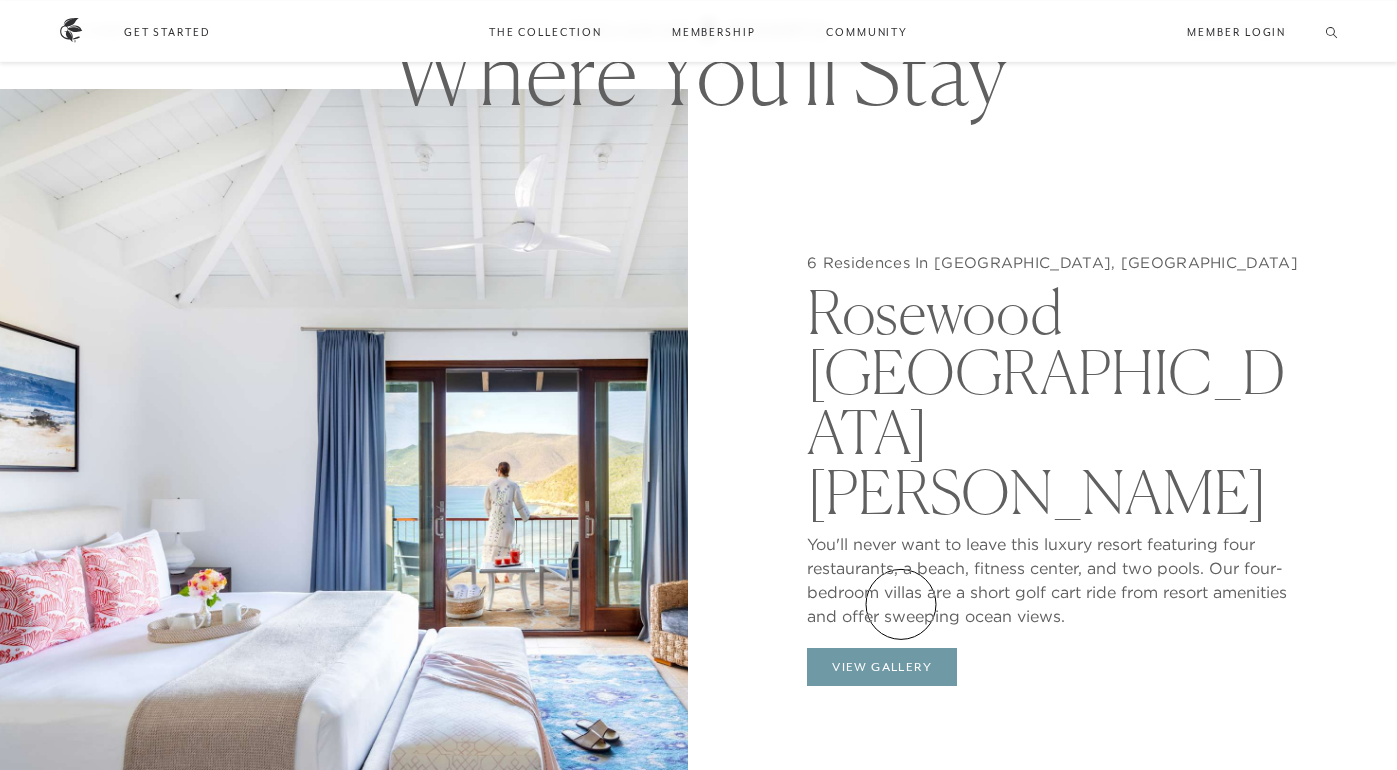 click on "View Gallery" at bounding box center [882, 667] 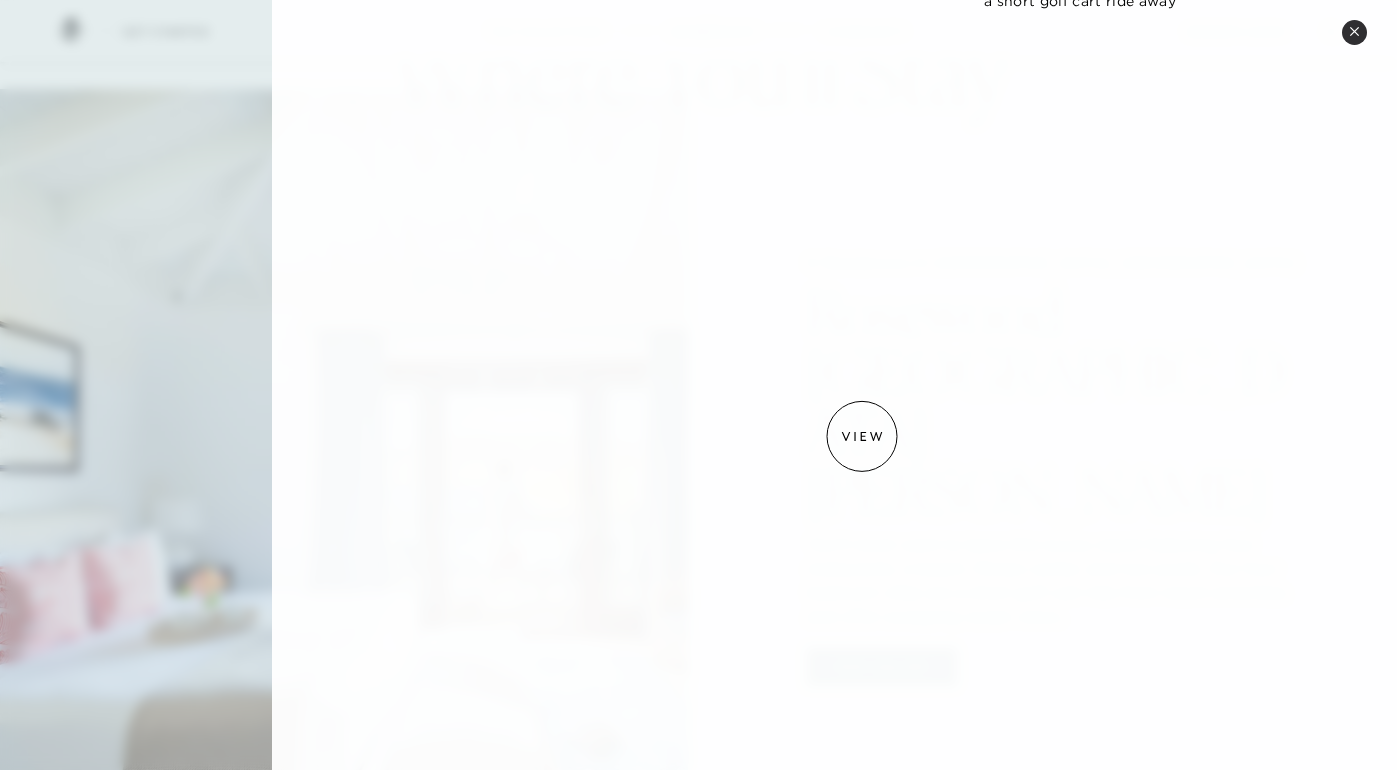scroll, scrollTop: 2066, scrollLeft: 0, axis: vertical 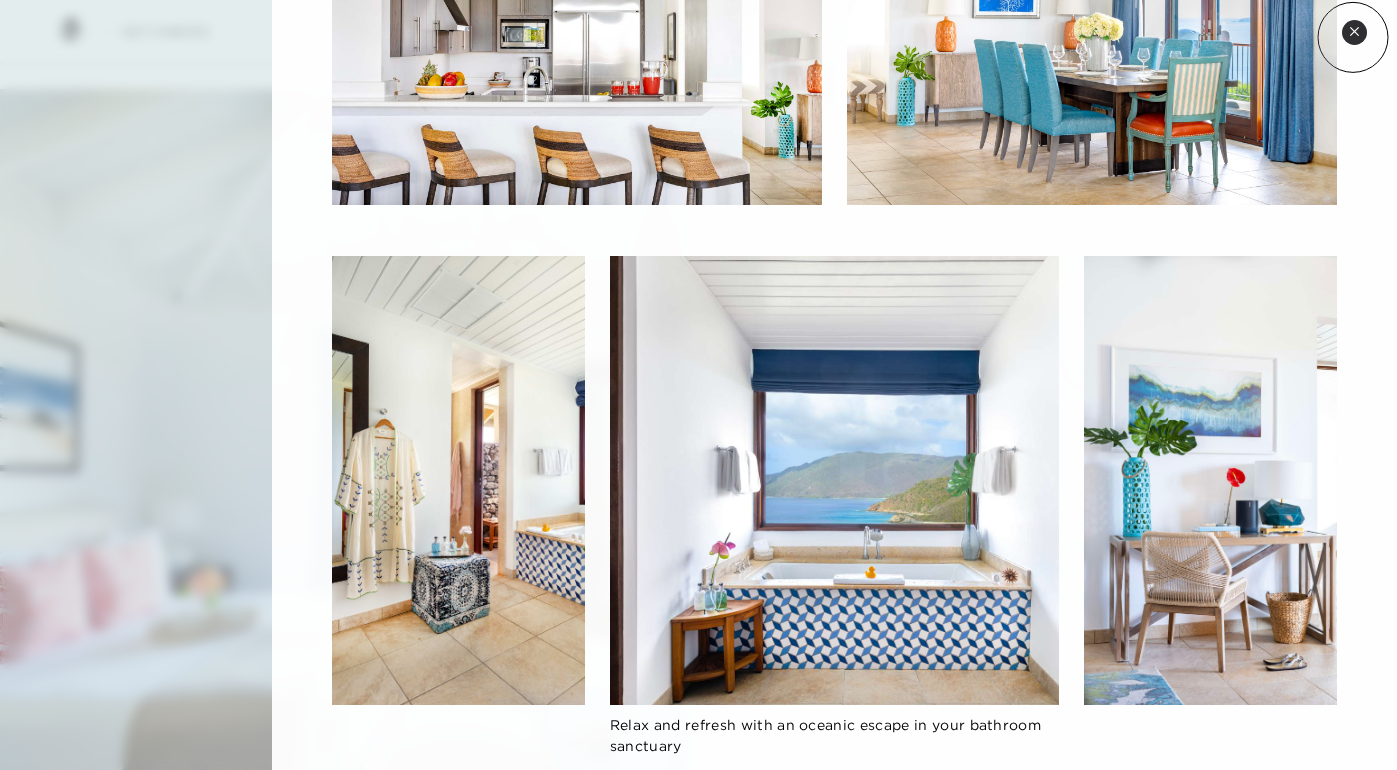 click on "Close quickview" at bounding box center (1354, 32) 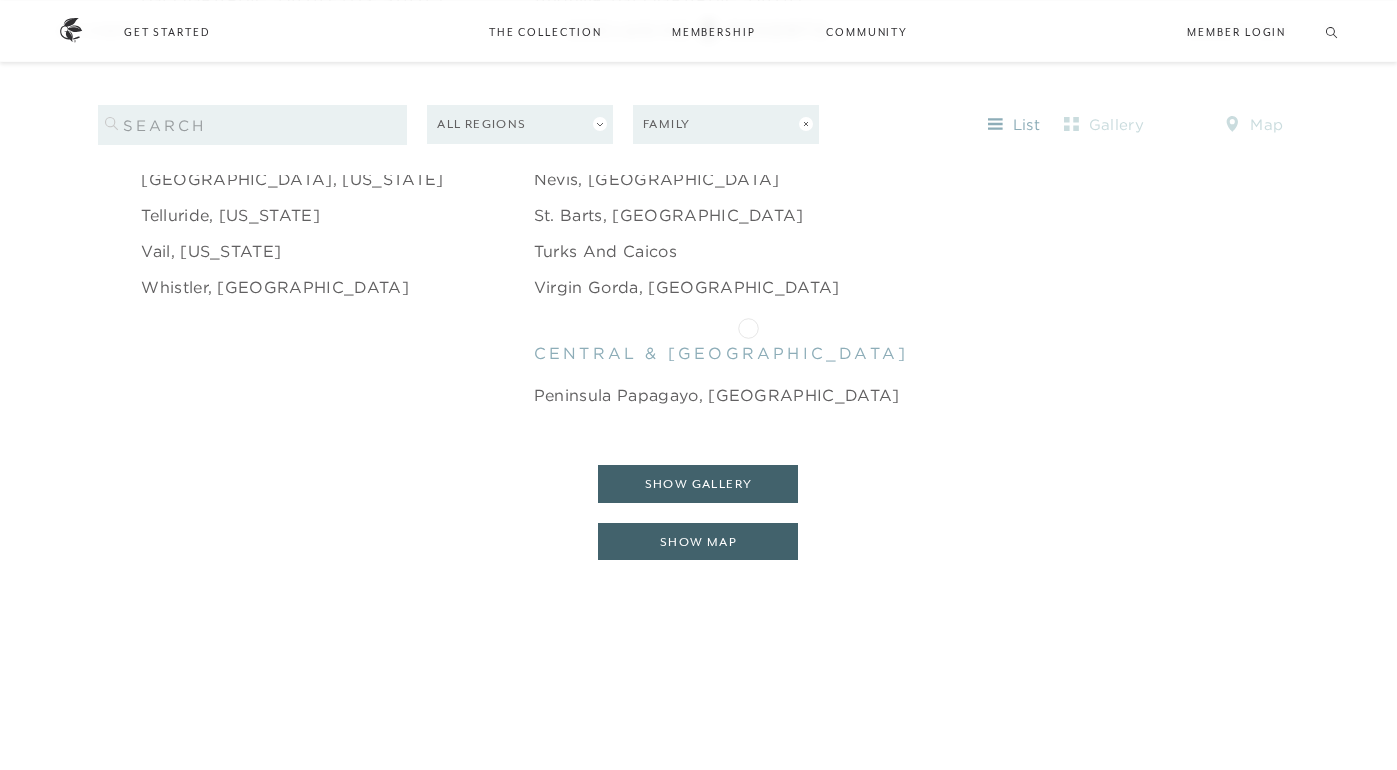 scroll, scrollTop: 3107, scrollLeft: 0, axis: vertical 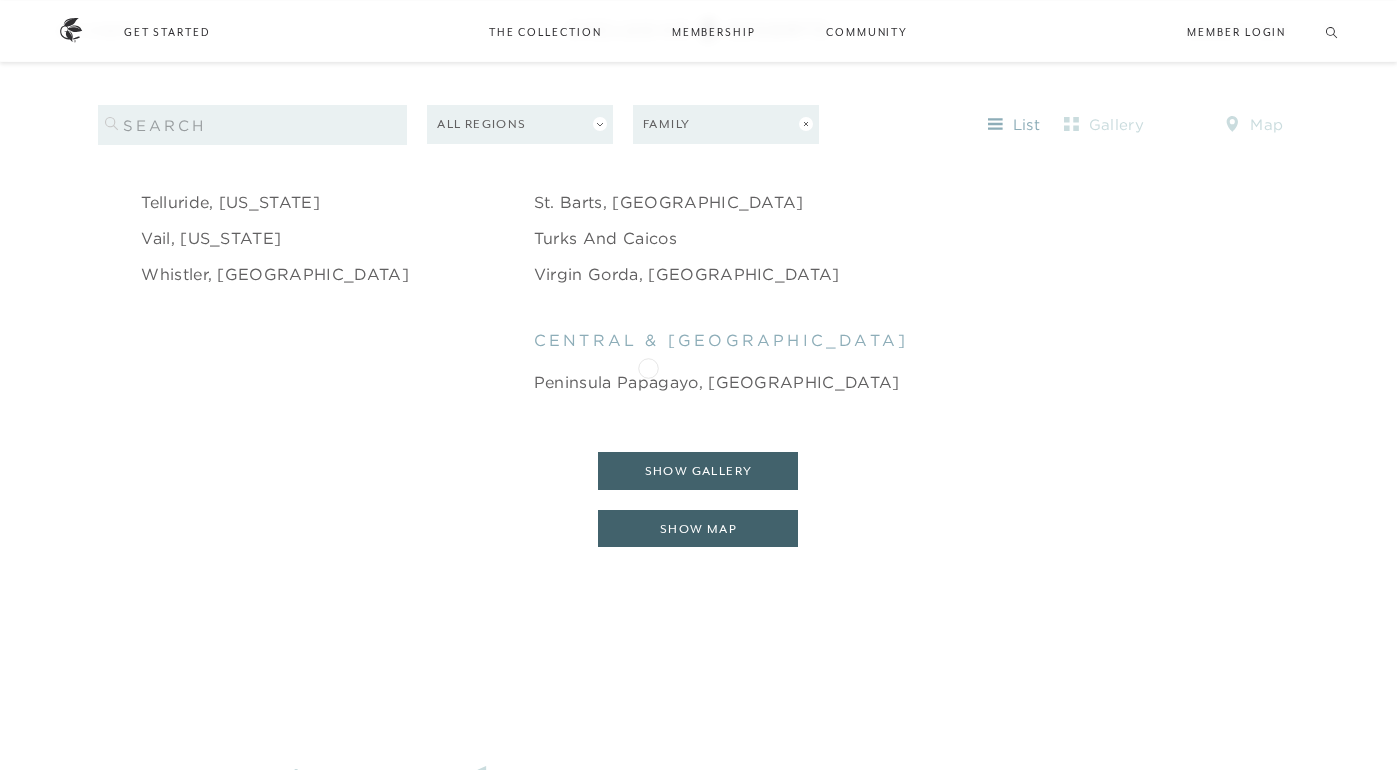 click on "Peninsula Papagayo, [GEOGRAPHIC_DATA]" at bounding box center (717, 382) 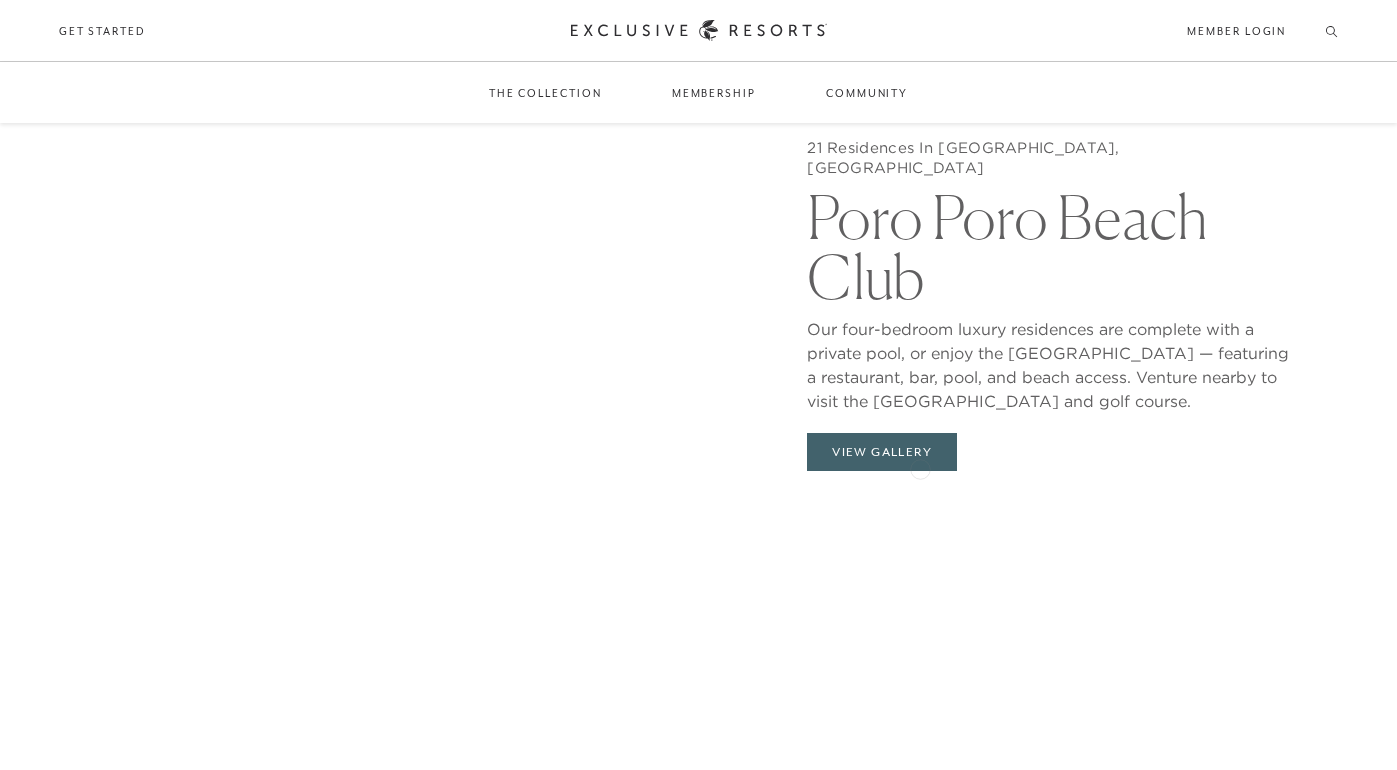 scroll, scrollTop: 2038, scrollLeft: 0, axis: vertical 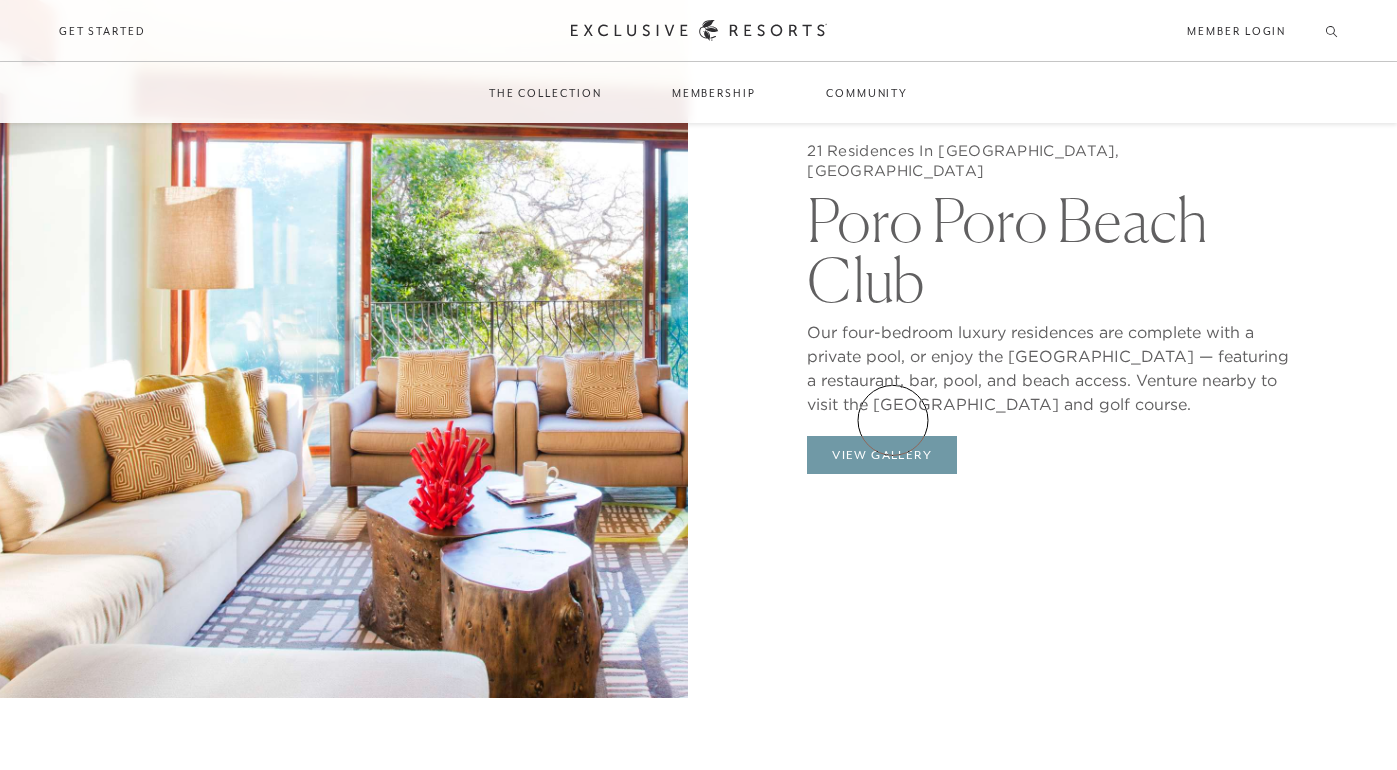 click on "View Gallery" at bounding box center (882, 455) 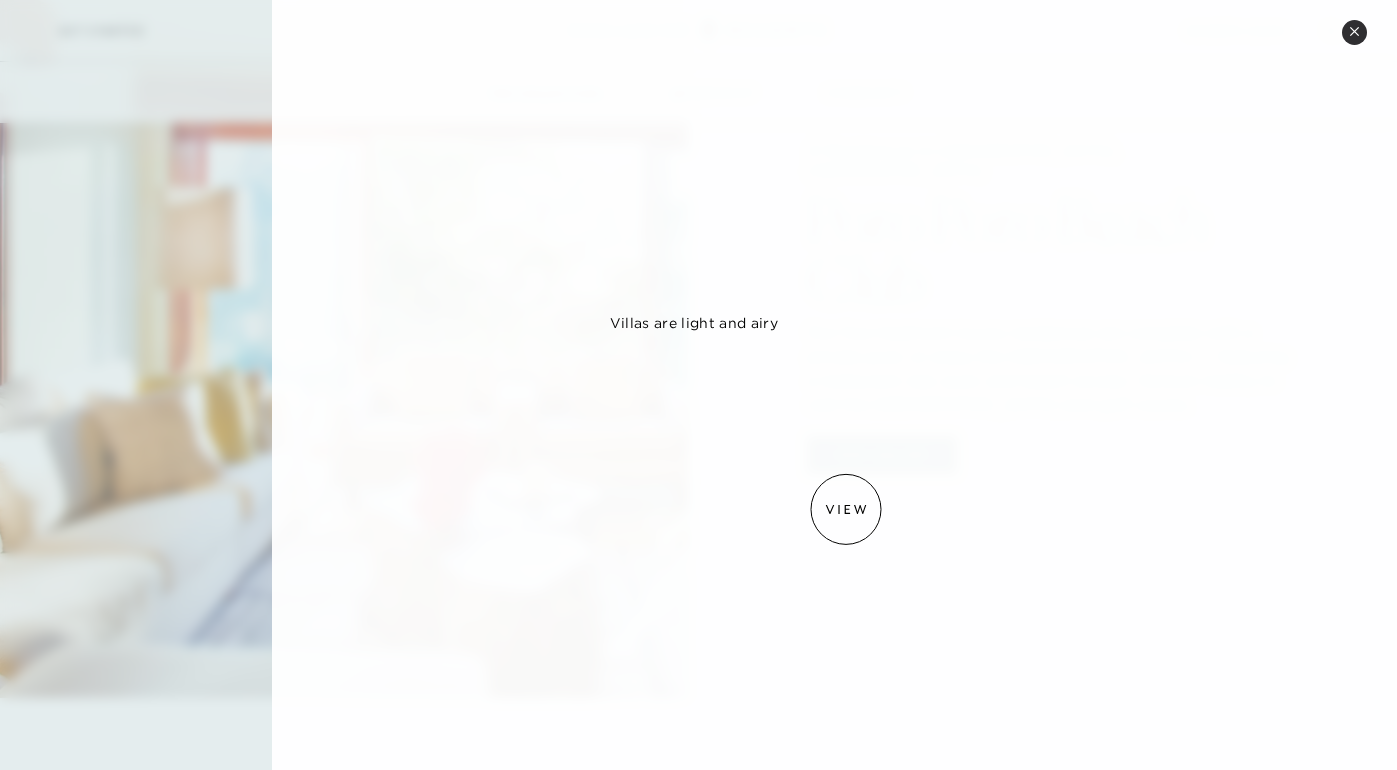 scroll, scrollTop: 1158, scrollLeft: 0, axis: vertical 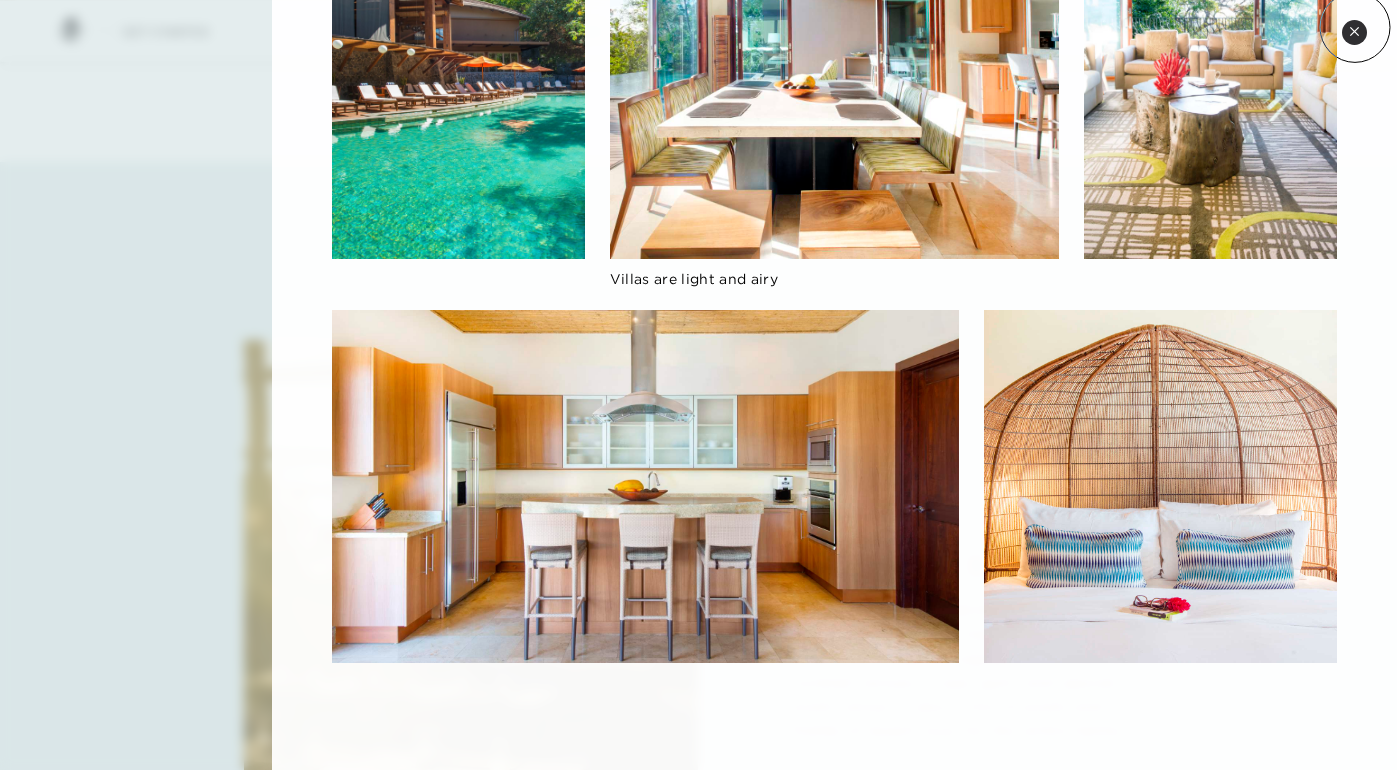 click 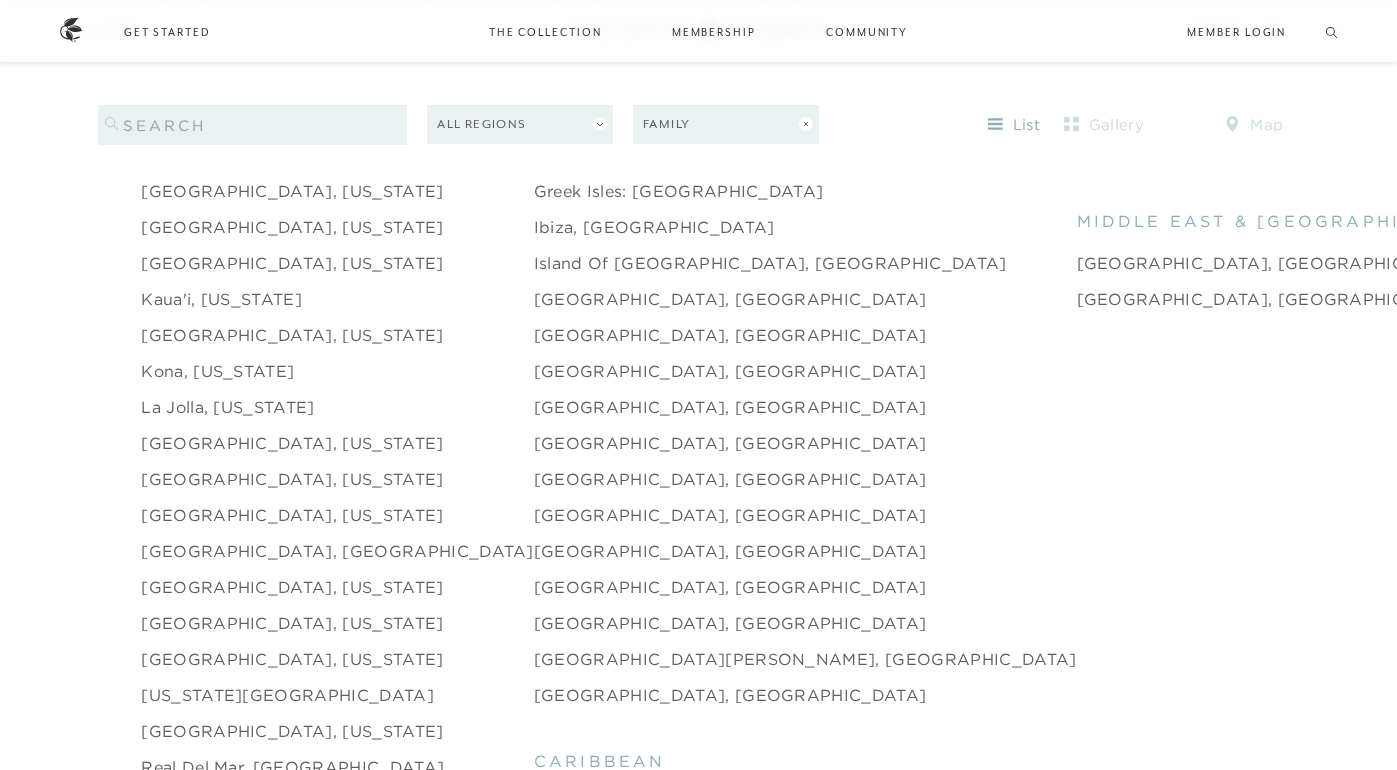 scroll, scrollTop: 2255, scrollLeft: 0, axis: vertical 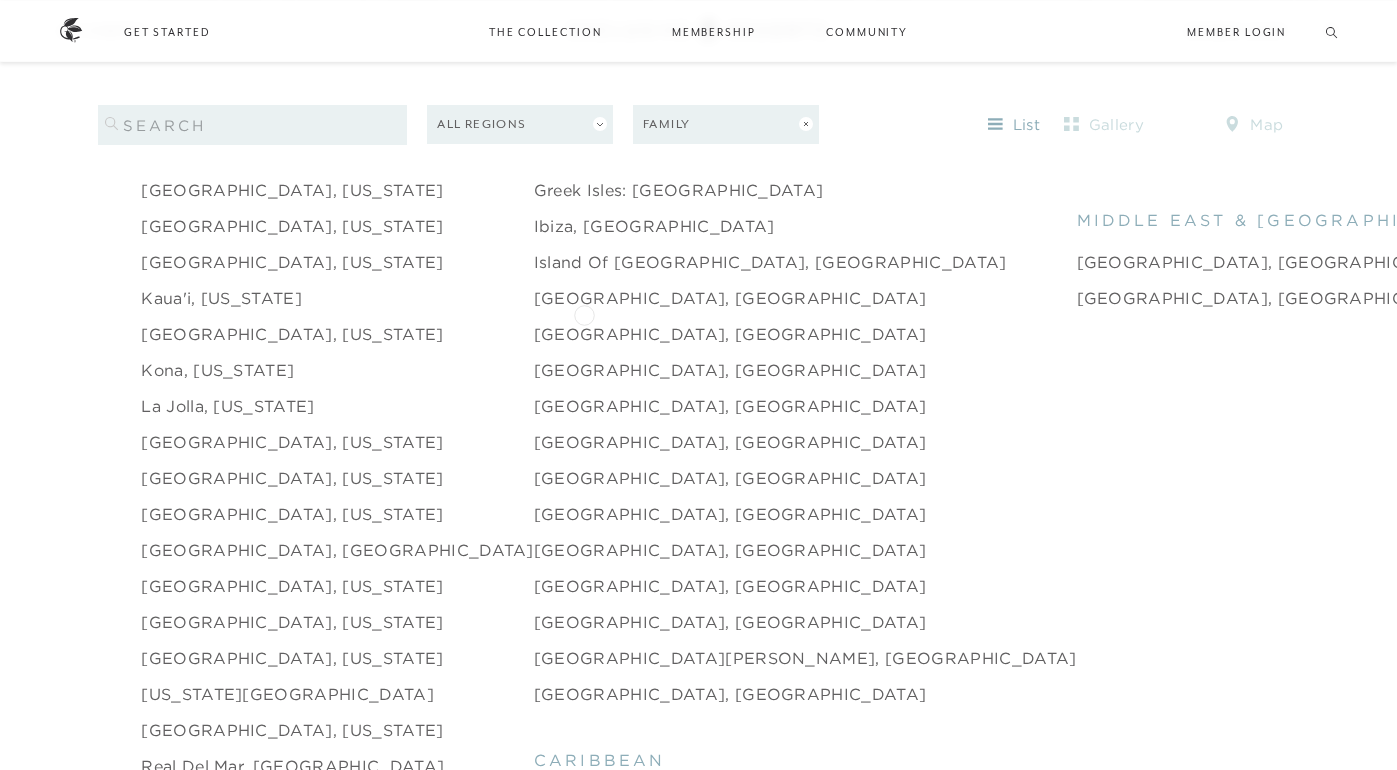 click on "[GEOGRAPHIC_DATA], [GEOGRAPHIC_DATA]" at bounding box center (730, 334) 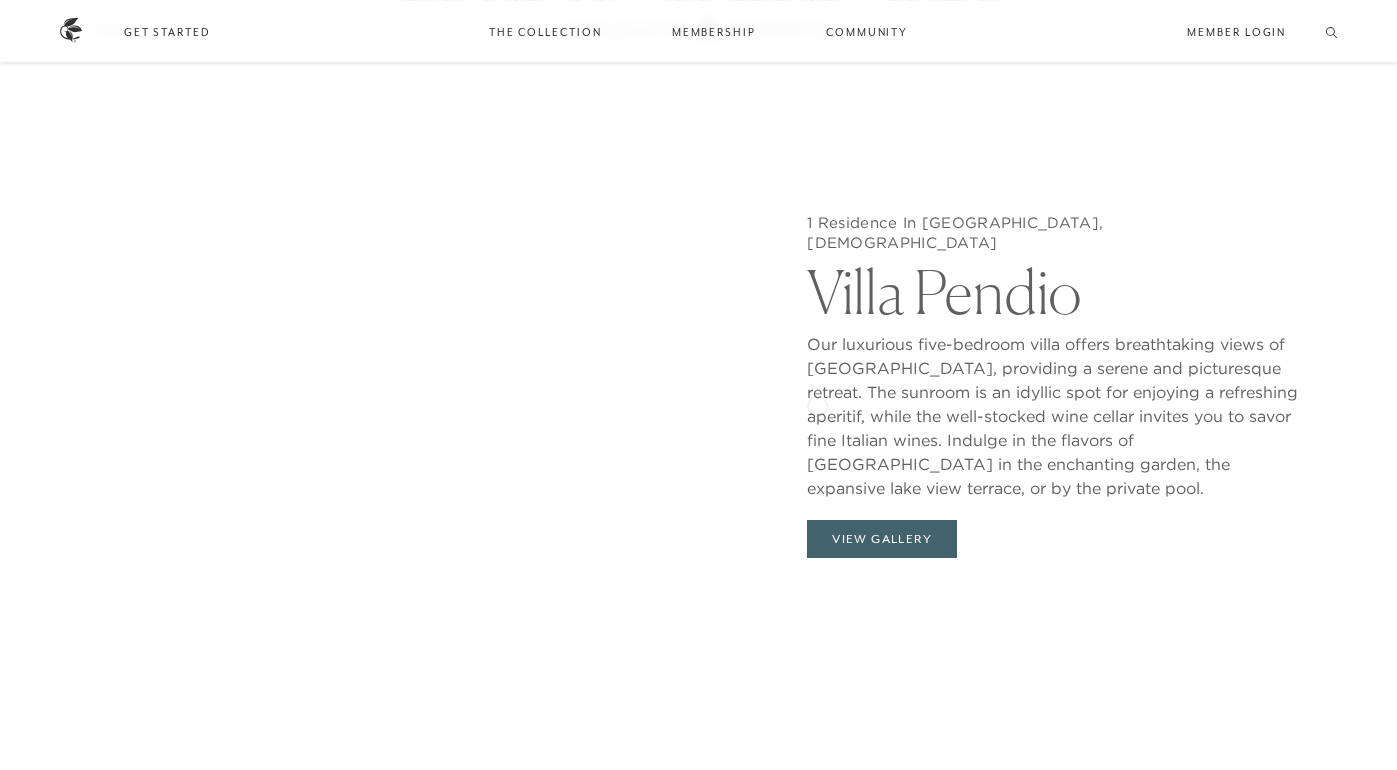 scroll, scrollTop: 1961, scrollLeft: 0, axis: vertical 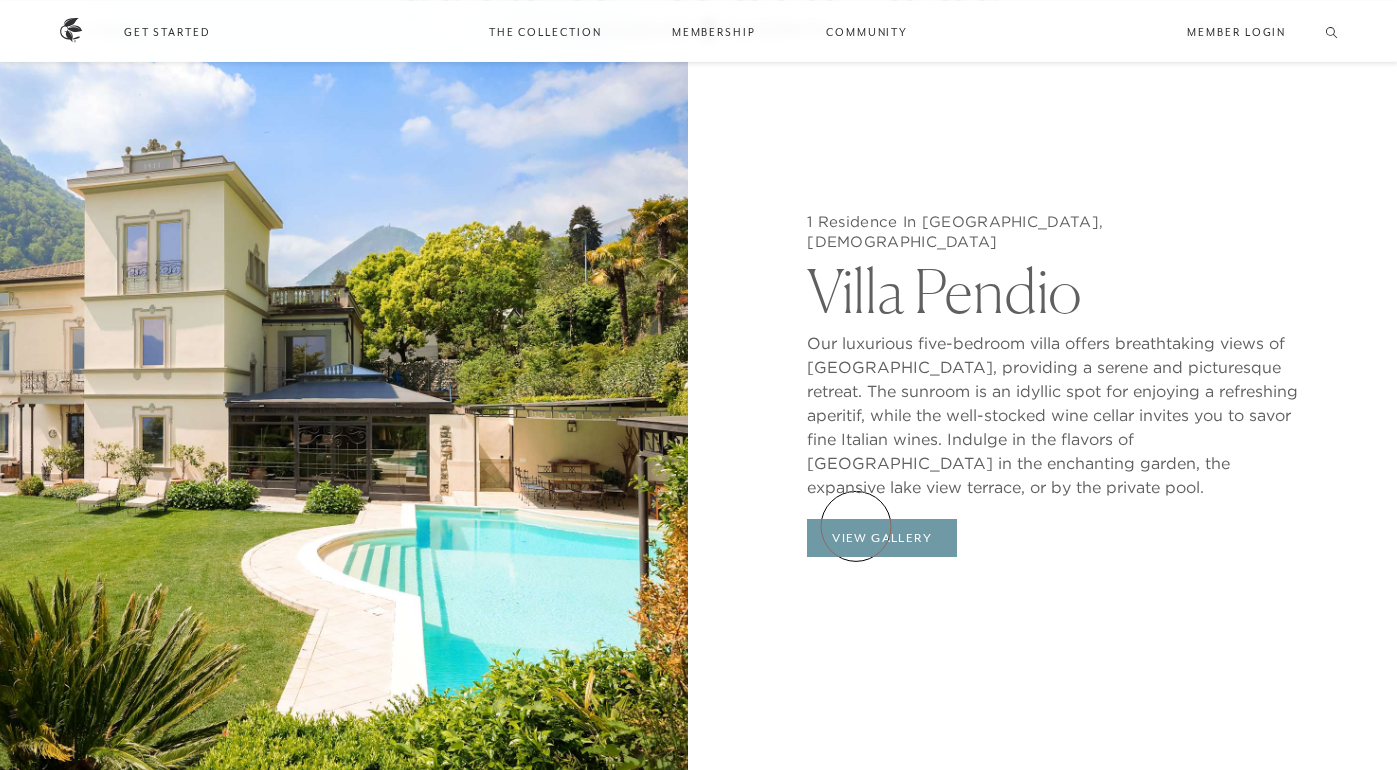 click on "View Gallery" at bounding box center (882, 538) 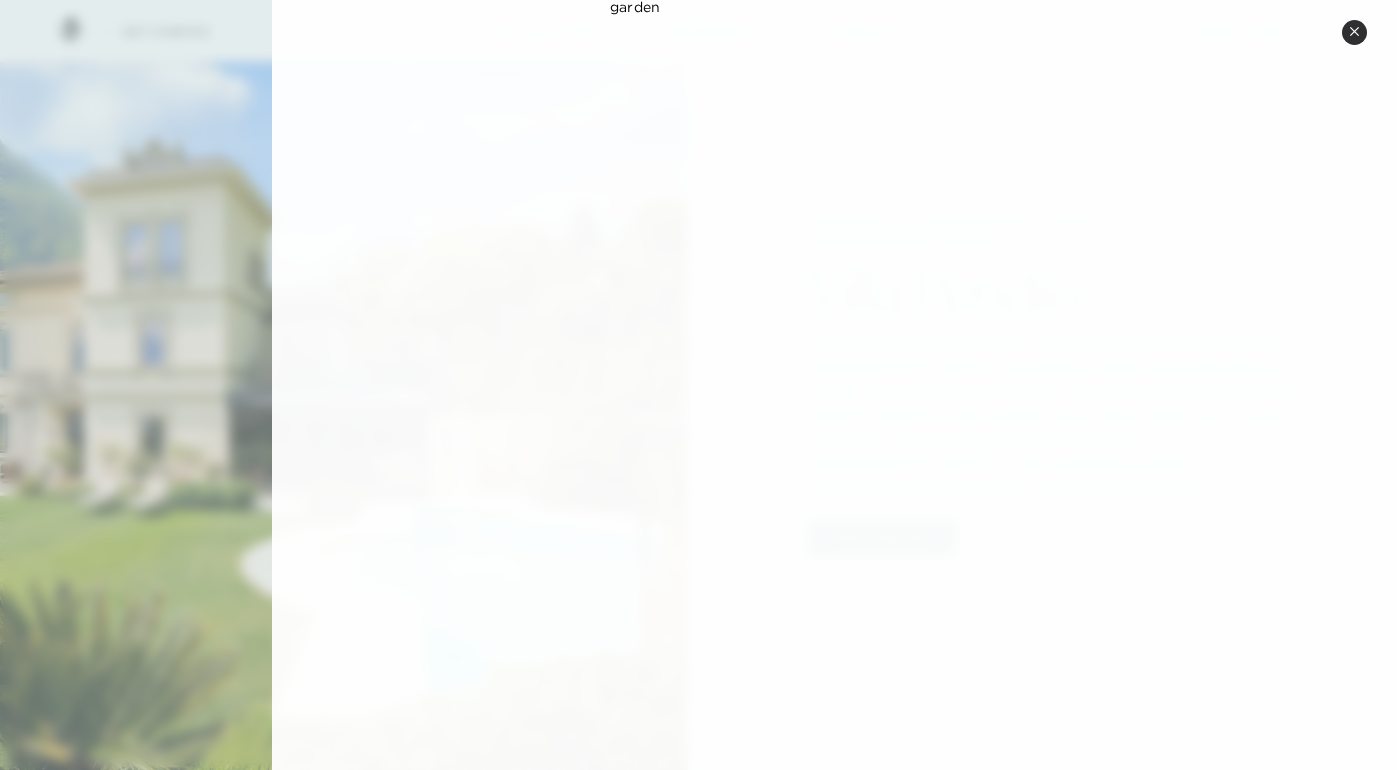 scroll, scrollTop: 1573, scrollLeft: 0, axis: vertical 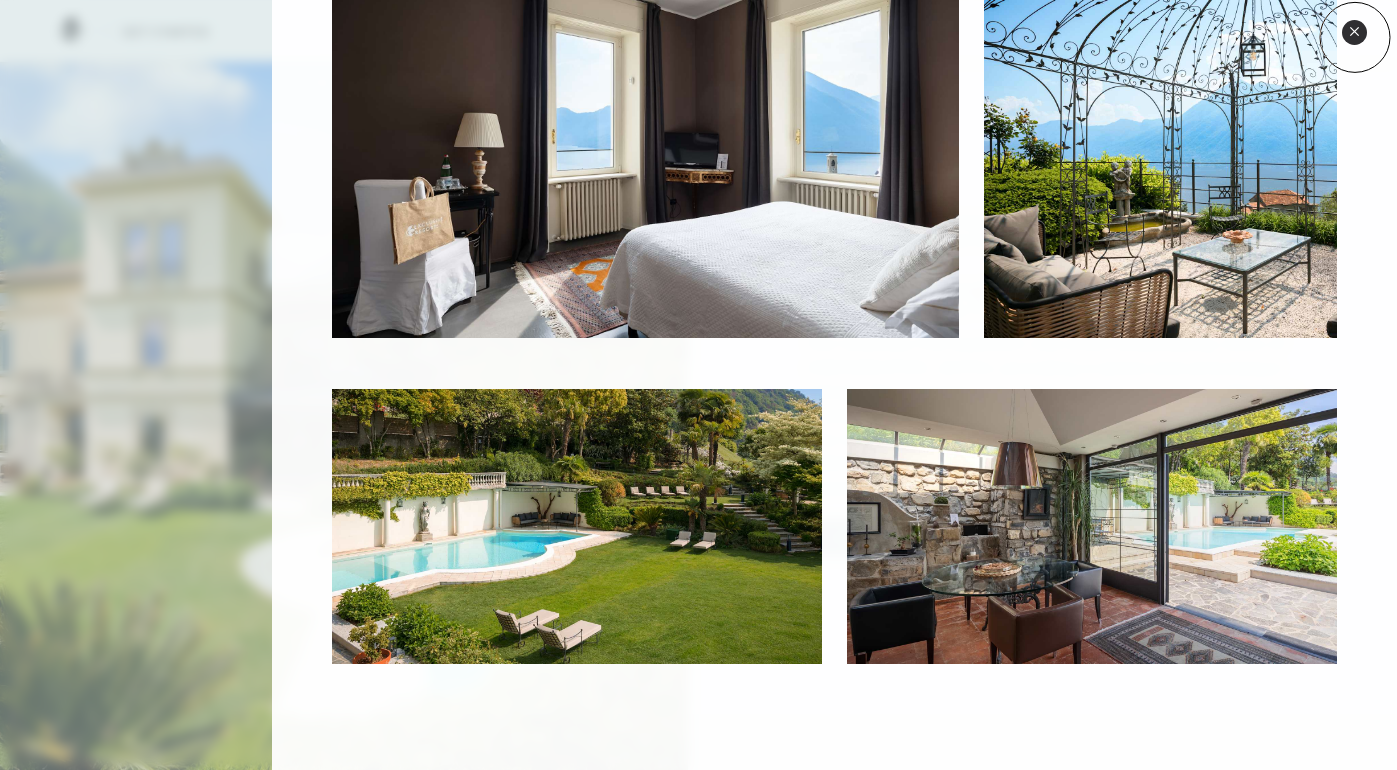 click on "Close quickview" at bounding box center [1354, 32] 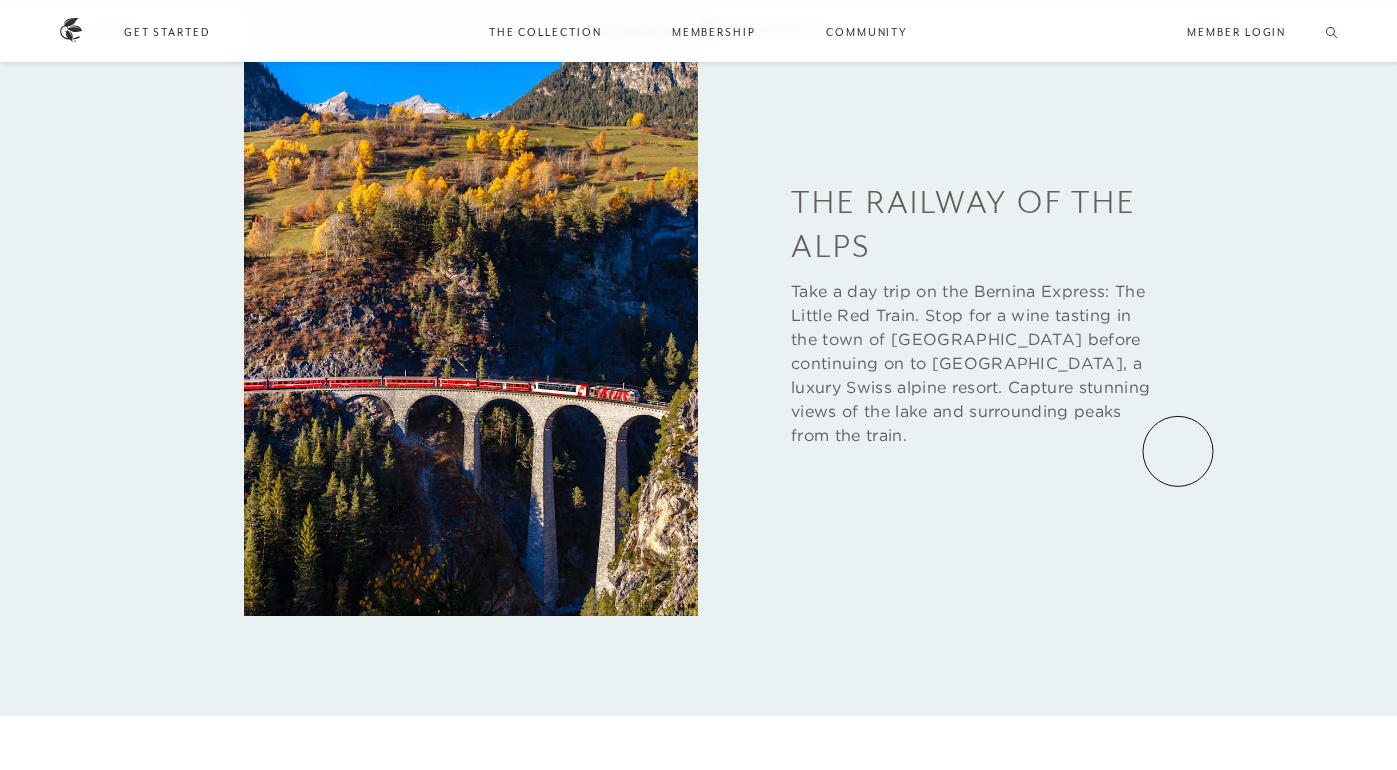scroll, scrollTop: 3047, scrollLeft: 0, axis: vertical 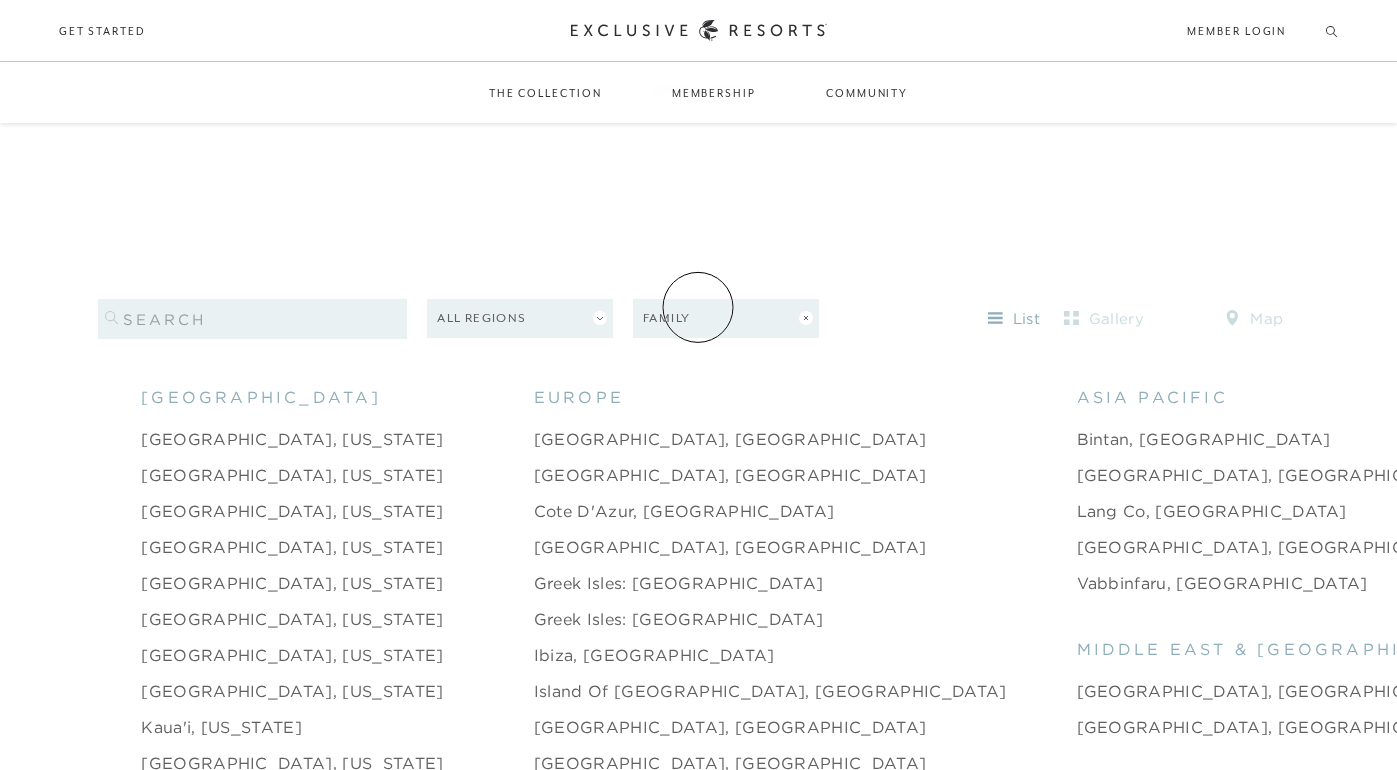 click on "Family" at bounding box center (726, 318) 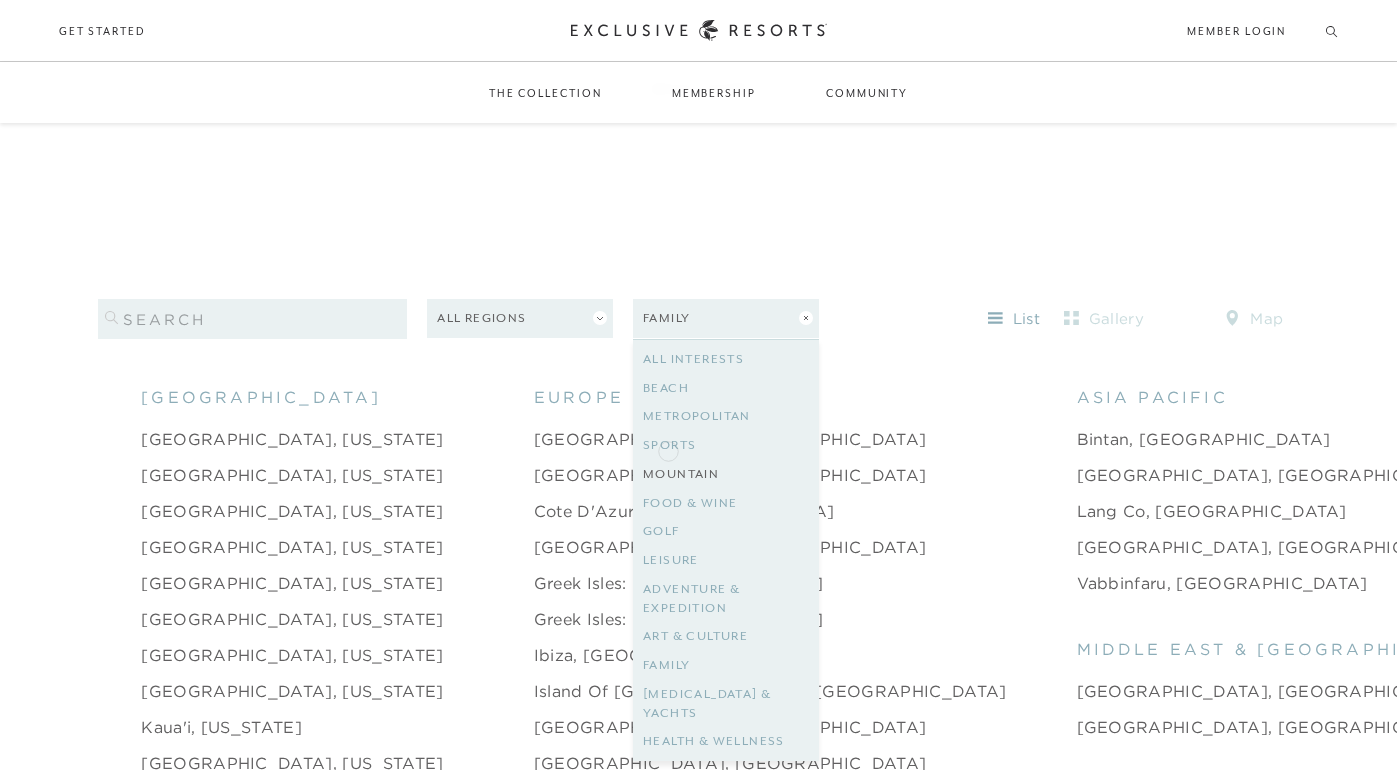 click on "Mountain" at bounding box center (726, 474) 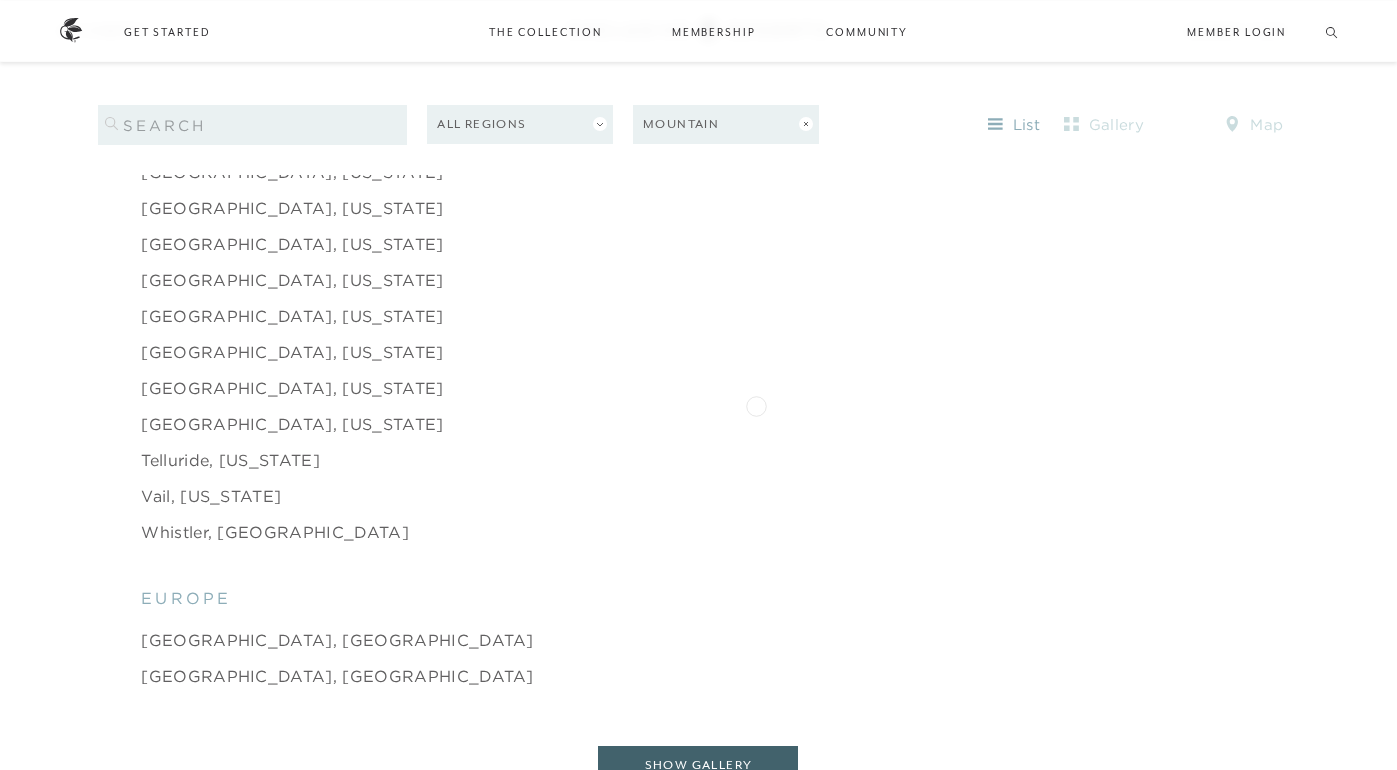 scroll, scrollTop: 2094, scrollLeft: 0, axis: vertical 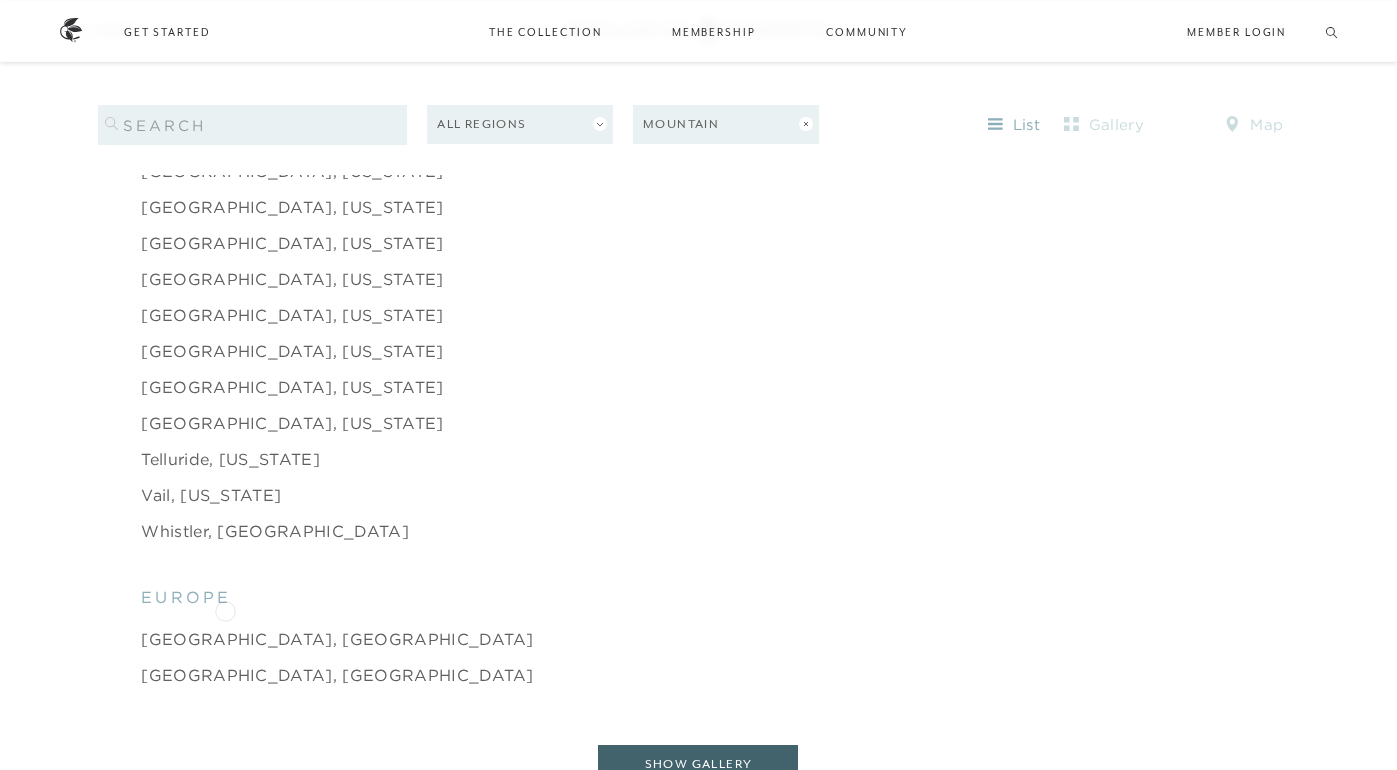 click on "[GEOGRAPHIC_DATA], [GEOGRAPHIC_DATA]" at bounding box center [337, 639] 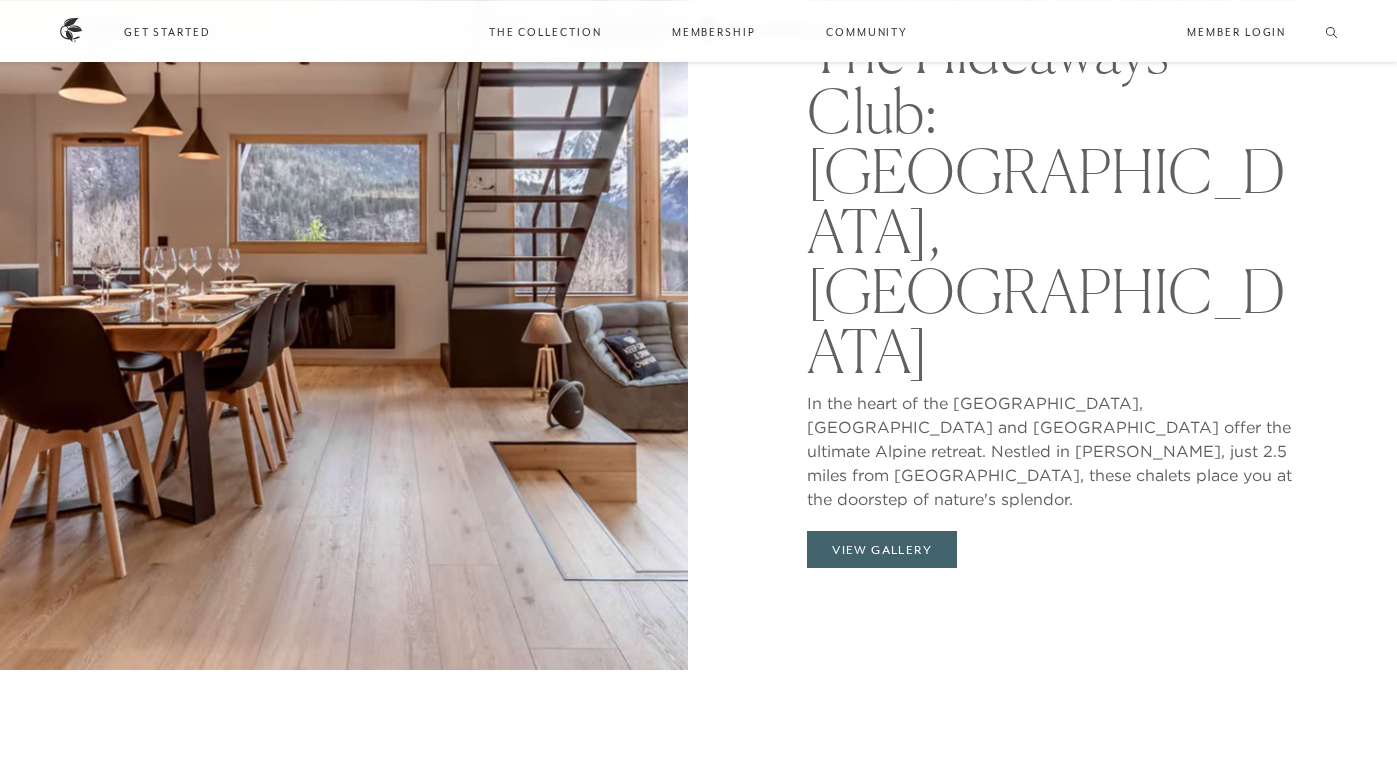 scroll, scrollTop: 2068, scrollLeft: 0, axis: vertical 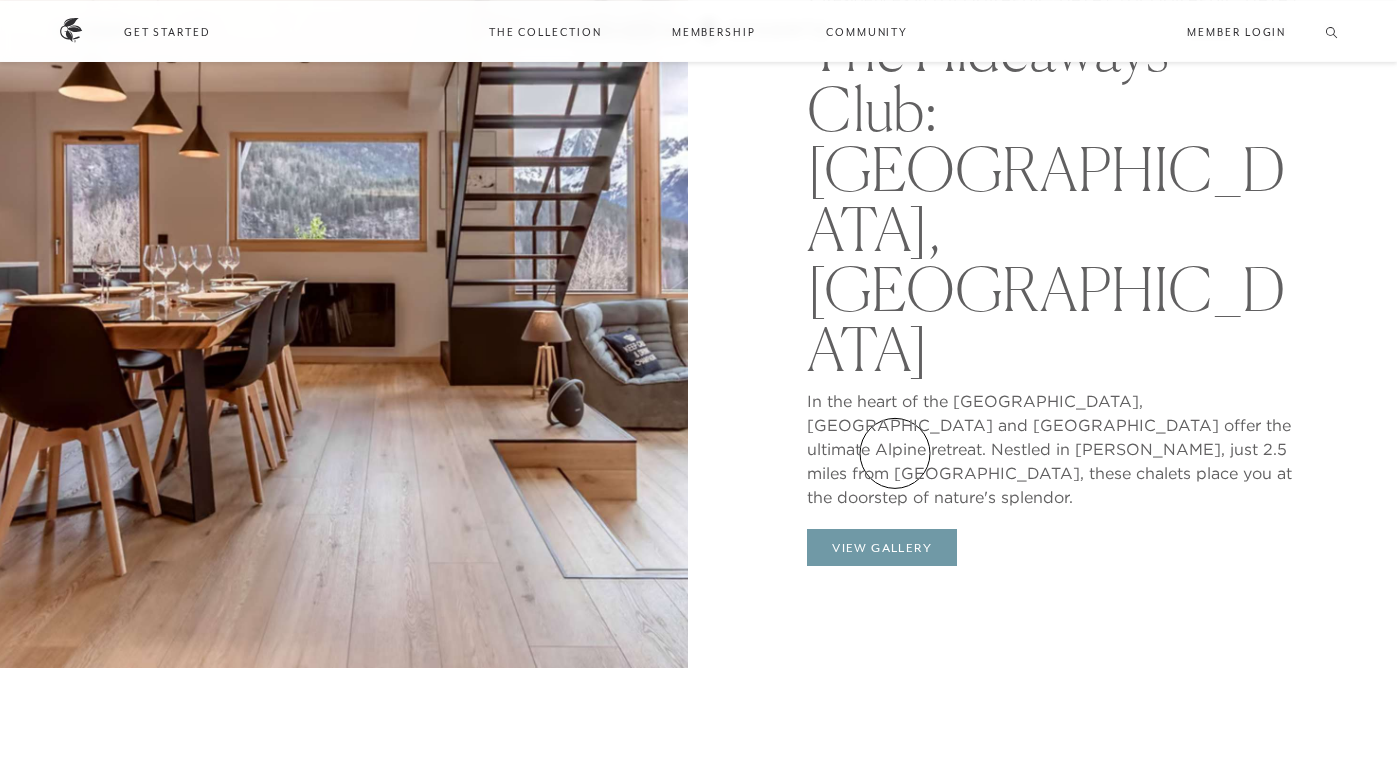click on "View Gallery" at bounding box center [882, 548] 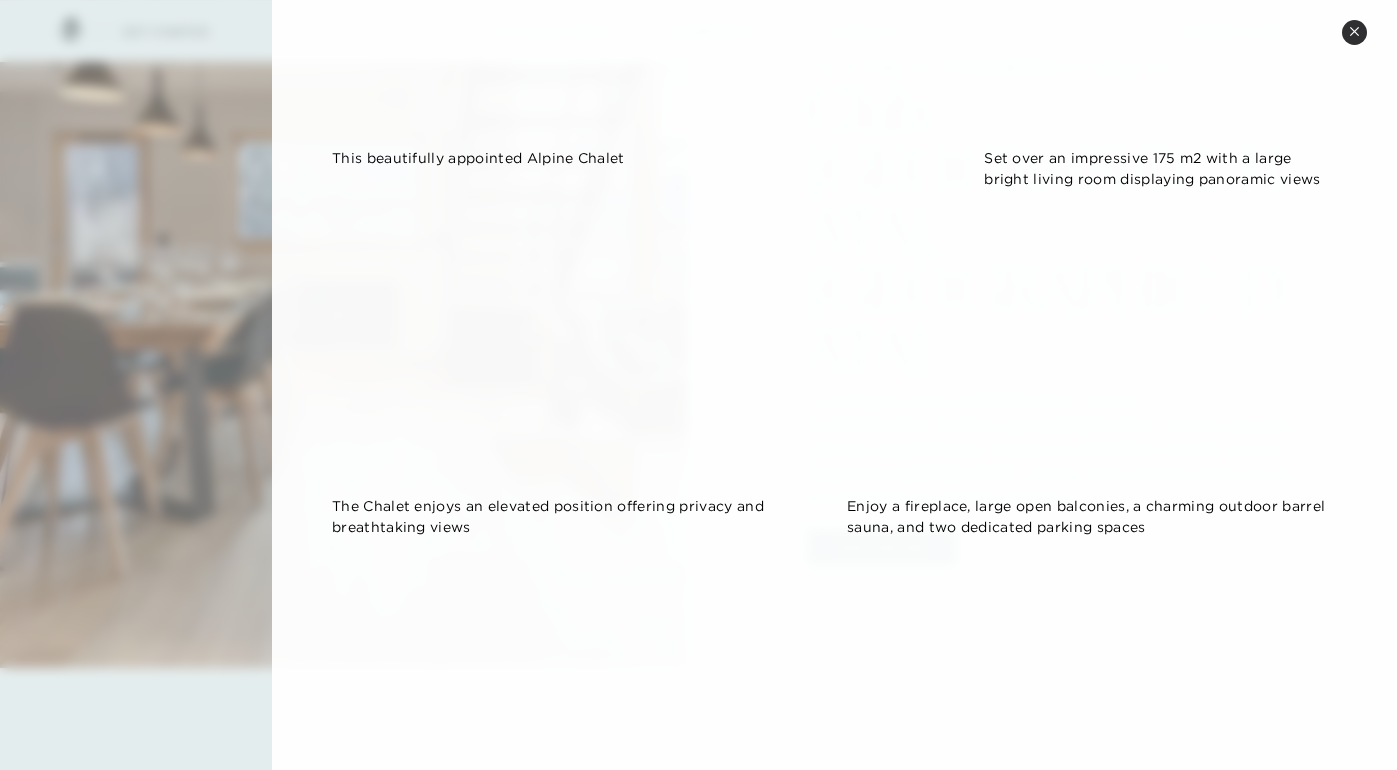 scroll, scrollTop: 818, scrollLeft: 0, axis: vertical 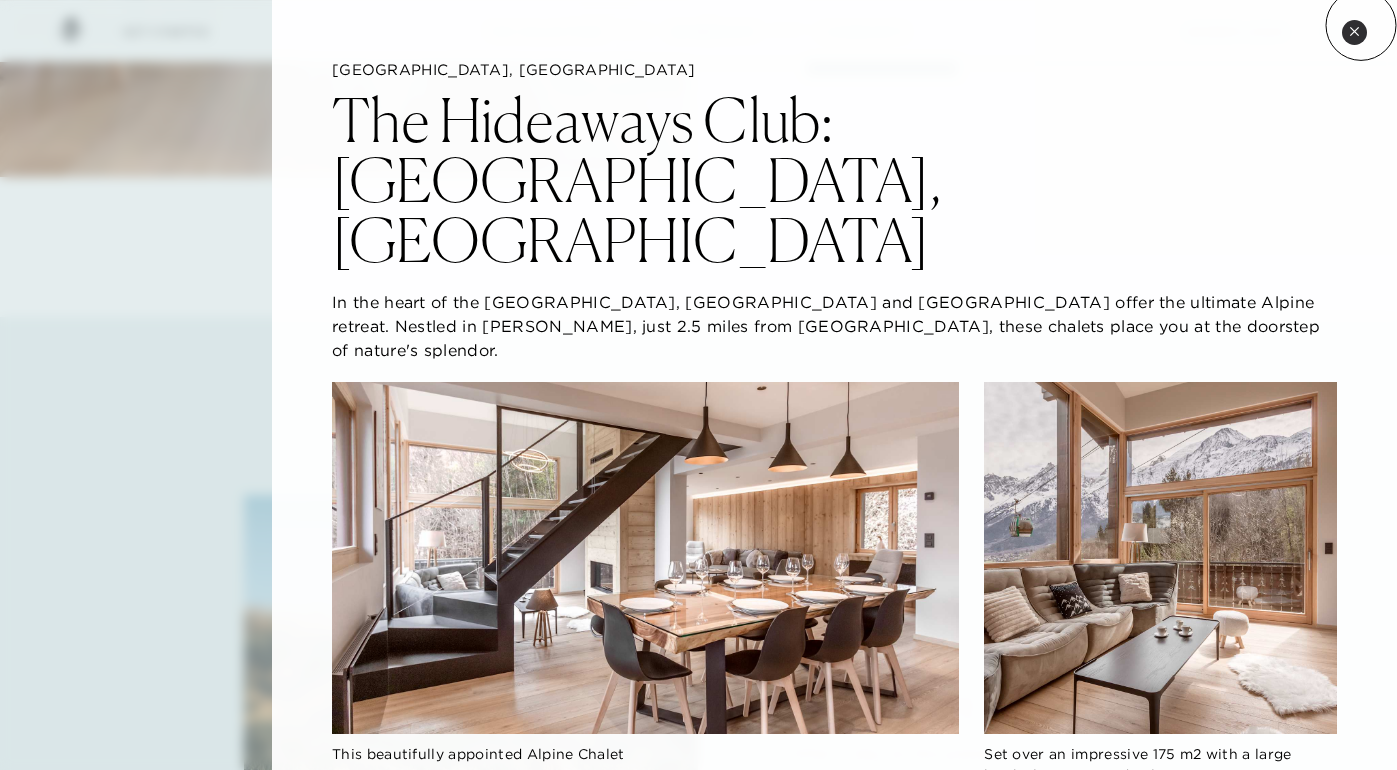 click on "Close quickview" at bounding box center (1354, 32) 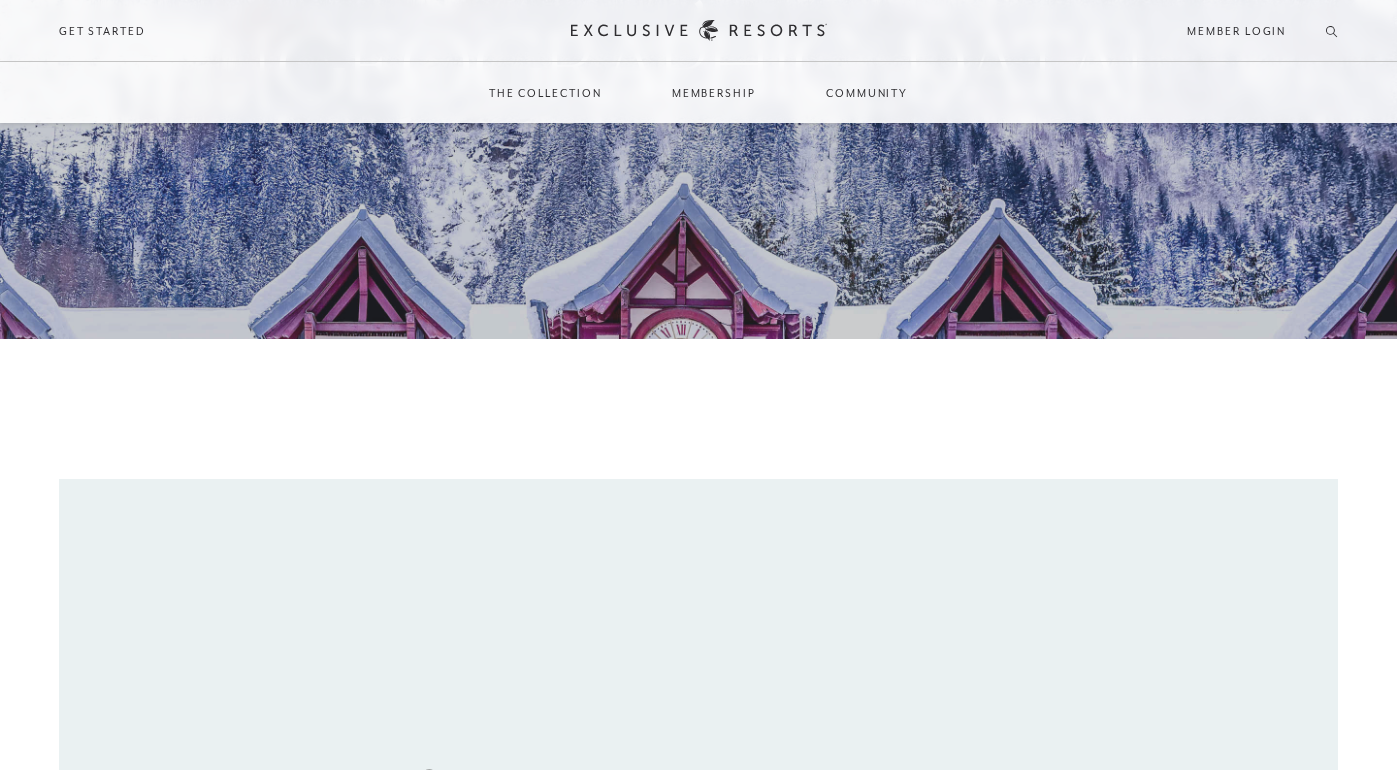 scroll, scrollTop: 353, scrollLeft: 0, axis: vertical 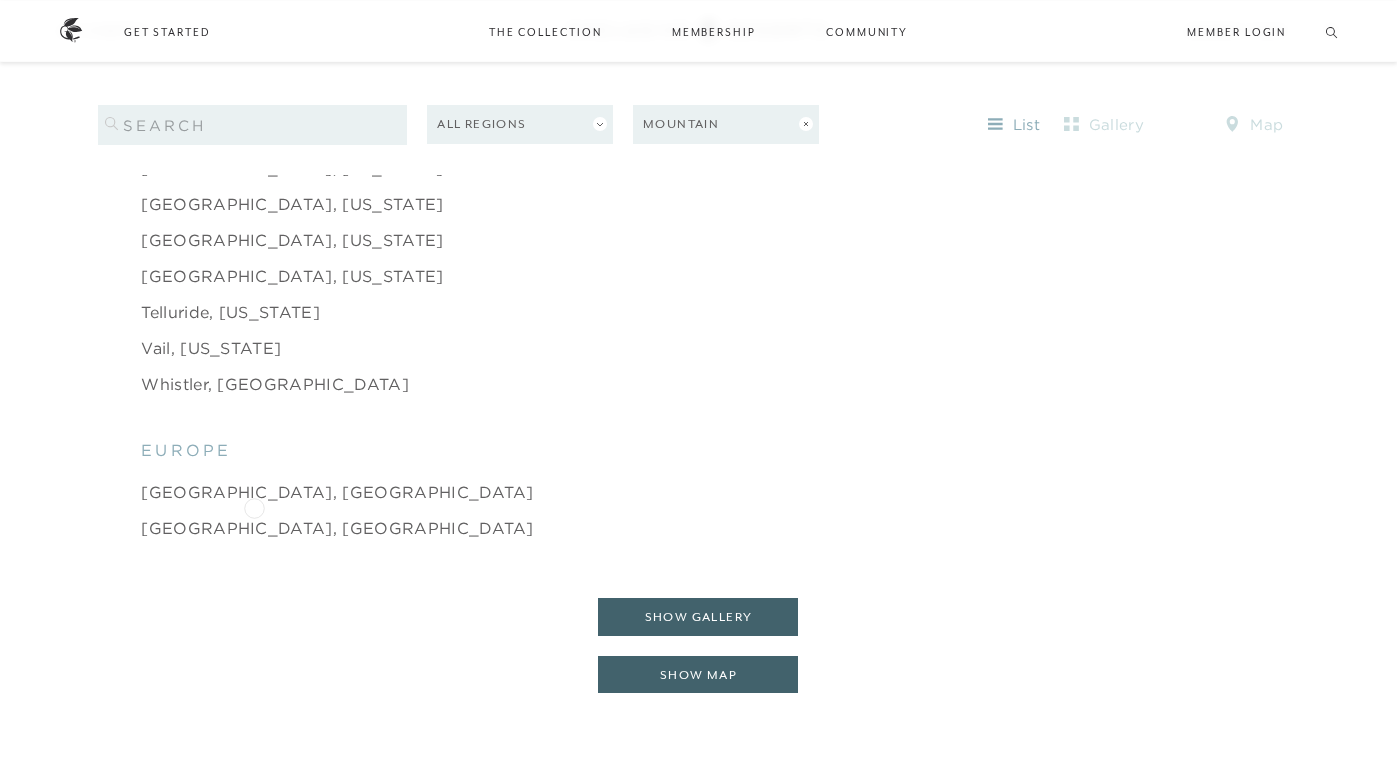click on "[GEOGRAPHIC_DATA], [GEOGRAPHIC_DATA]" at bounding box center [337, 528] 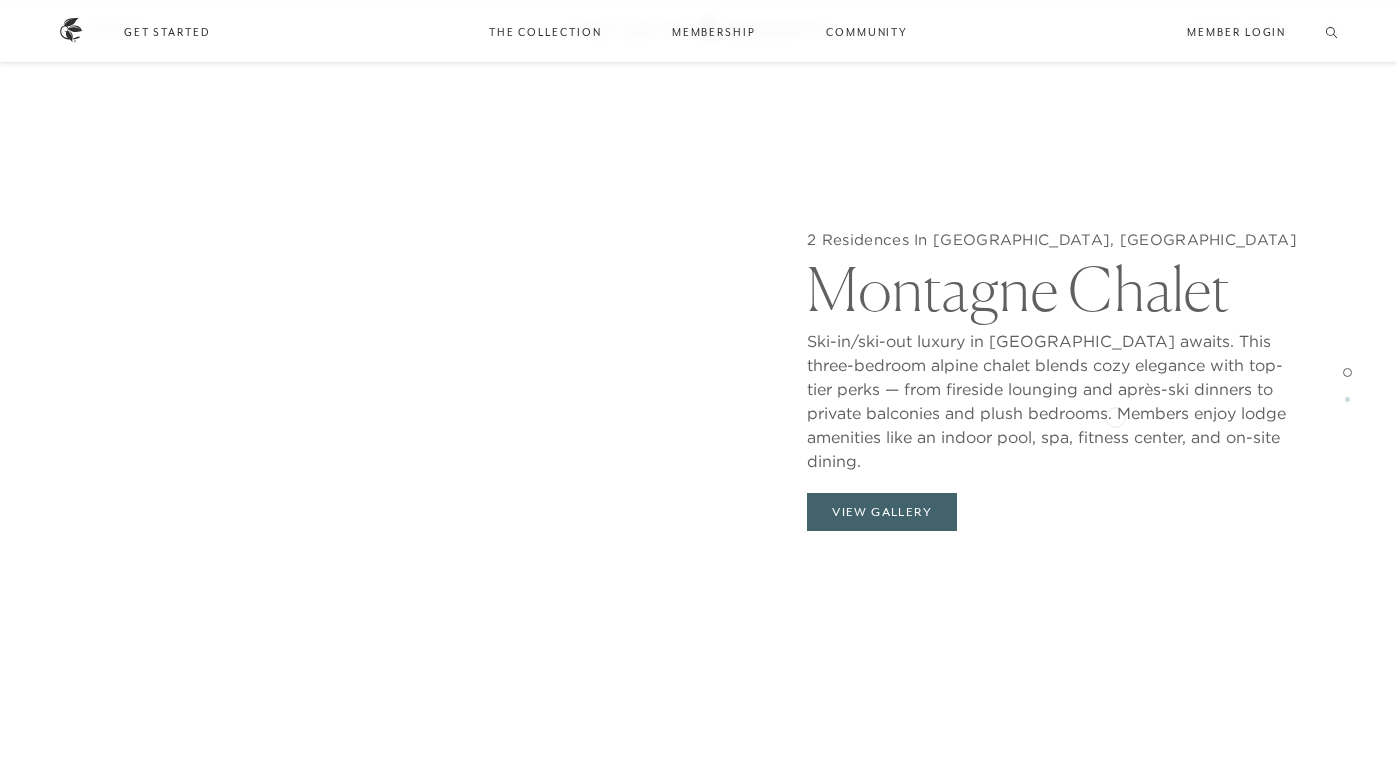 scroll, scrollTop: 2365, scrollLeft: 0, axis: vertical 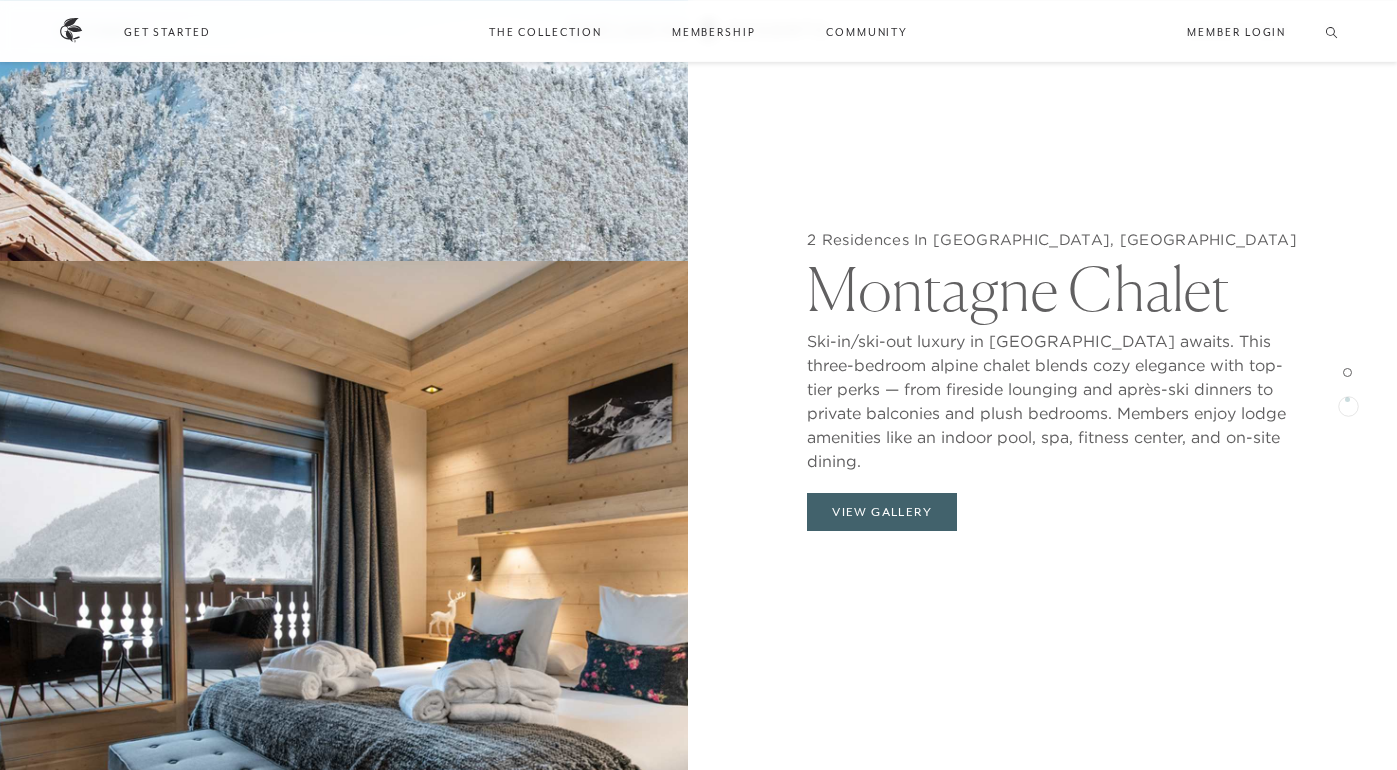 click 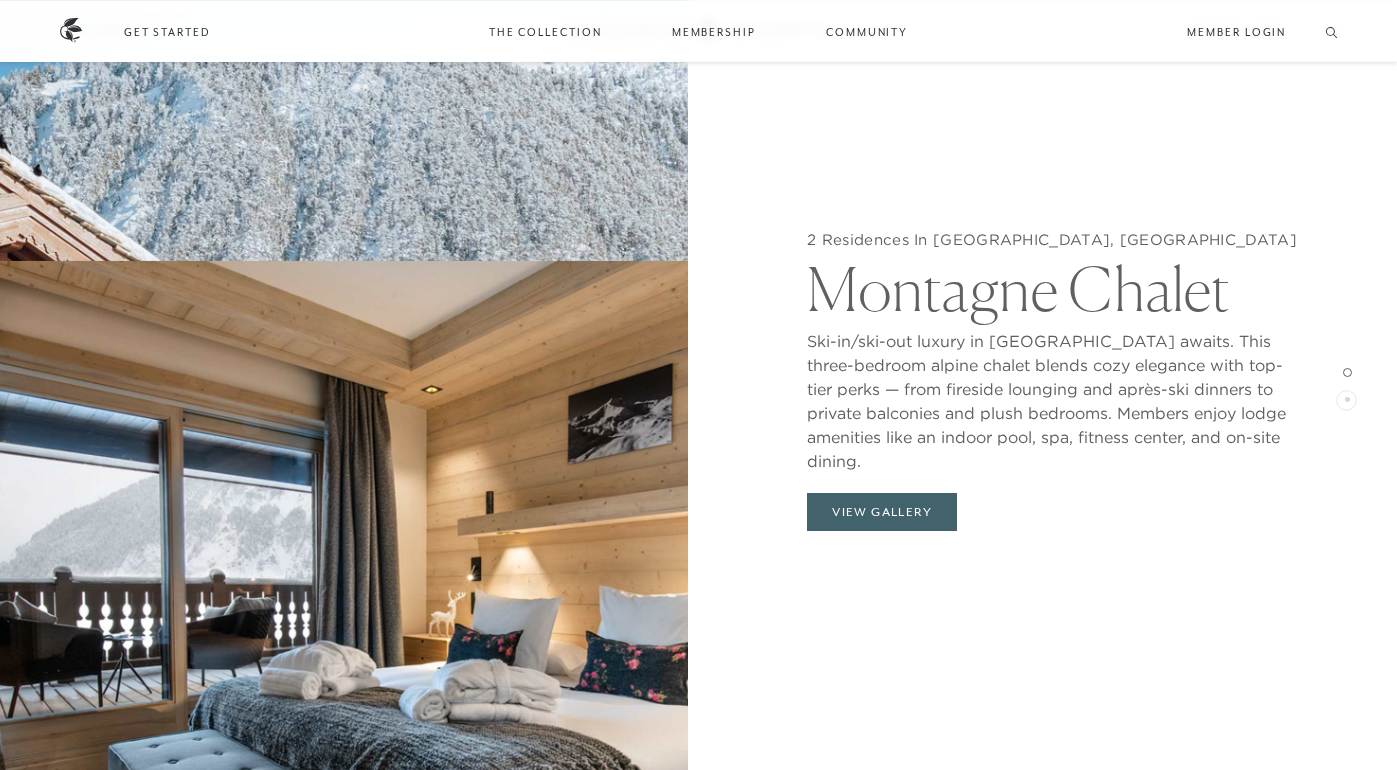 click at bounding box center [1347, 399] 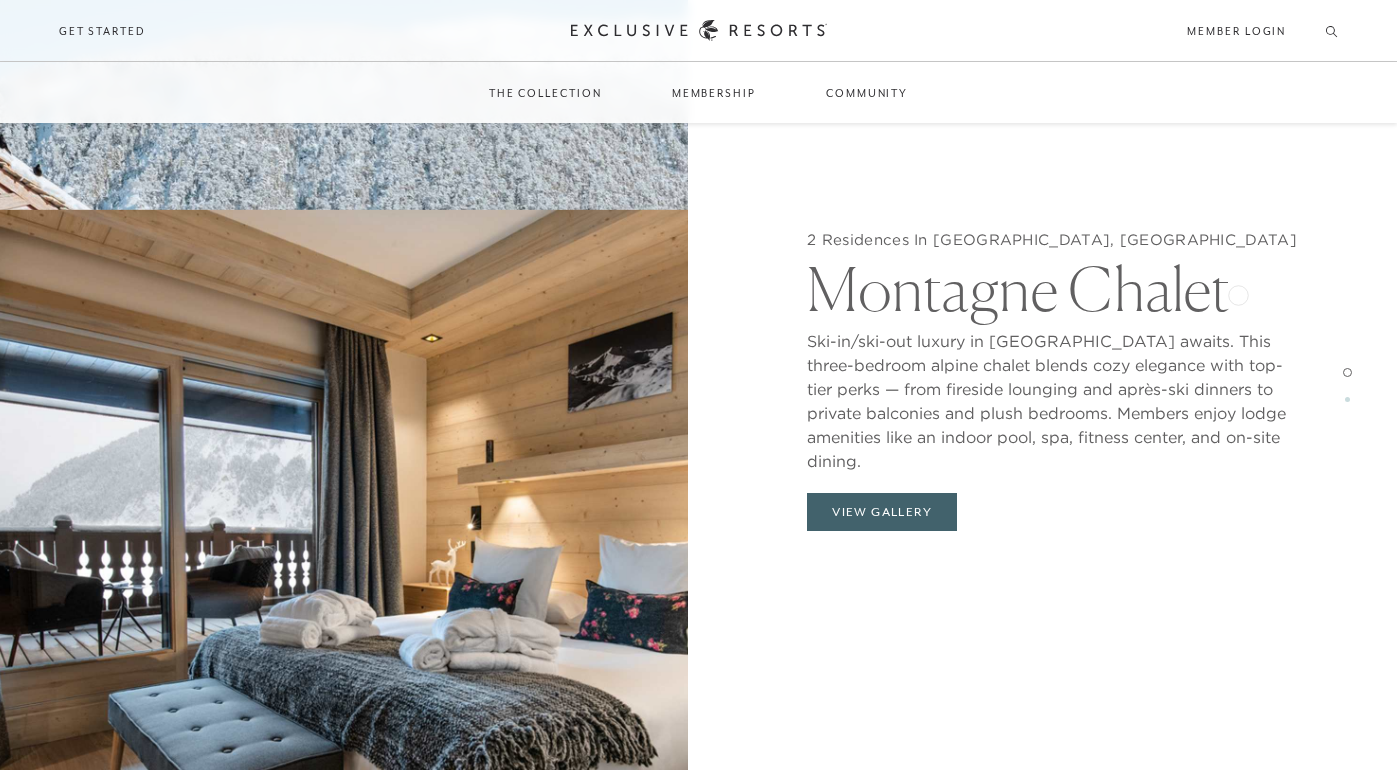 scroll, scrollTop: 2413, scrollLeft: 0, axis: vertical 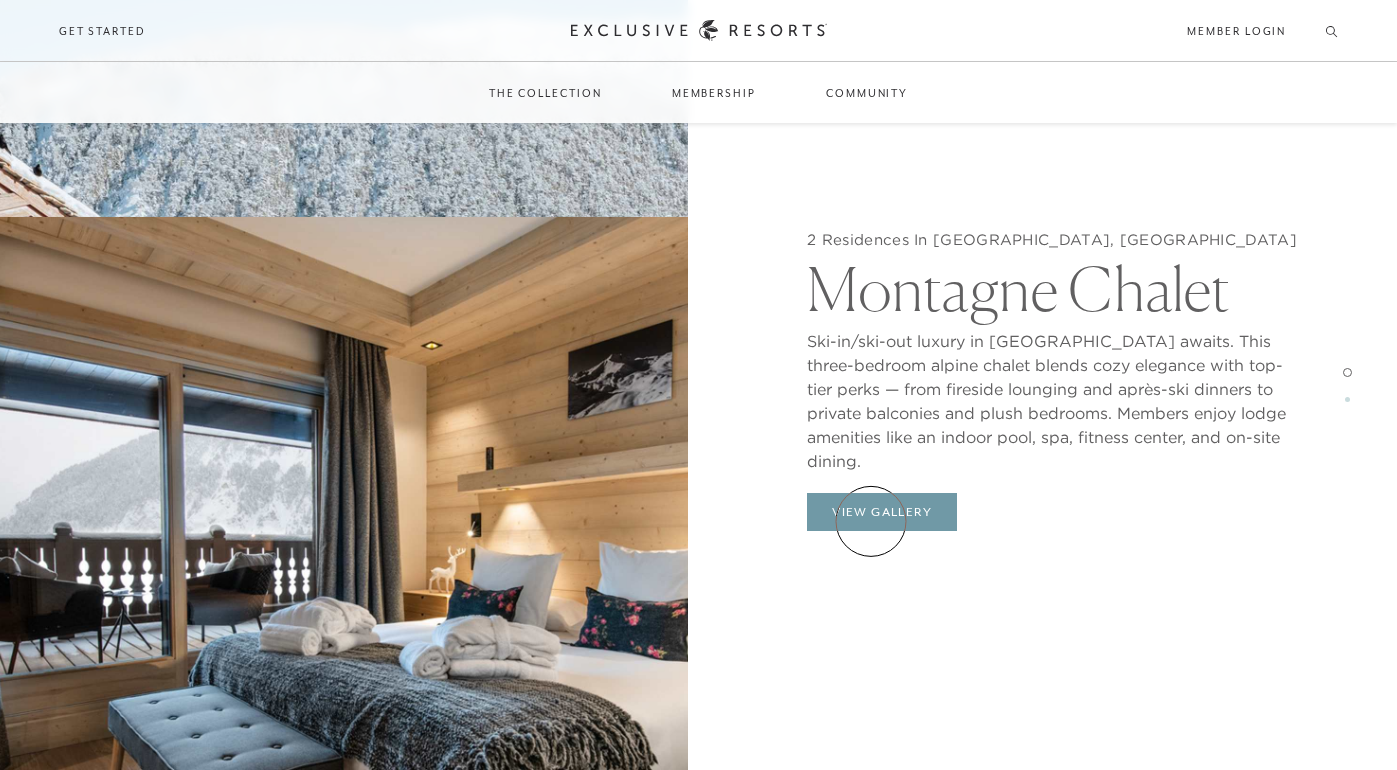 click on "View Gallery" at bounding box center (882, 512) 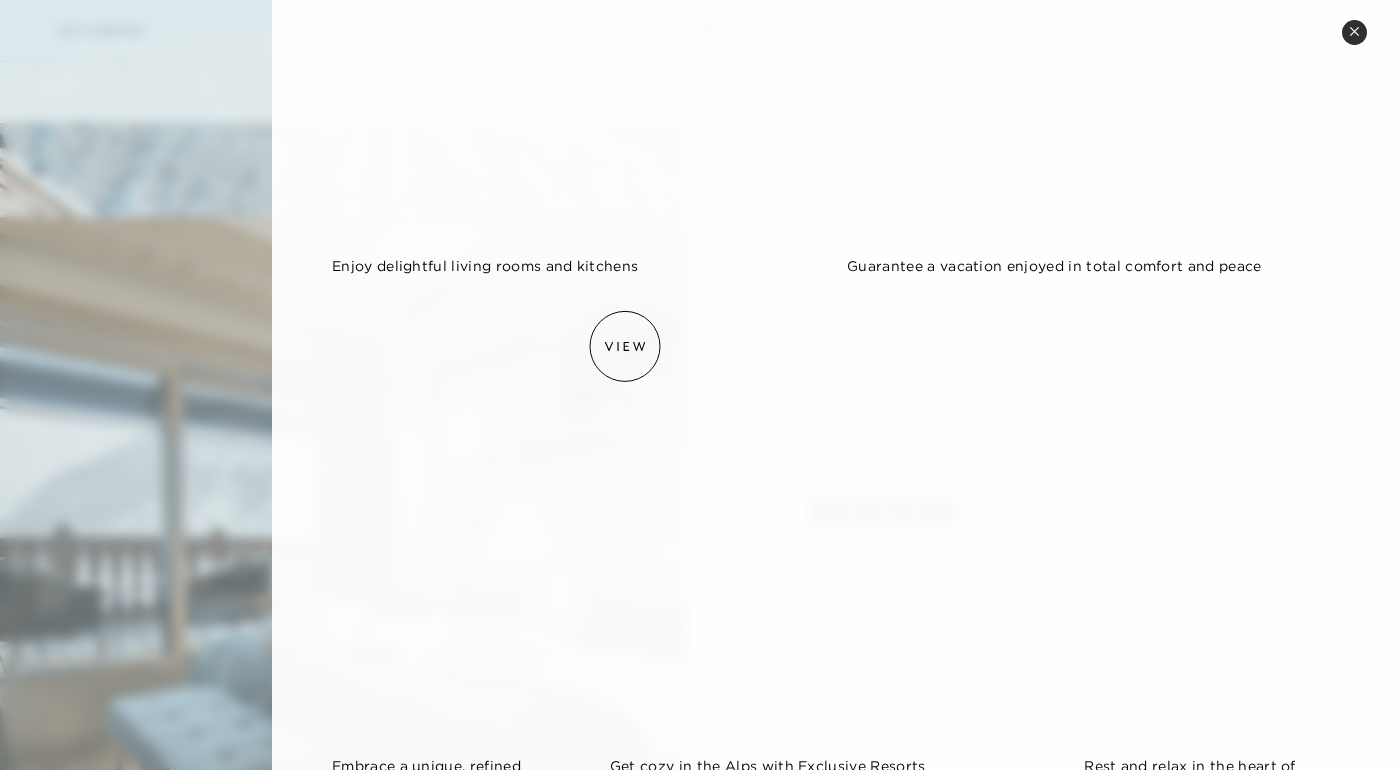 scroll, scrollTop: 800, scrollLeft: 0, axis: vertical 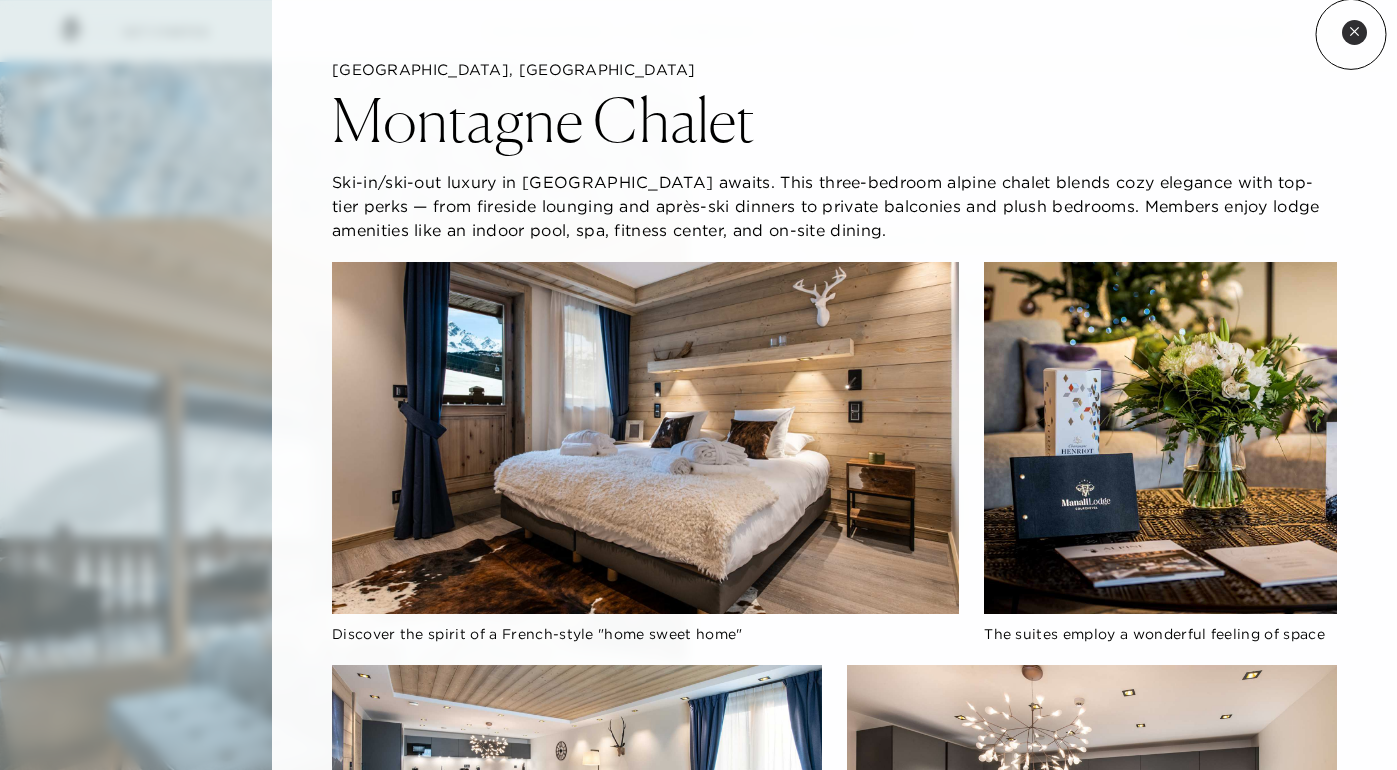 click 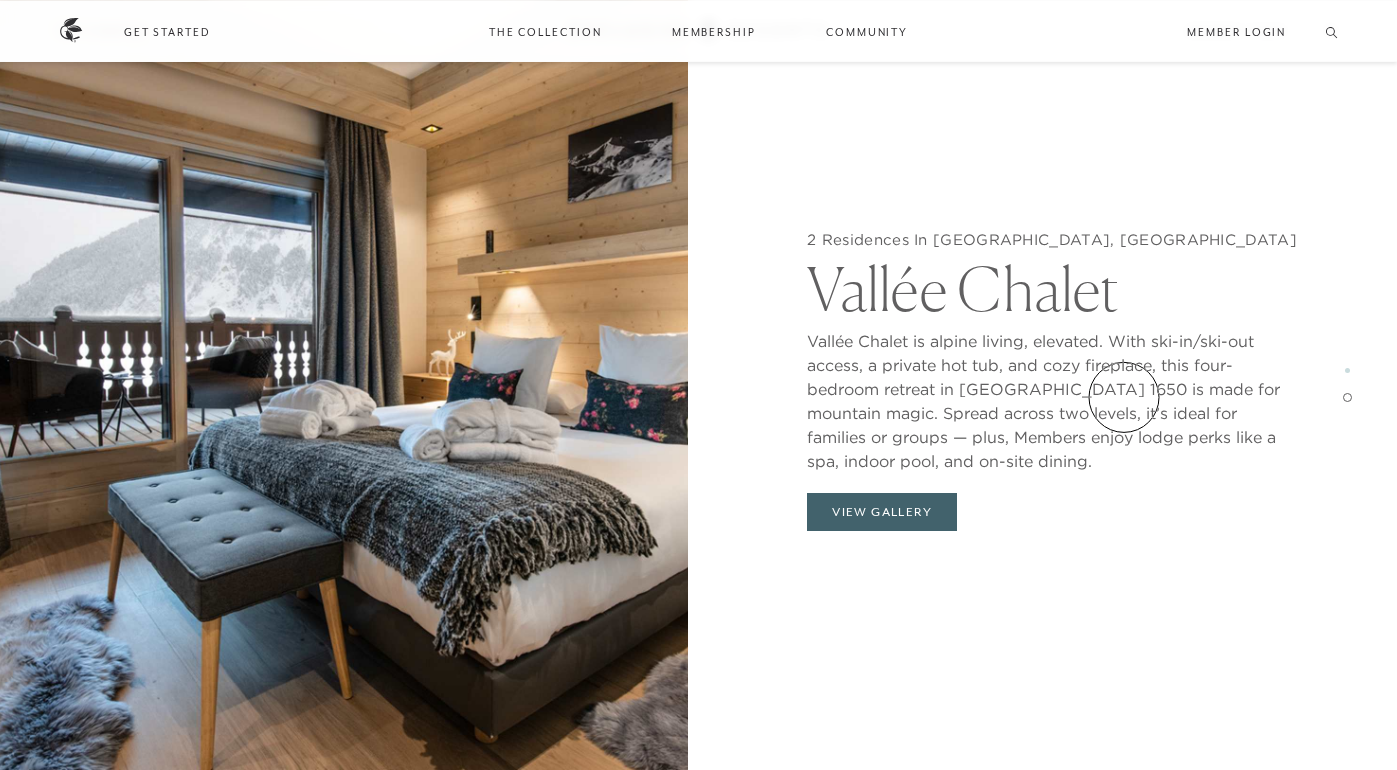 scroll, scrollTop: 3337, scrollLeft: 0, axis: vertical 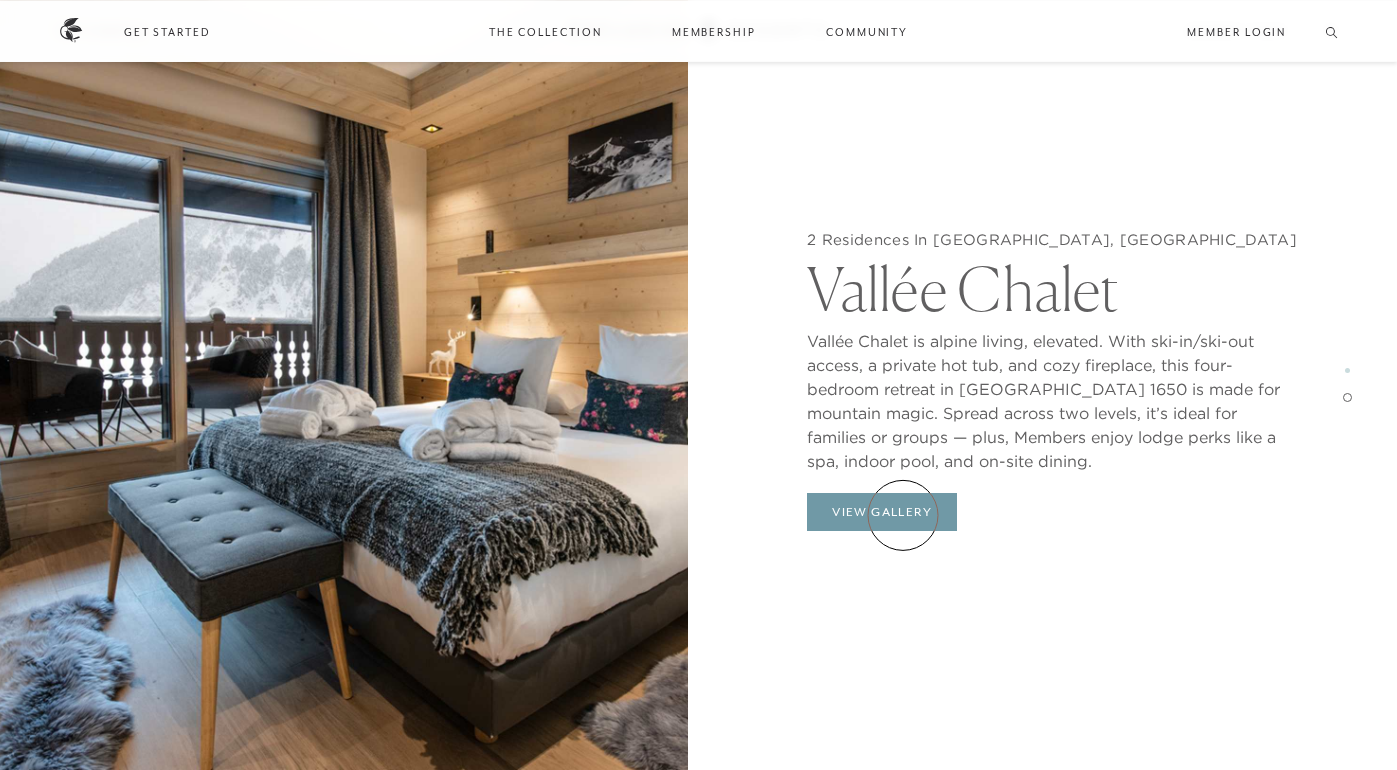 click on "View Gallery" at bounding box center (882, 512) 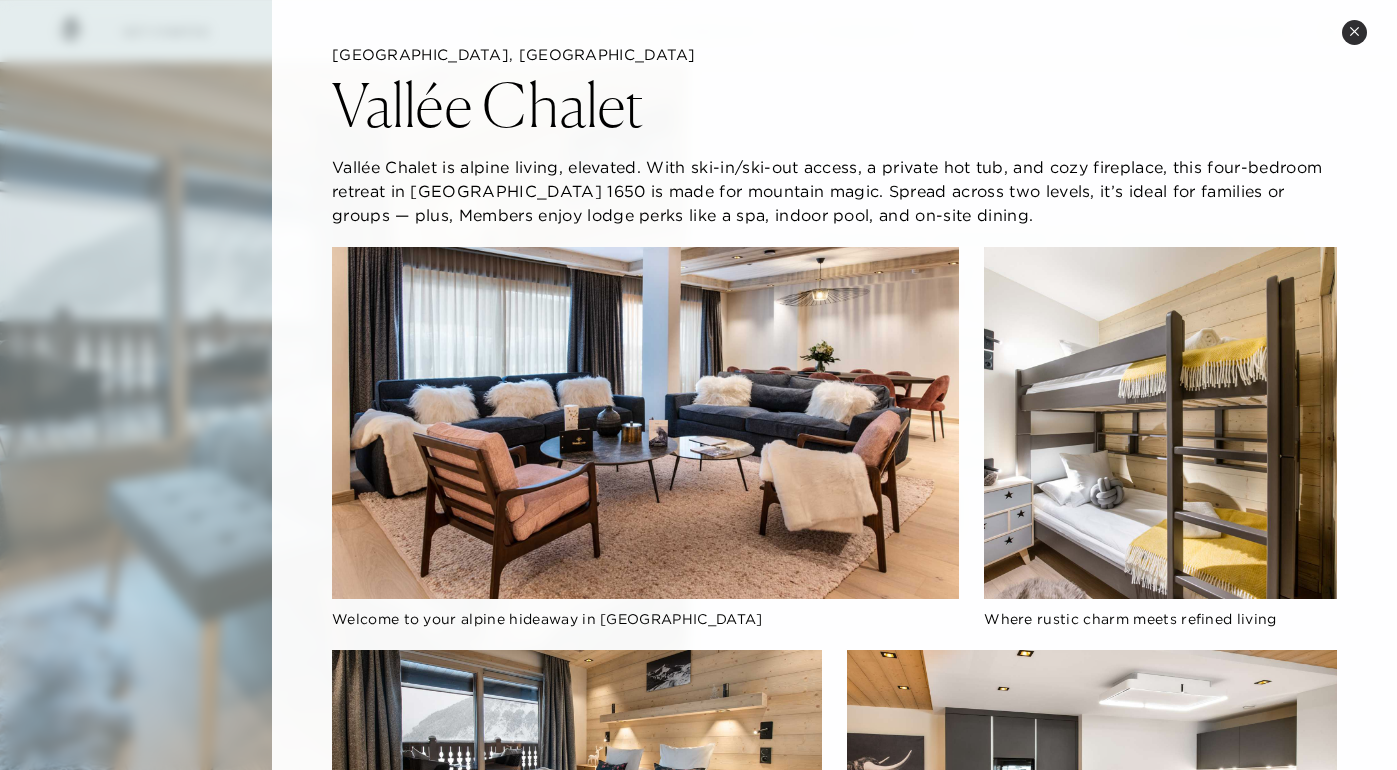scroll, scrollTop: 0, scrollLeft: 0, axis: both 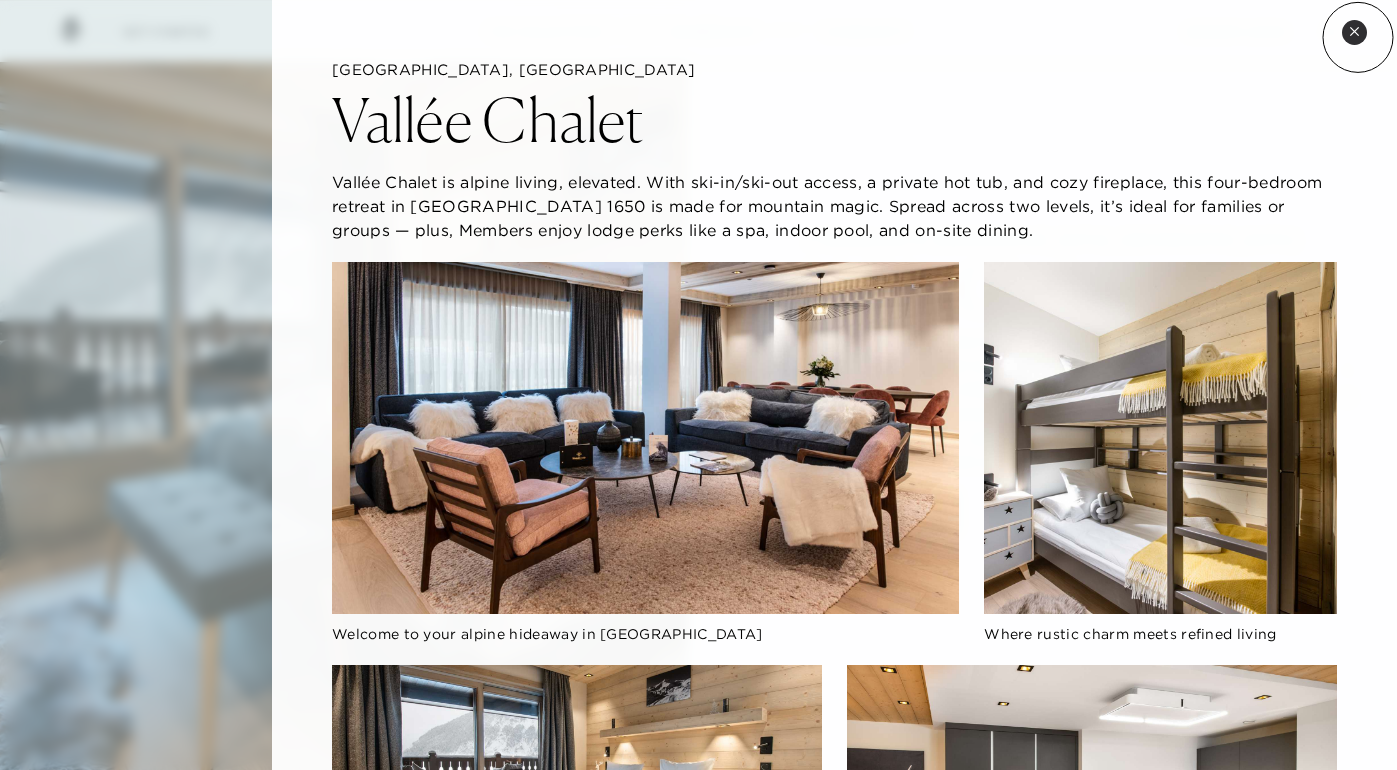 click on "Close quickview" at bounding box center [1354, 32] 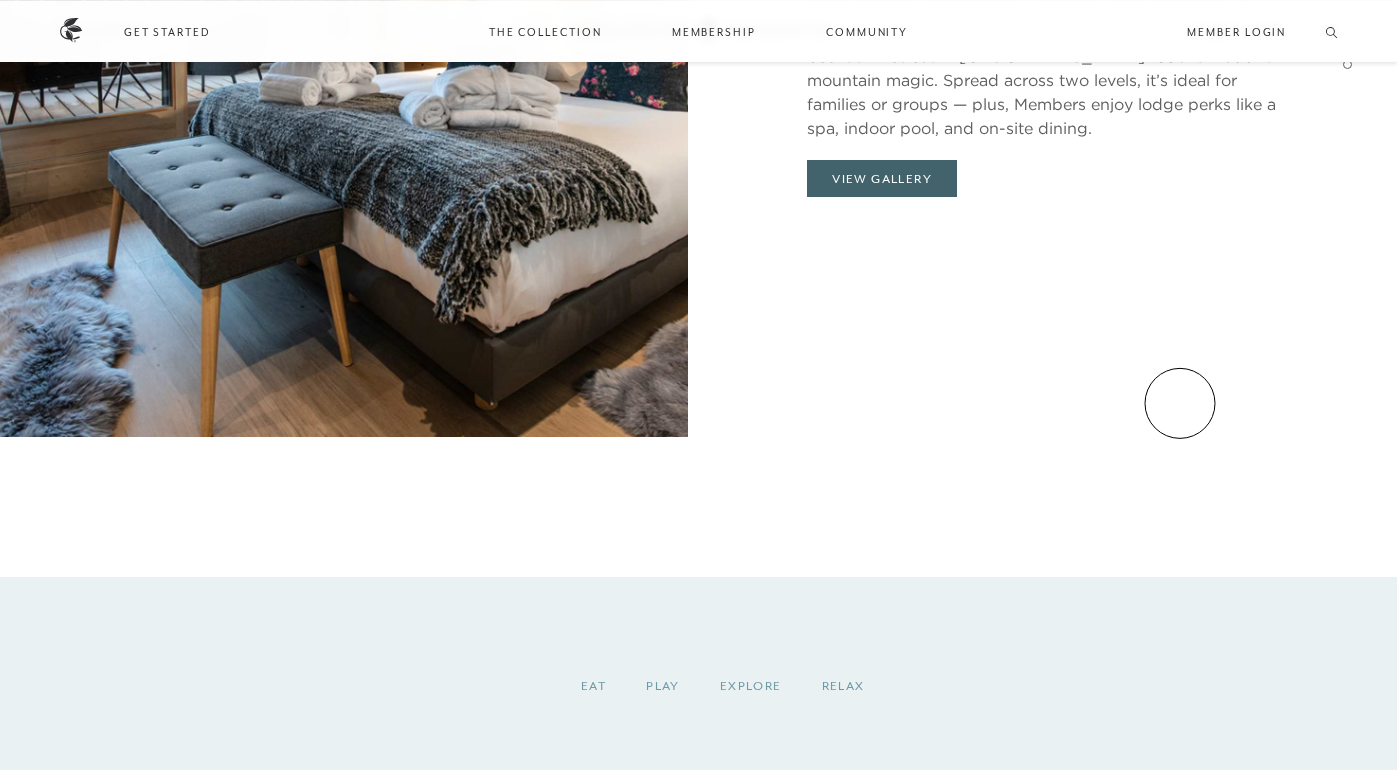 scroll, scrollTop: 3871, scrollLeft: 0, axis: vertical 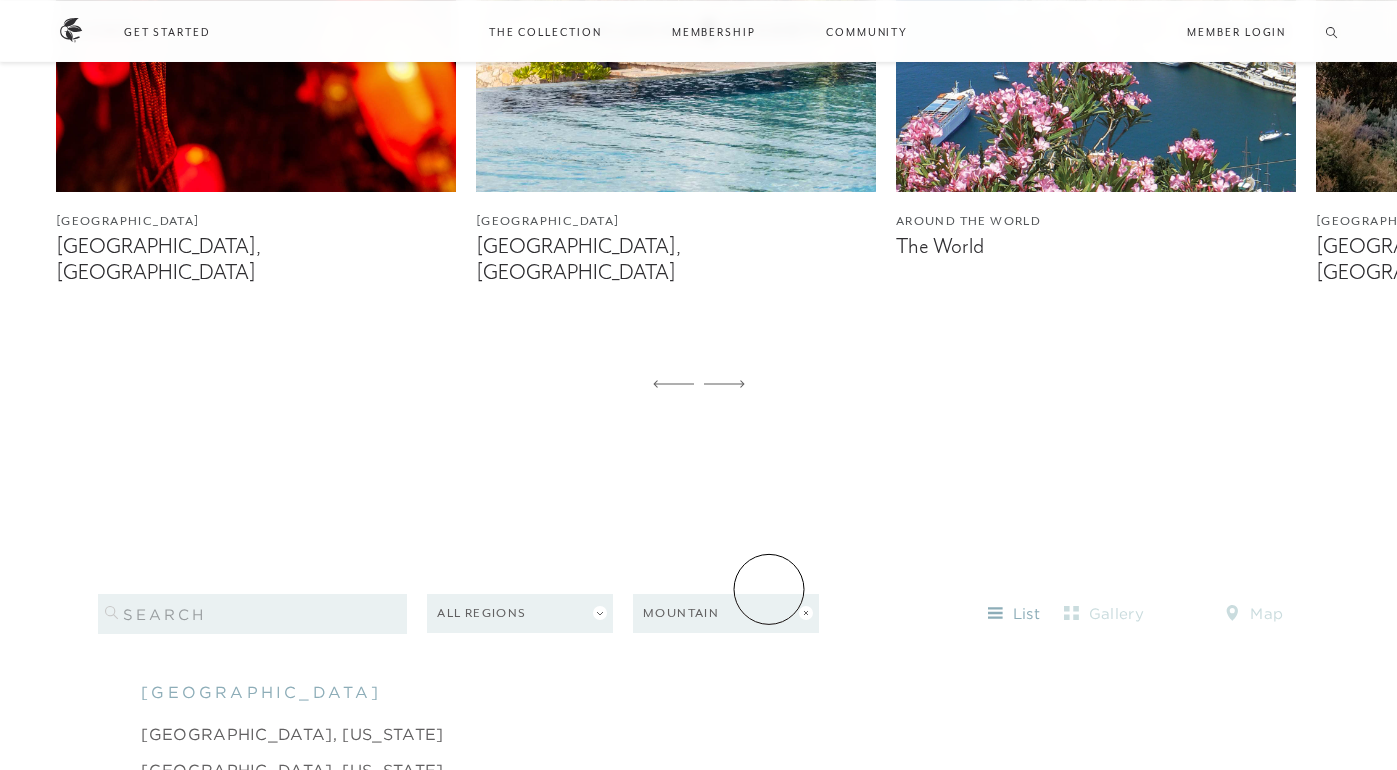 click on "Mountain" at bounding box center (726, 613) 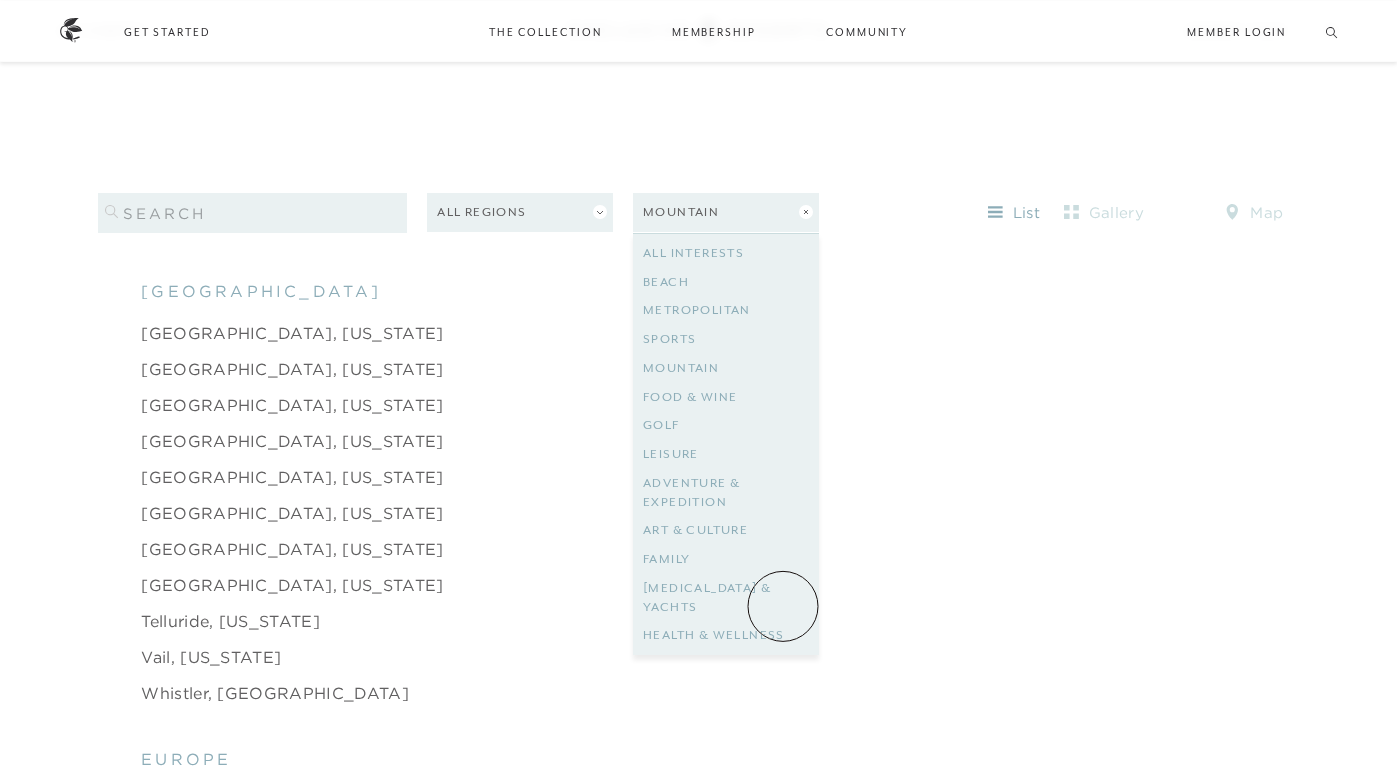 scroll, scrollTop: 1937, scrollLeft: 0, axis: vertical 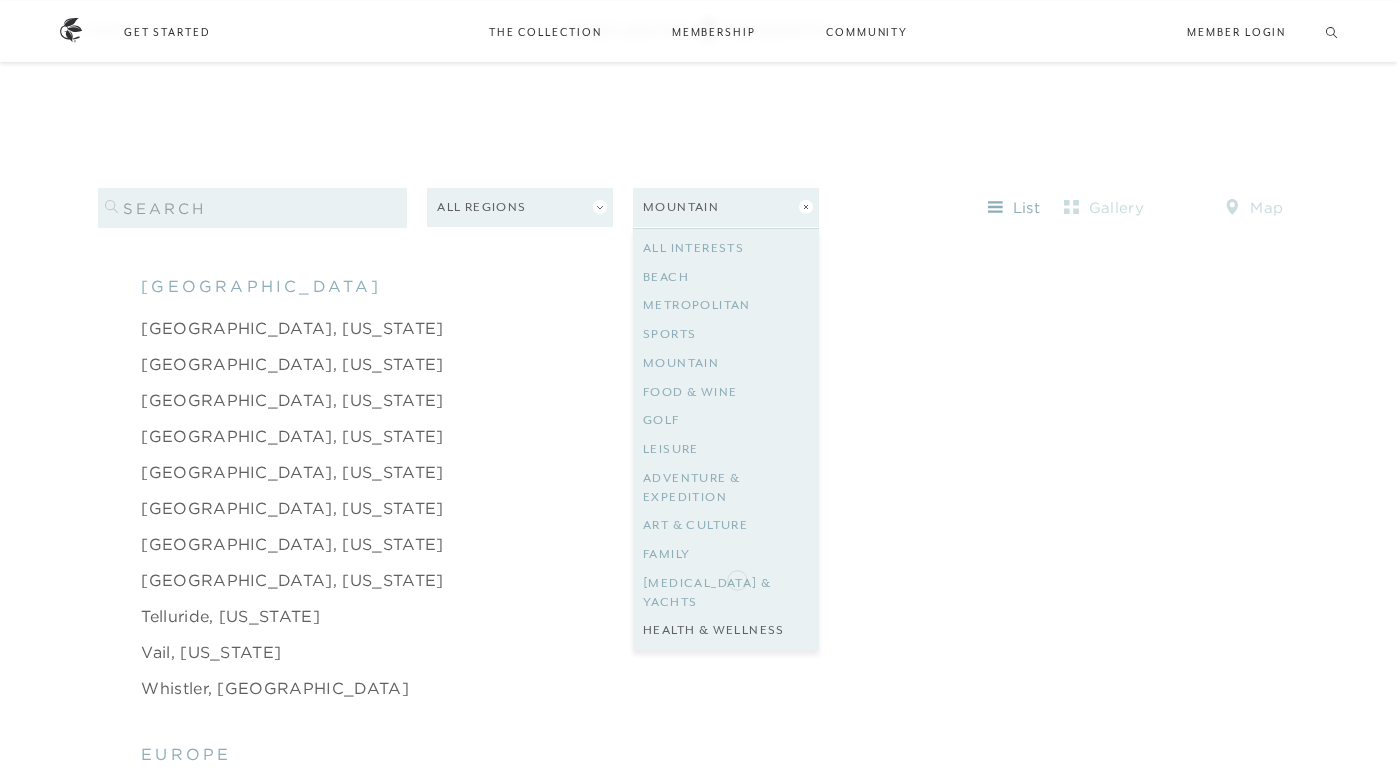 click on "Health & Wellness" at bounding box center [726, 630] 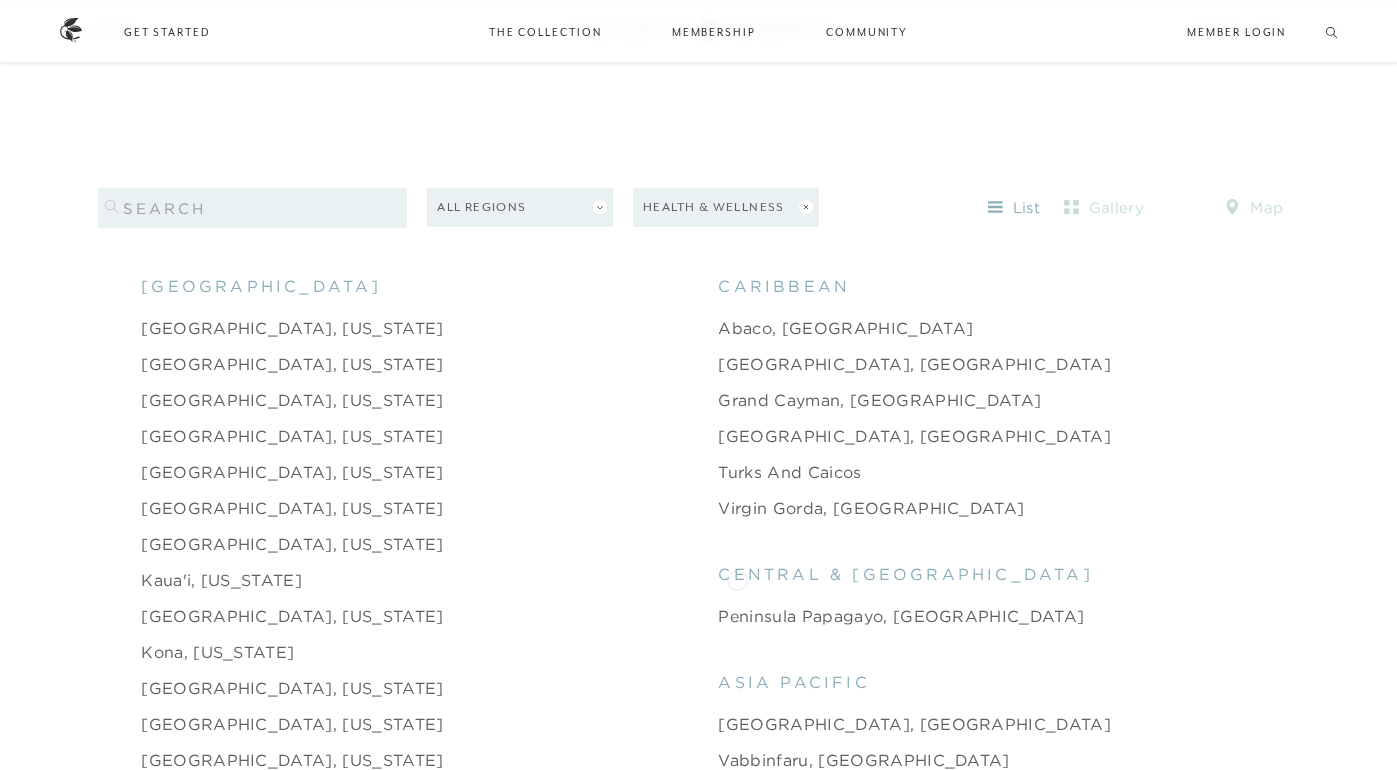 click on "Peninsula Papagayo, [GEOGRAPHIC_DATA]" 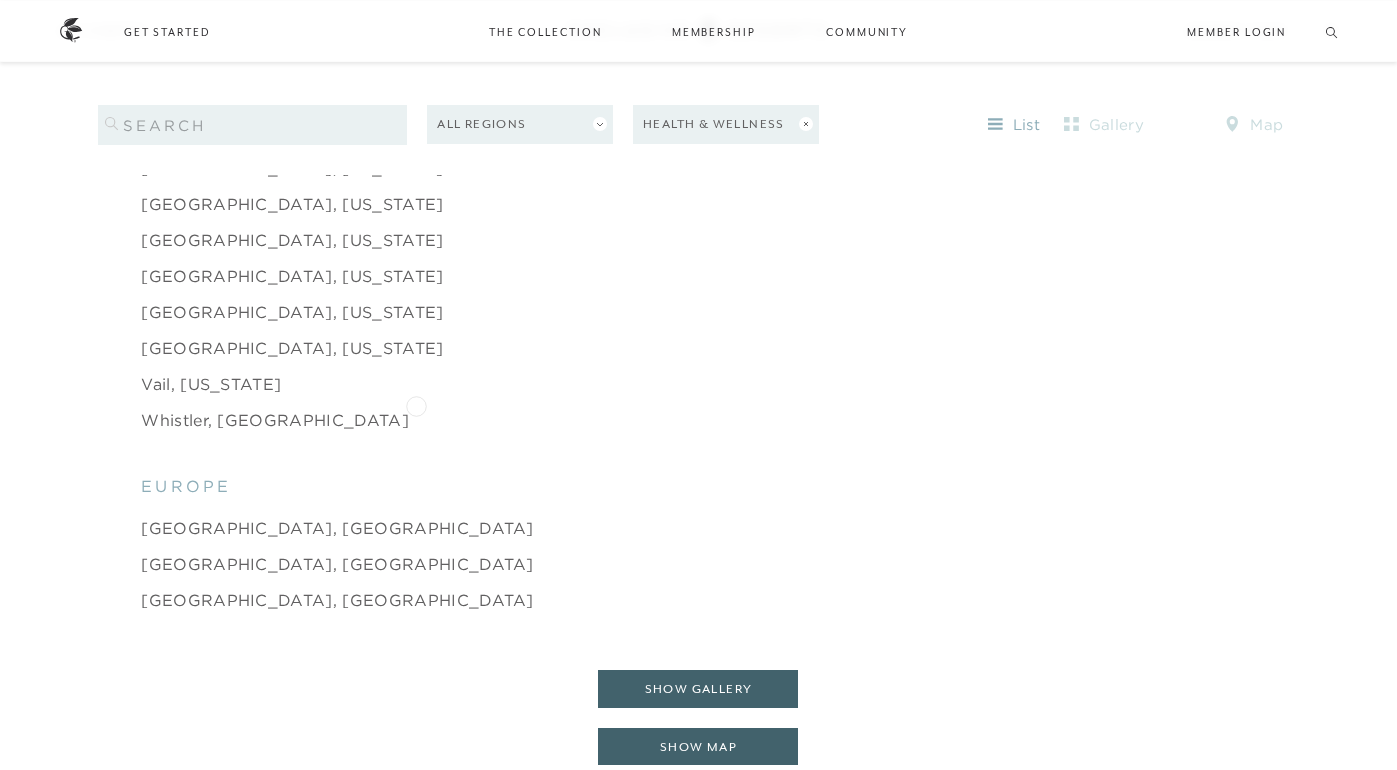 scroll, scrollTop: 2865, scrollLeft: 0, axis: vertical 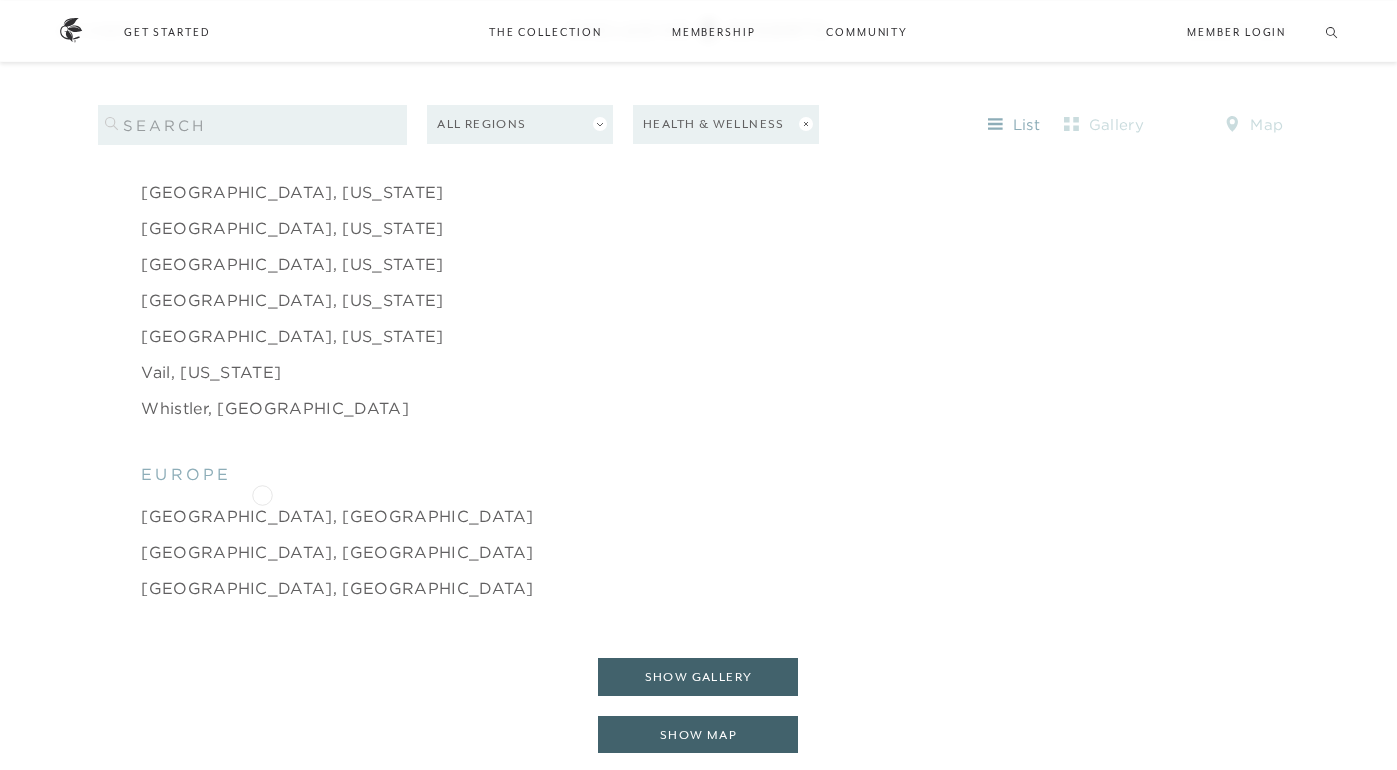 click on "[GEOGRAPHIC_DATA], [GEOGRAPHIC_DATA]" at bounding box center (337, 516) 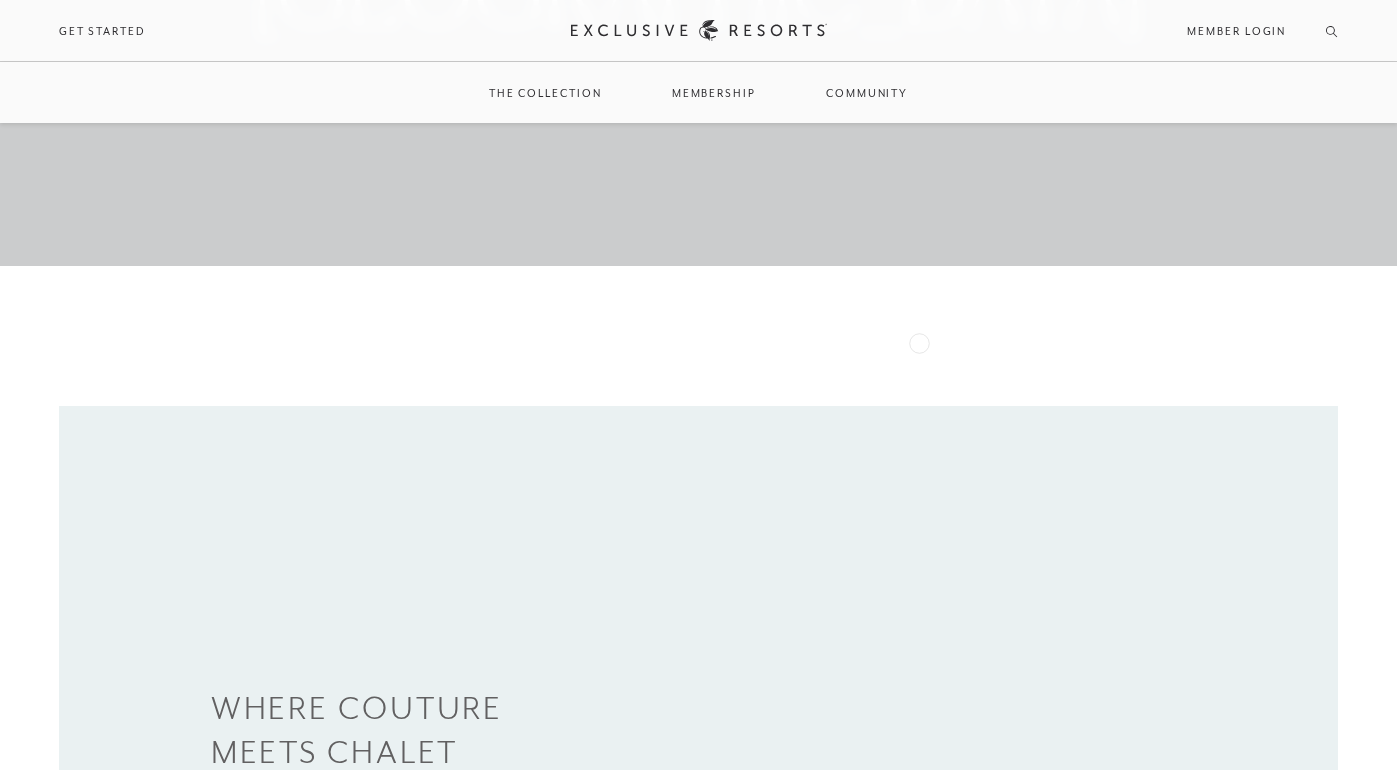 scroll, scrollTop: 0, scrollLeft: 0, axis: both 